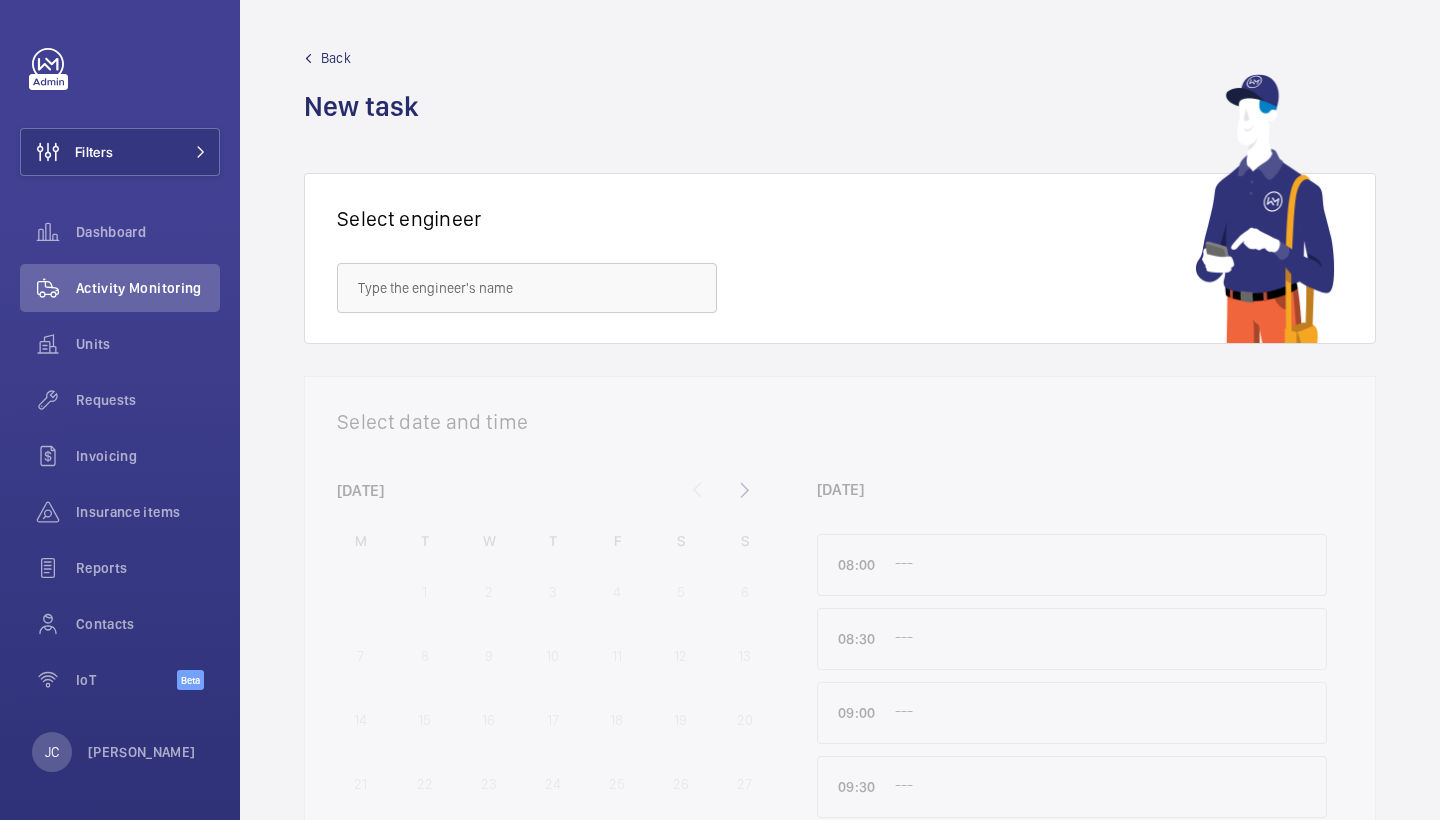 scroll, scrollTop: 0, scrollLeft: 0, axis: both 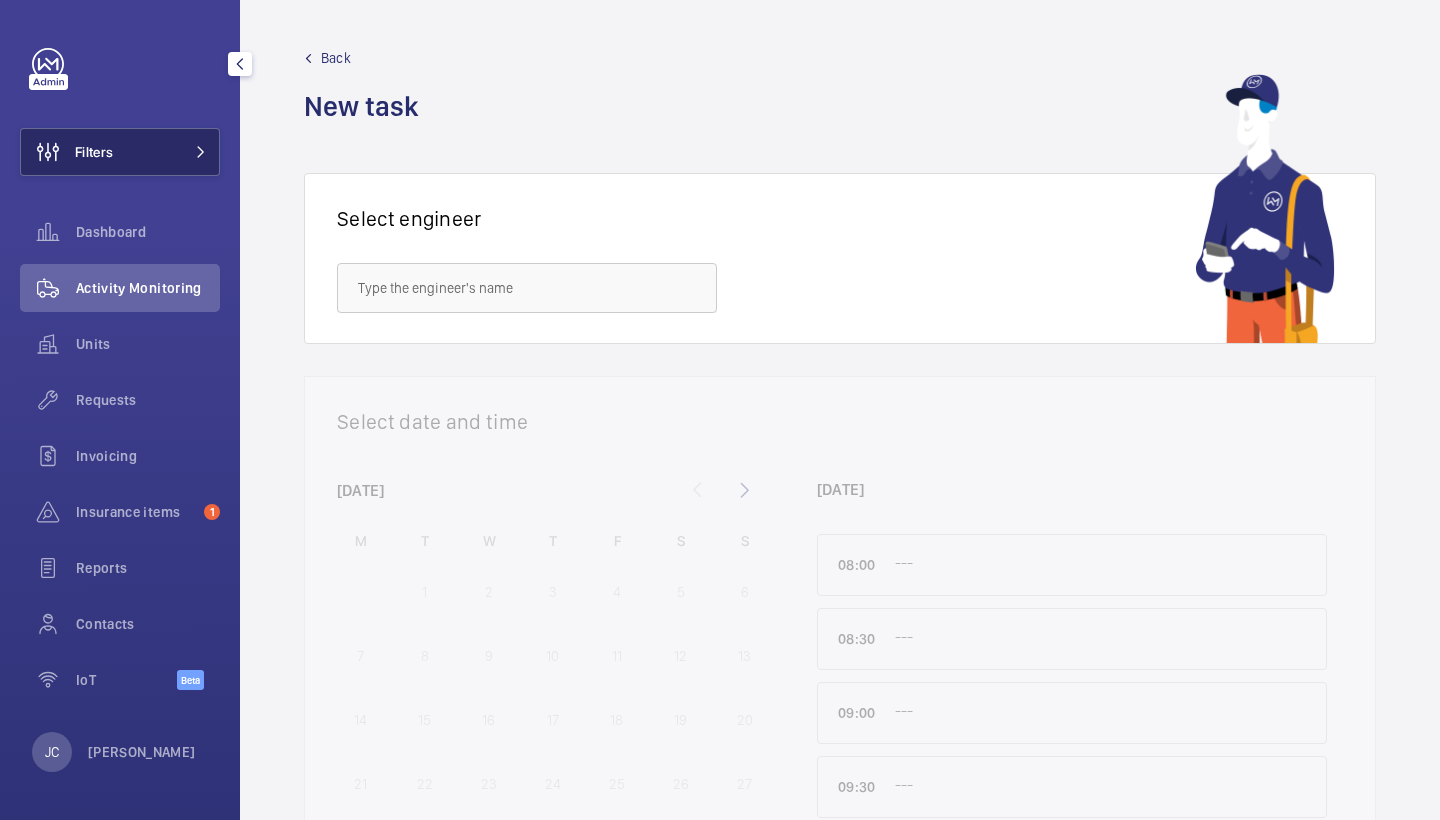 click on "Filters" 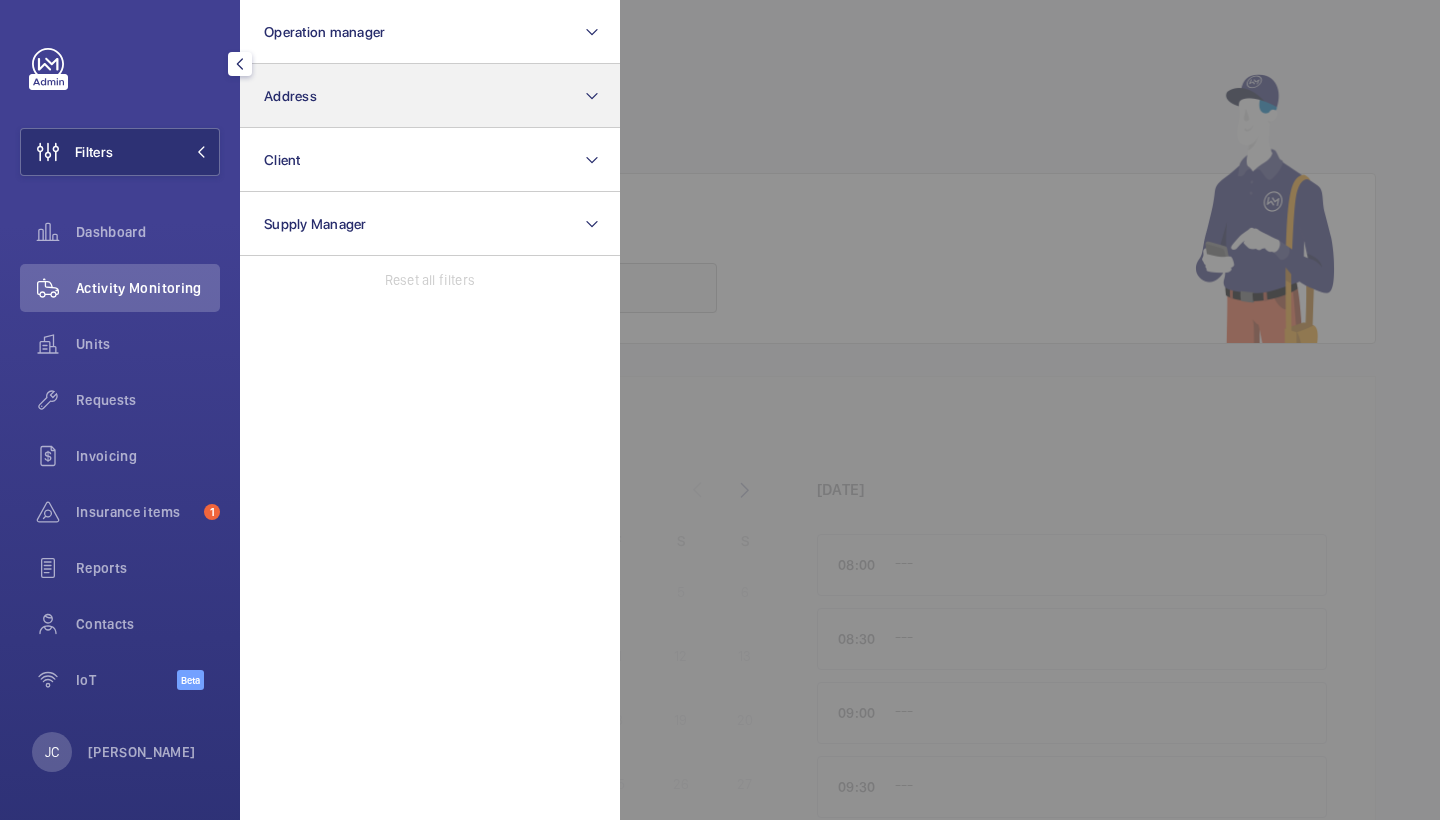 click on "Address" 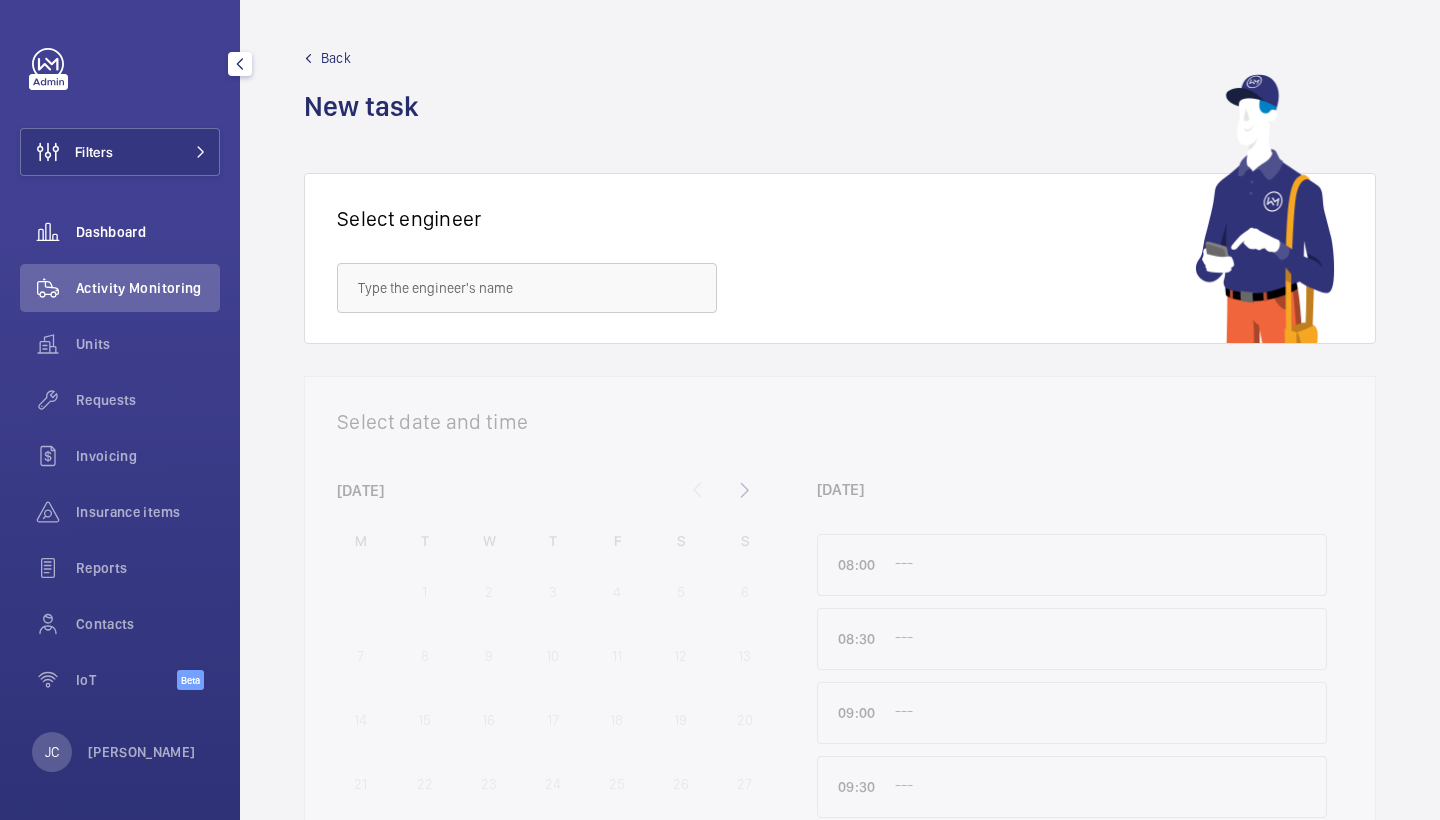scroll, scrollTop: 0, scrollLeft: 0, axis: both 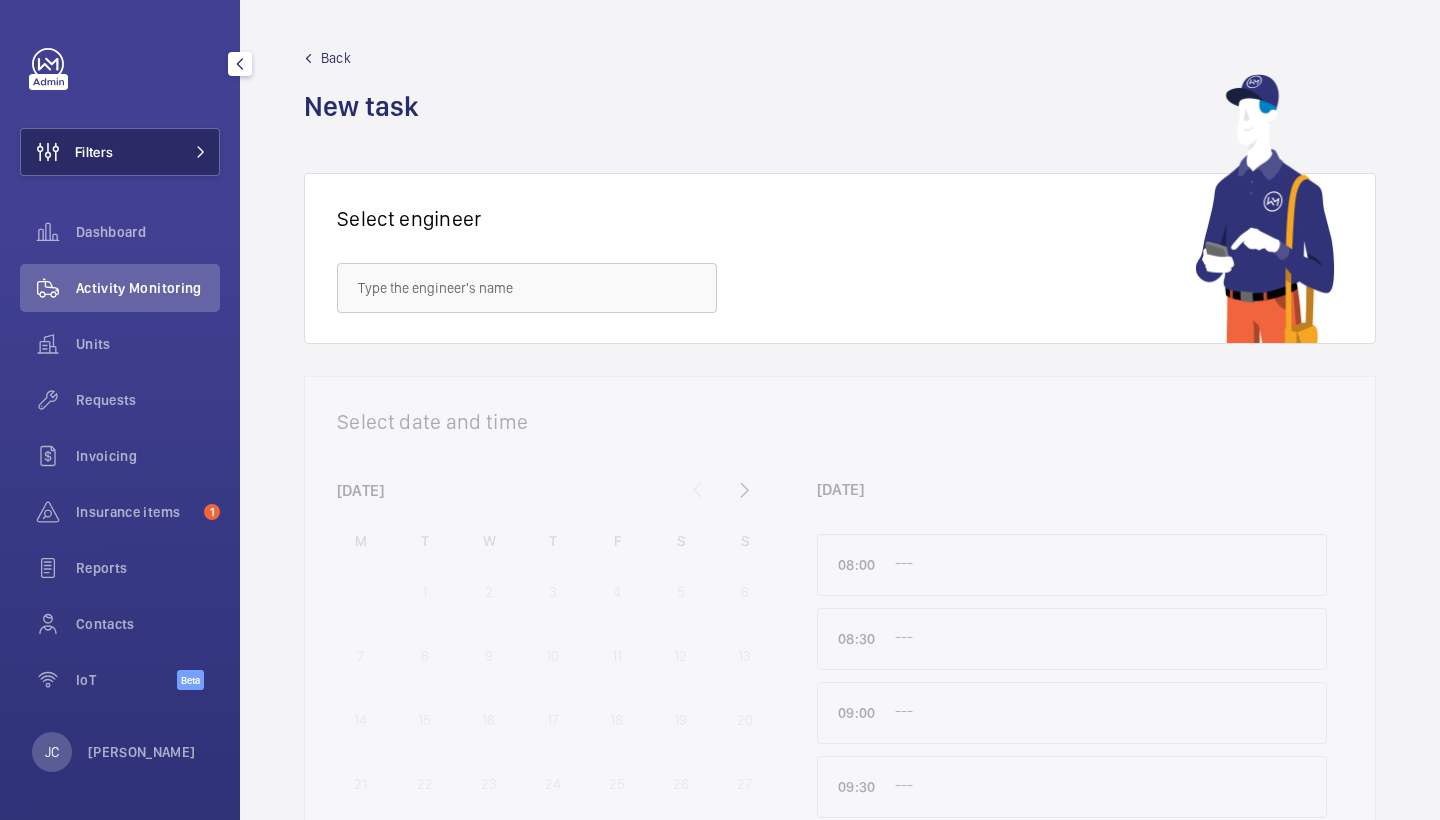 click on "Filters" 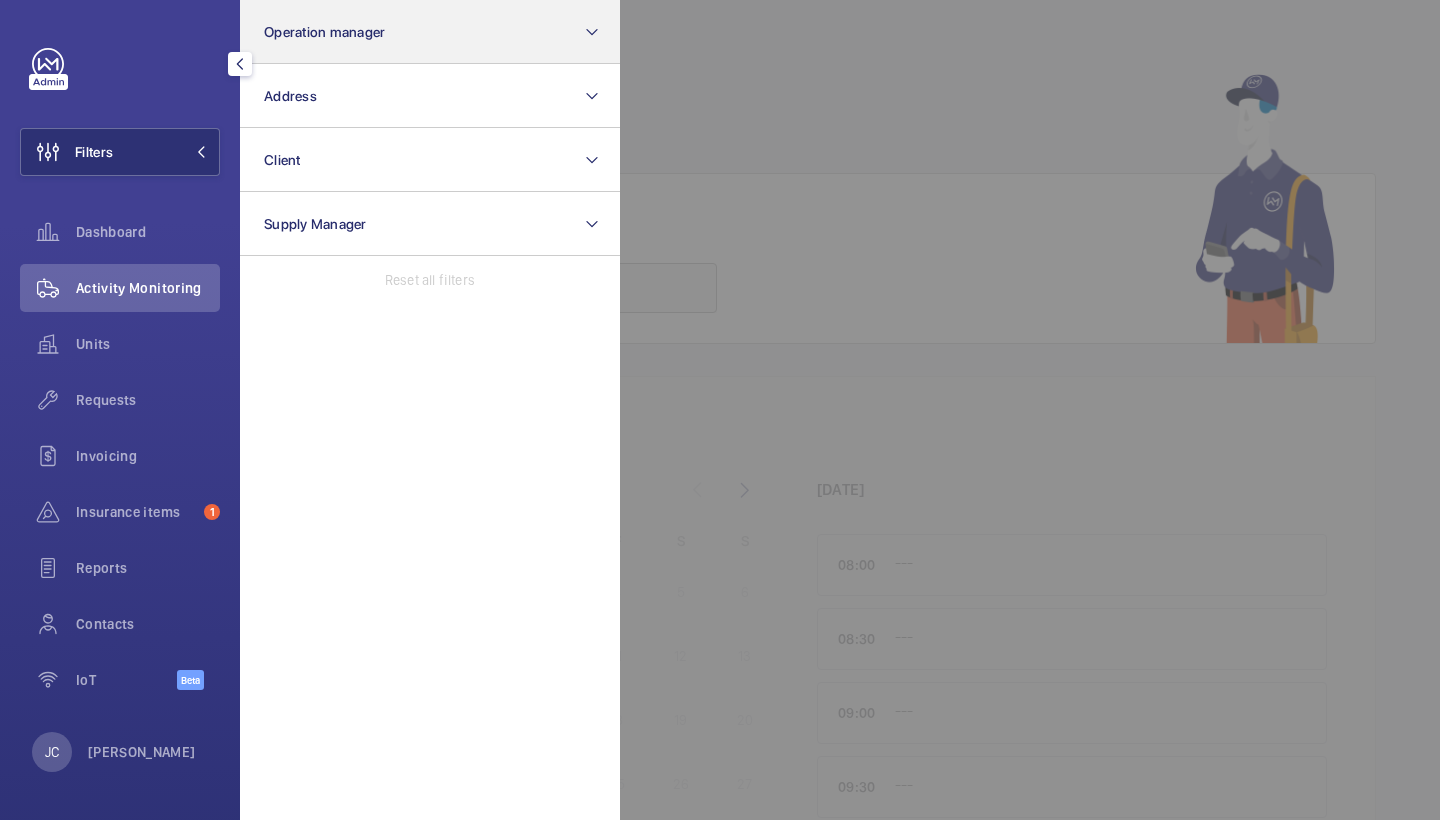 click on "Operation manager" 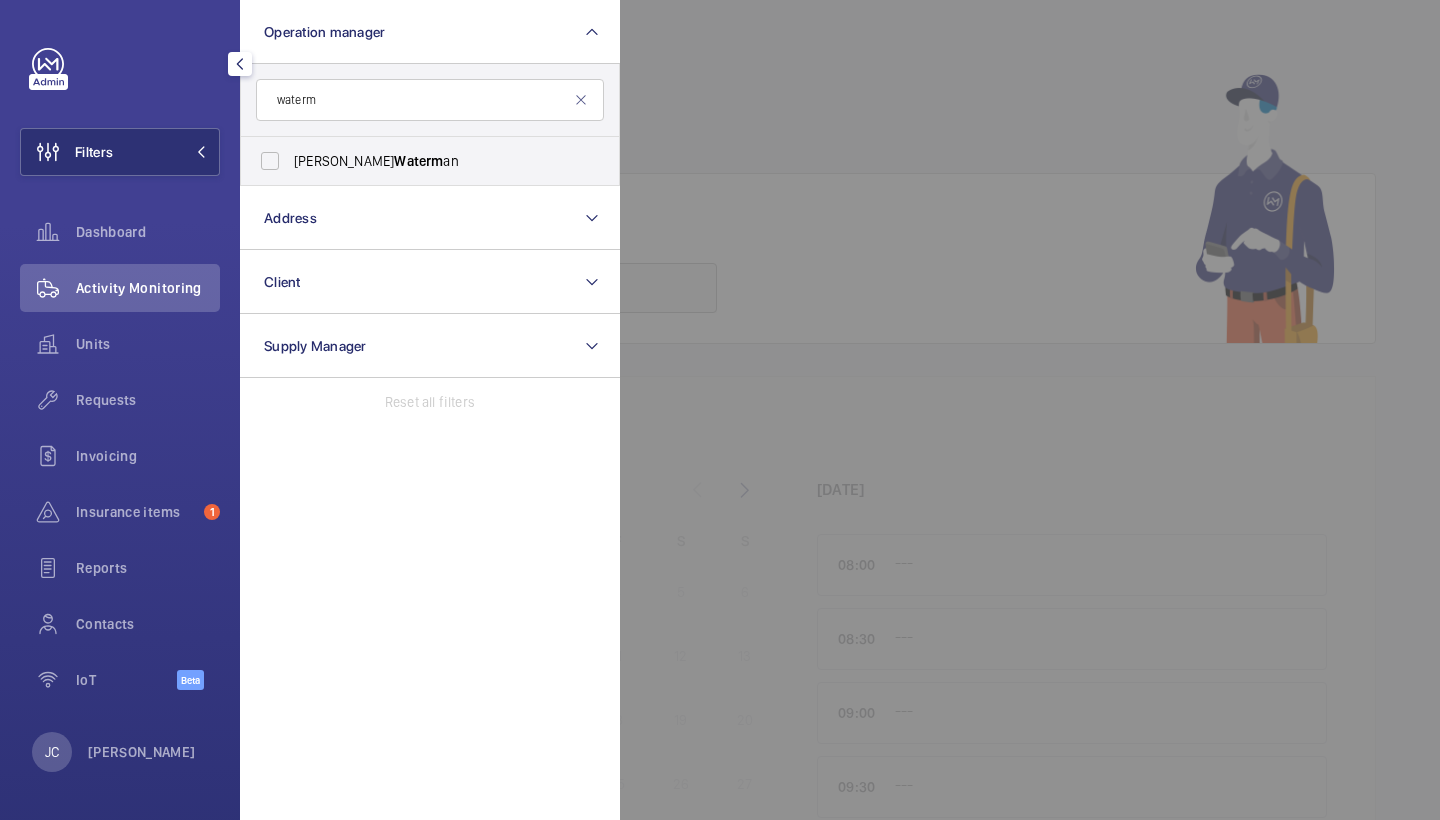 type on "water" 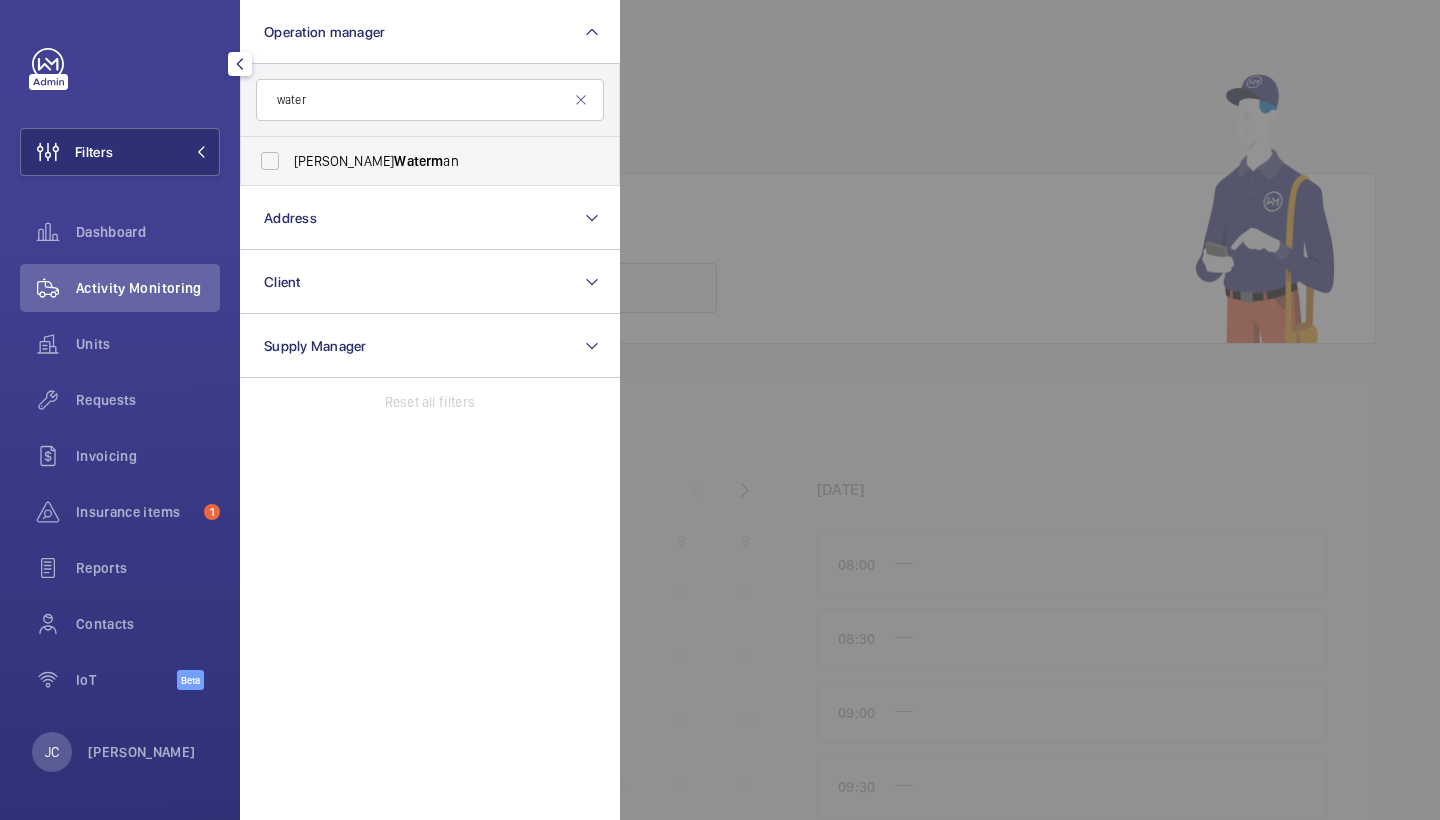drag, startPoint x: 294, startPoint y: 133, endPoint x: 272, endPoint y: 154, distance: 30.413813 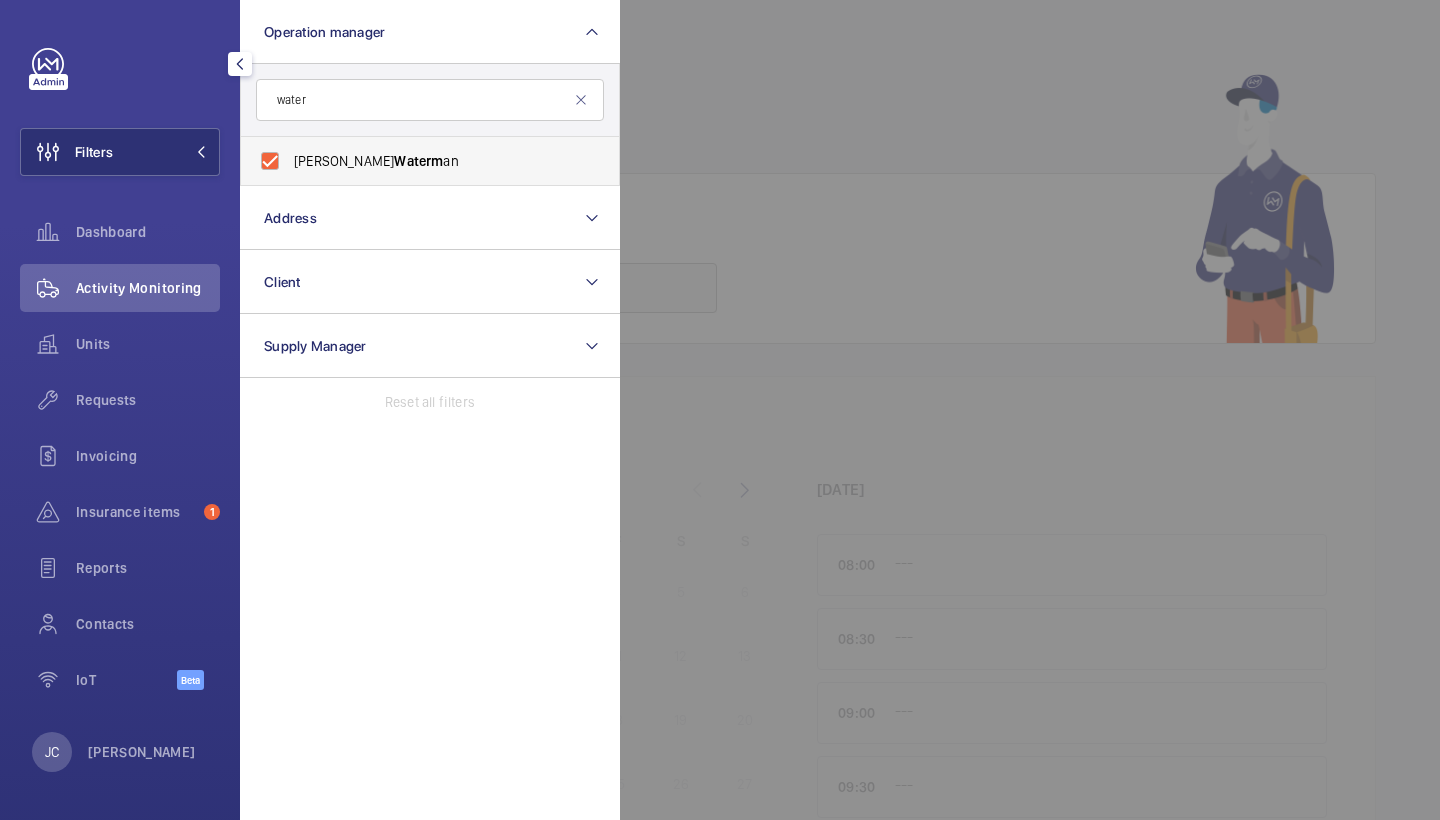 checkbox on "true" 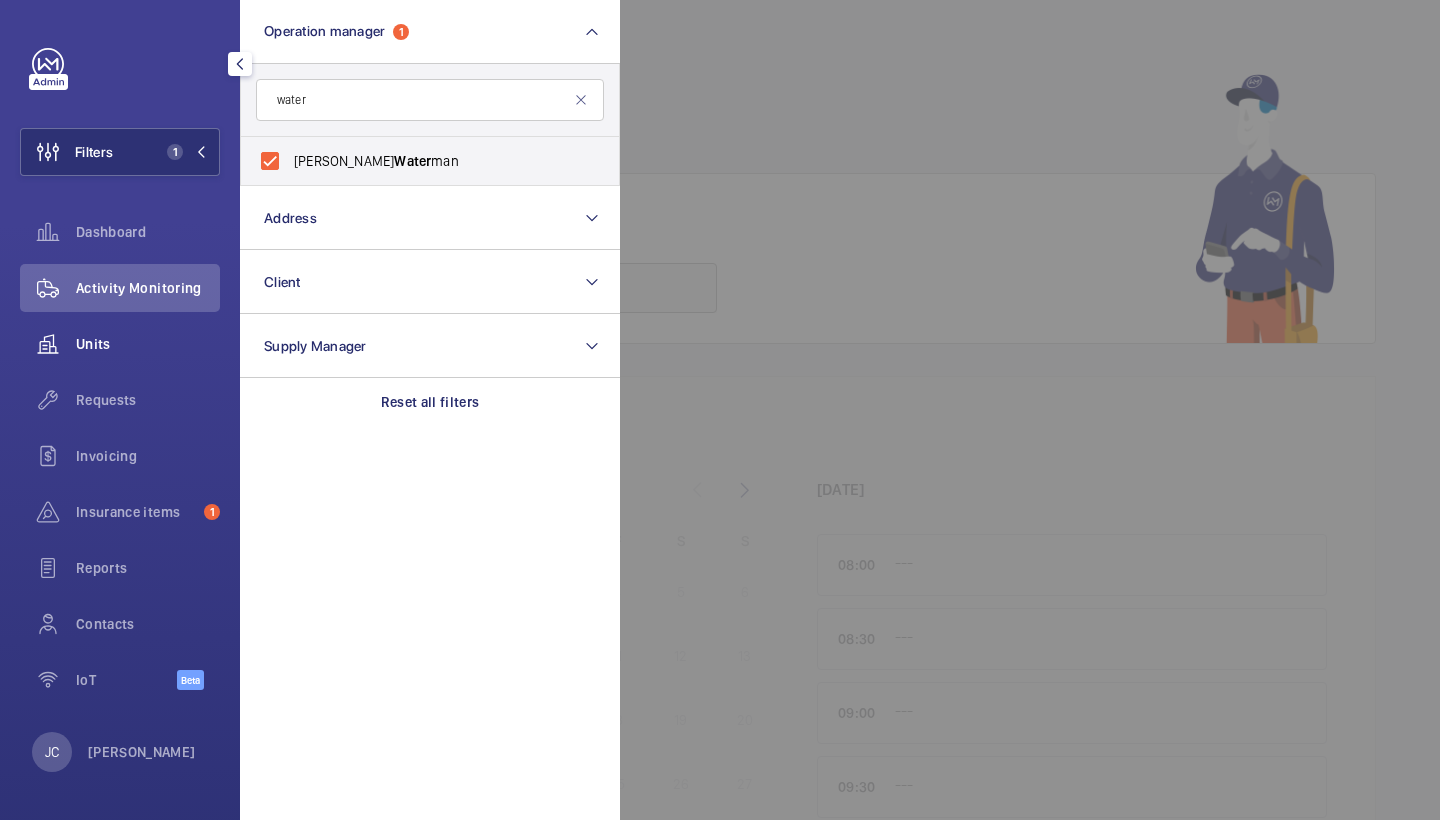 click on "Units" 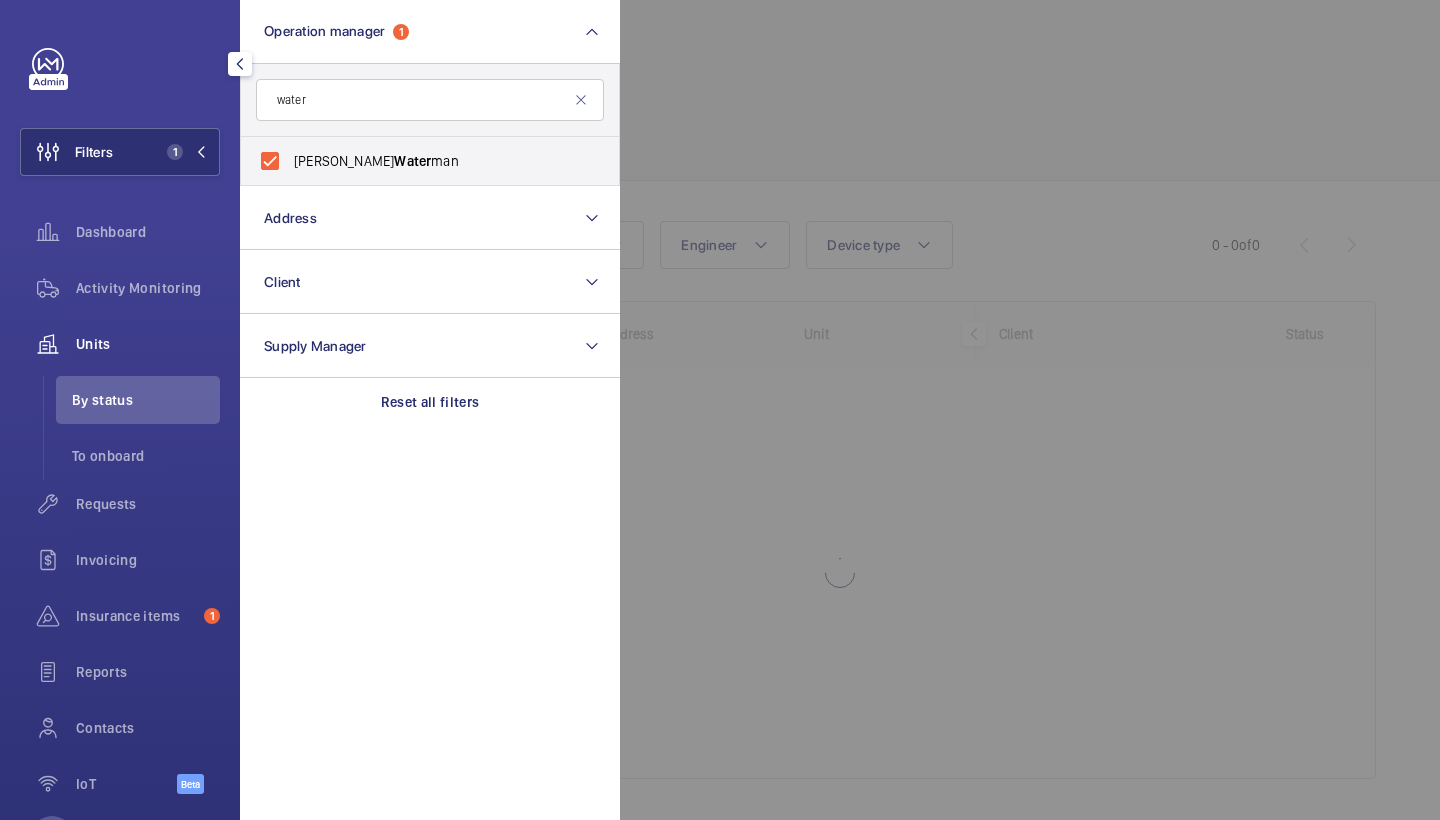 click 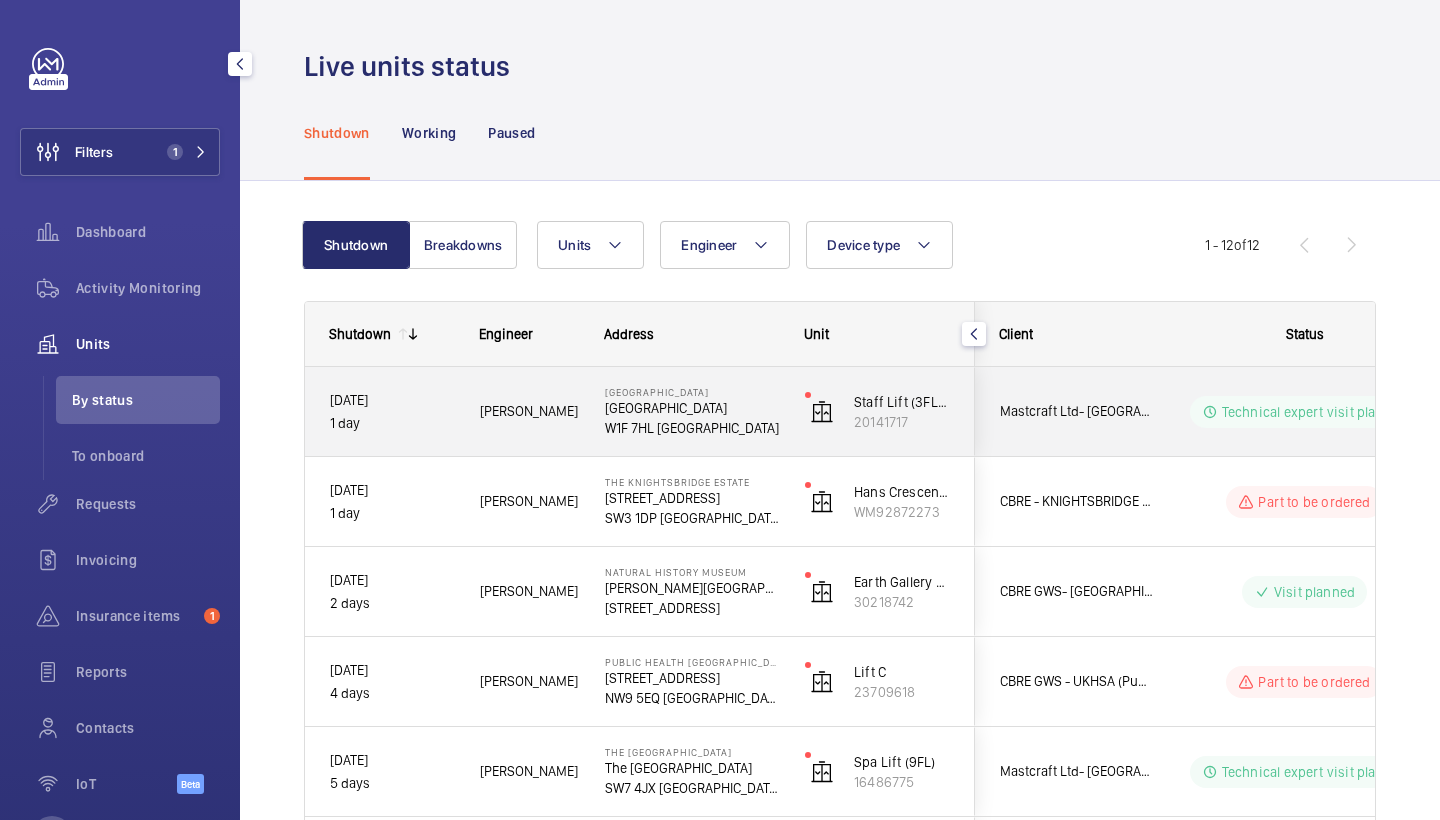 scroll, scrollTop: 0, scrollLeft: 0, axis: both 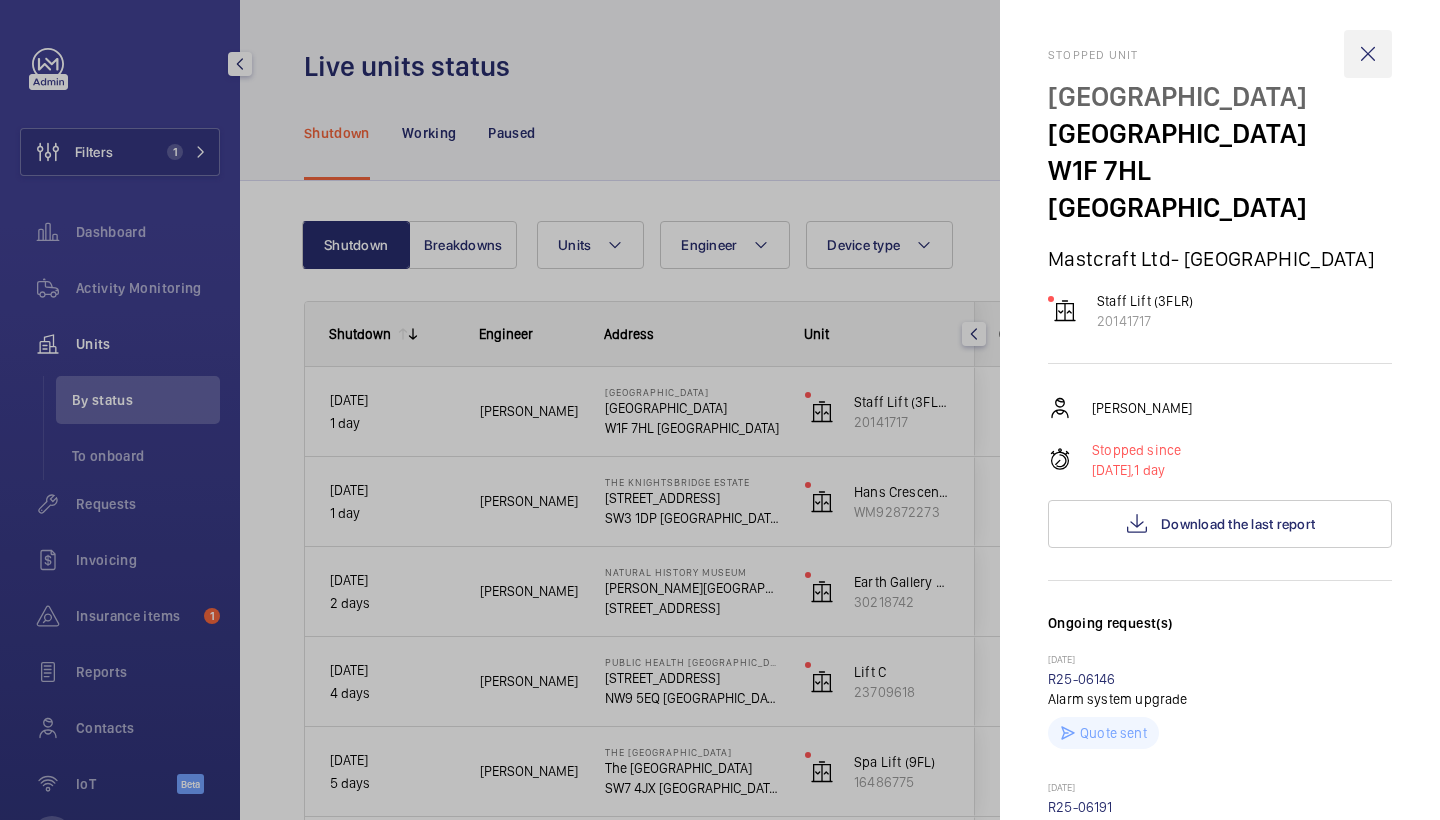click 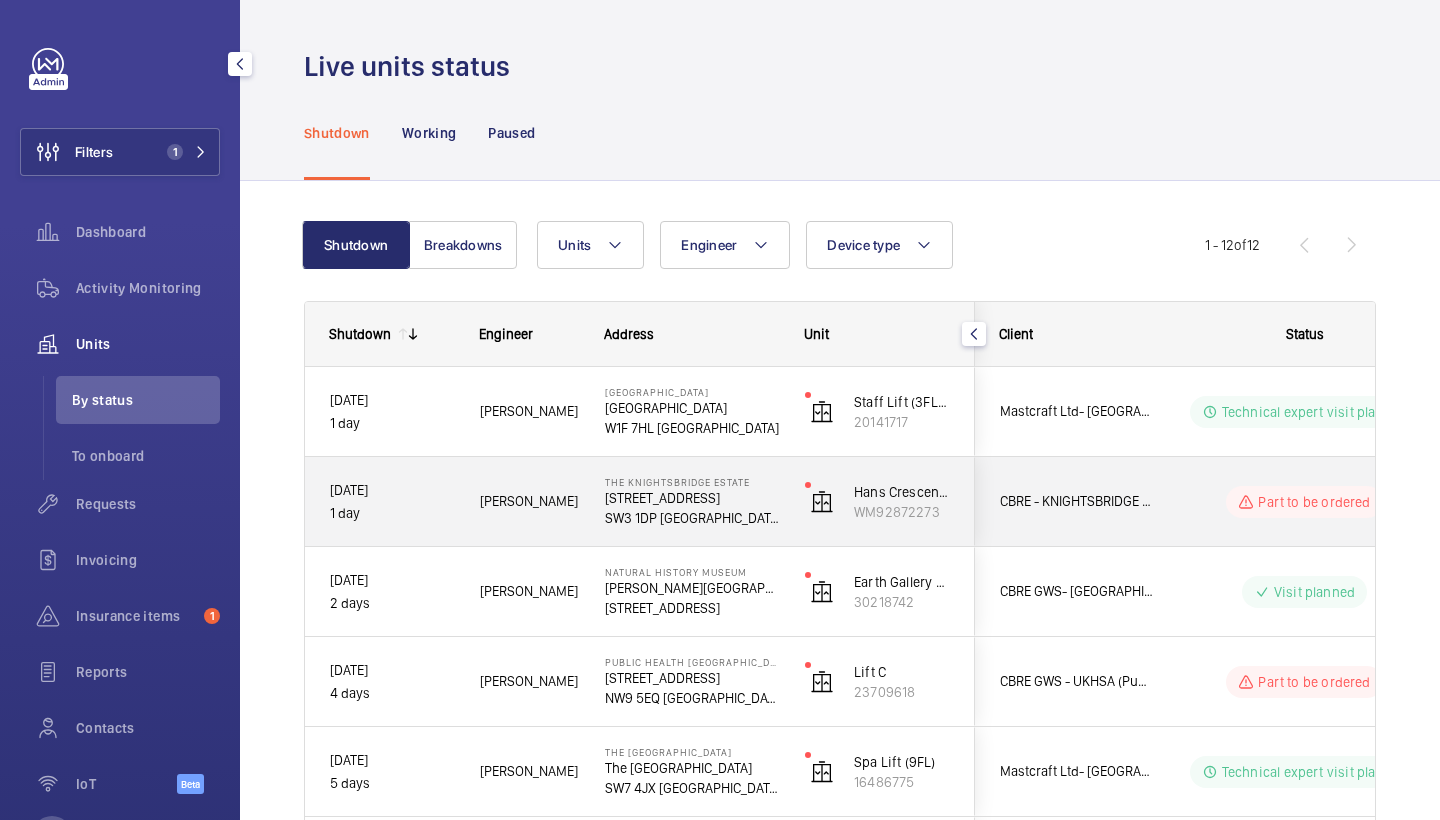click on "Gianluca S." 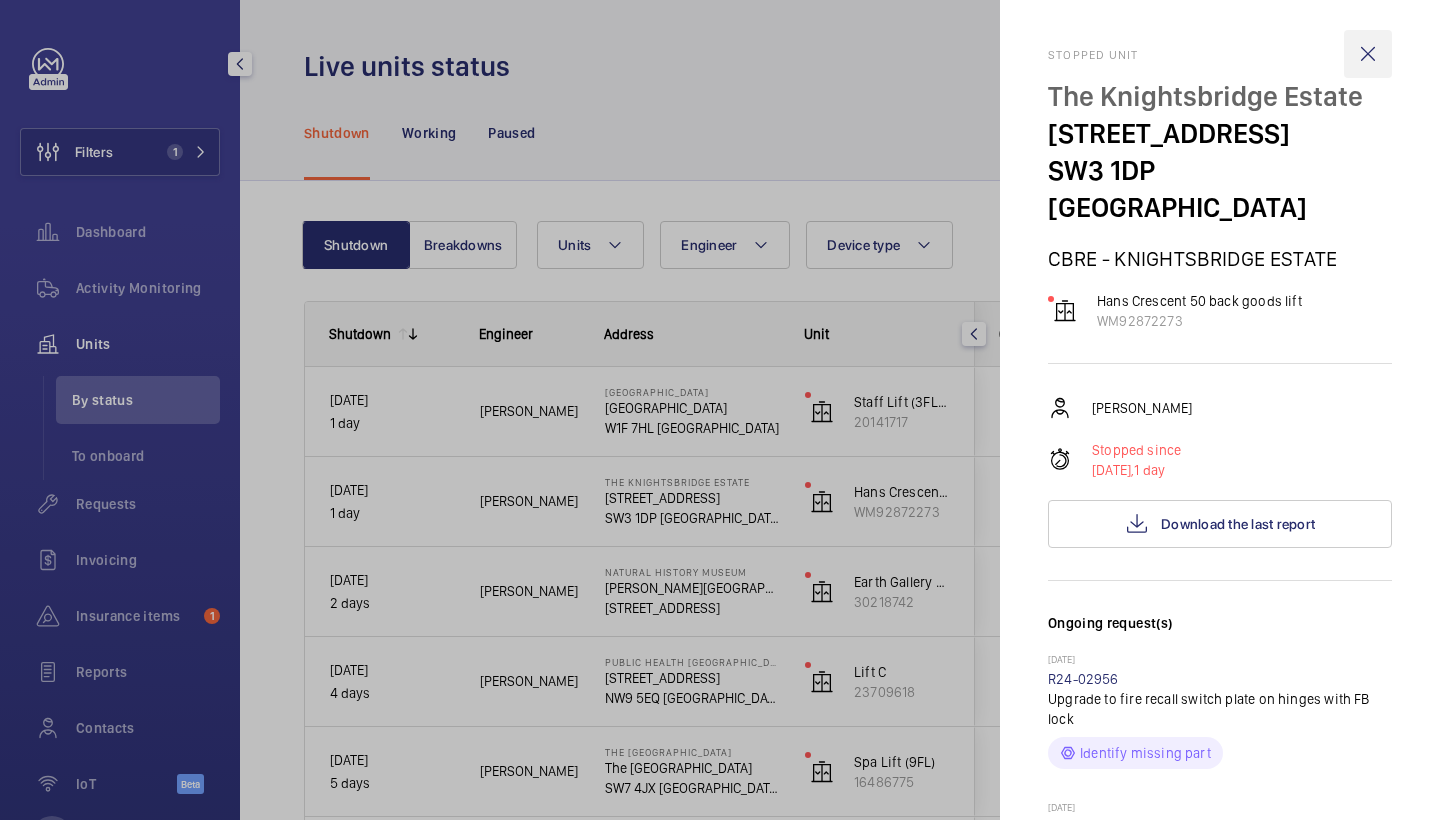 scroll, scrollTop: 0, scrollLeft: 0, axis: both 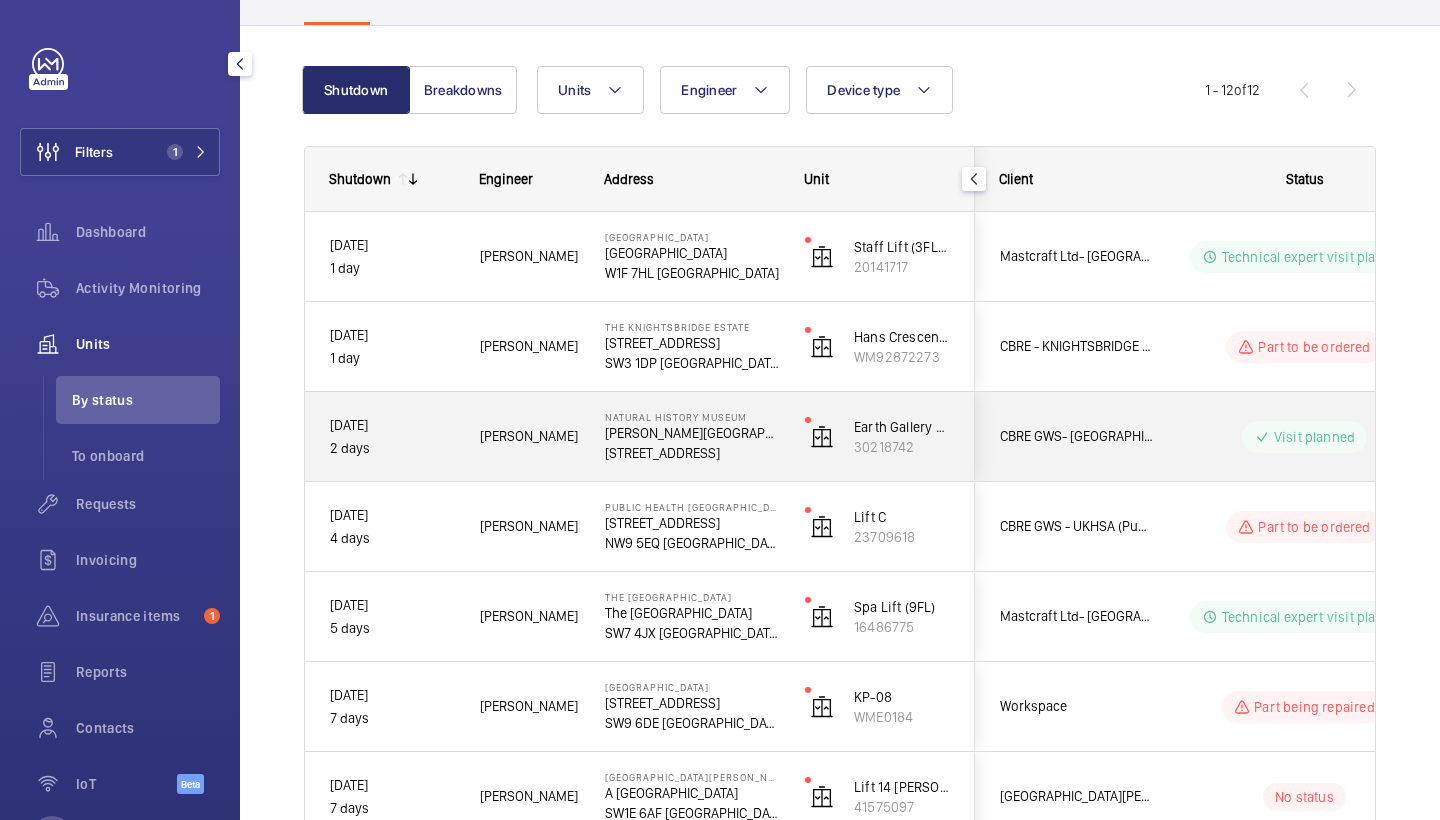 click on "Daniel B." 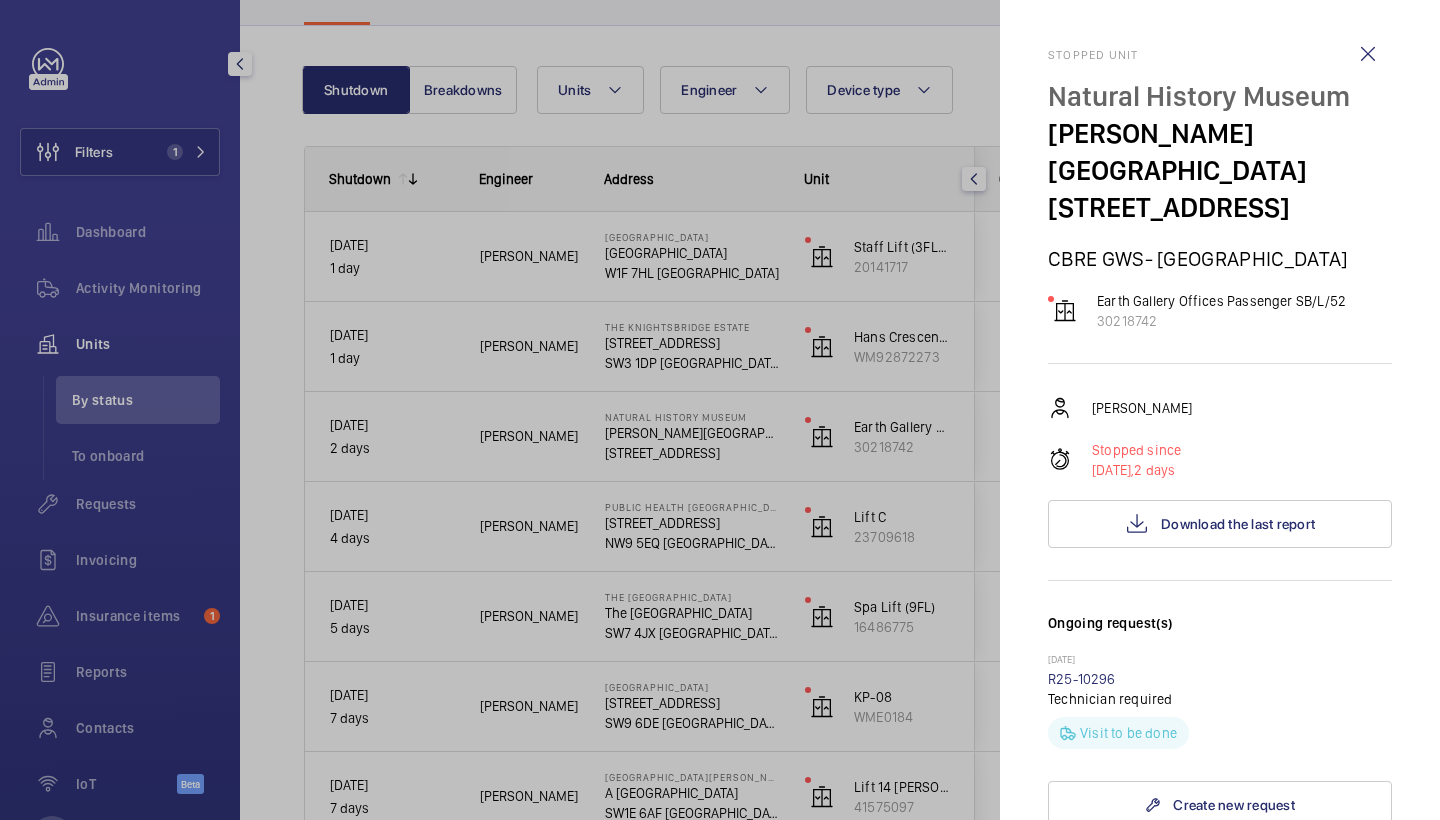scroll, scrollTop: 0, scrollLeft: 0, axis: both 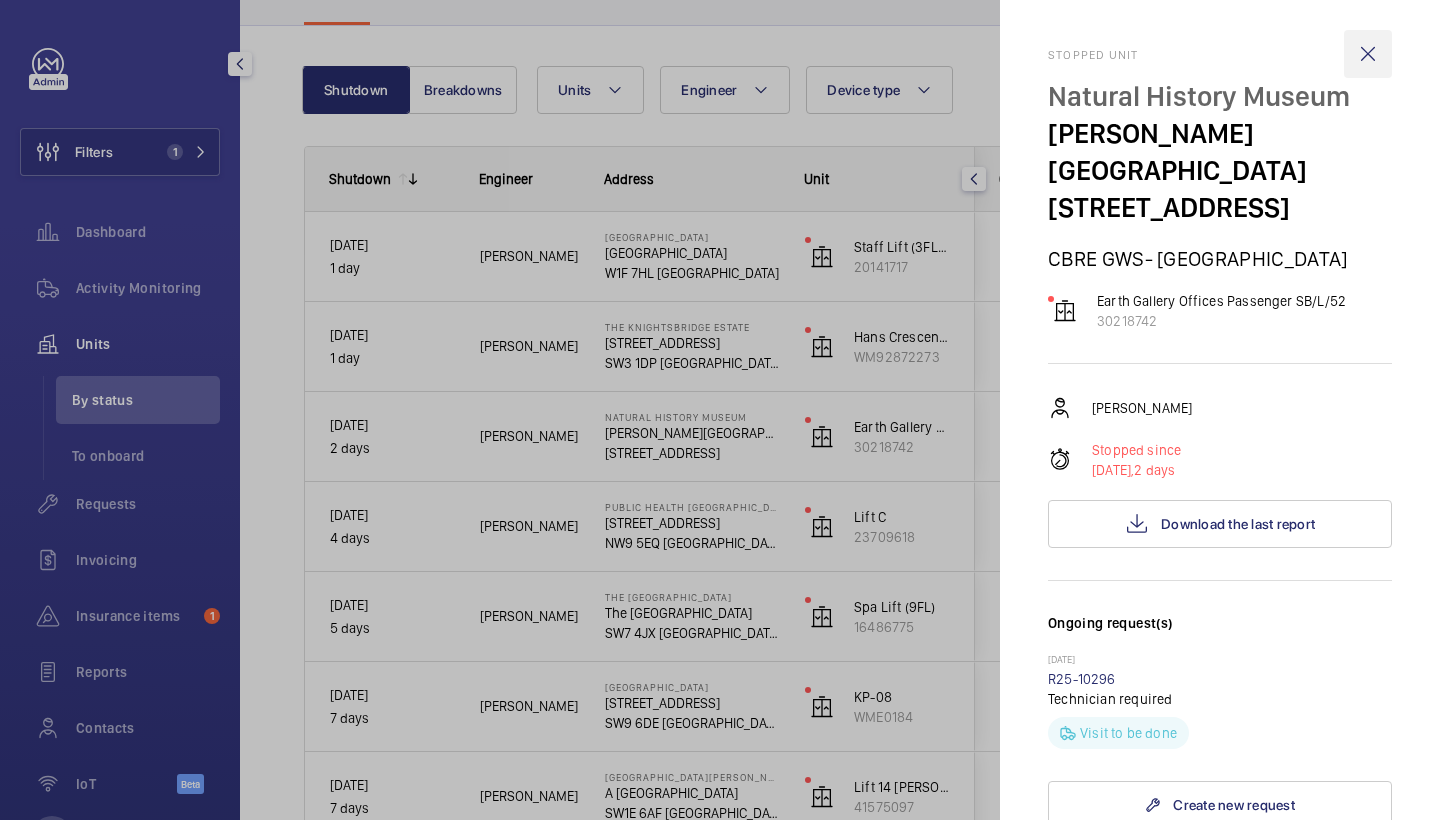 click 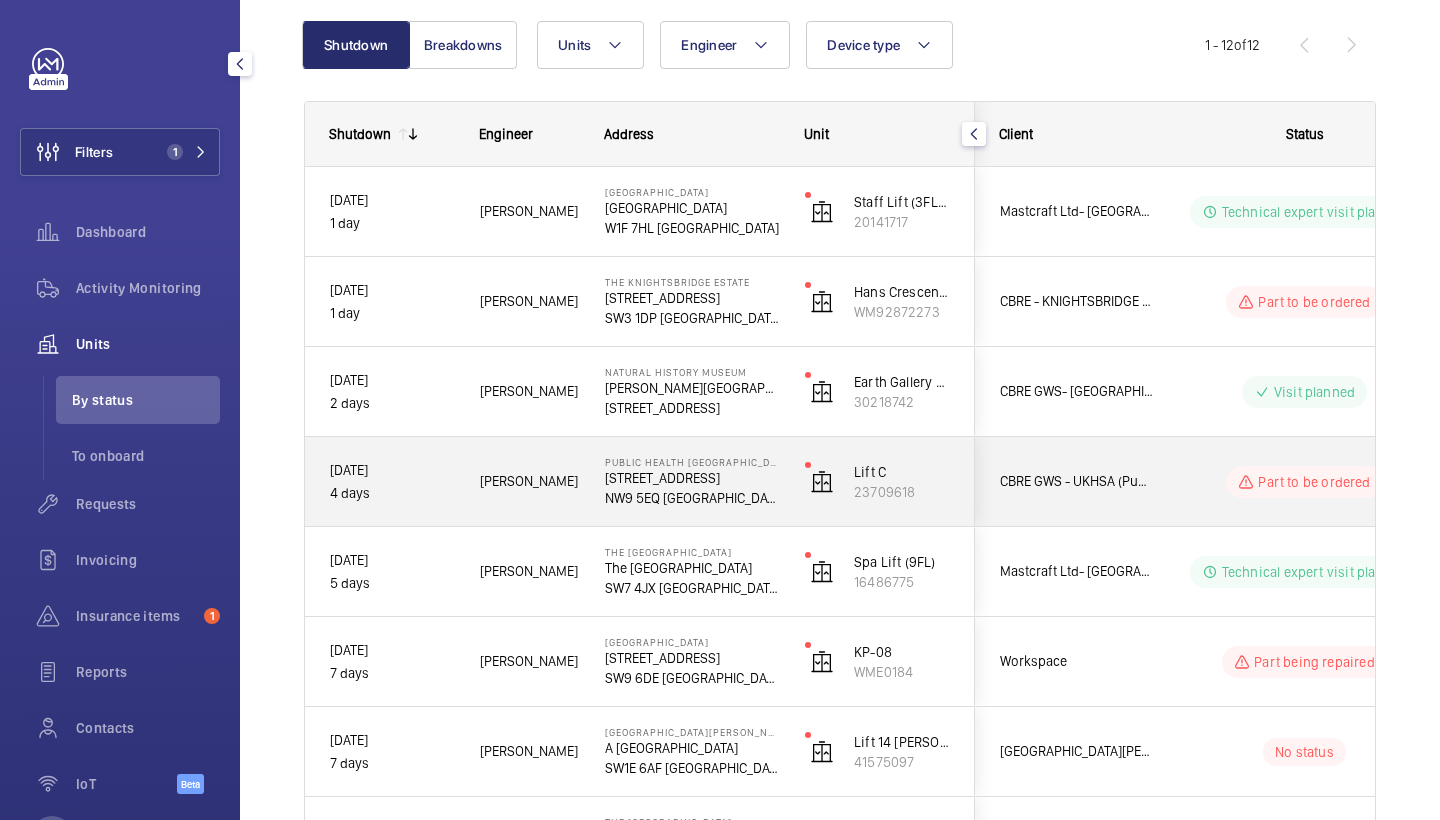 scroll, scrollTop: 201, scrollLeft: 0, axis: vertical 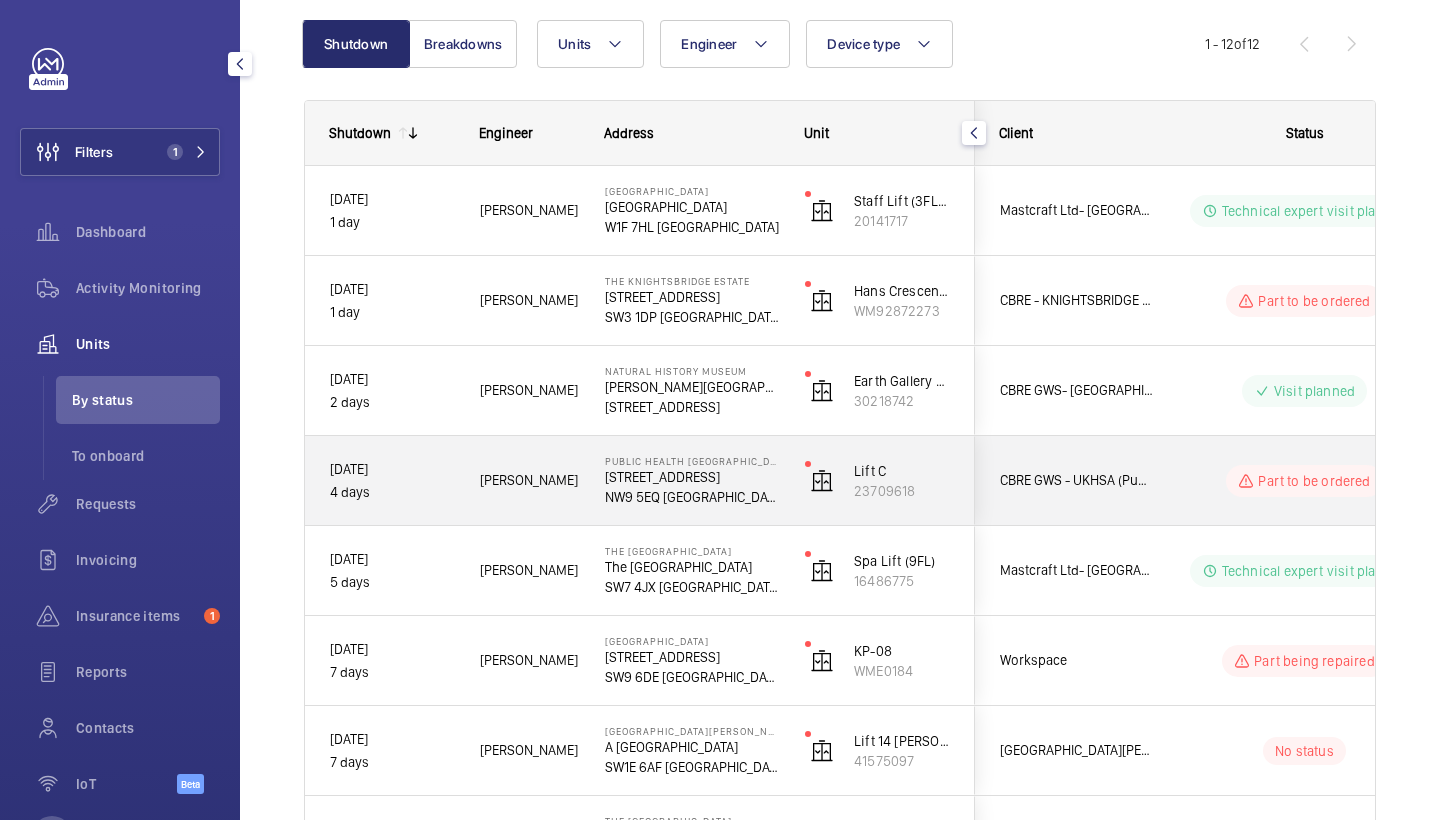 click on "Public Health England Colindale   61 Colindale Ave   NW9 5EQ LONDON" 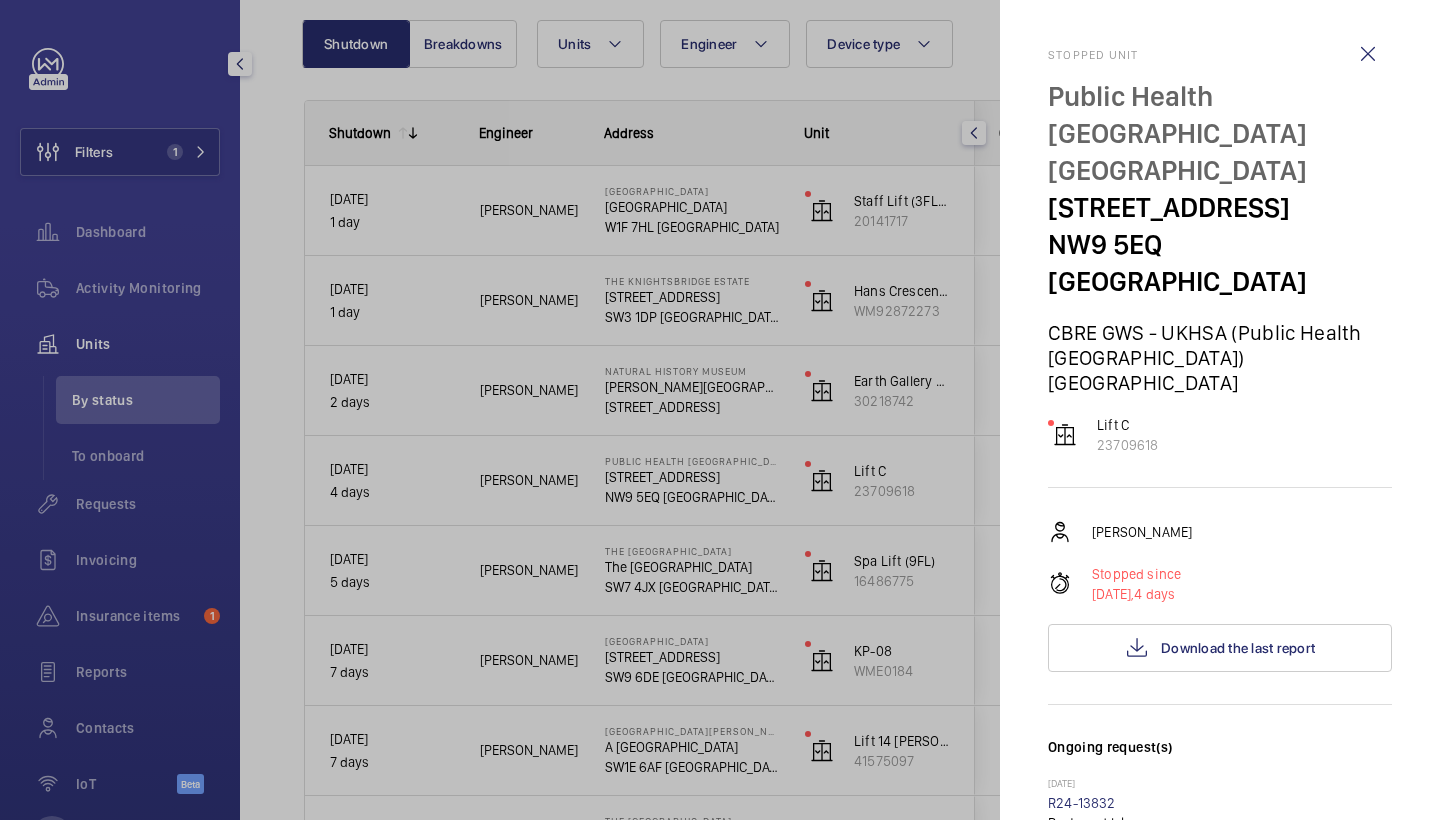 scroll, scrollTop: 0, scrollLeft: 0, axis: both 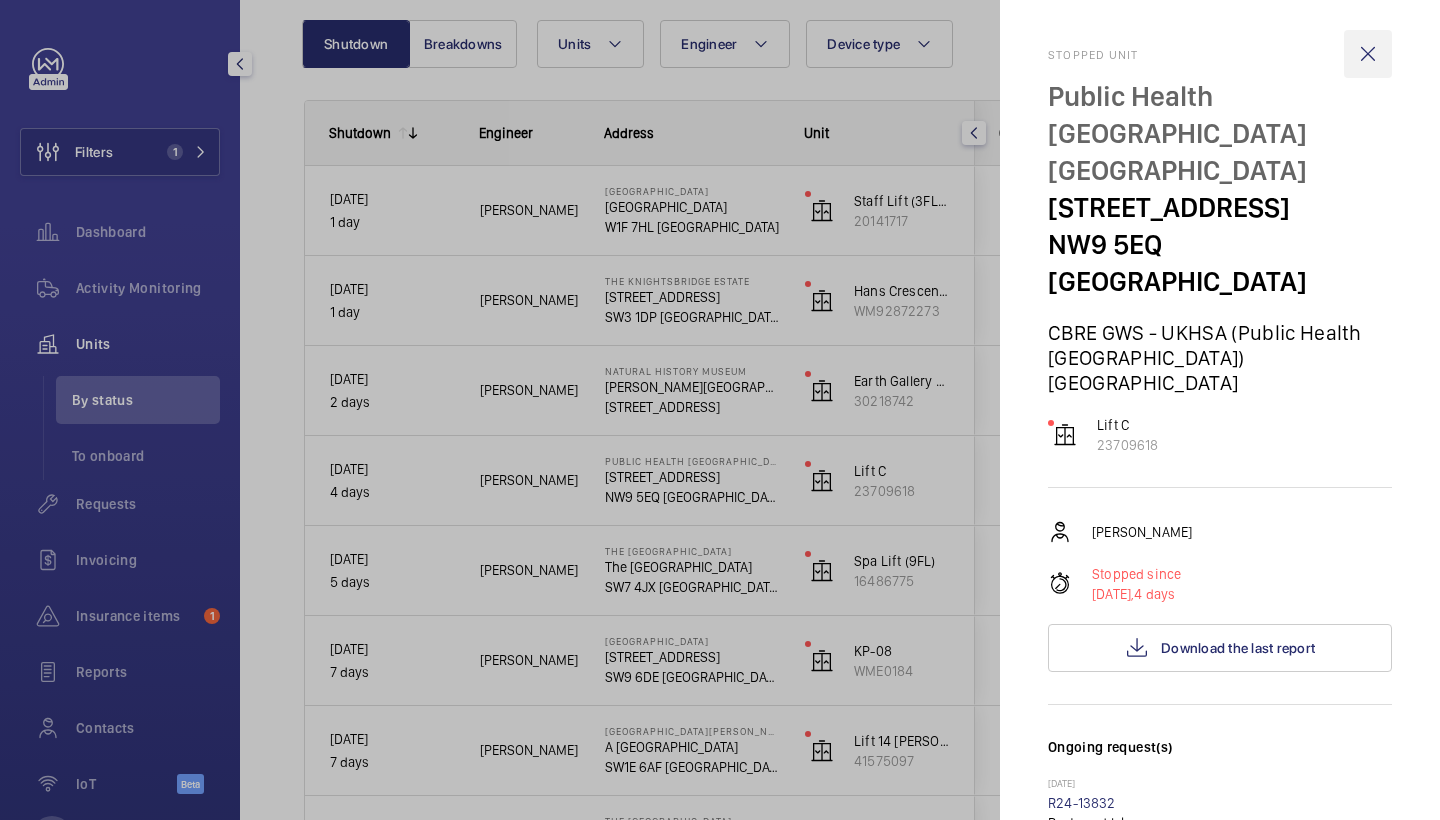 click 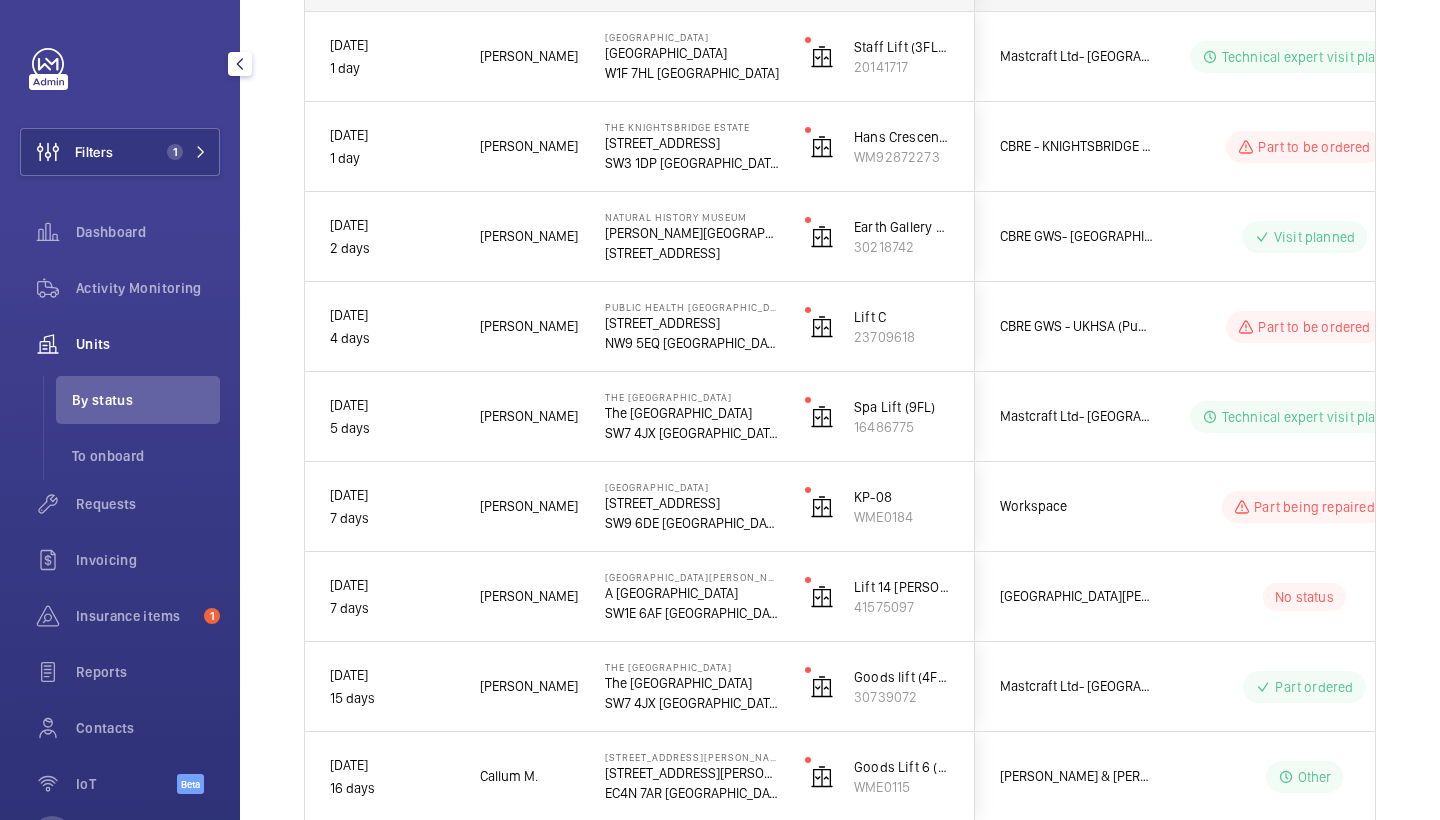 scroll, scrollTop: 371, scrollLeft: 0, axis: vertical 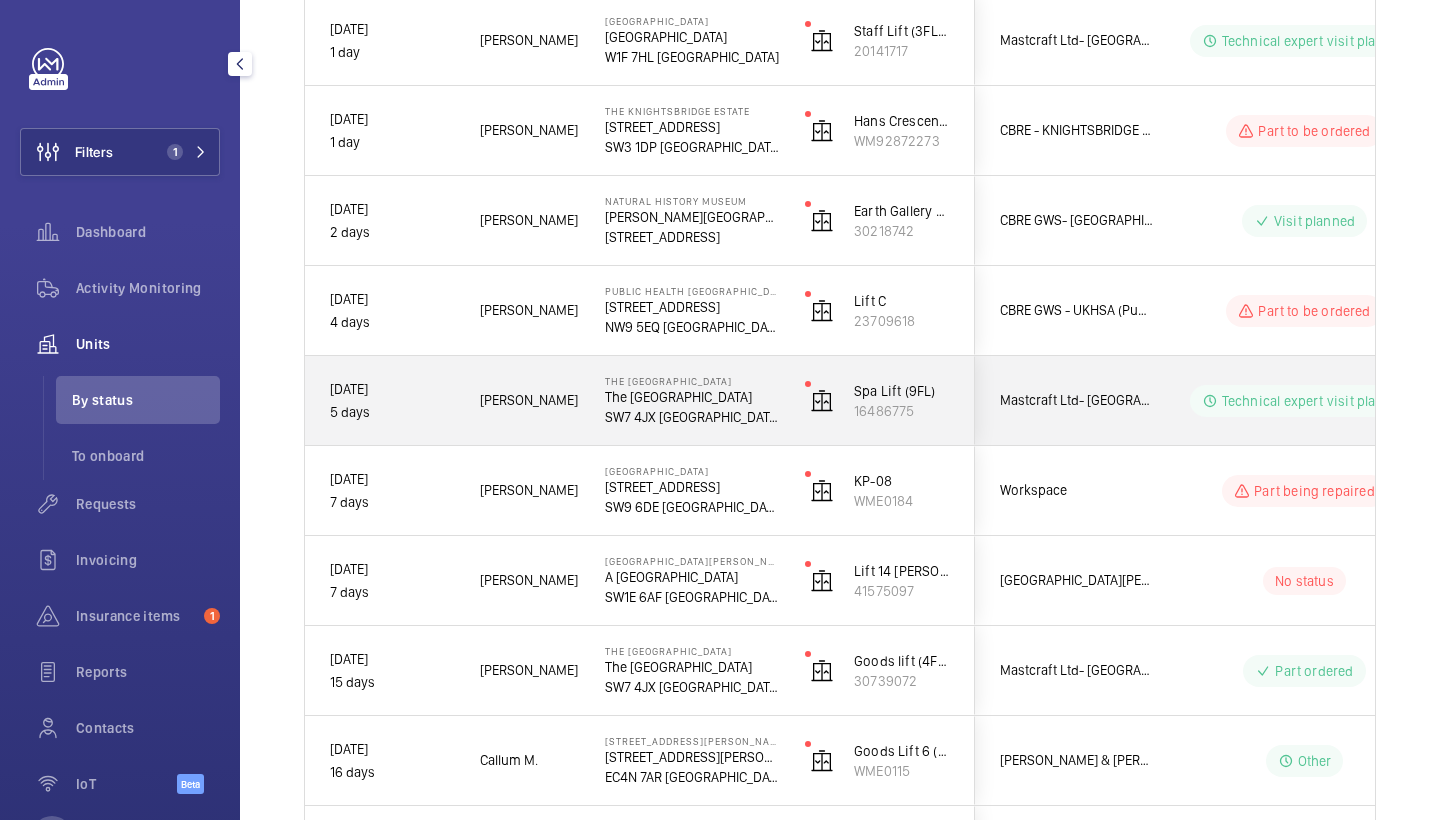 click on "SW7 4JX LONDON" 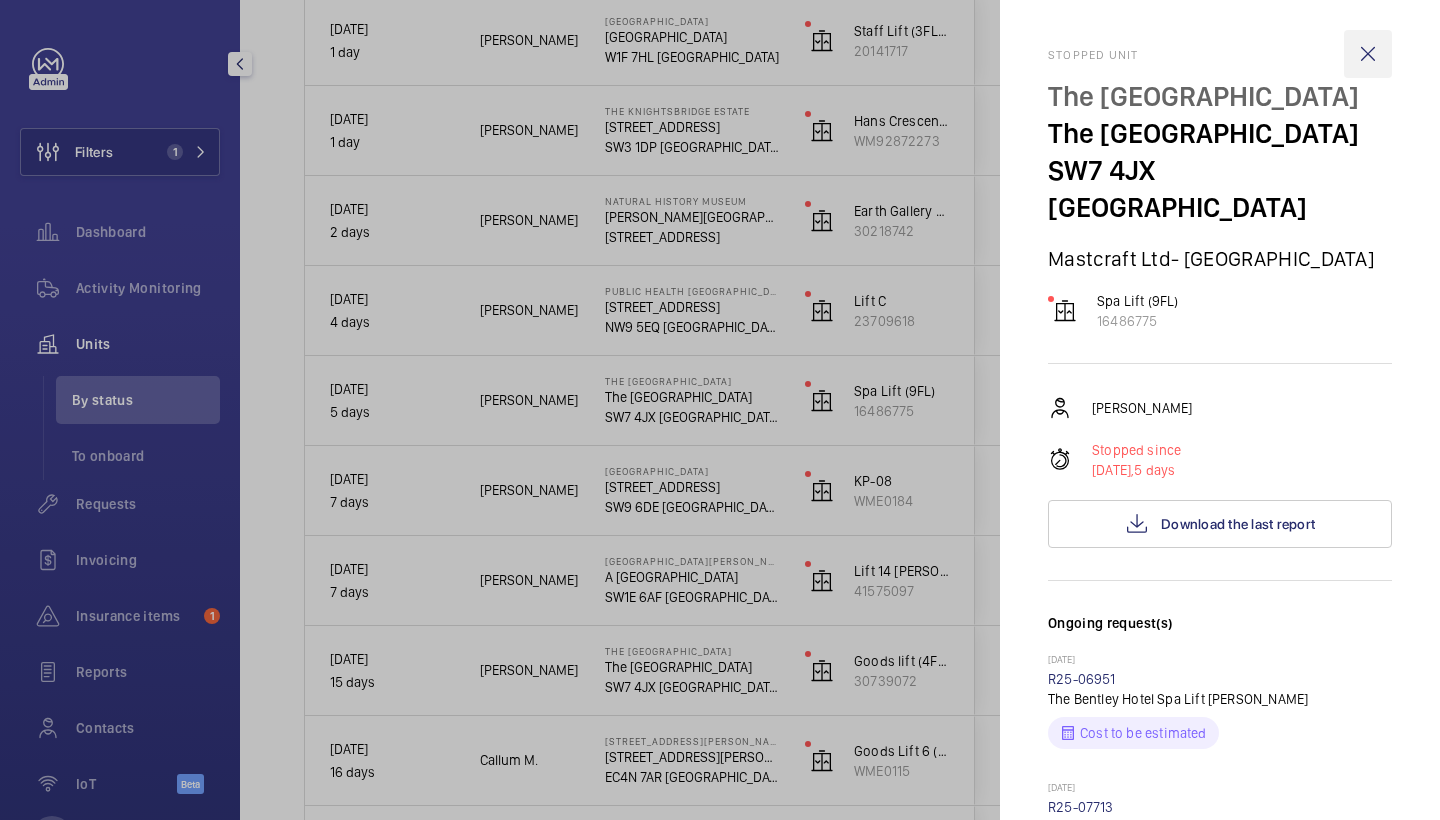 scroll, scrollTop: 0, scrollLeft: 0, axis: both 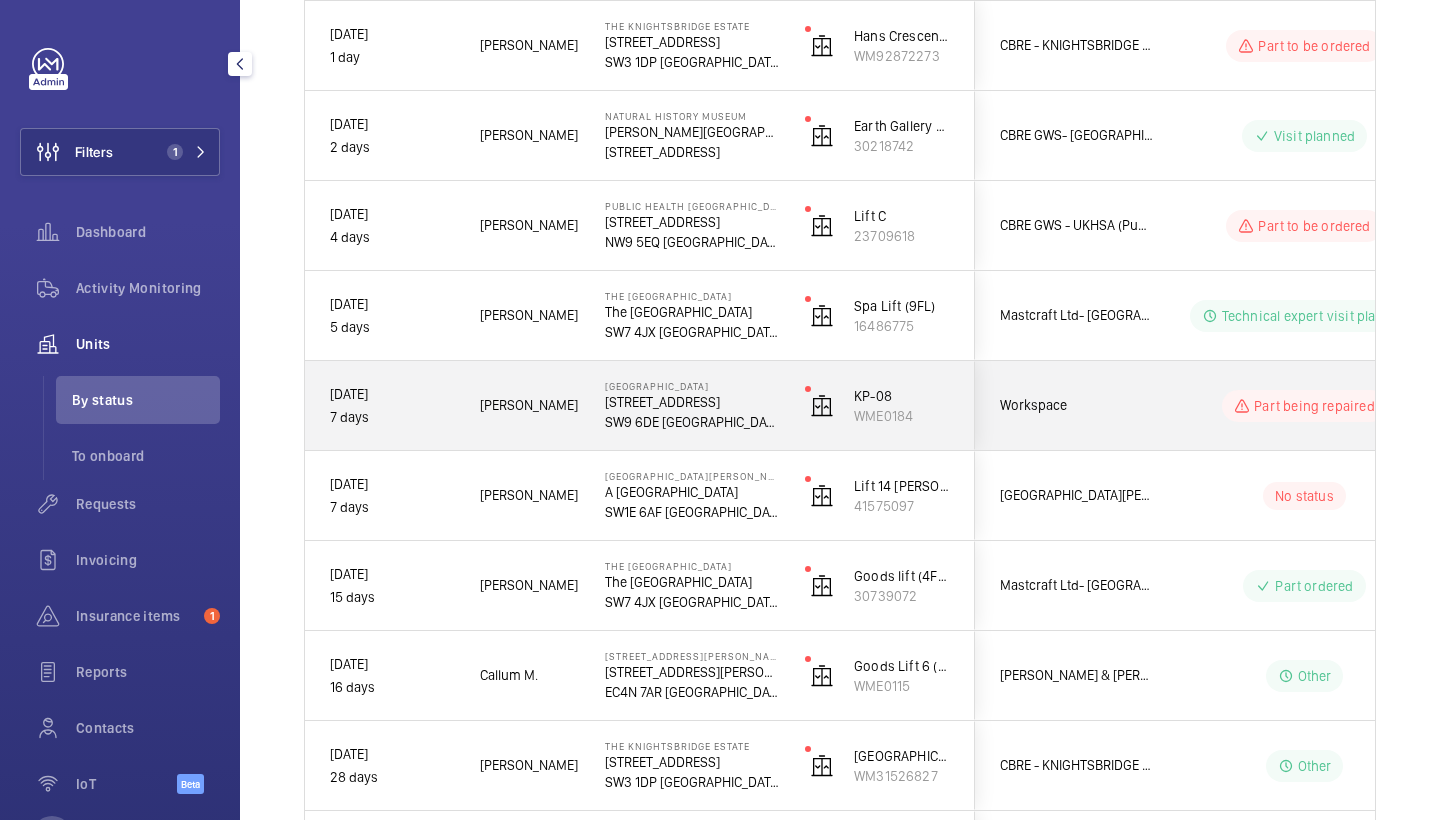 click on "SW9 6DE LONDON" 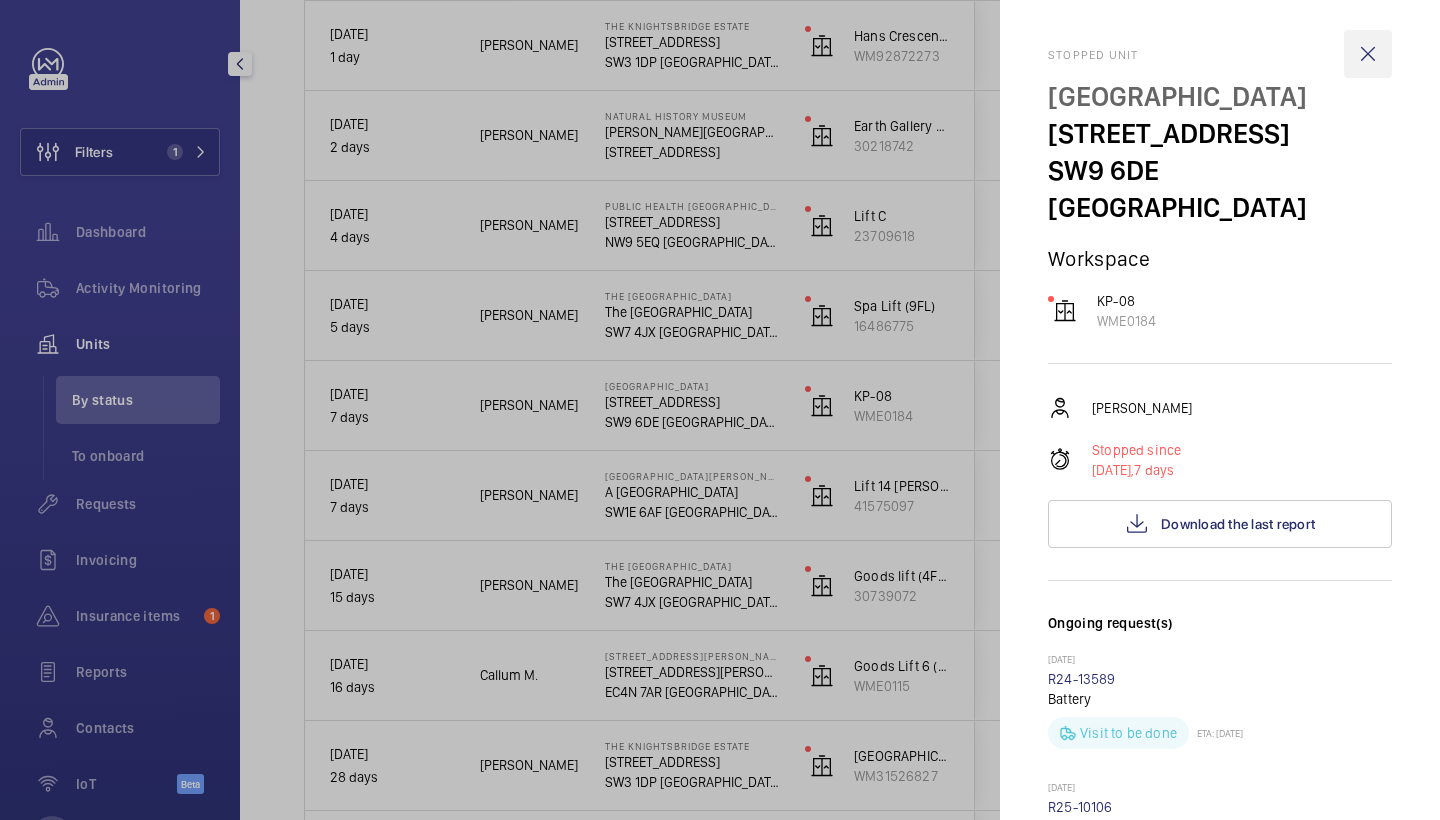scroll, scrollTop: 0, scrollLeft: 0, axis: both 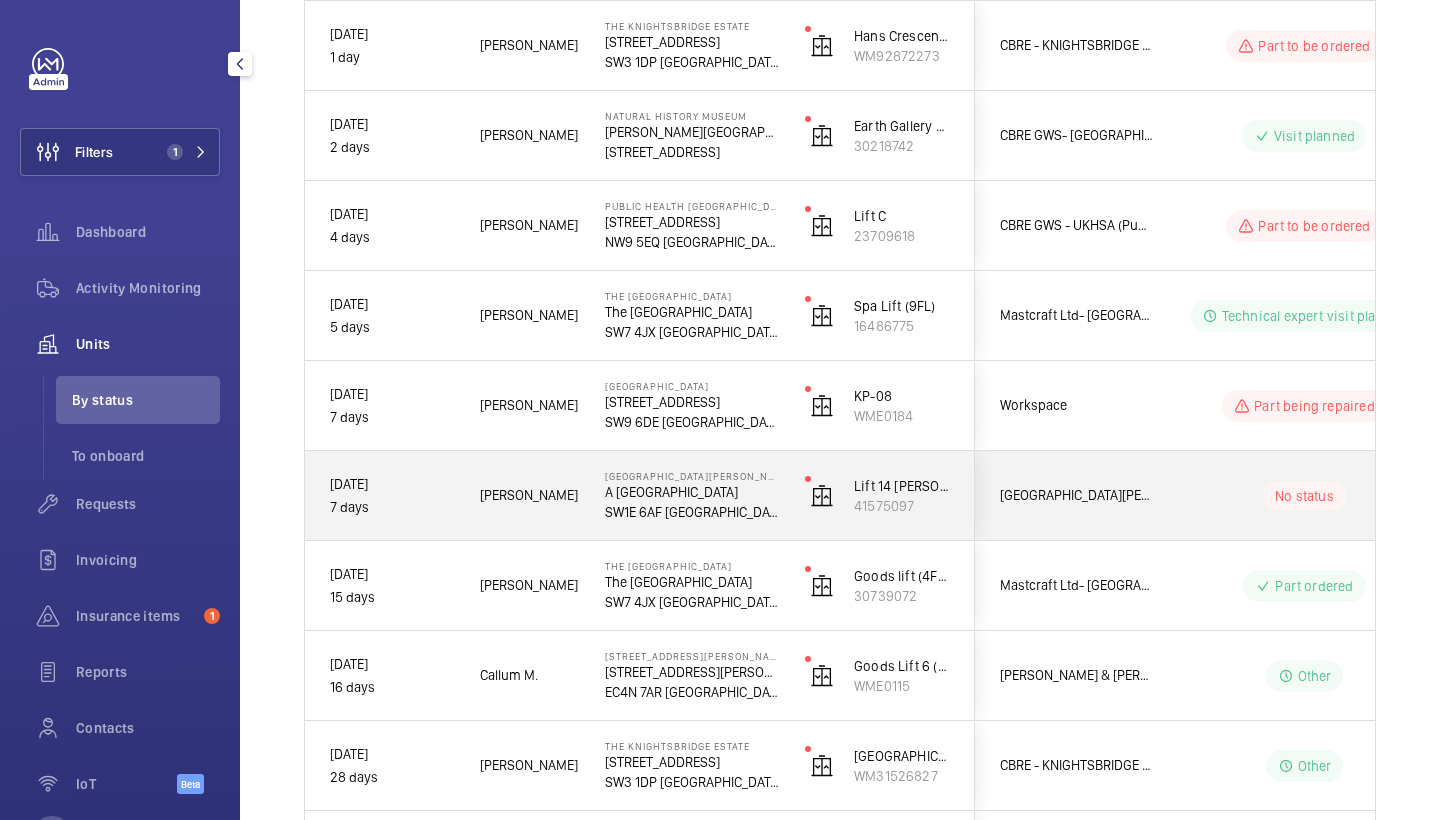 click on "Archie R." 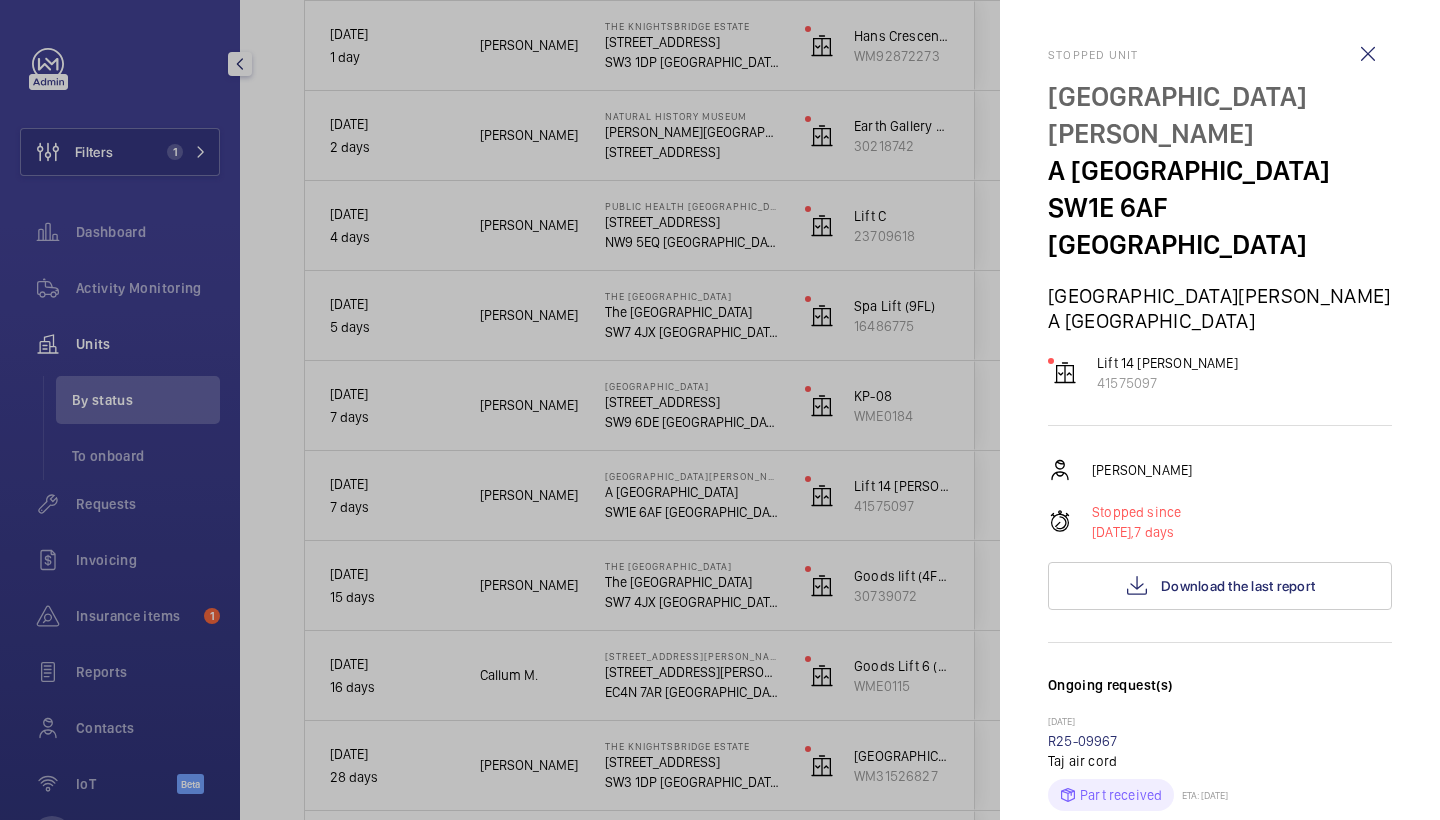 scroll, scrollTop: 0, scrollLeft: 0, axis: both 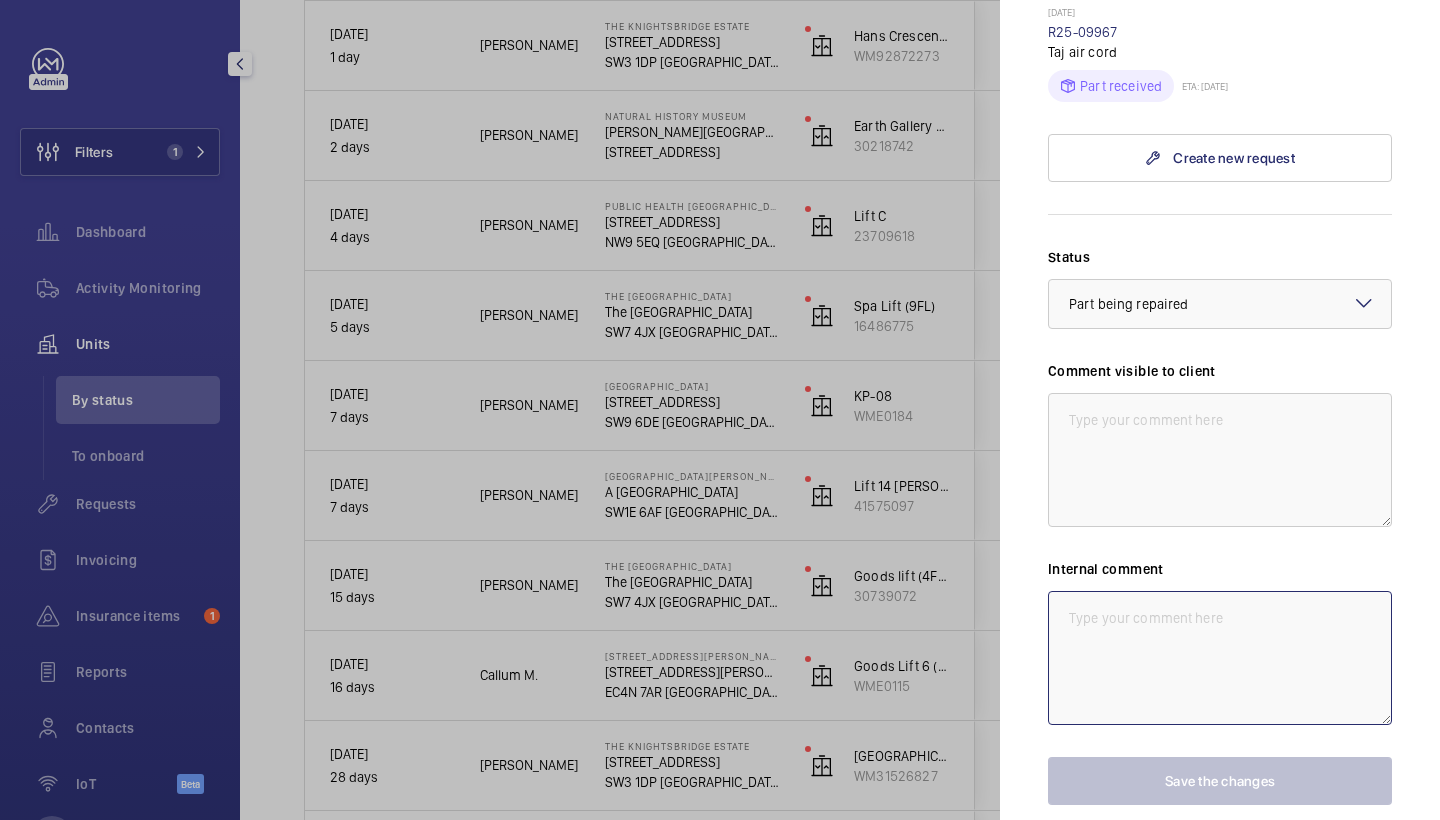 click 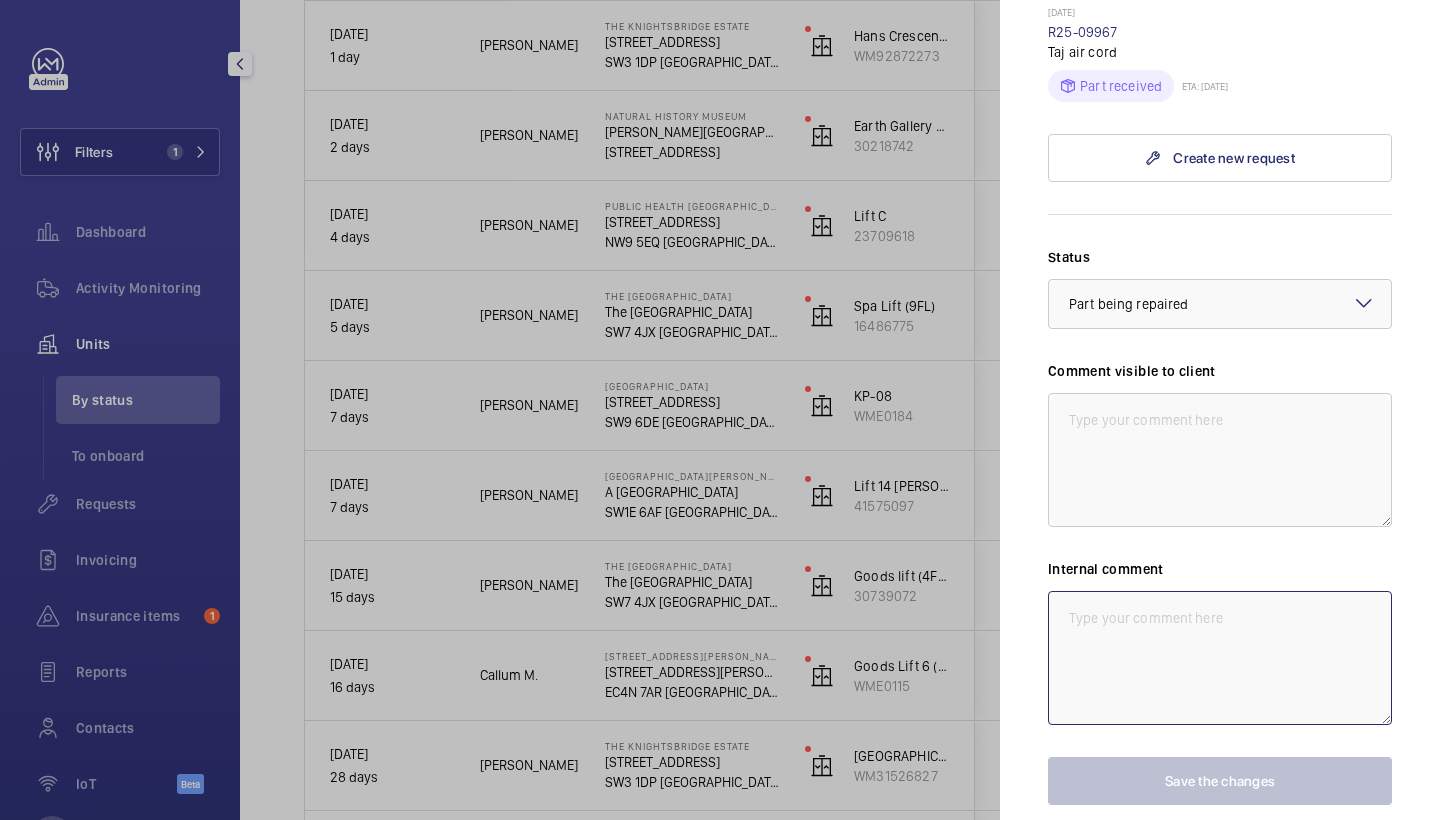 scroll, scrollTop: 708, scrollLeft: 0, axis: vertical 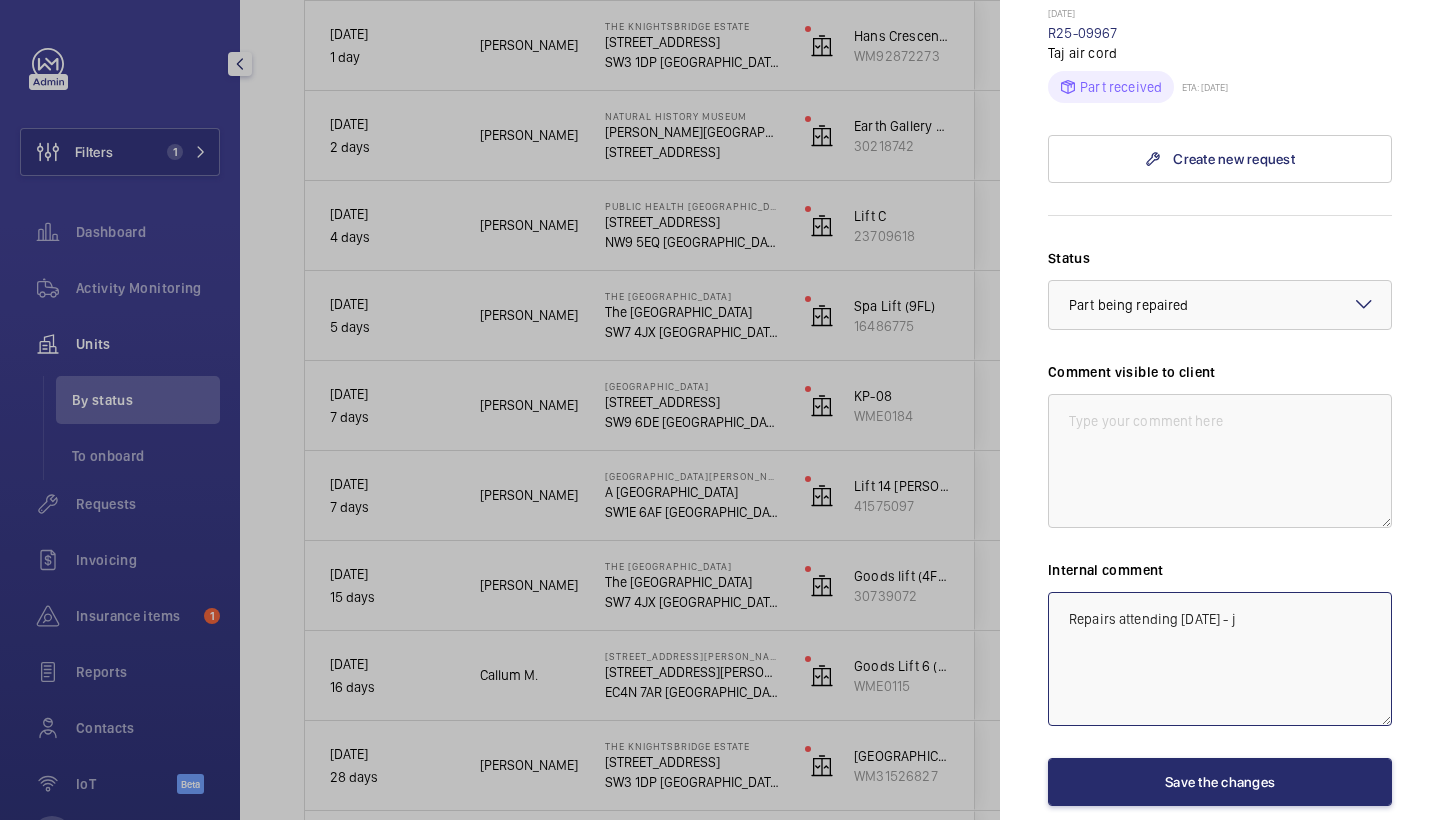 type on "Repairs attending 4/8/25 - jc" 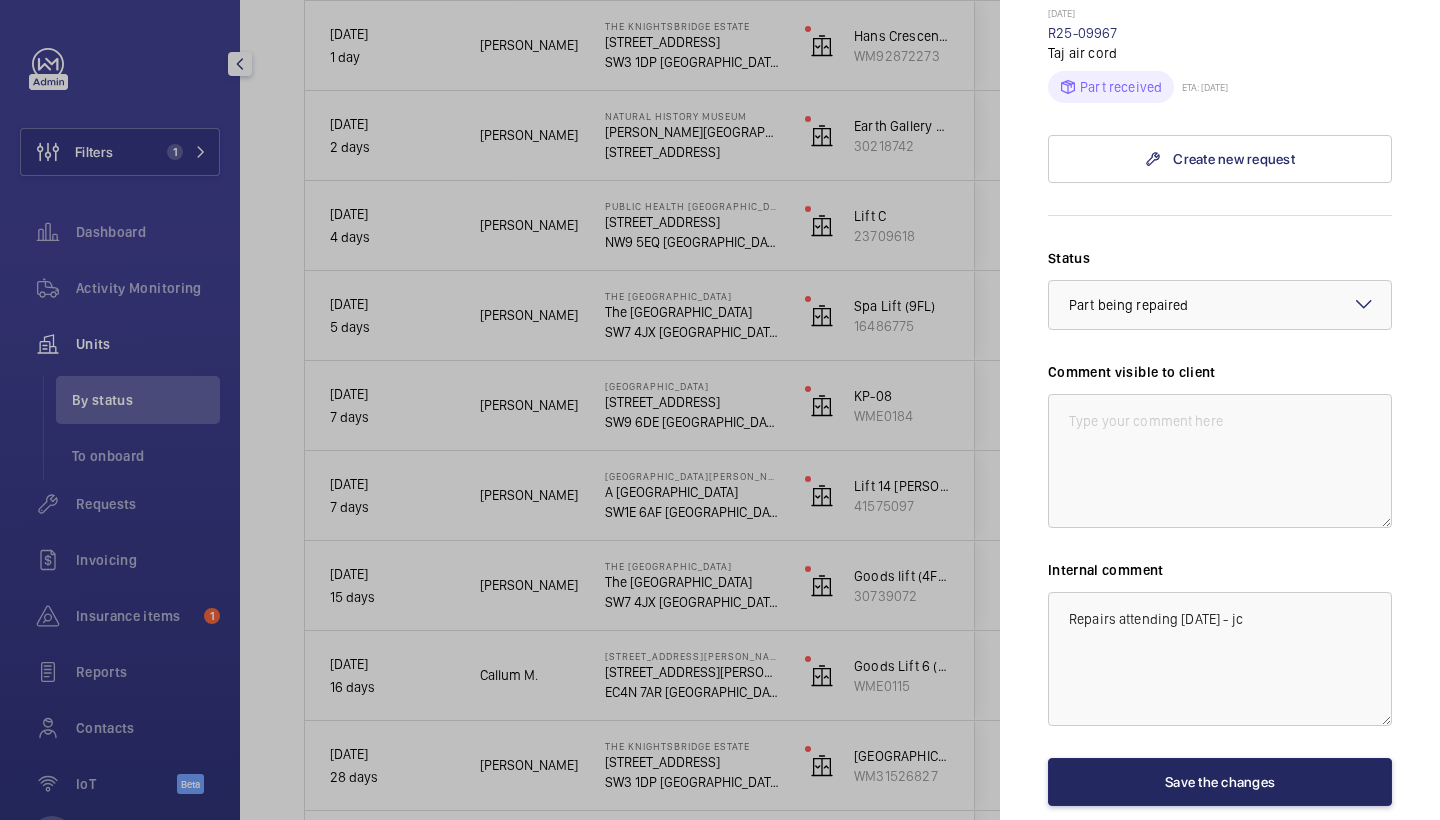 click on "Save the changes" 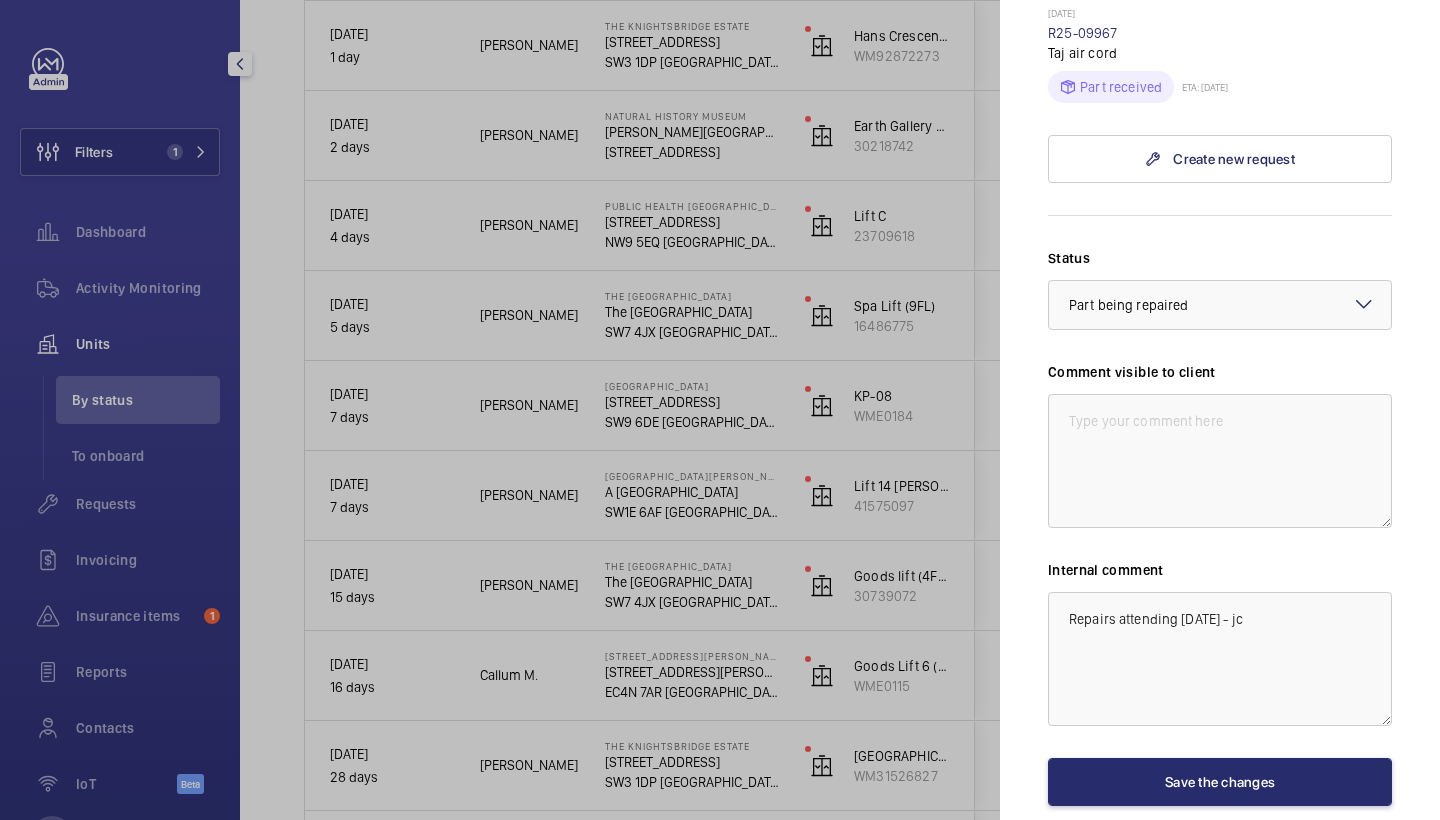 scroll, scrollTop: 0, scrollLeft: 0, axis: both 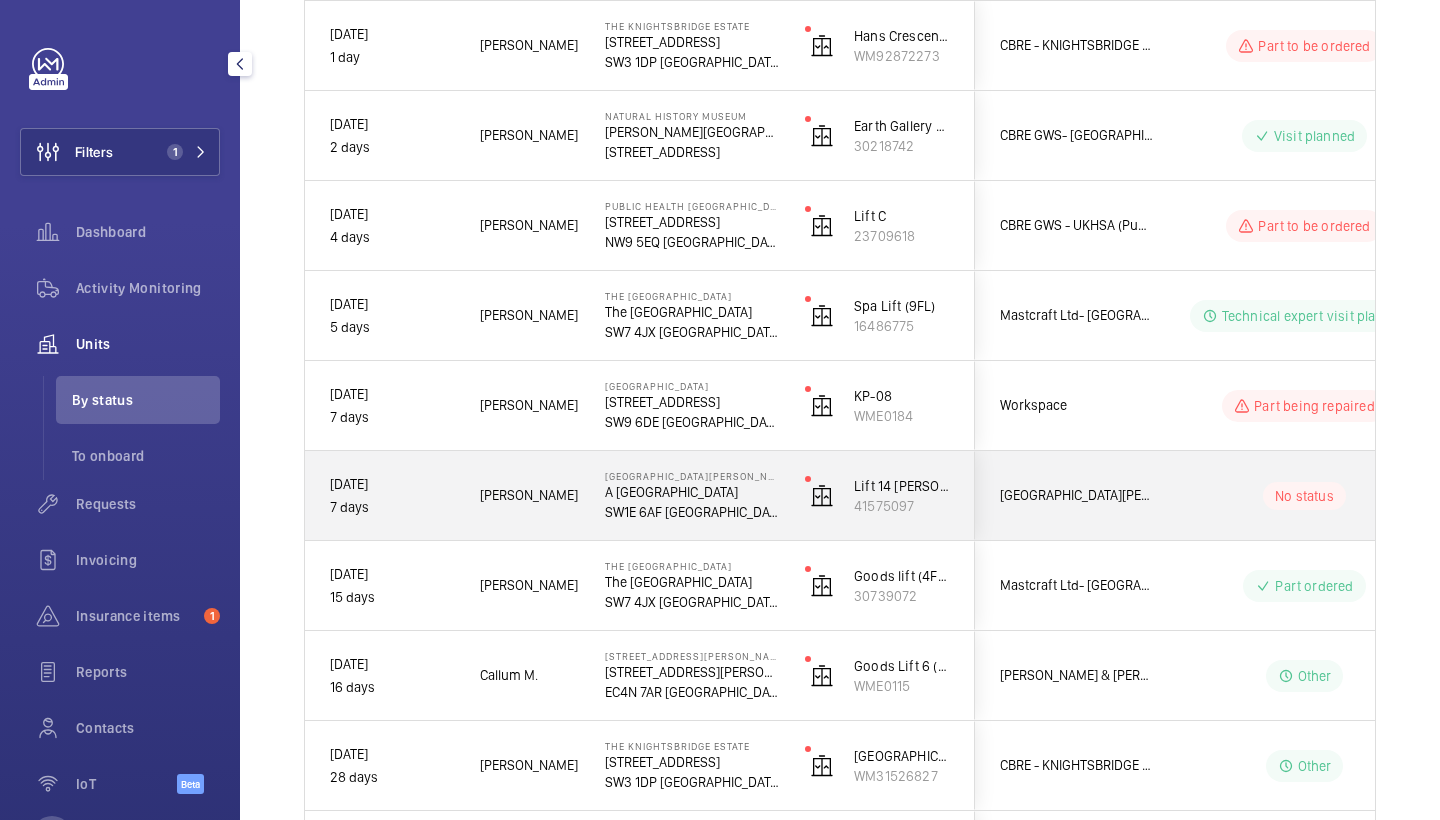 click on "Archie R." 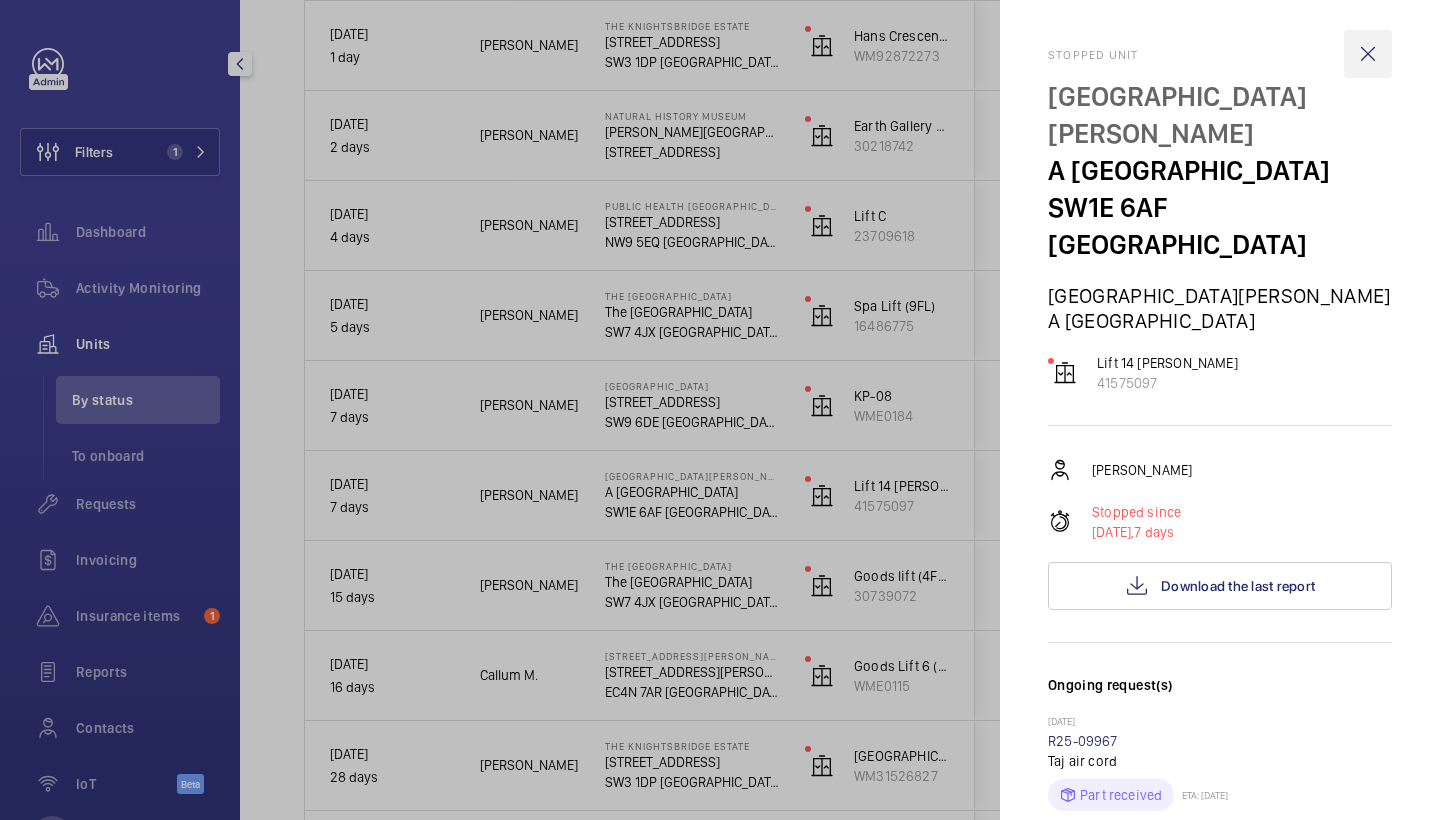 scroll, scrollTop: 0, scrollLeft: 0, axis: both 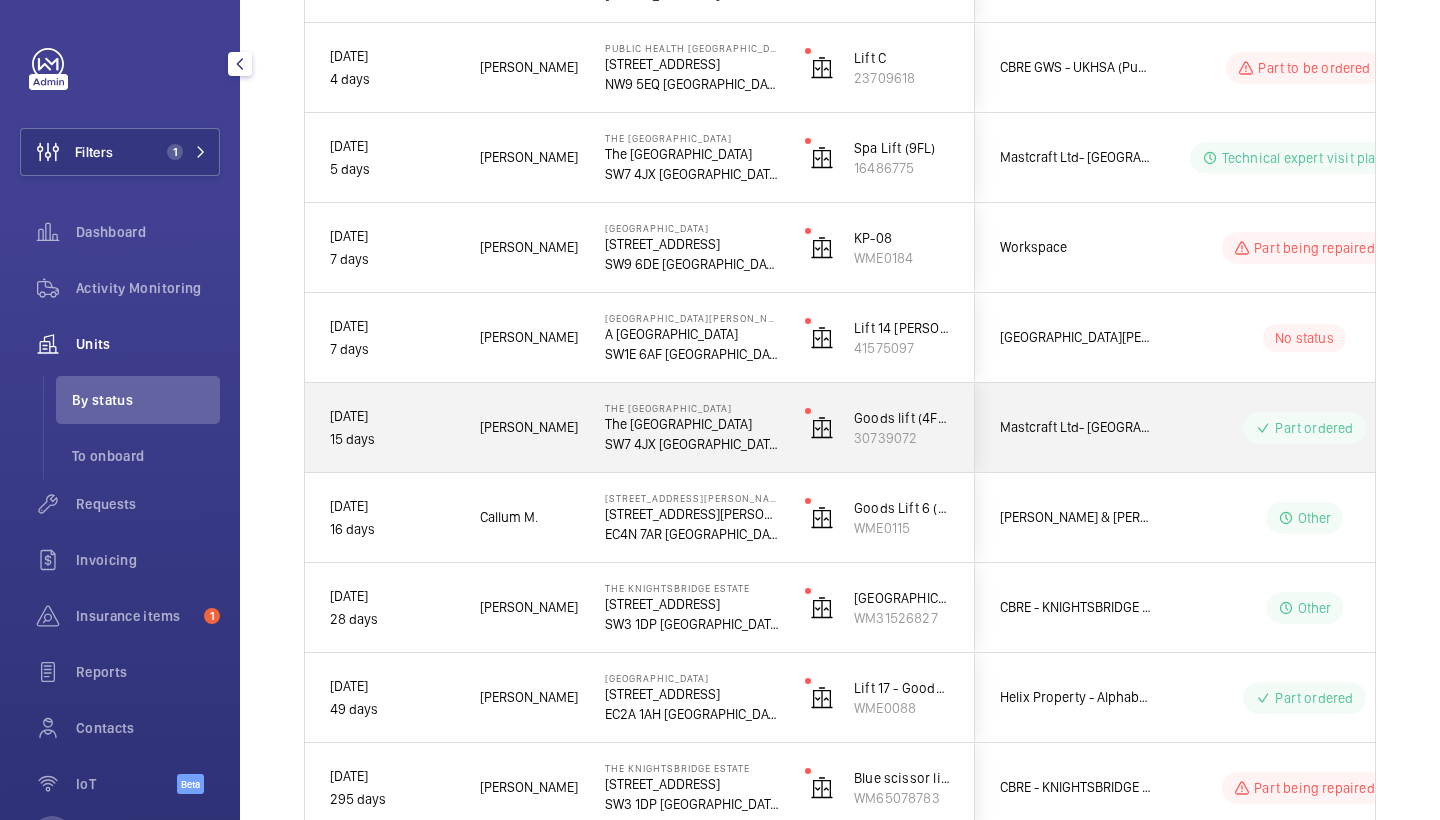 click on "The Bentley Hotel   The Bentley Hotel London   SW7 4JX LONDON" 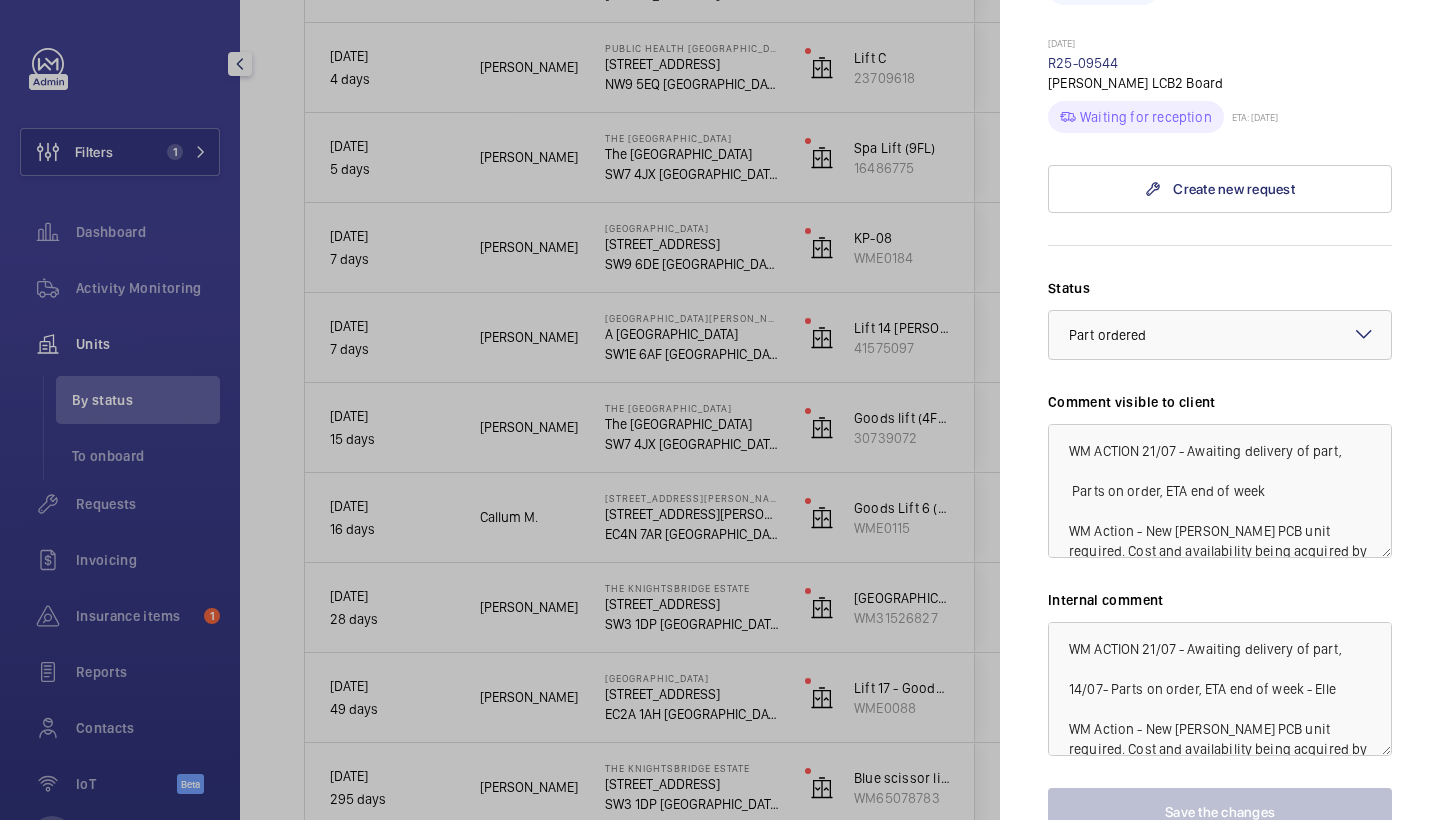scroll, scrollTop: 1021, scrollLeft: 0, axis: vertical 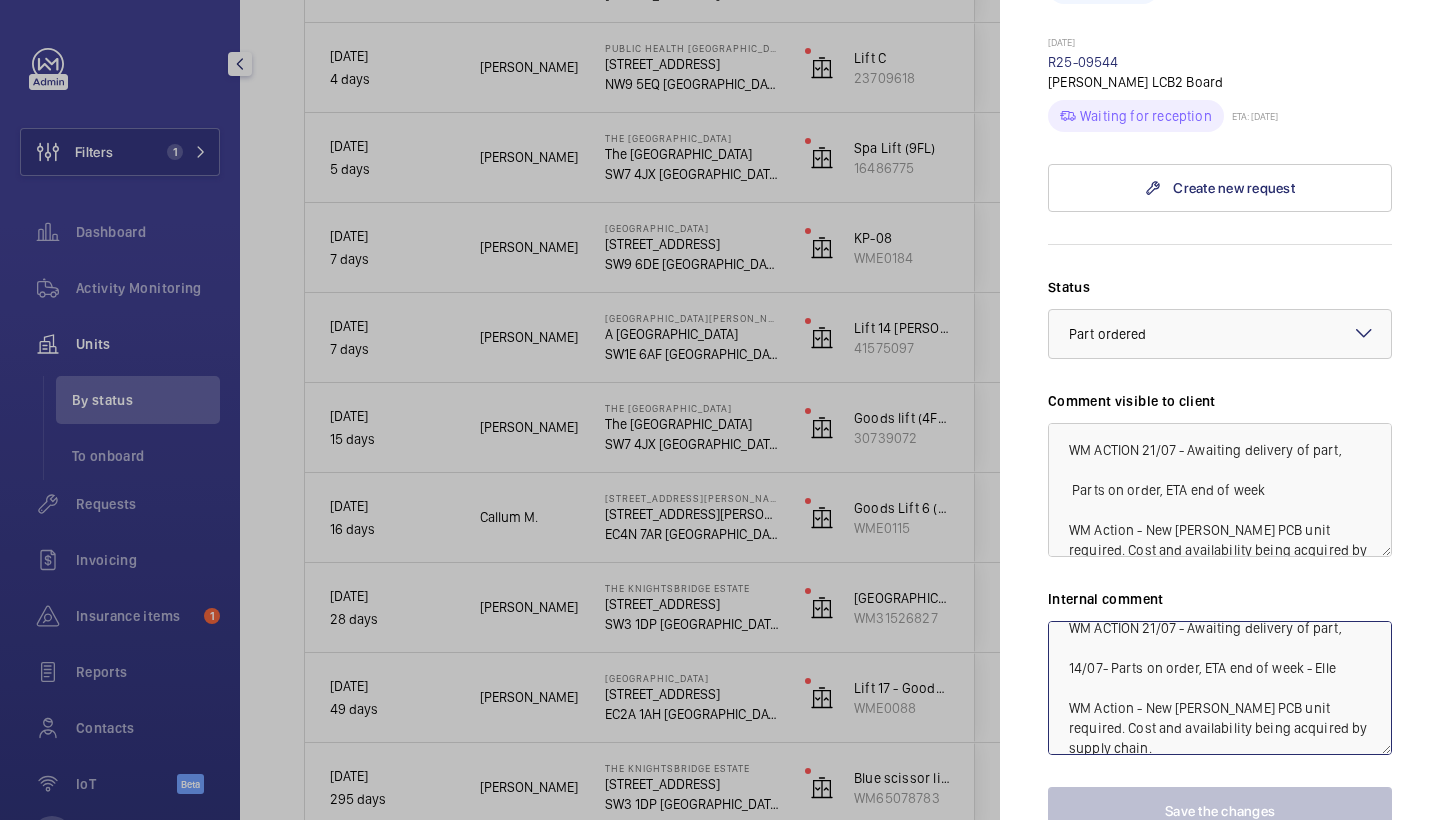 drag, startPoint x: 1069, startPoint y: 615, endPoint x: 1346, endPoint y: 722, distance: 296.9478 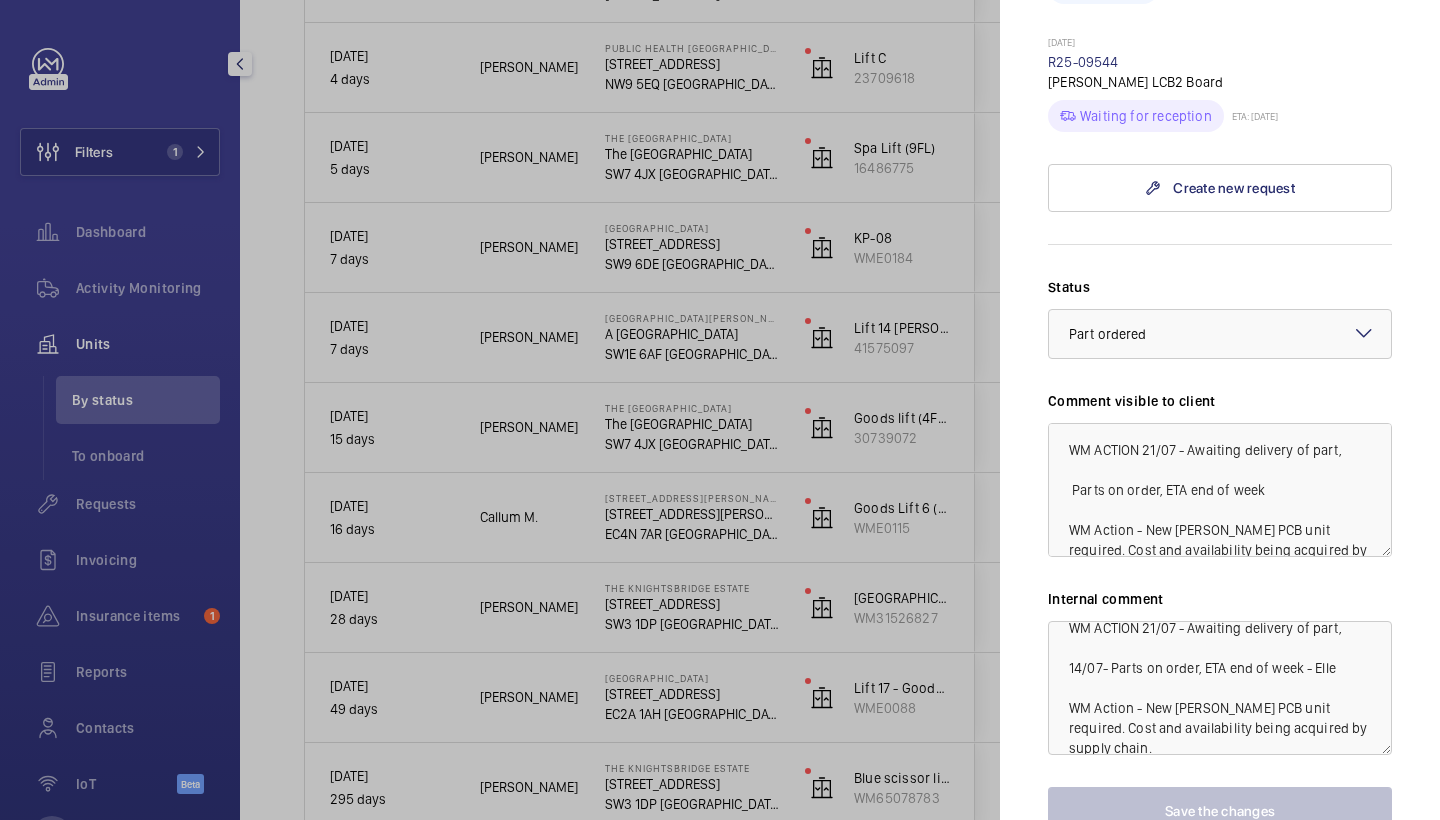 click on "Stopped unit The Bentley Hotel The Bentley Hotel London  SW7 4JX LONDON   Mastcraft Ltd- The Bentley Hotel   Goods lift (4FLR)   30739072   Gianluca Storti   Stopped since 14/07/2025,  15 days Download the last report Ongoing request(s) 20/05/2025  R25-06956
The Bentley Hotel Goods Lift Delap Cost to be estimated 06/06/2025  R25-07717
LED shaft light upgrade  Quote to be sent 06/06/2025  R25-07724
cop upgrade, mr light upgrade, shaft light upgrade, indicator upgrade Quote sent 14/07/2025  R25-09544
OTIS LCB2 Board Waiting for reception  ETA: 17/07/2025   Create new request Status Select a status × Part ordered × Comment visible to client WM ACTION 21/07 - Awaiting delivery of part,
Parts on order, ETA end of week
WM Action - New Otis PCB unit required. Cost and availability being acquired by supply chain. Internal comment Save the changes Pause the unit" 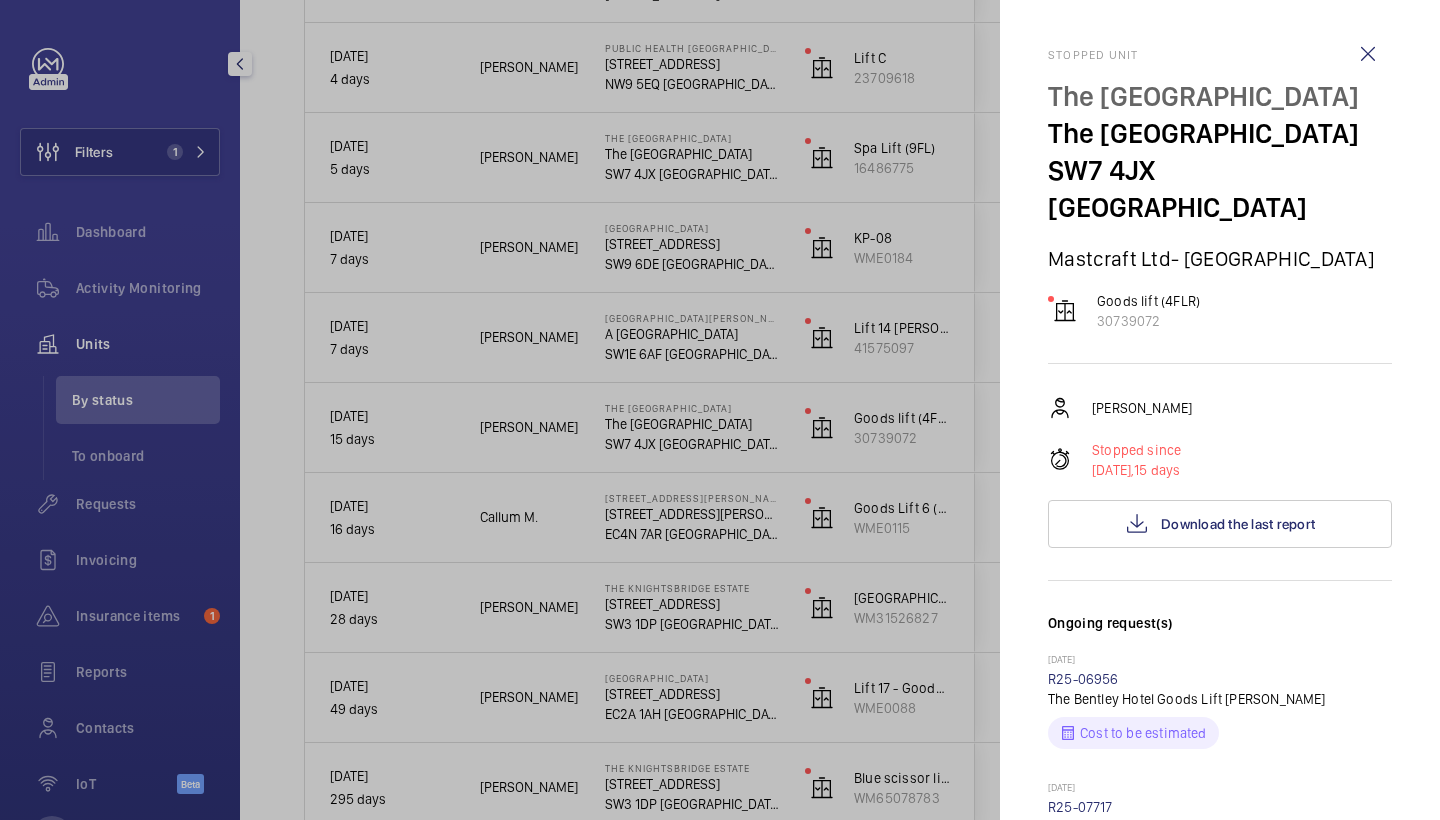 scroll, scrollTop: 0, scrollLeft: 0, axis: both 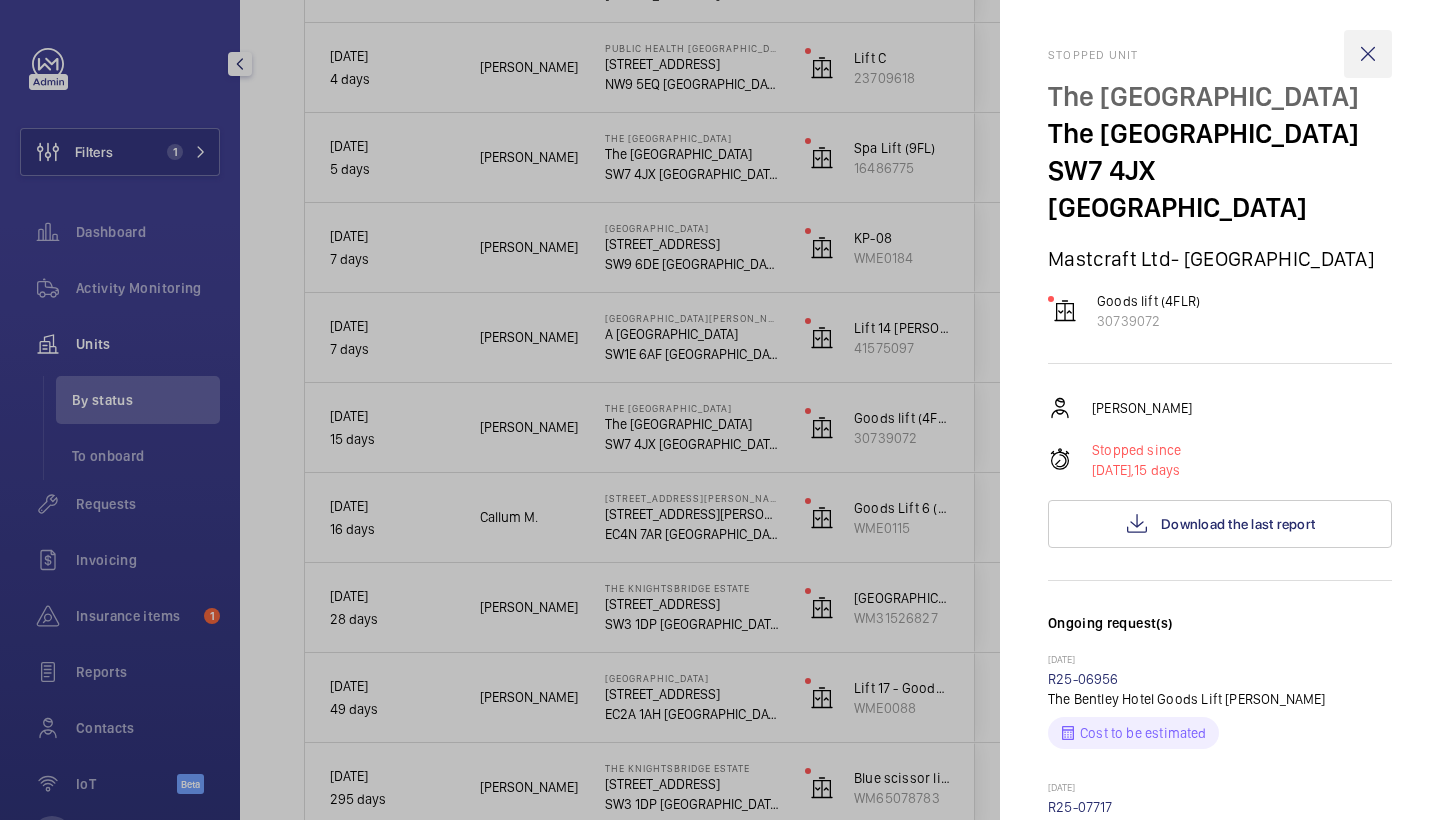 click 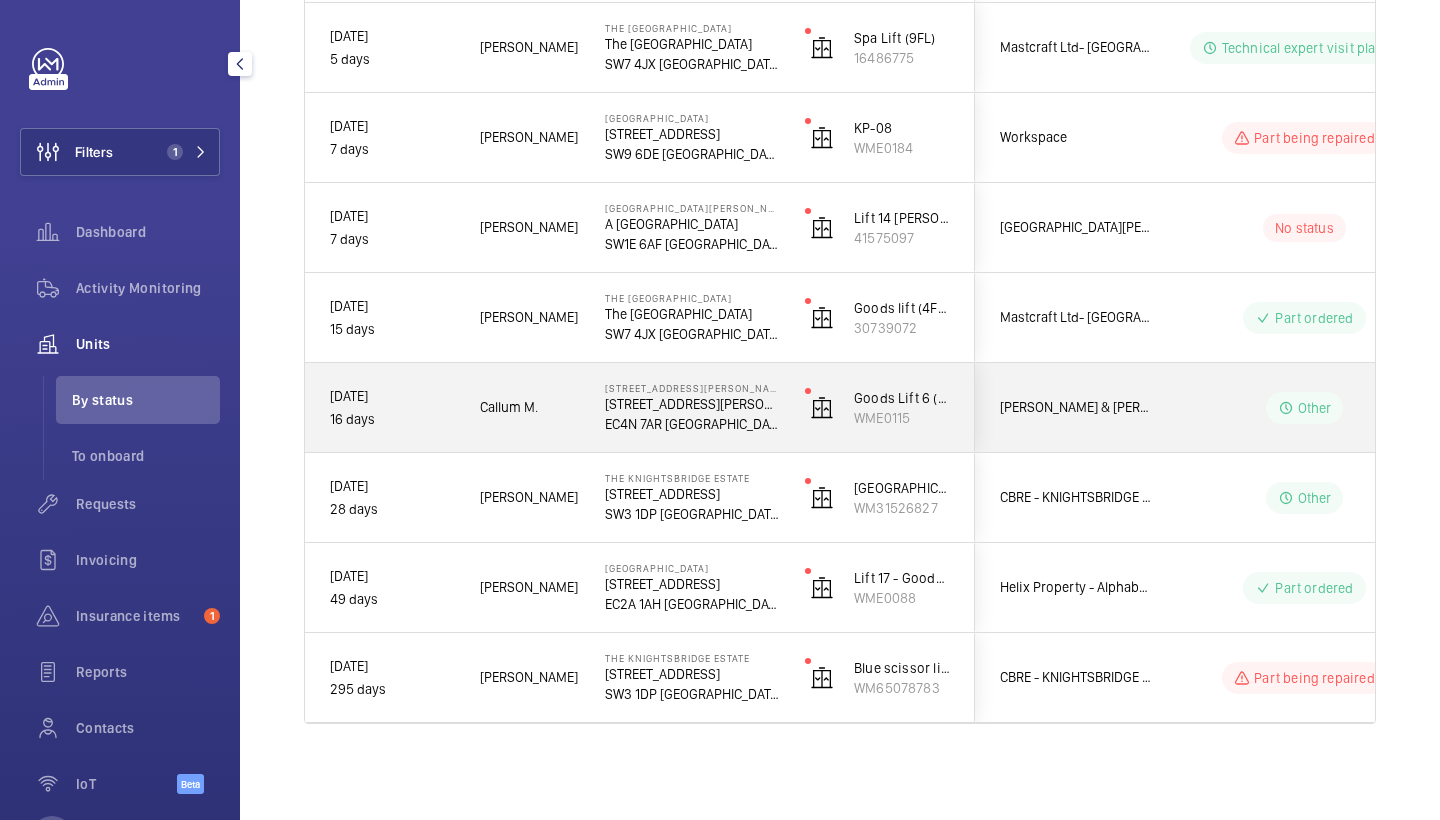 scroll, scrollTop: 724, scrollLeft: 0, axis: vertical 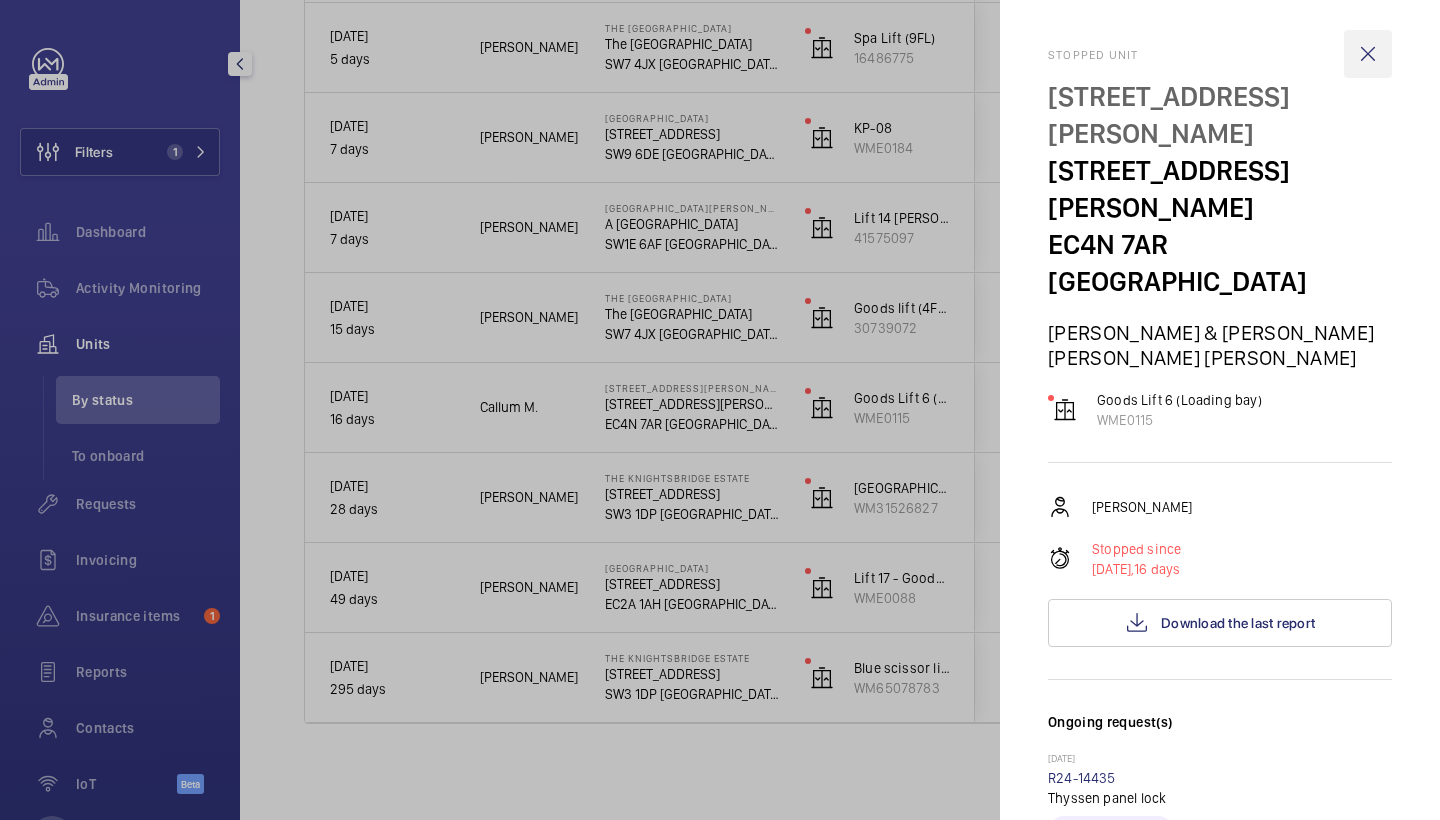 click 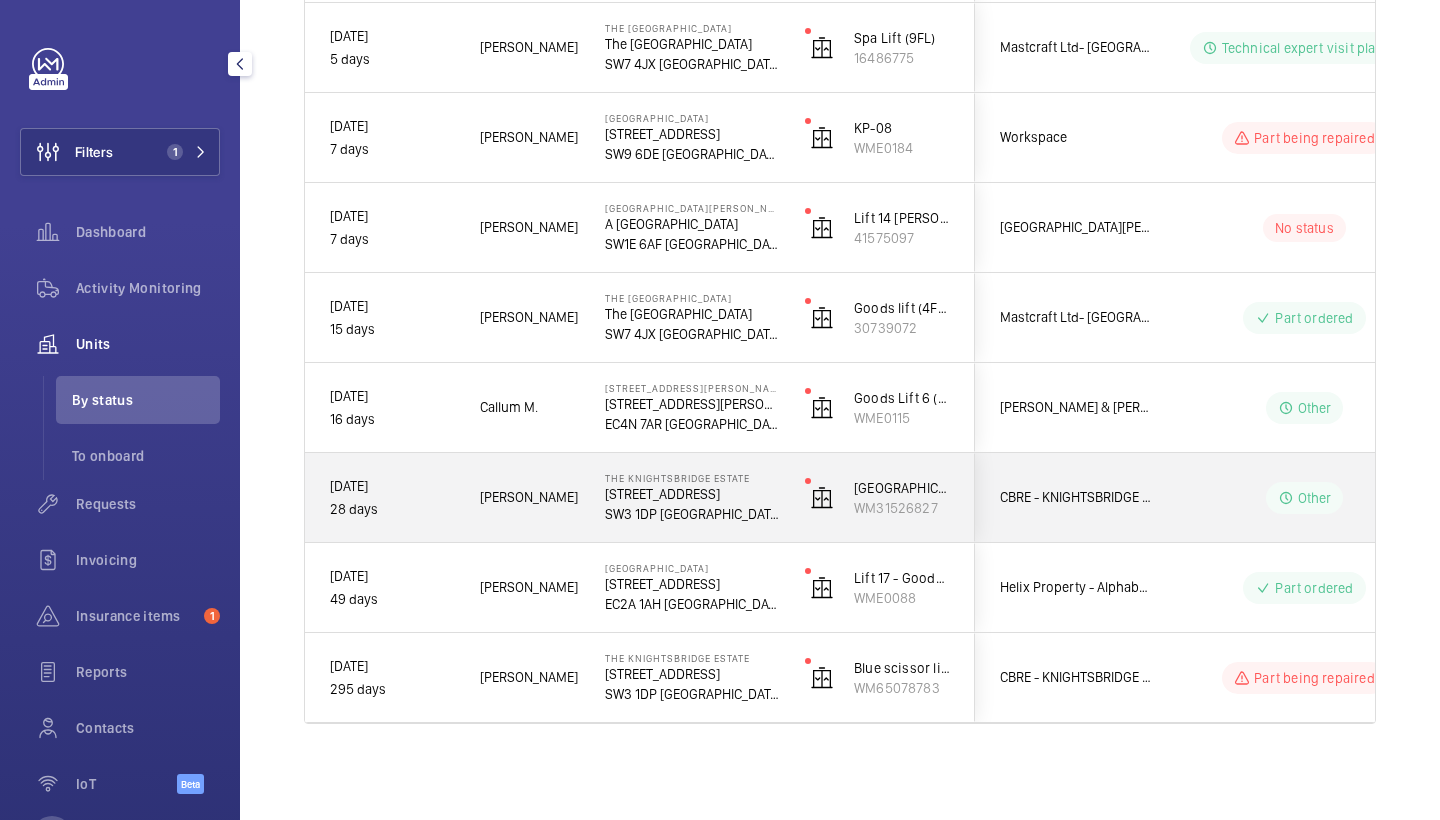 click on "The Knightsbridge Estate   55-57 Brompton Road   SW3 1DP LONDON" 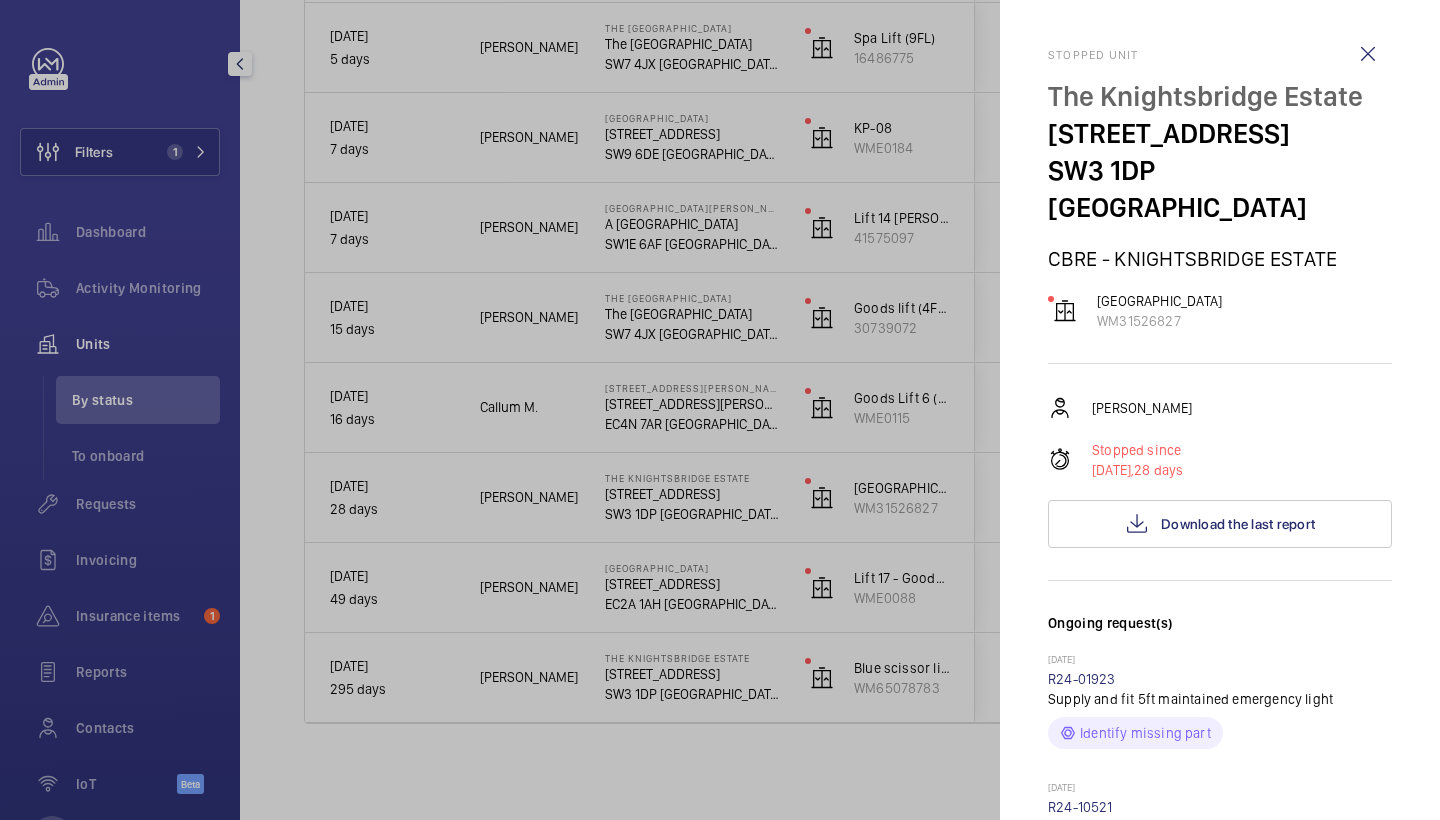 scroll, scrollTop: 0, scrollLeft: 0, axis: both 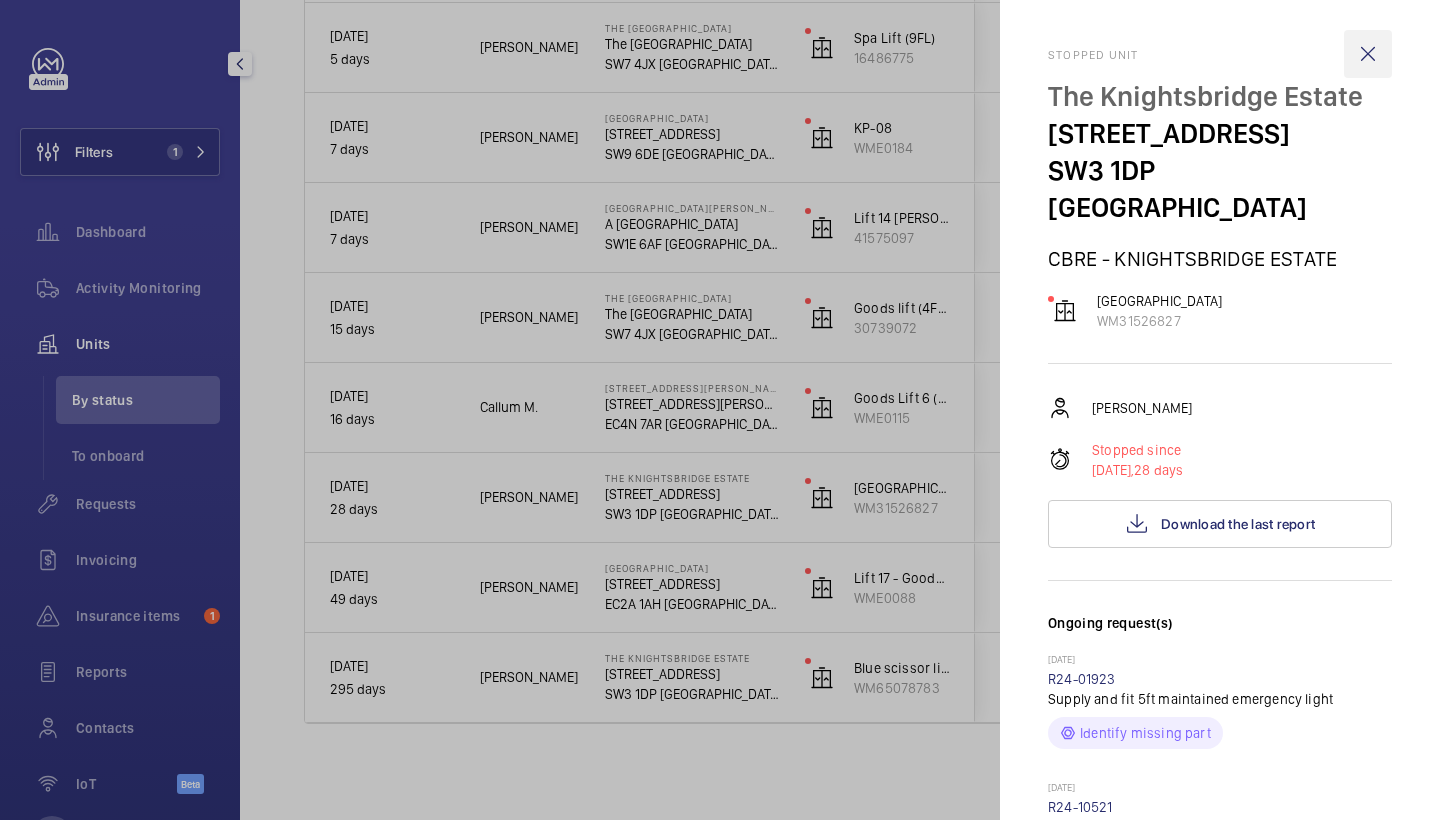 click 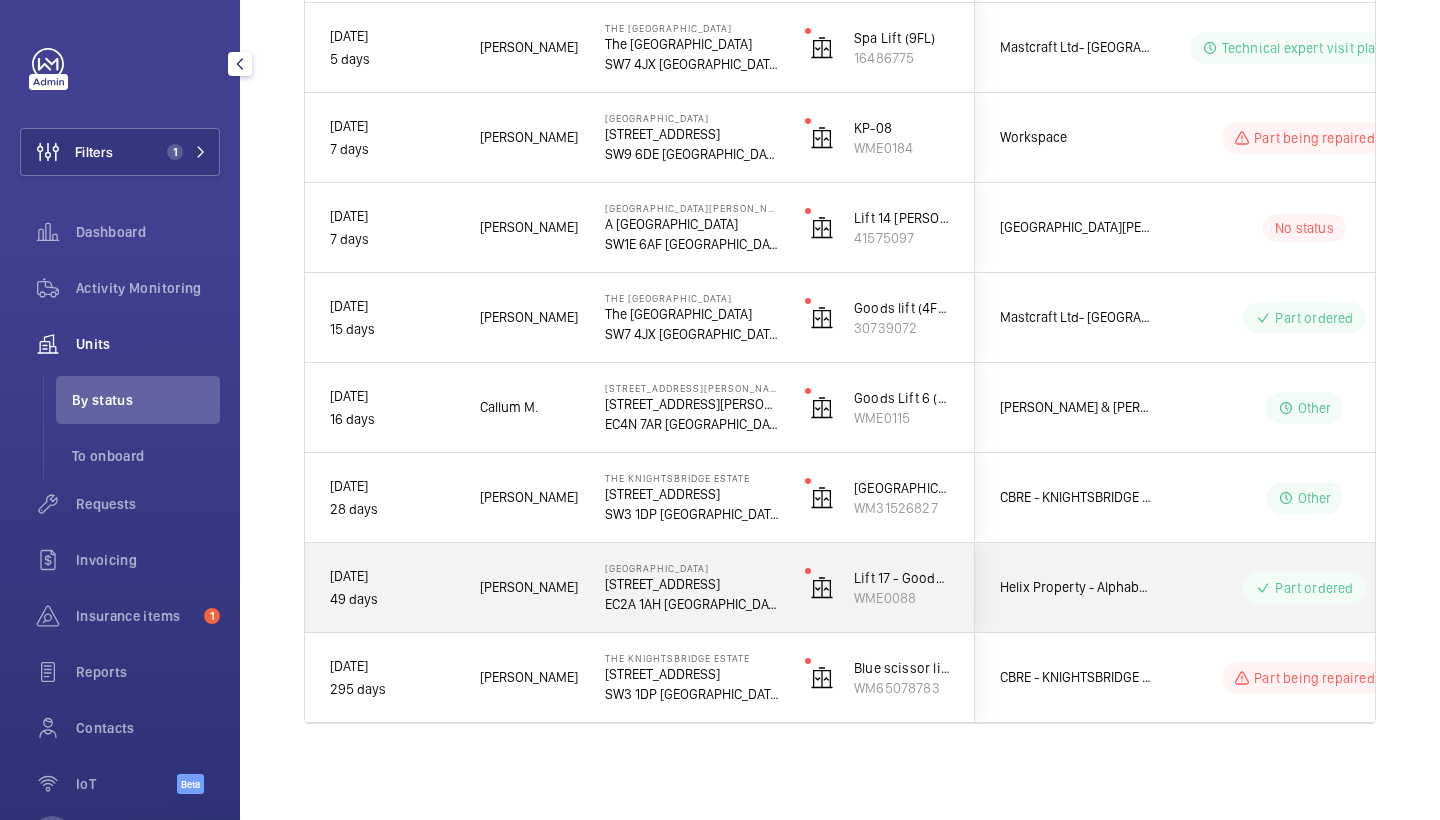 click on "Michael B." 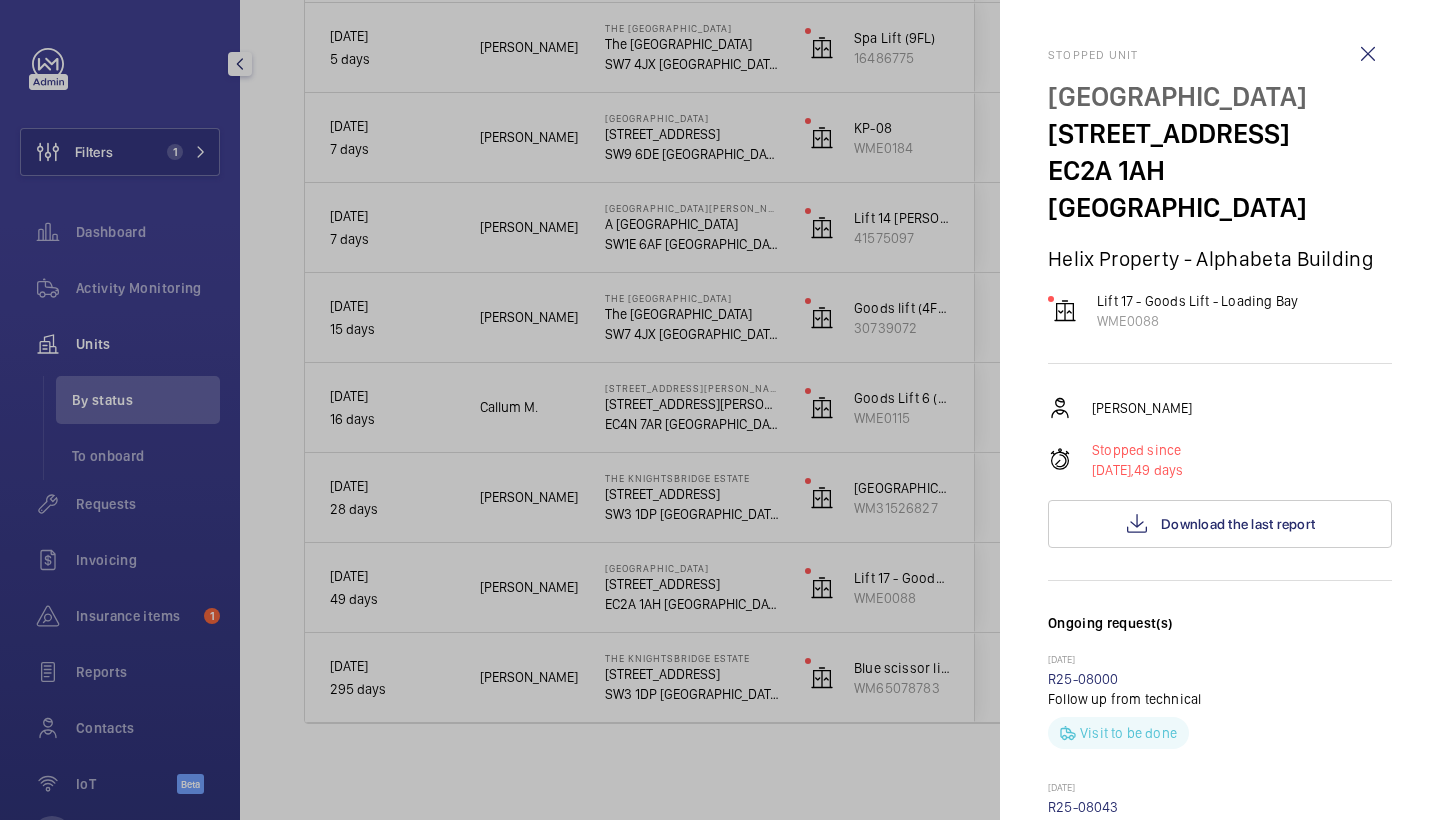 scroll, scrollTop: 0, scrollLeft: 0, axis: both 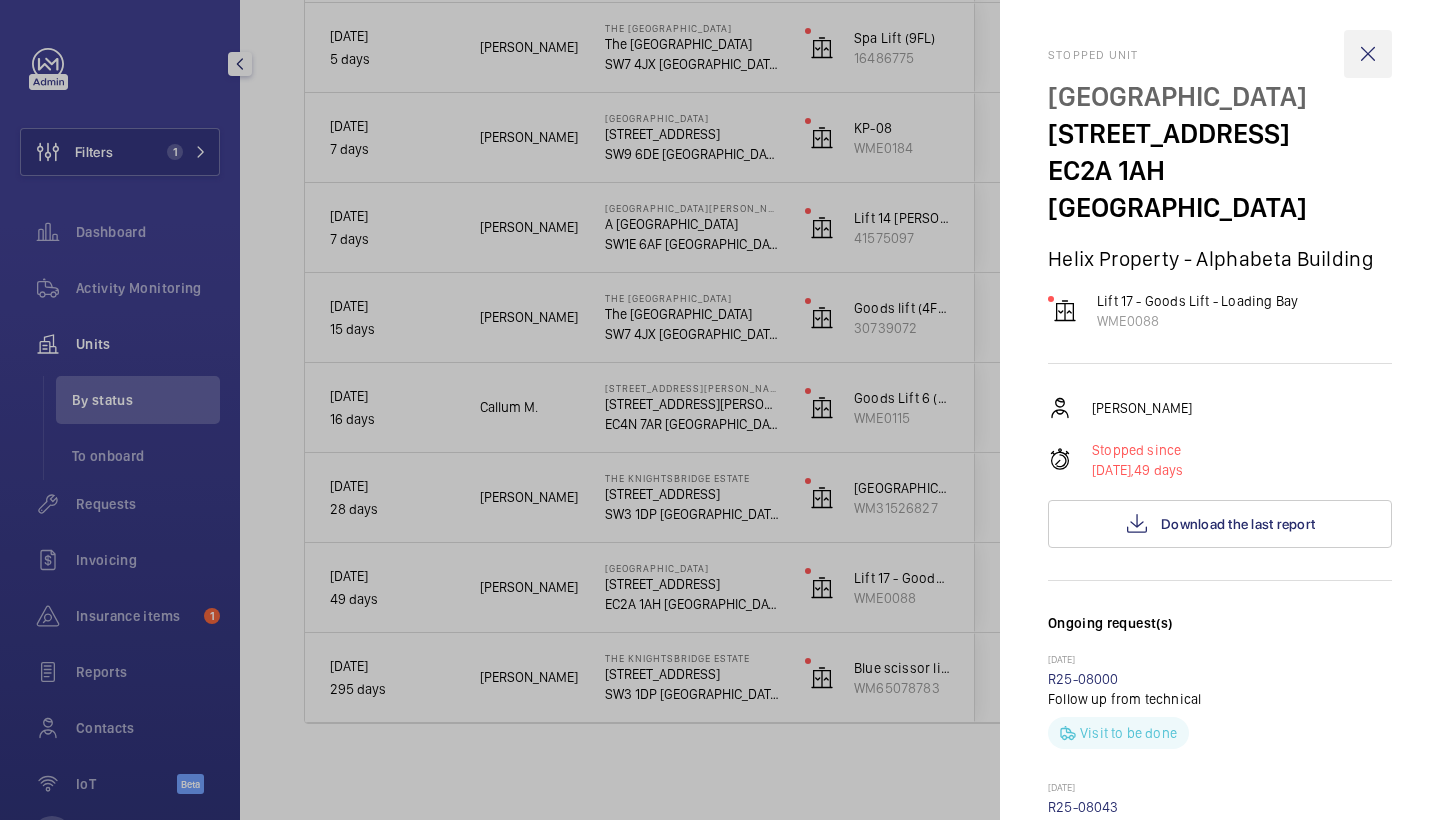 click 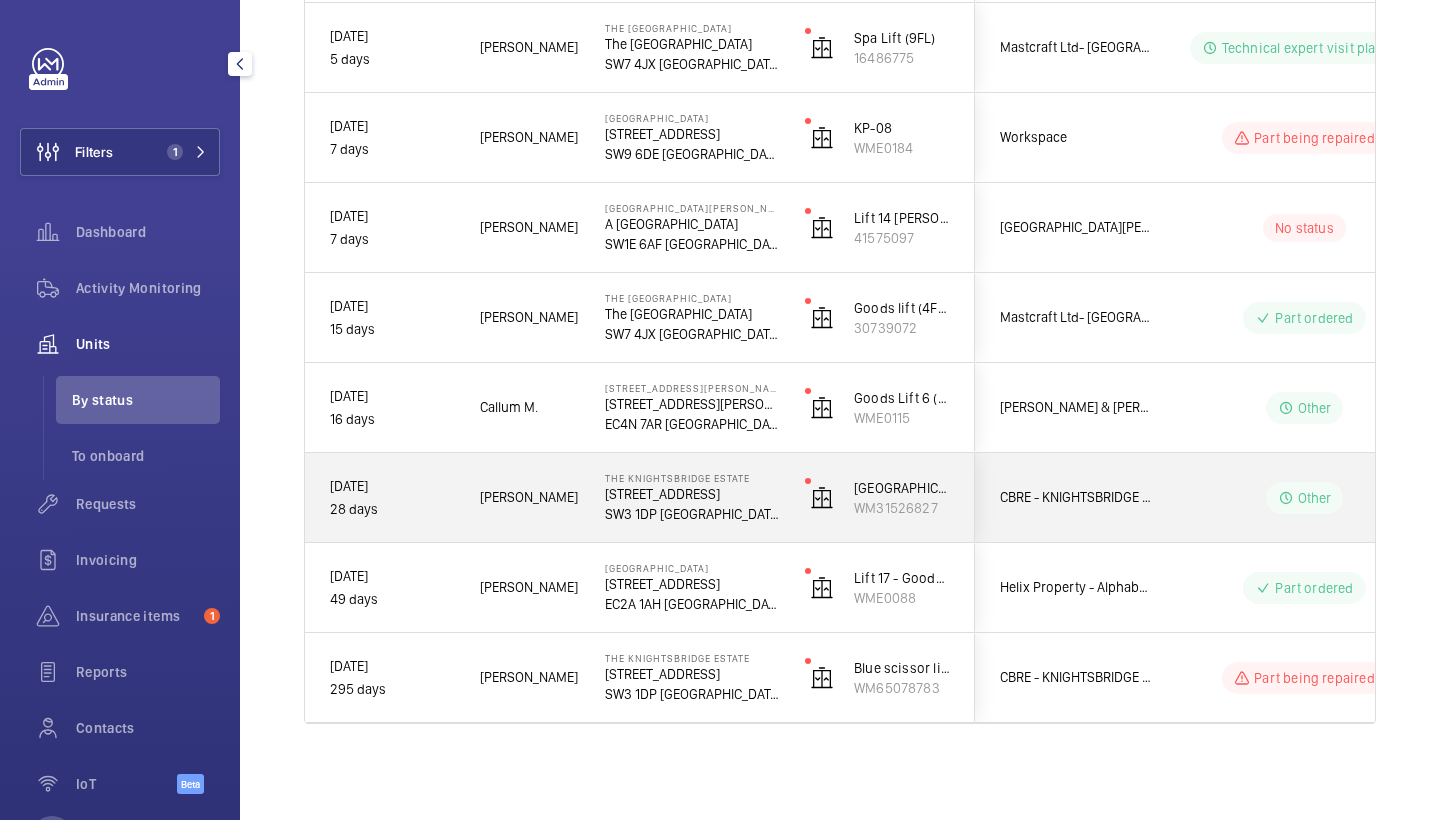 click on "The Knightsbridge Estate   55-57 Brompton Road   SW3 1DP LONDON" 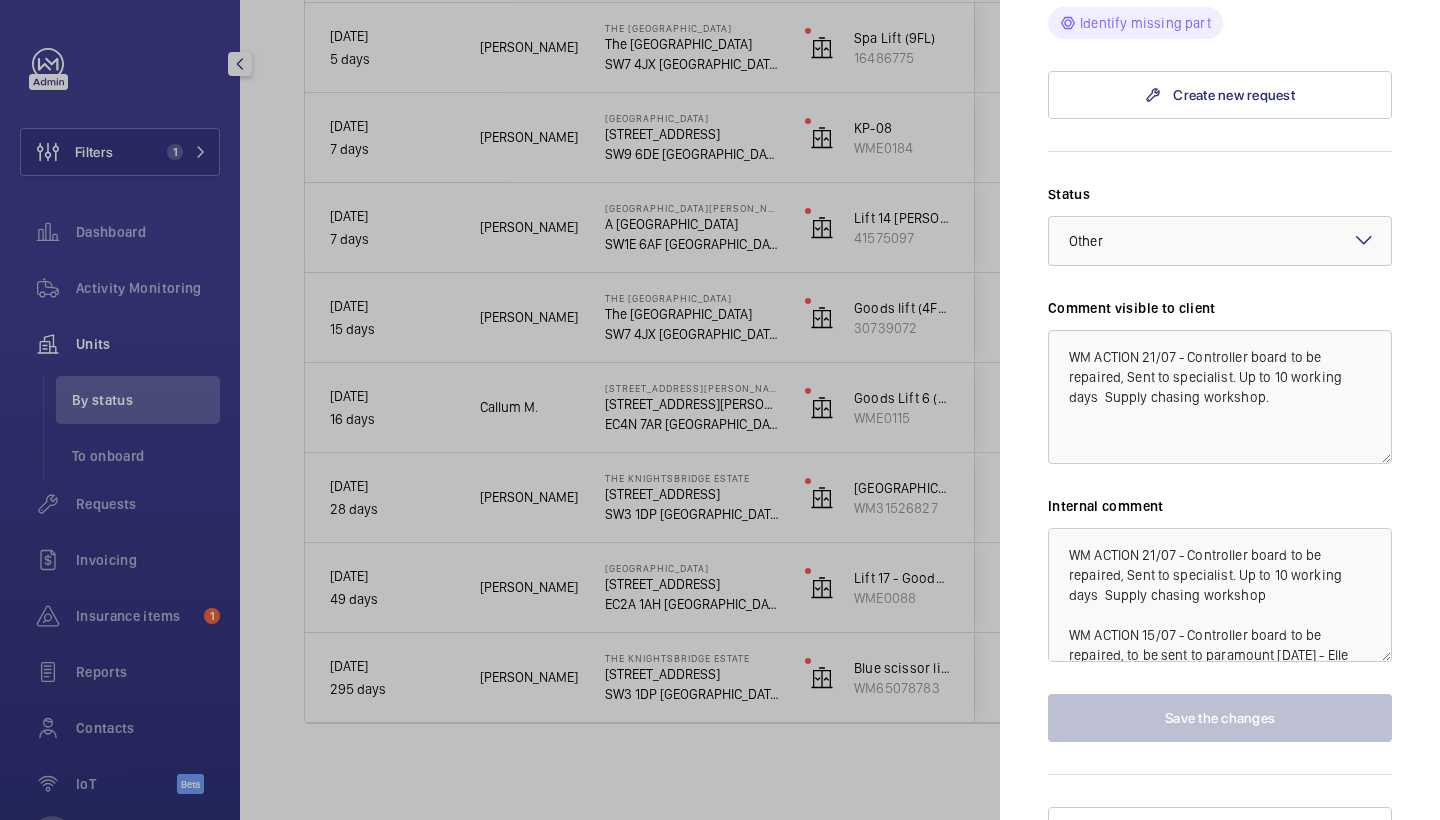 scroll, scrollTop: 964, scrollLeft: 0, axis: vertical 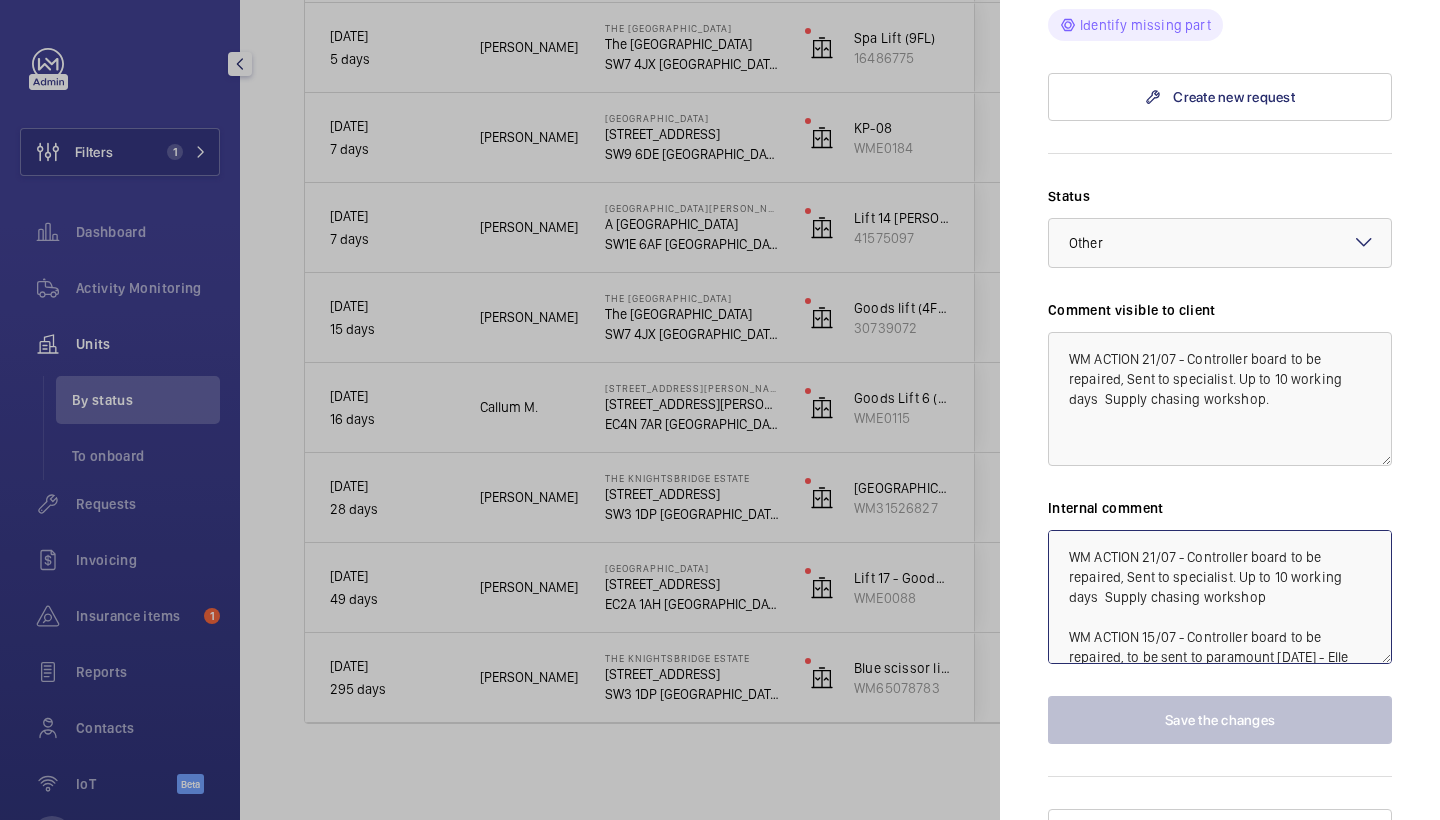 click on "WM ACTION 21/07 - Controller board to be repaired, Sent to specialist. Up to 10 working days  Supply chasing workshop
WM ACTION 15/07 - Controller board to be repaired, to be sent to paramount today - Elle" 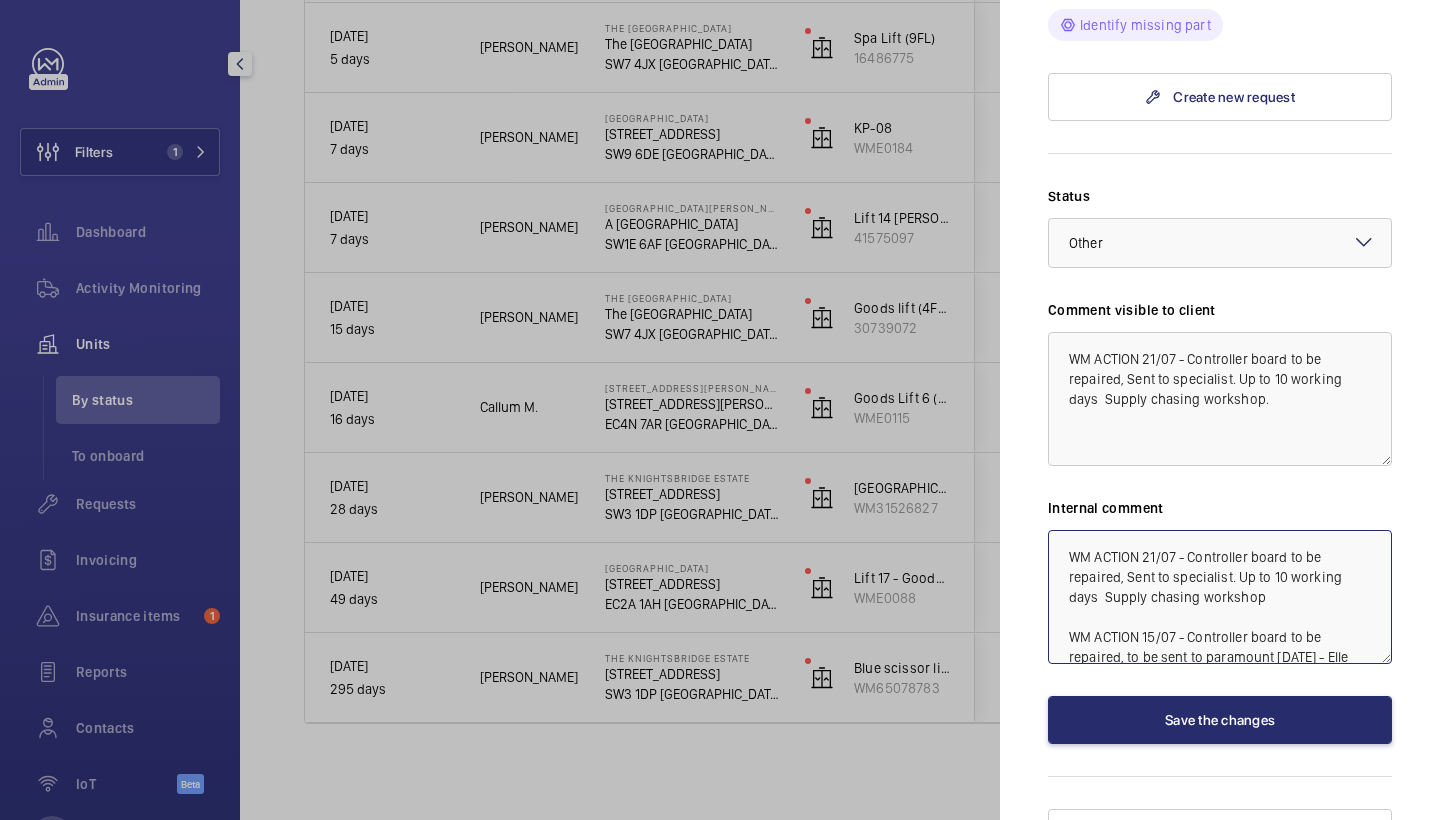 click on "WM ACTION 21/07 - Controller board to be repaired, Sent to specialist. Up to 10 working days  Supply chasing workshop
WM ACTION 15/07 - Controller board to be repaired, to be sent to paramount today - Elle" 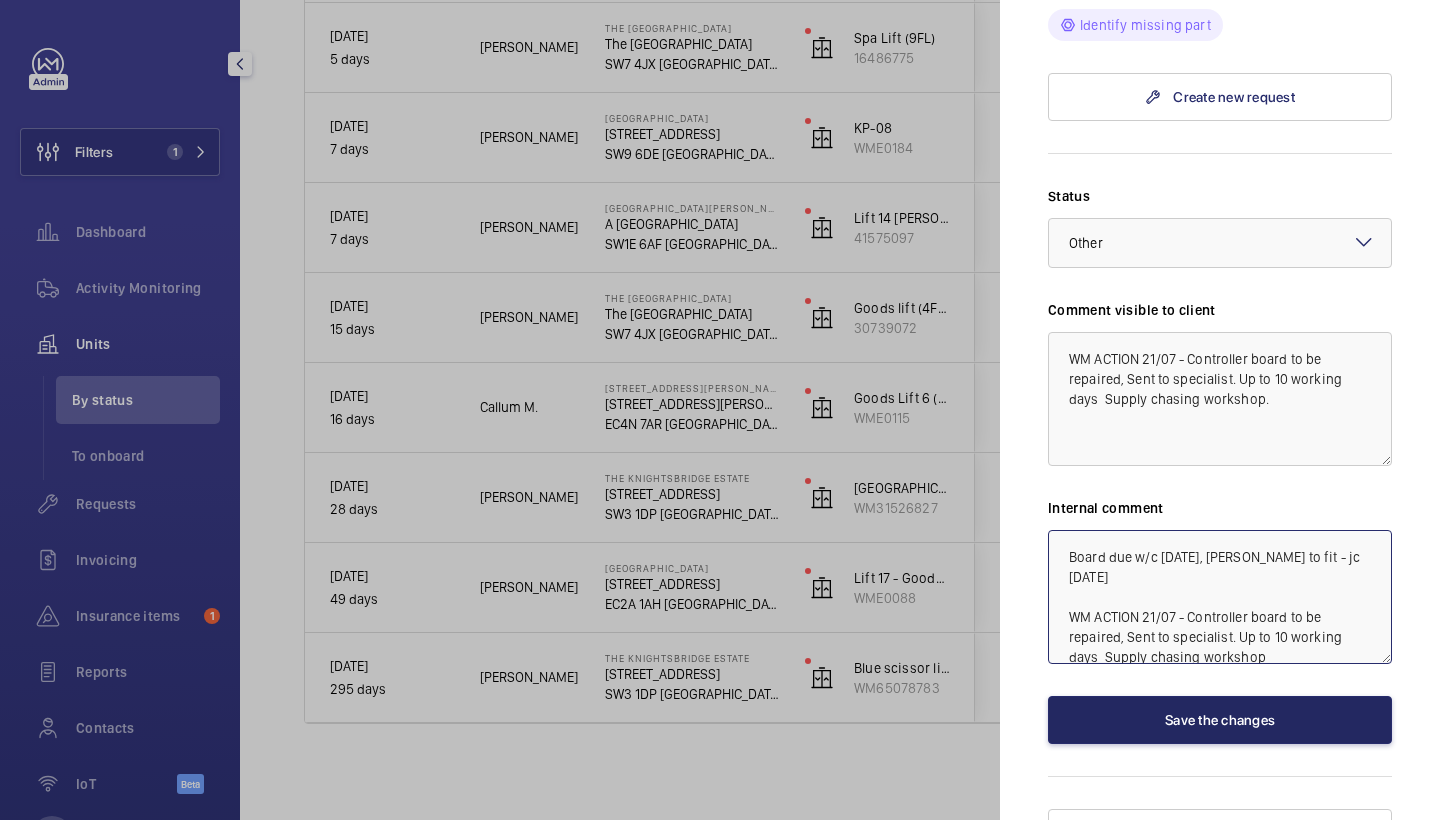type on "Board due w/c 4/8/25, luca to fit - jc 30/7/25
WM ACTION 21/07 - Controller board to be repaired, Sent to specialist. Up to 10 working days  Supply chasing workshop
WM ACTION 15/07 - Controller board to be repaired, to be sent to paramount today - Elle" 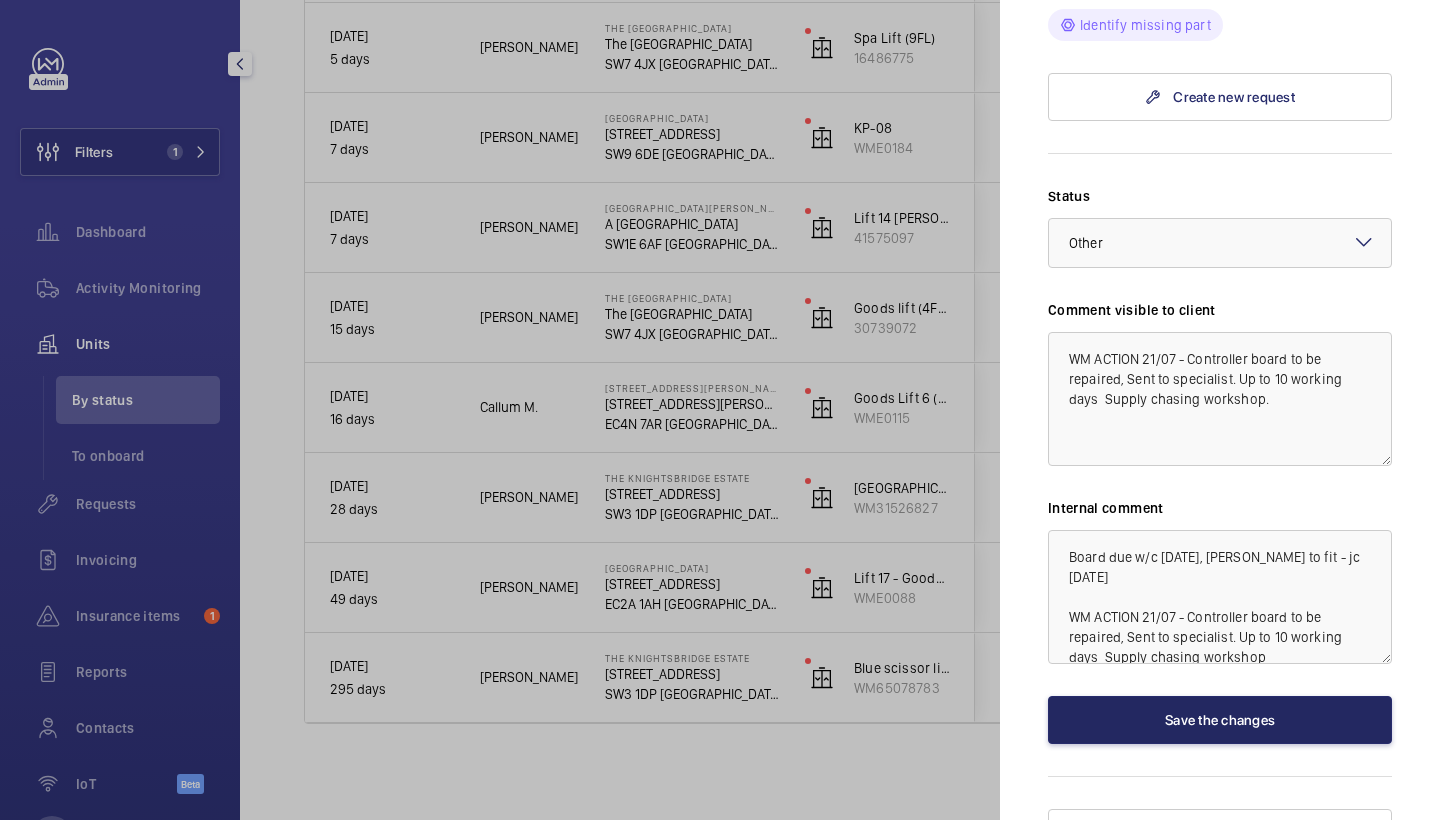 click on "Save the changes" 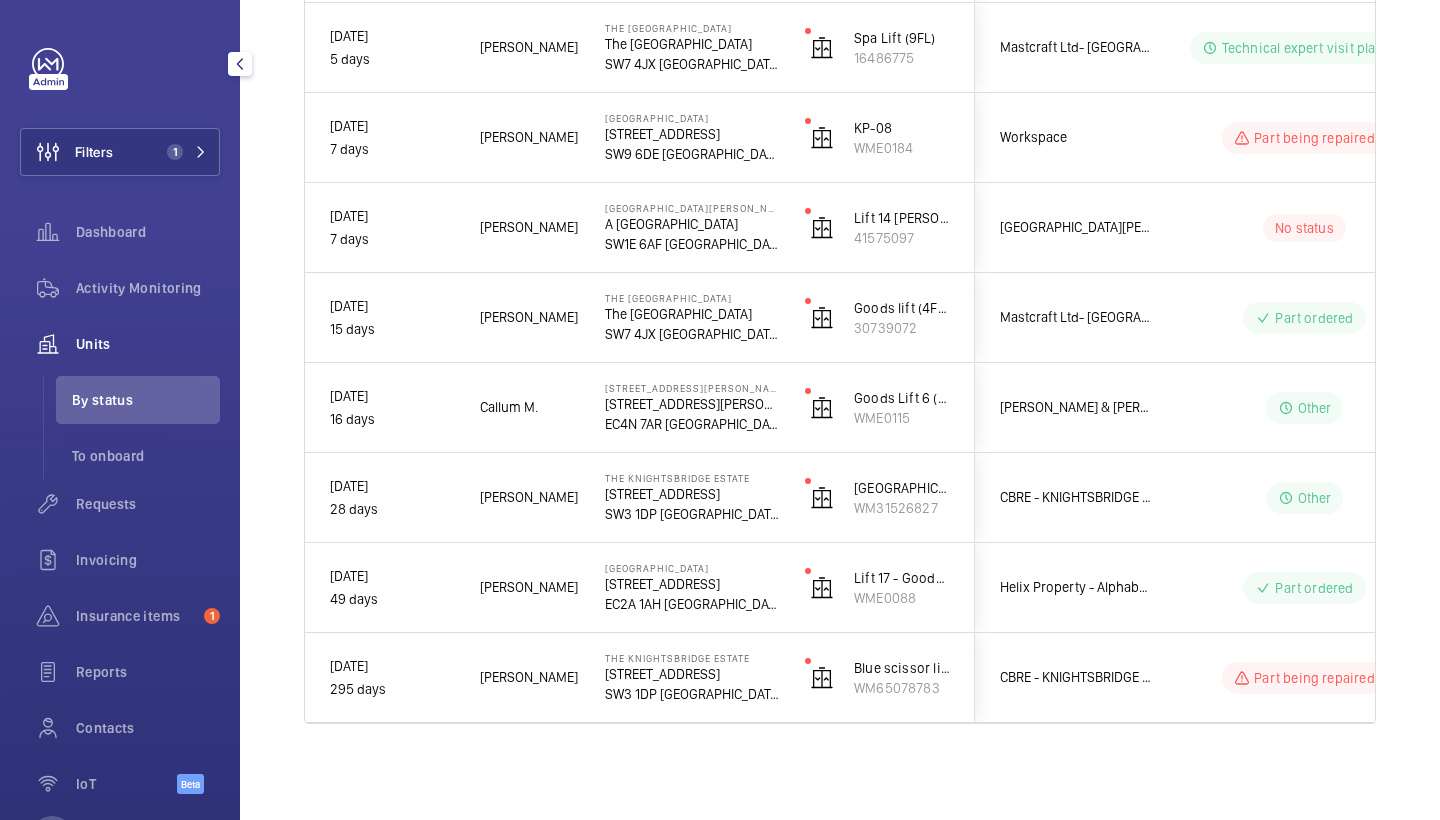 scroll, scrollTop: 0, scrollLeft: 0, axis: both 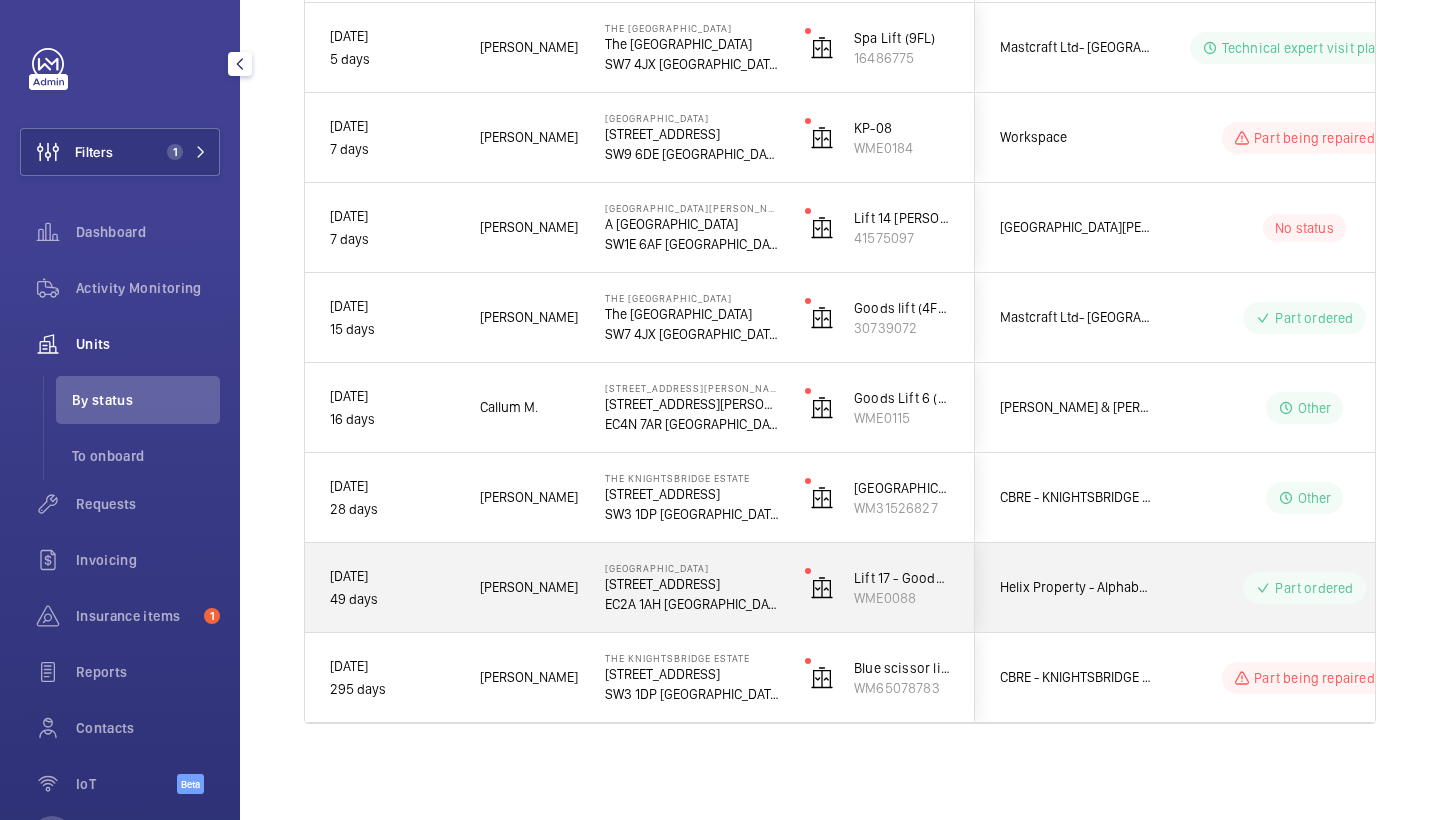 click on "[STREET_ADDRESS]" 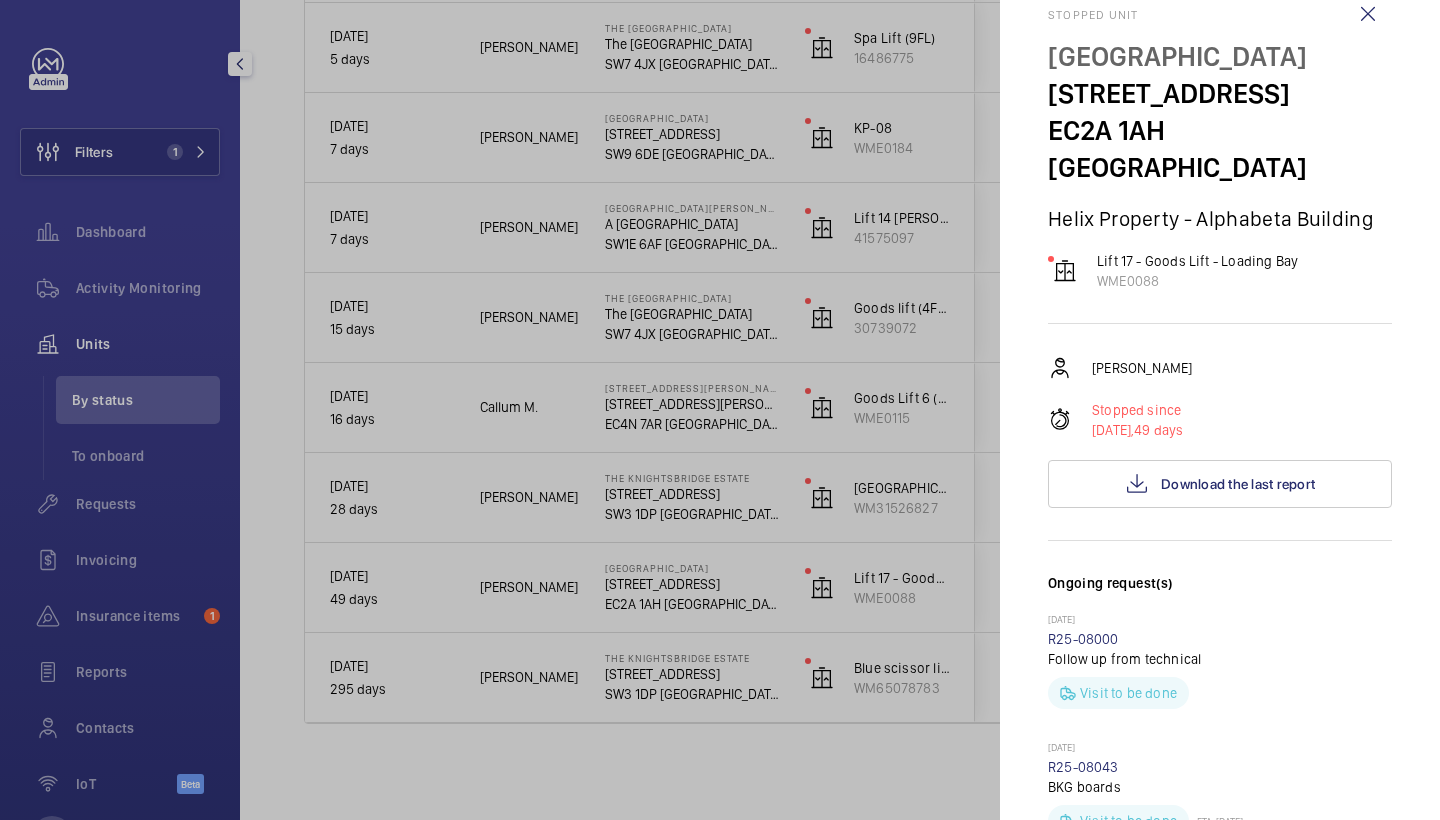 scroll, scrollTop: 0, scrollLeft: 0, axis: both 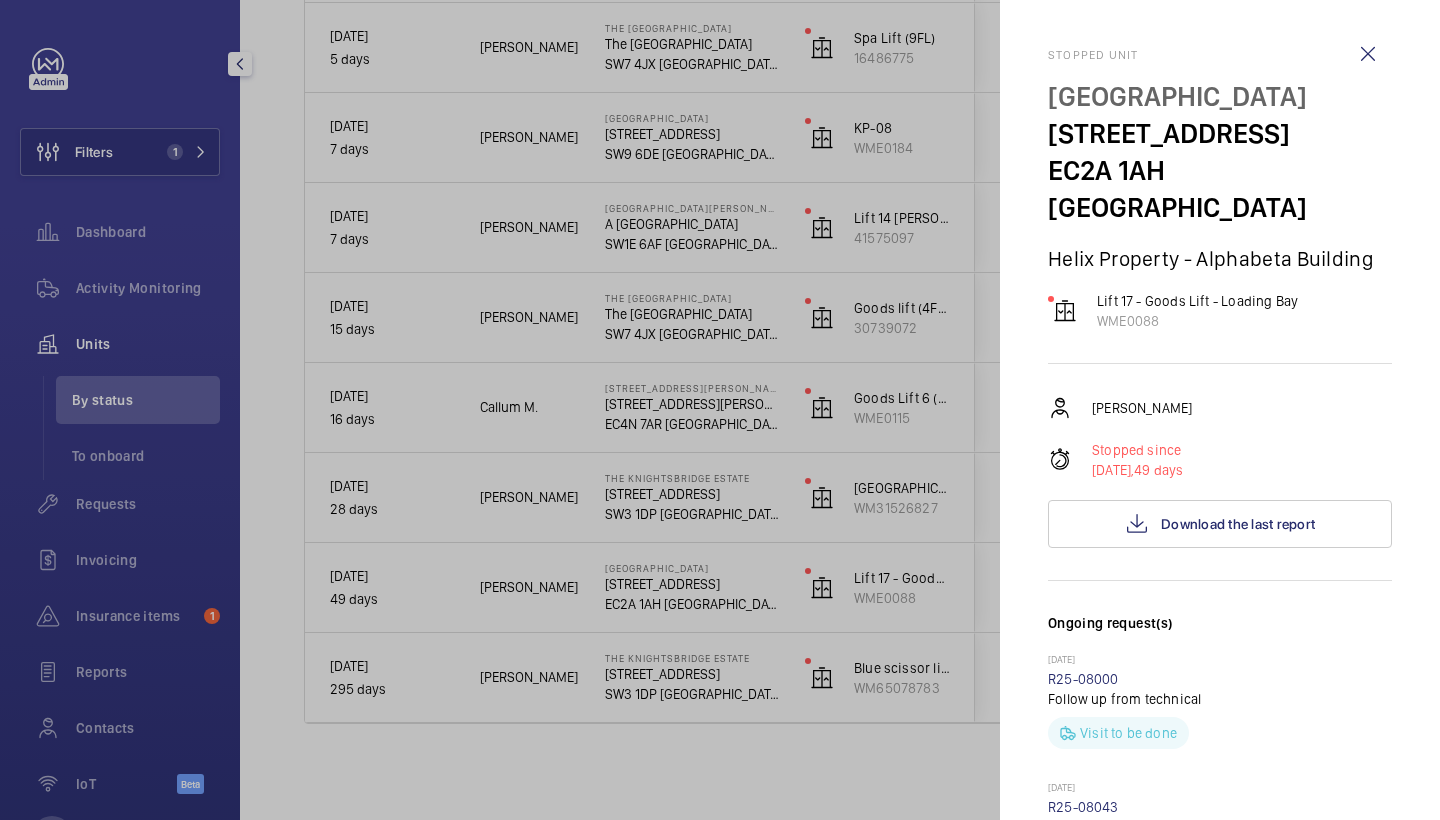 click 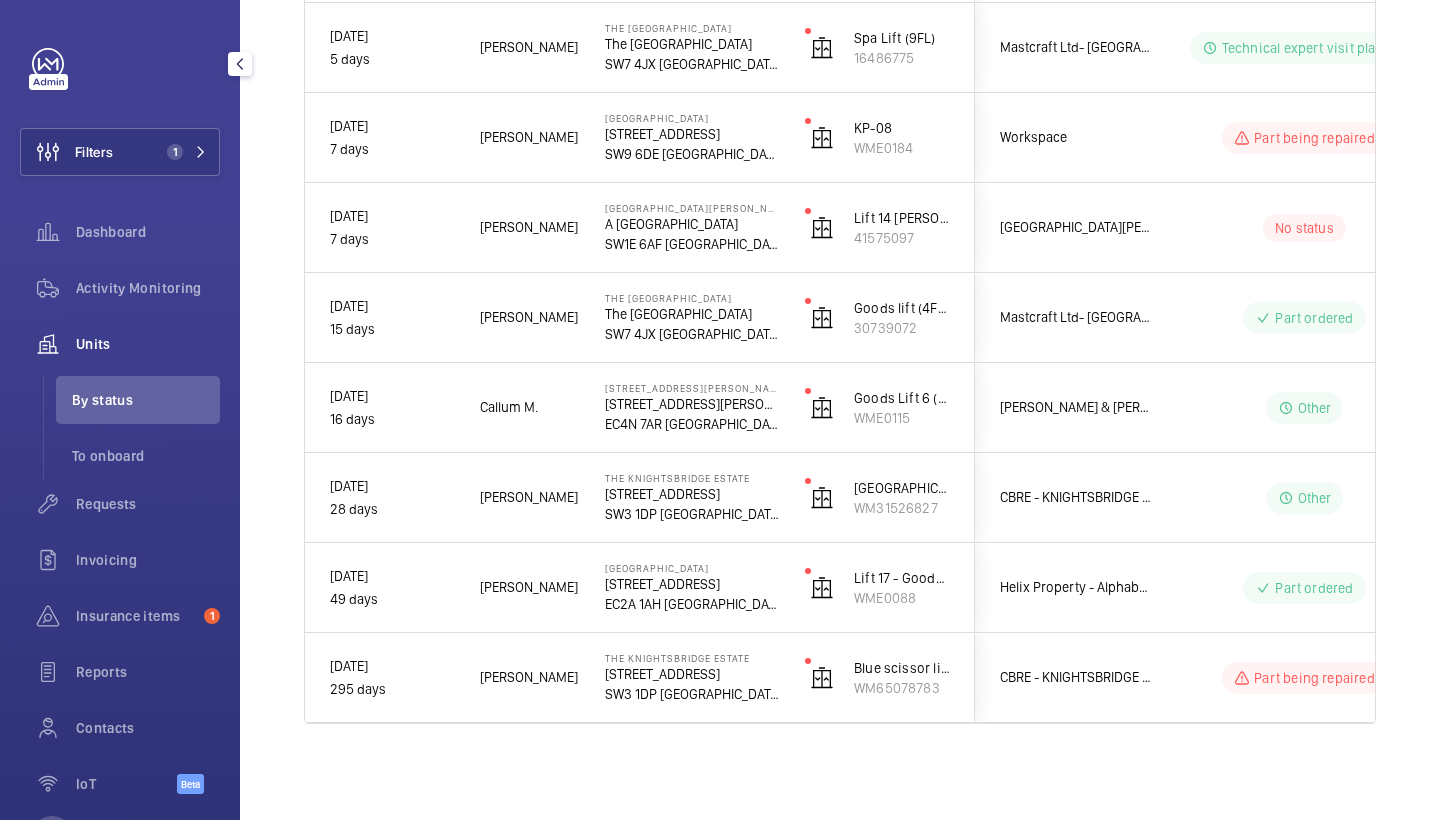 click on "The Knightsbridge Estate   55-57 Brompton Road   SW3 1DP LONDON" 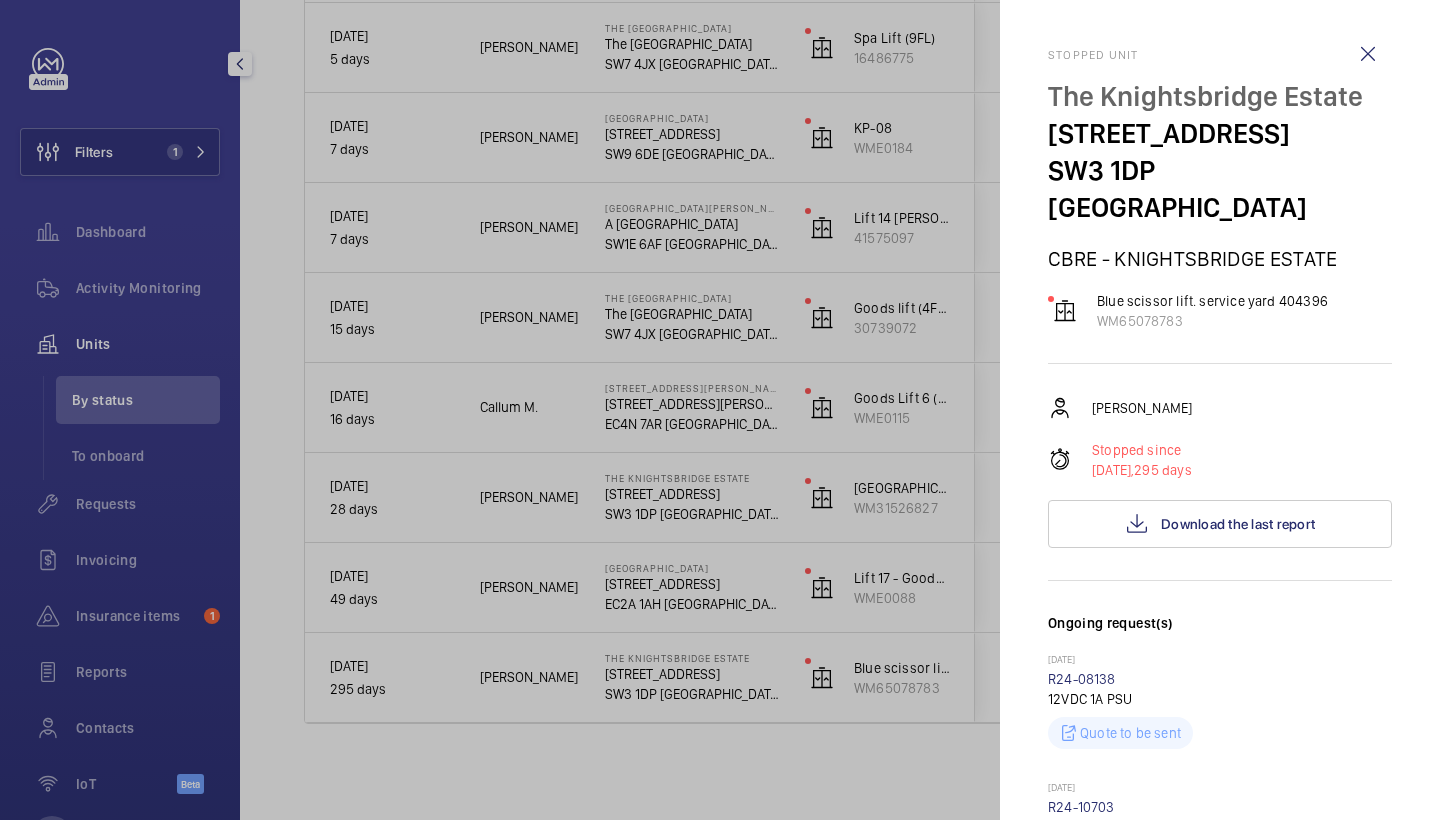 scroll, scrollTop: 0, scrollLeft: 0, axis: both 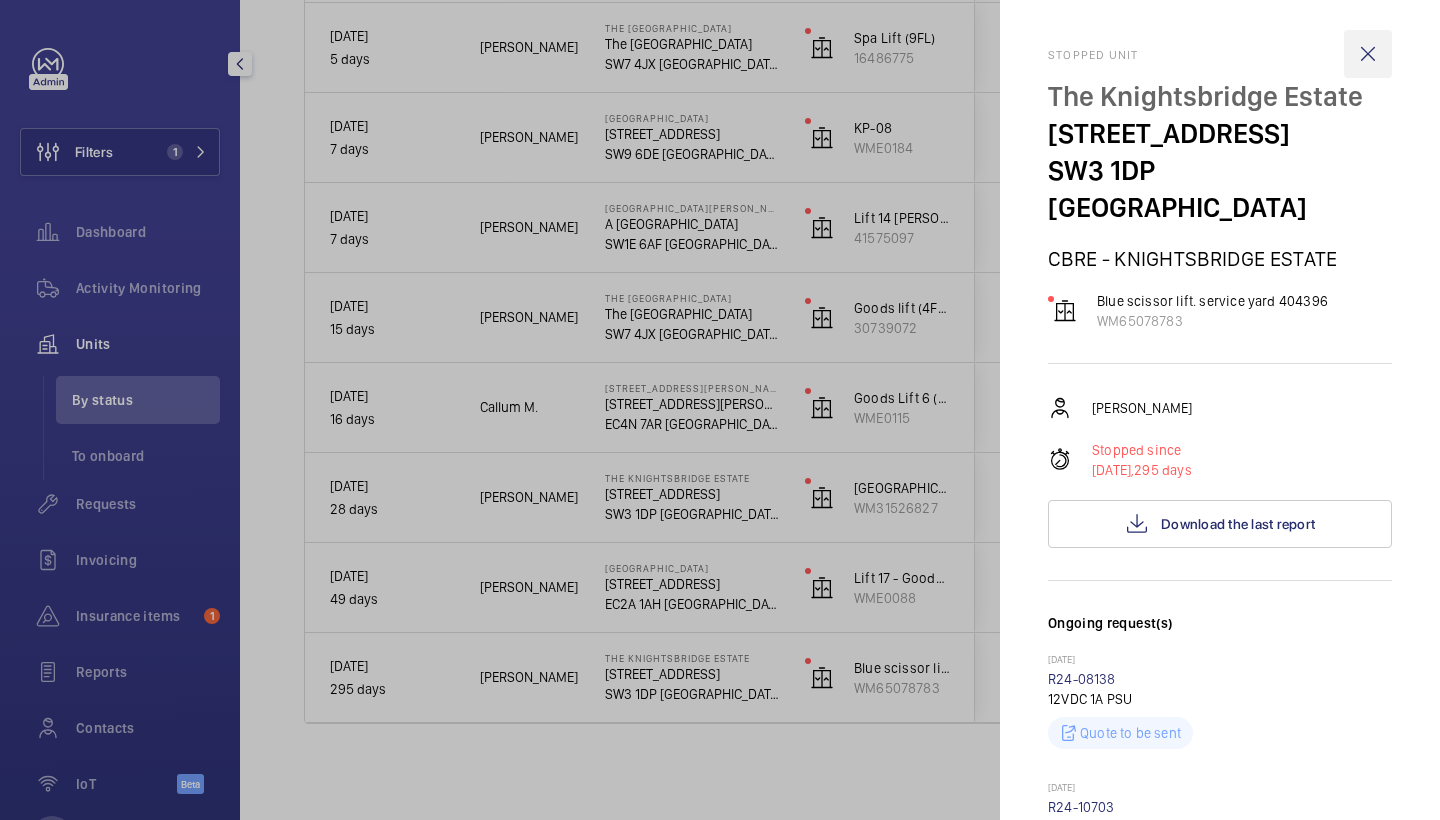 click 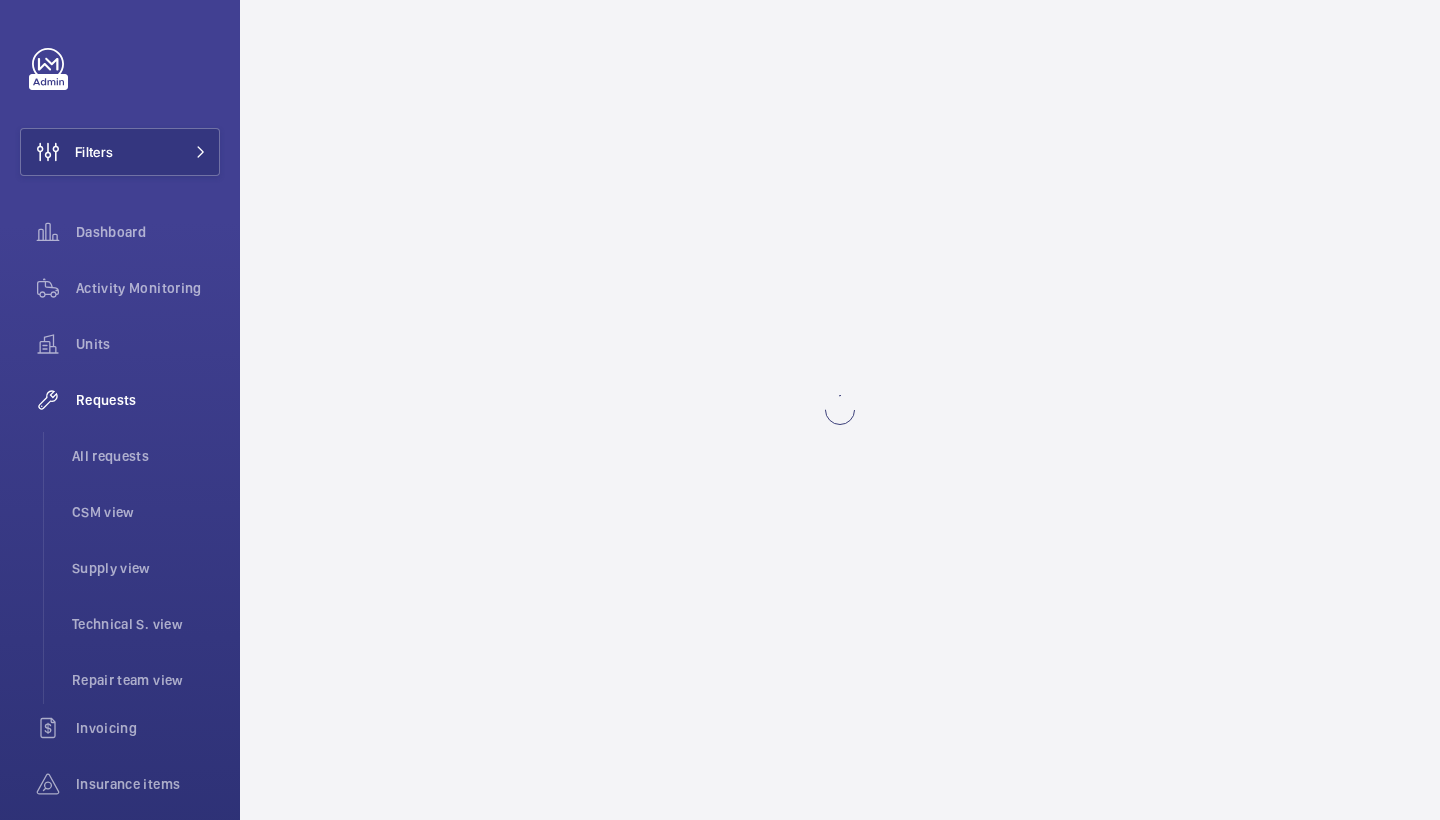 scroll, scrollTop: 0, scrollLeft: 0, axis: both 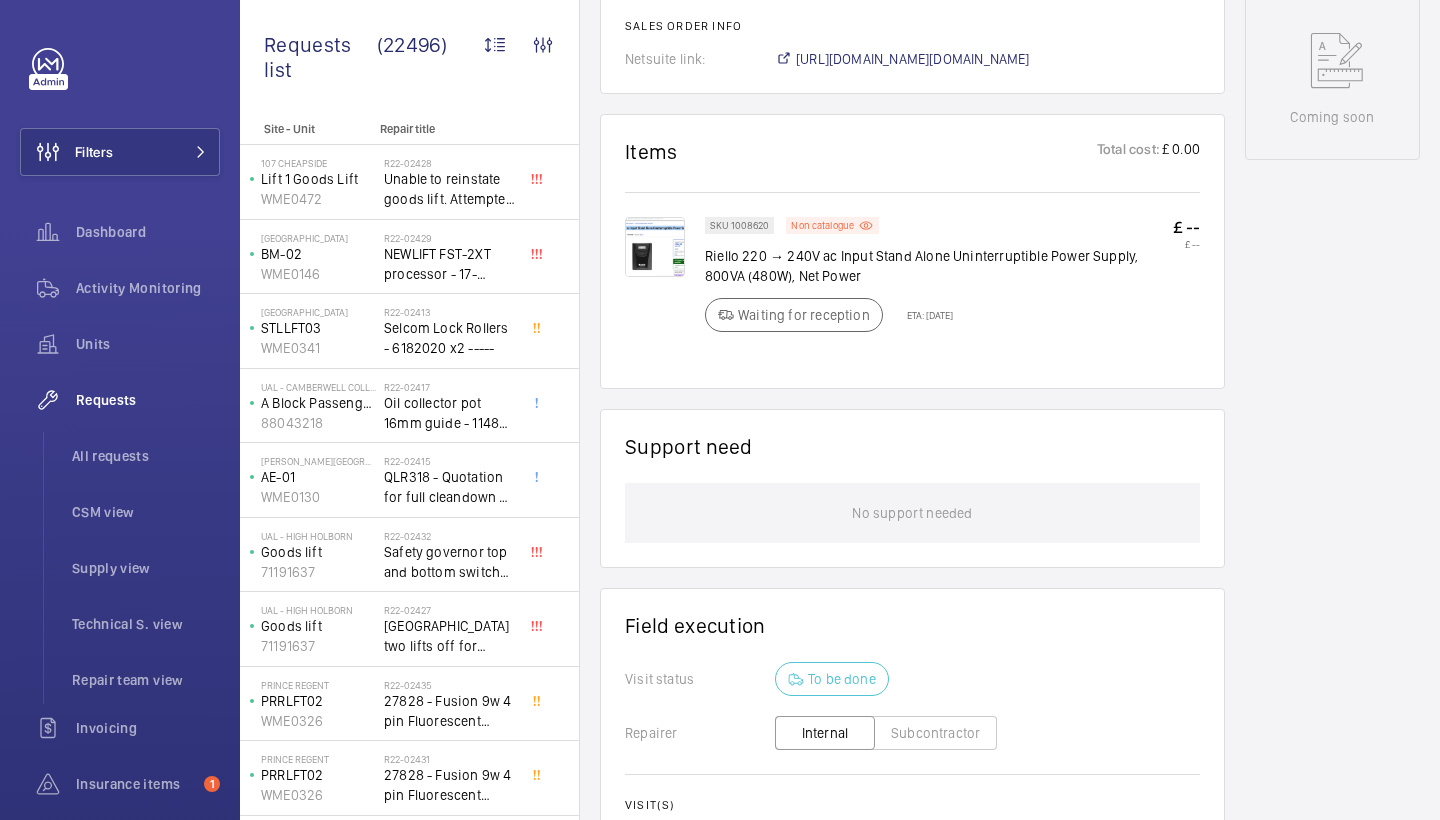 click 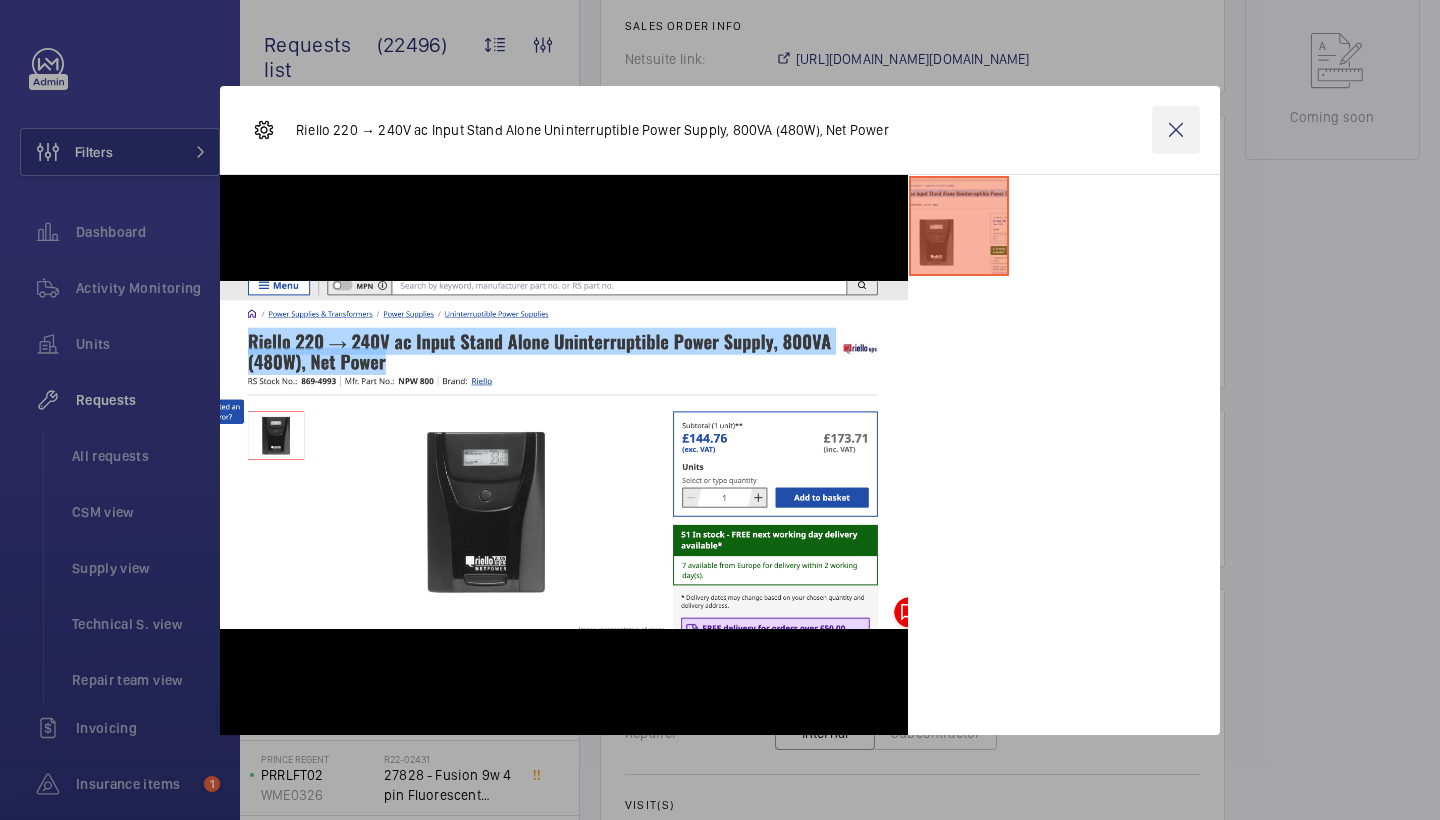 click at bounding box center [1176, 130] 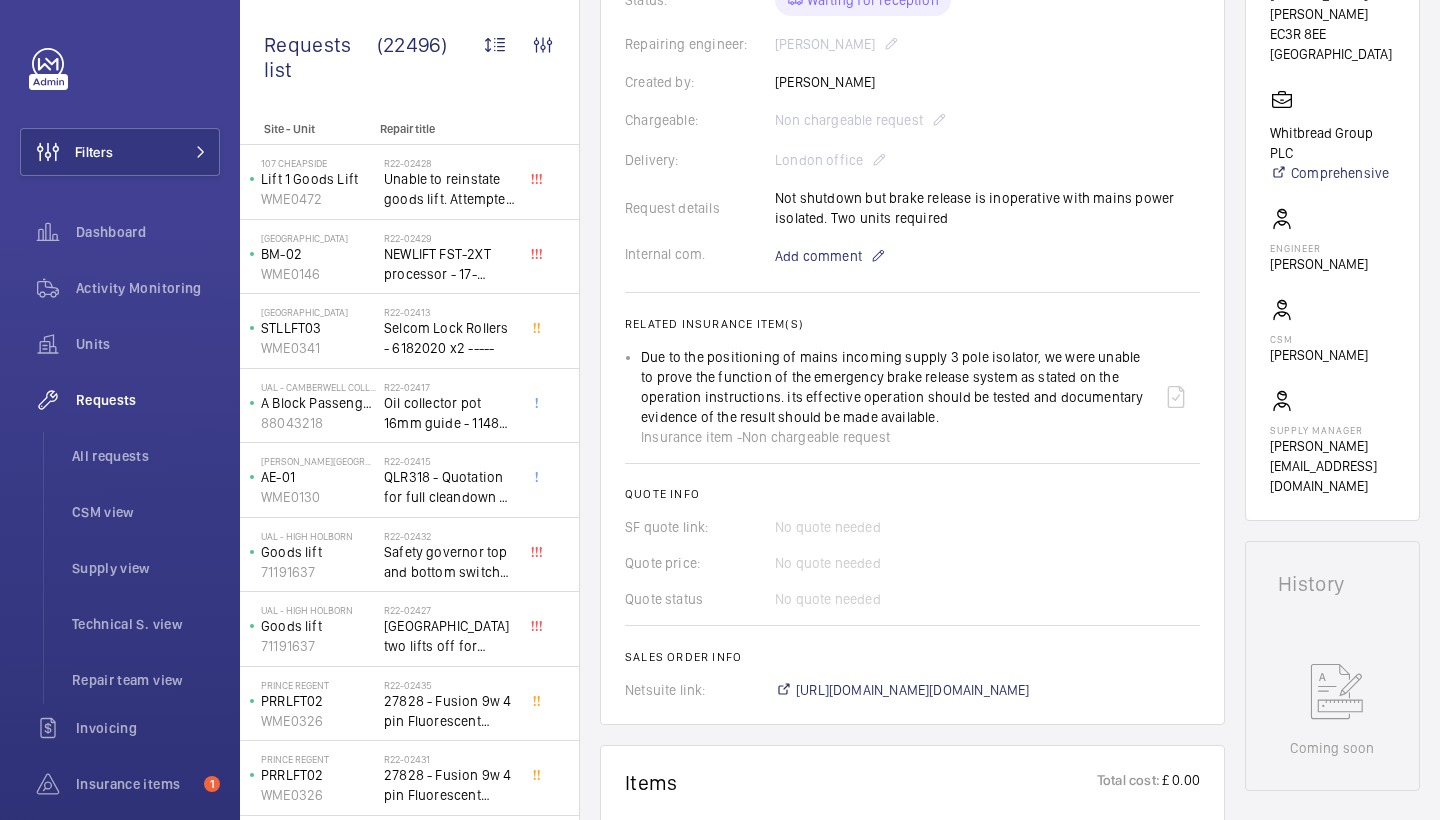 scroll, scrollTop: 491, scrollLeft: 0, axis: vertical 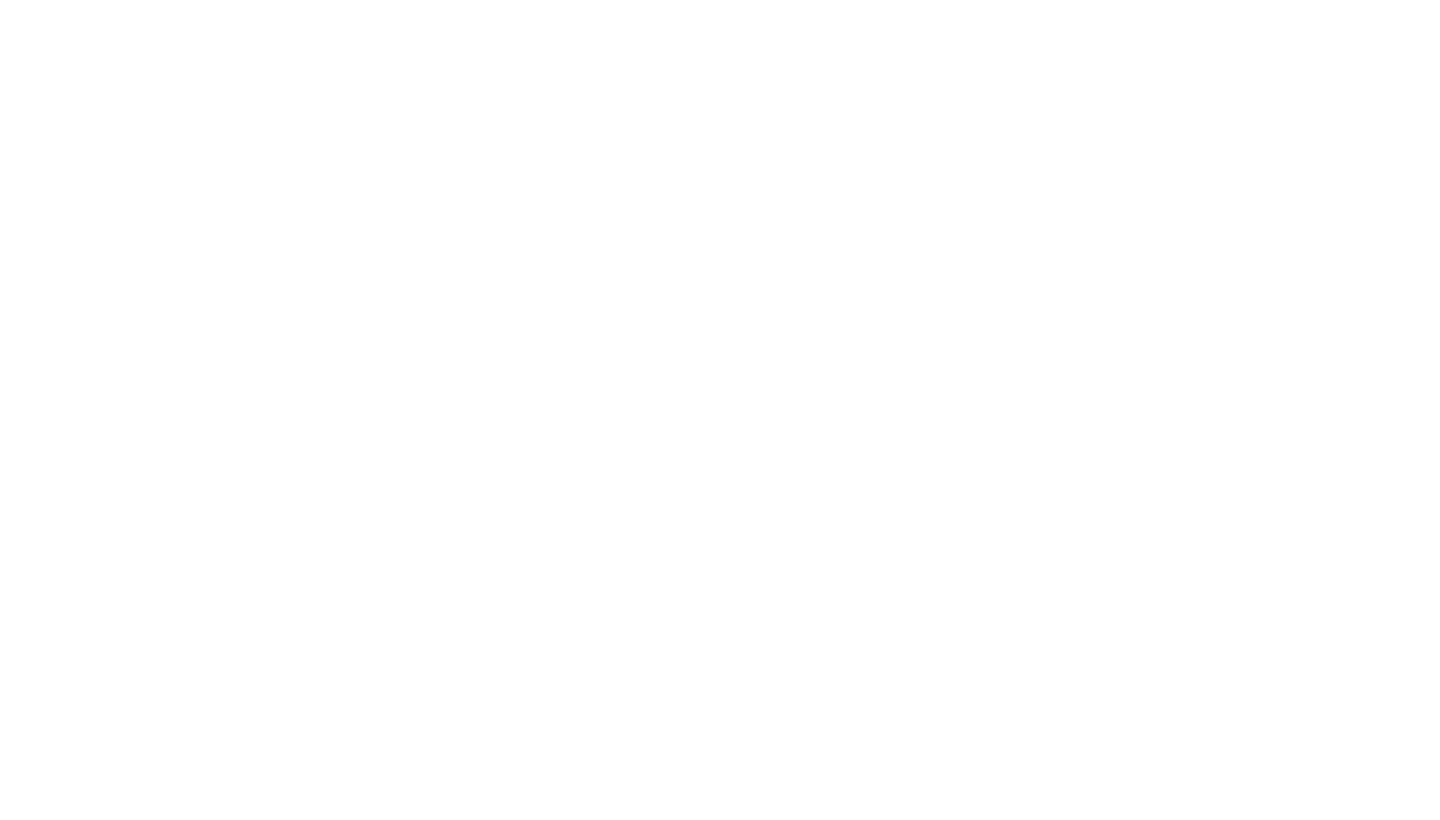 click at bounding box center (720, 0) 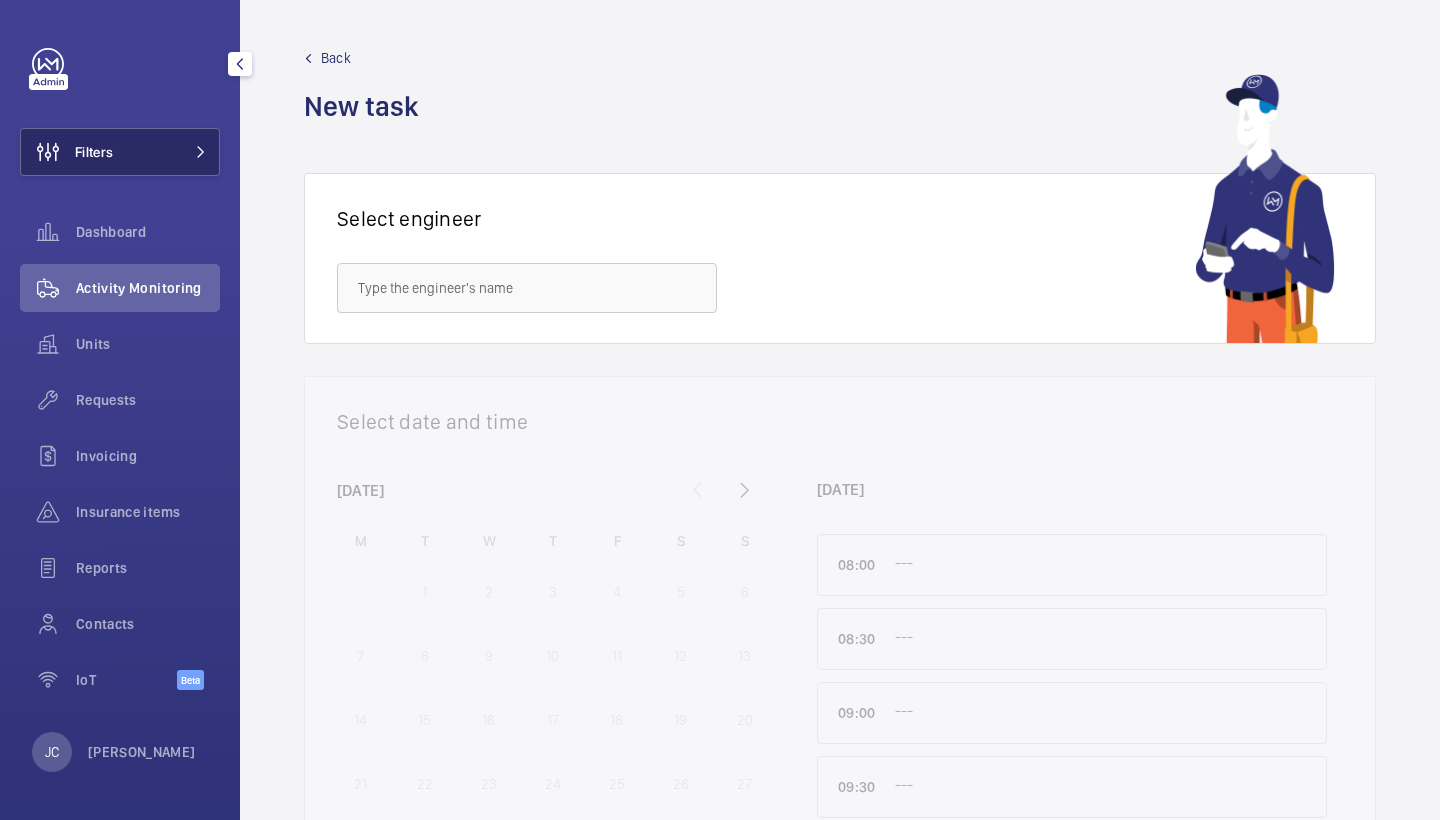click on "Filters" 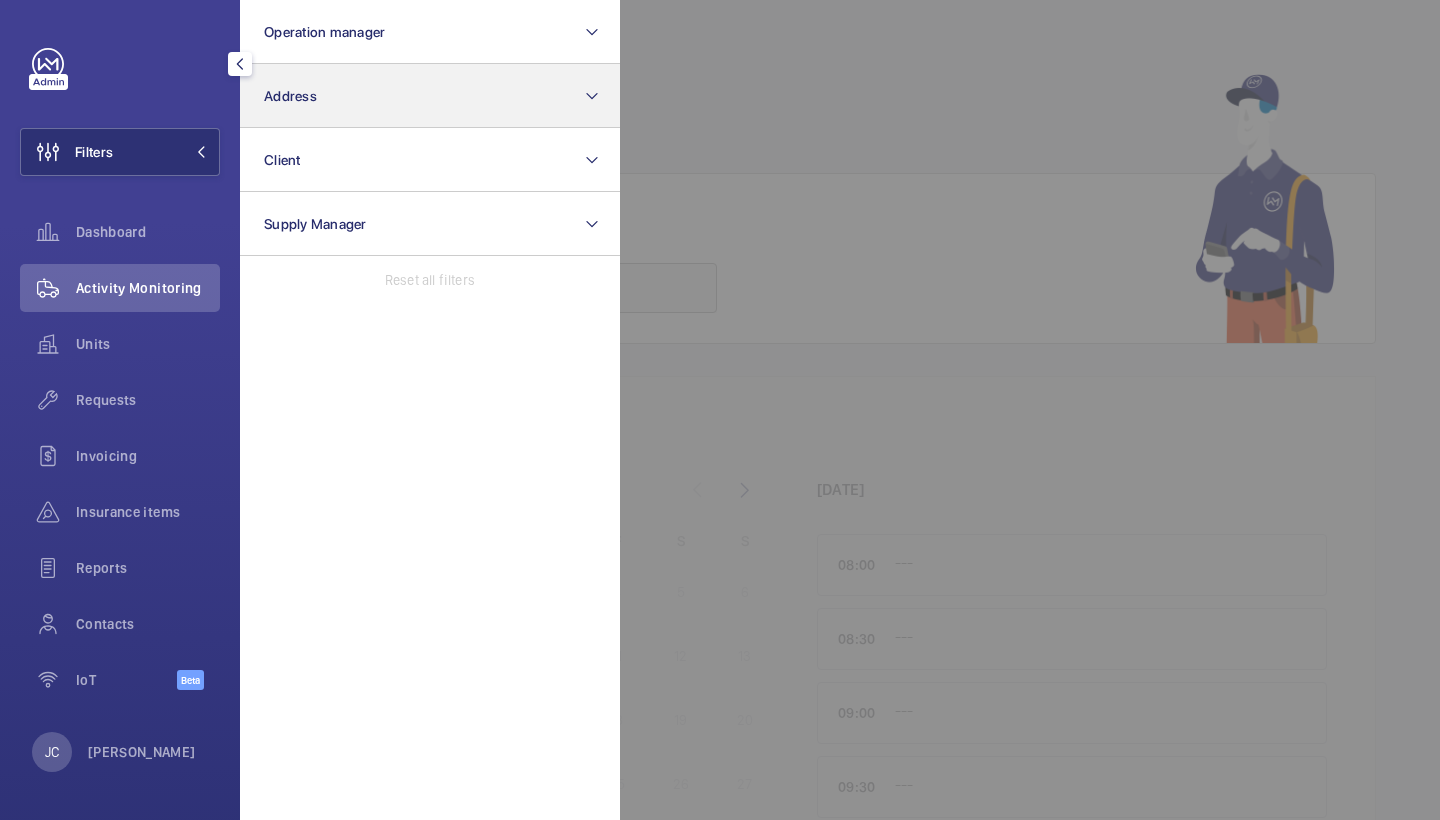 click on "Address" 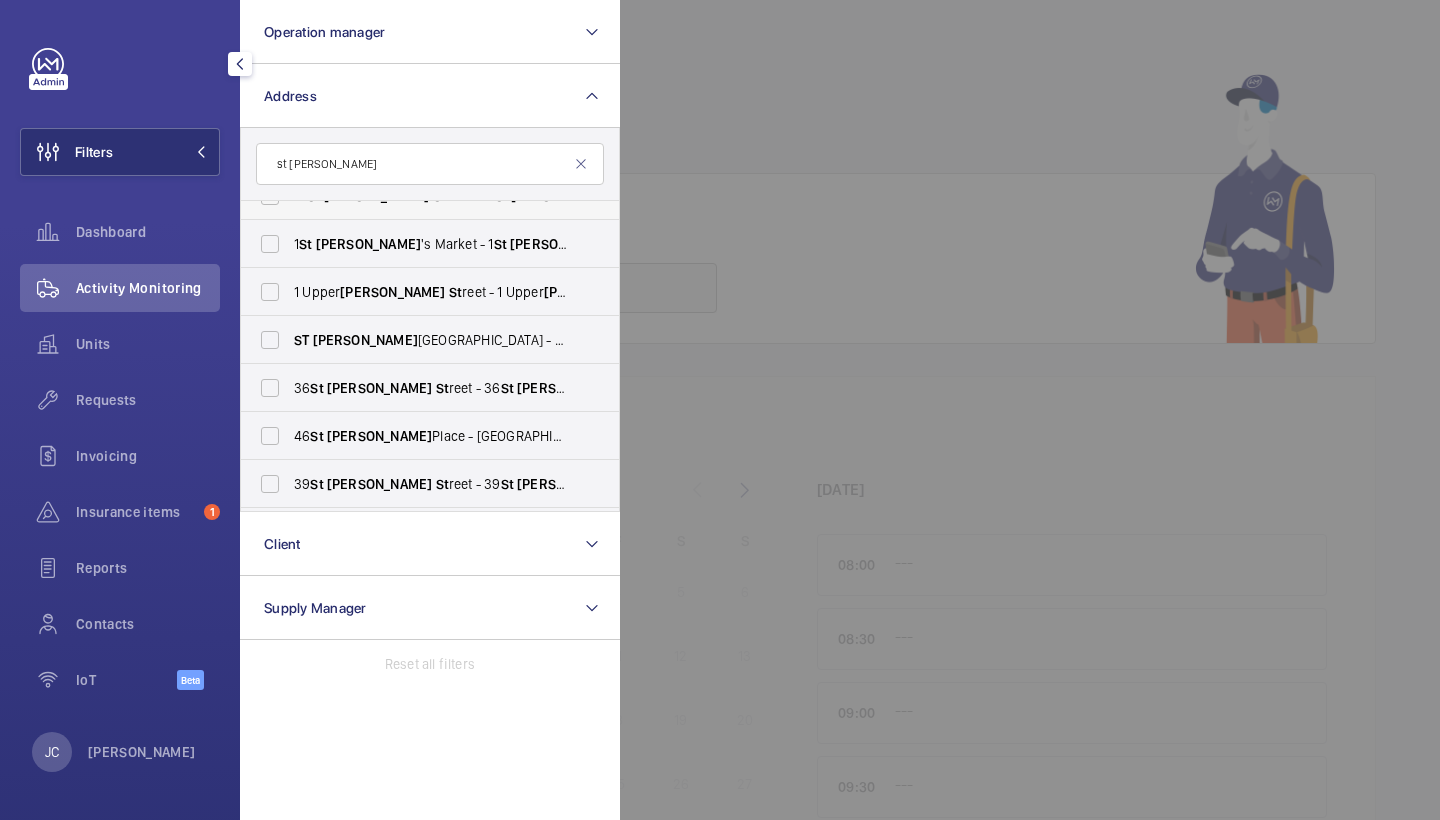scroll, scrollTop: 414, scrollLeft: 0, axis: vertical 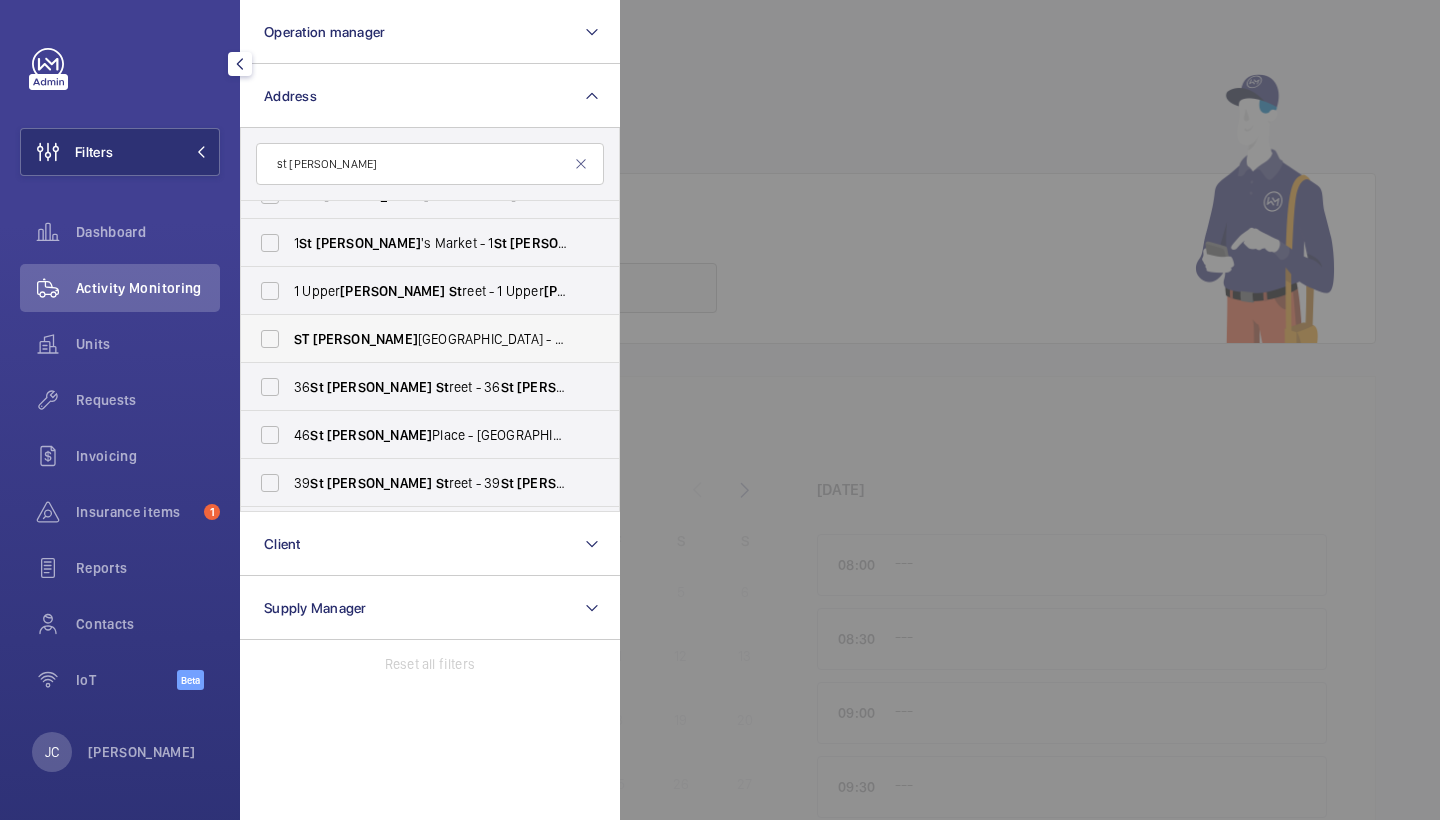 type on "st james" 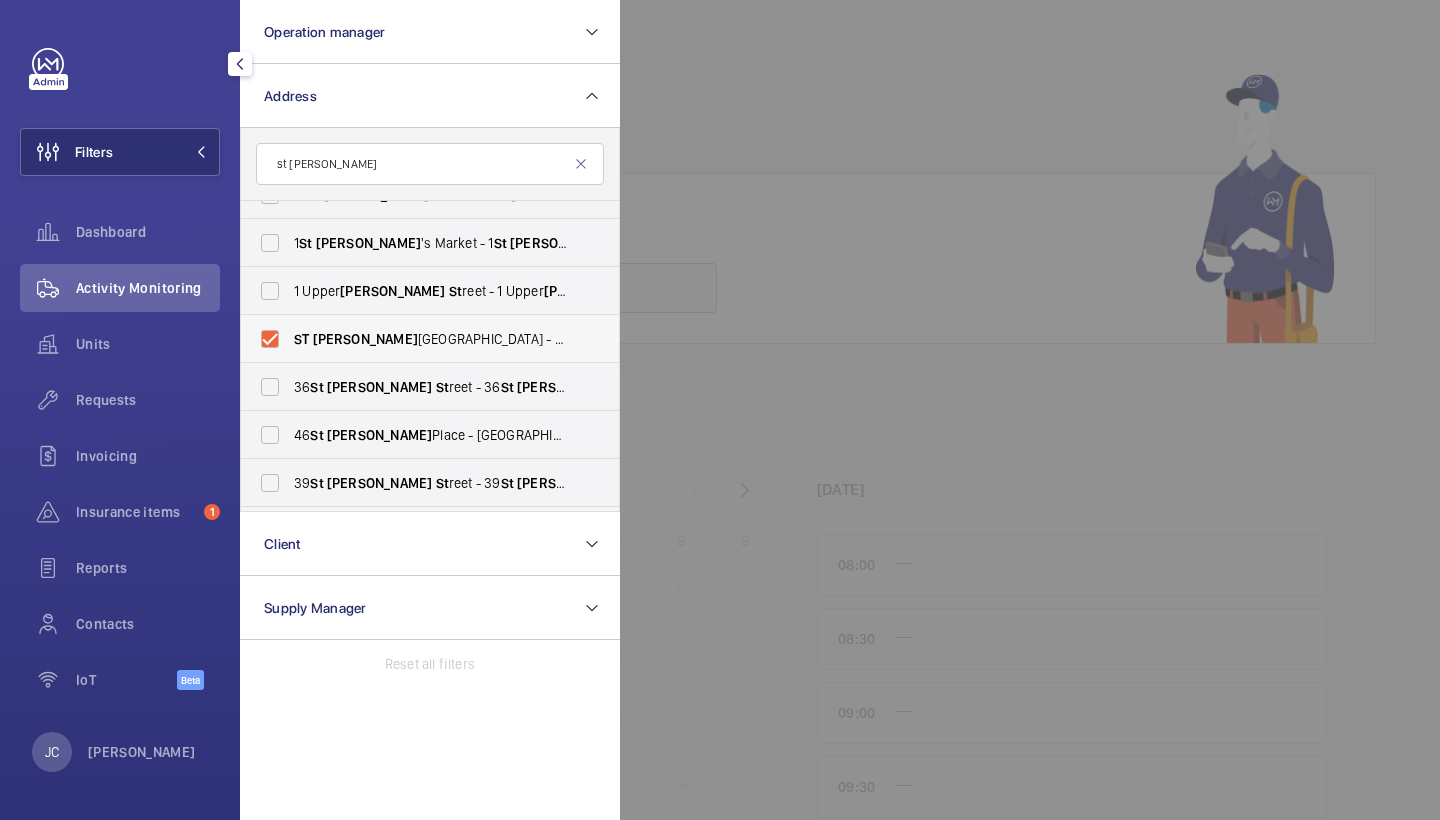 checkbox on "true" 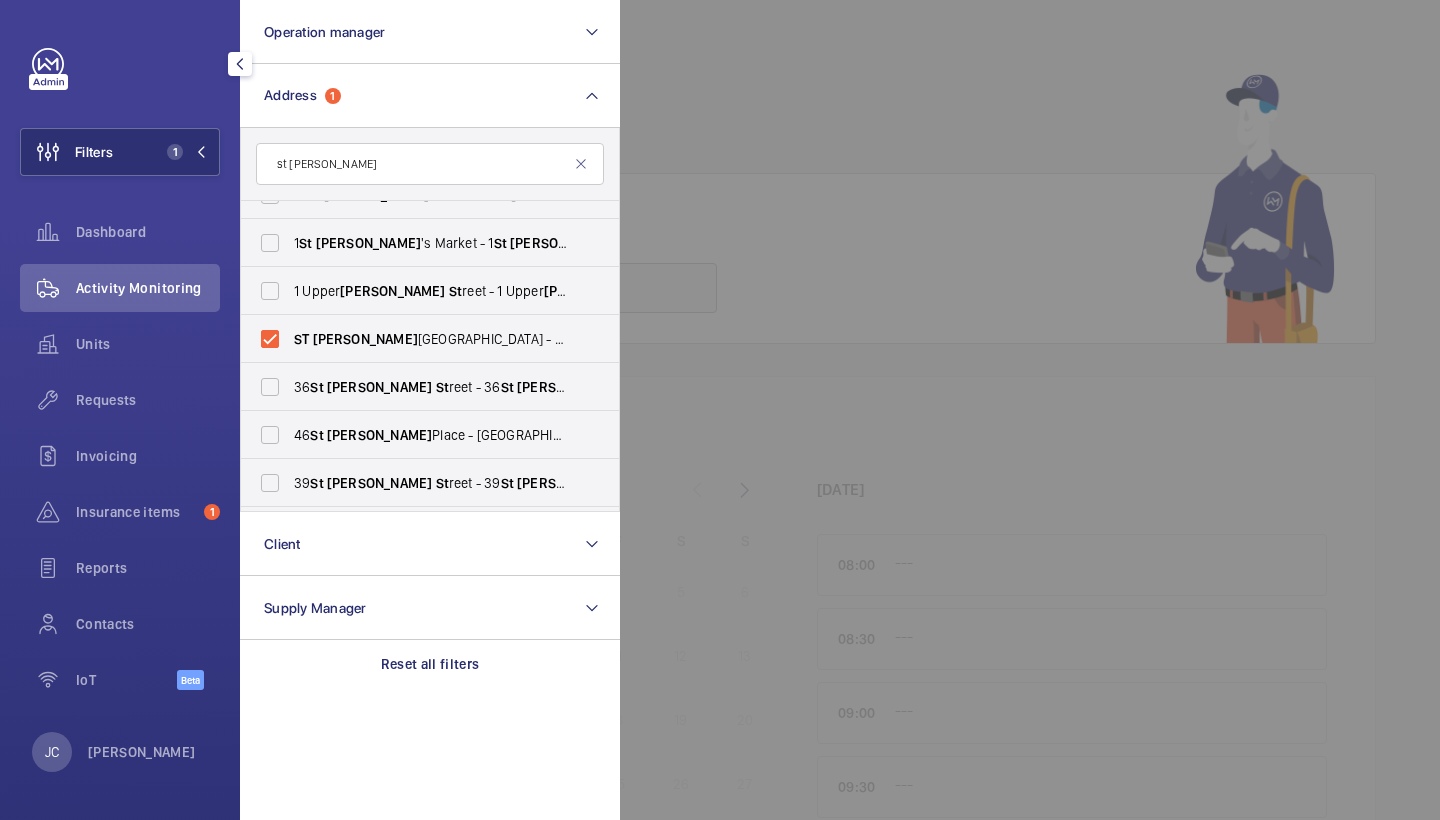 click on "Activity Monitoring" 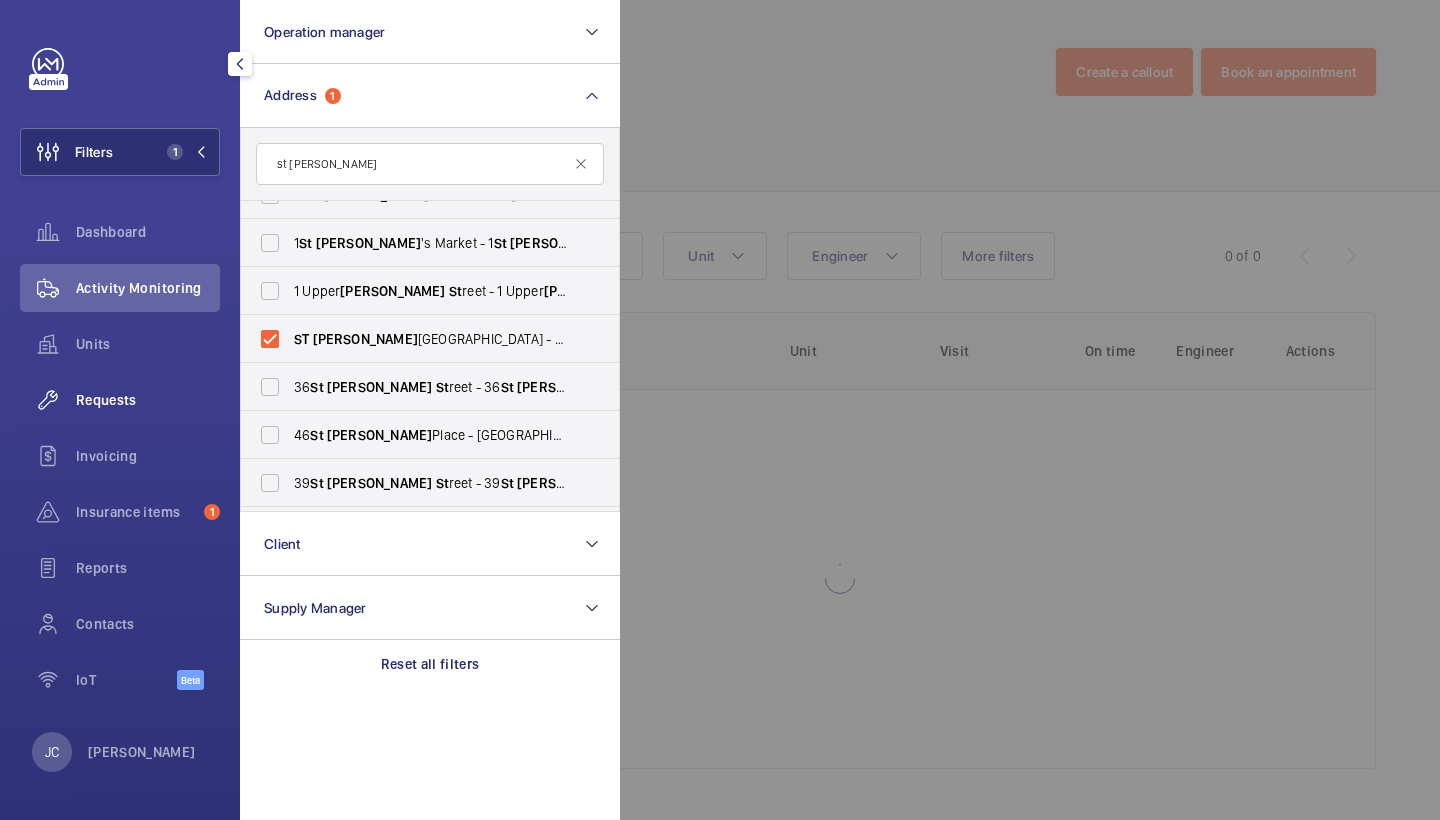 click on "Requests" 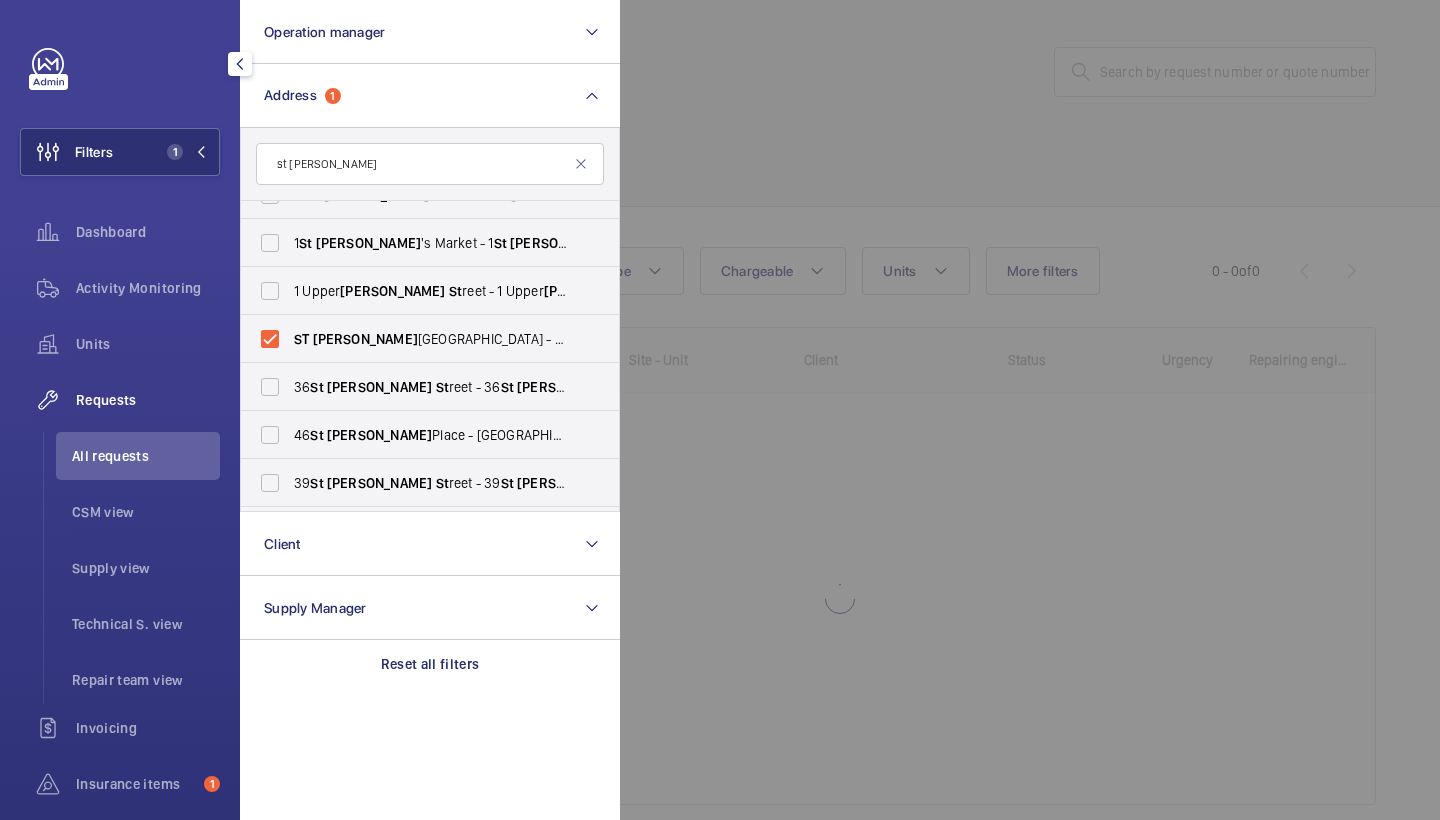 click 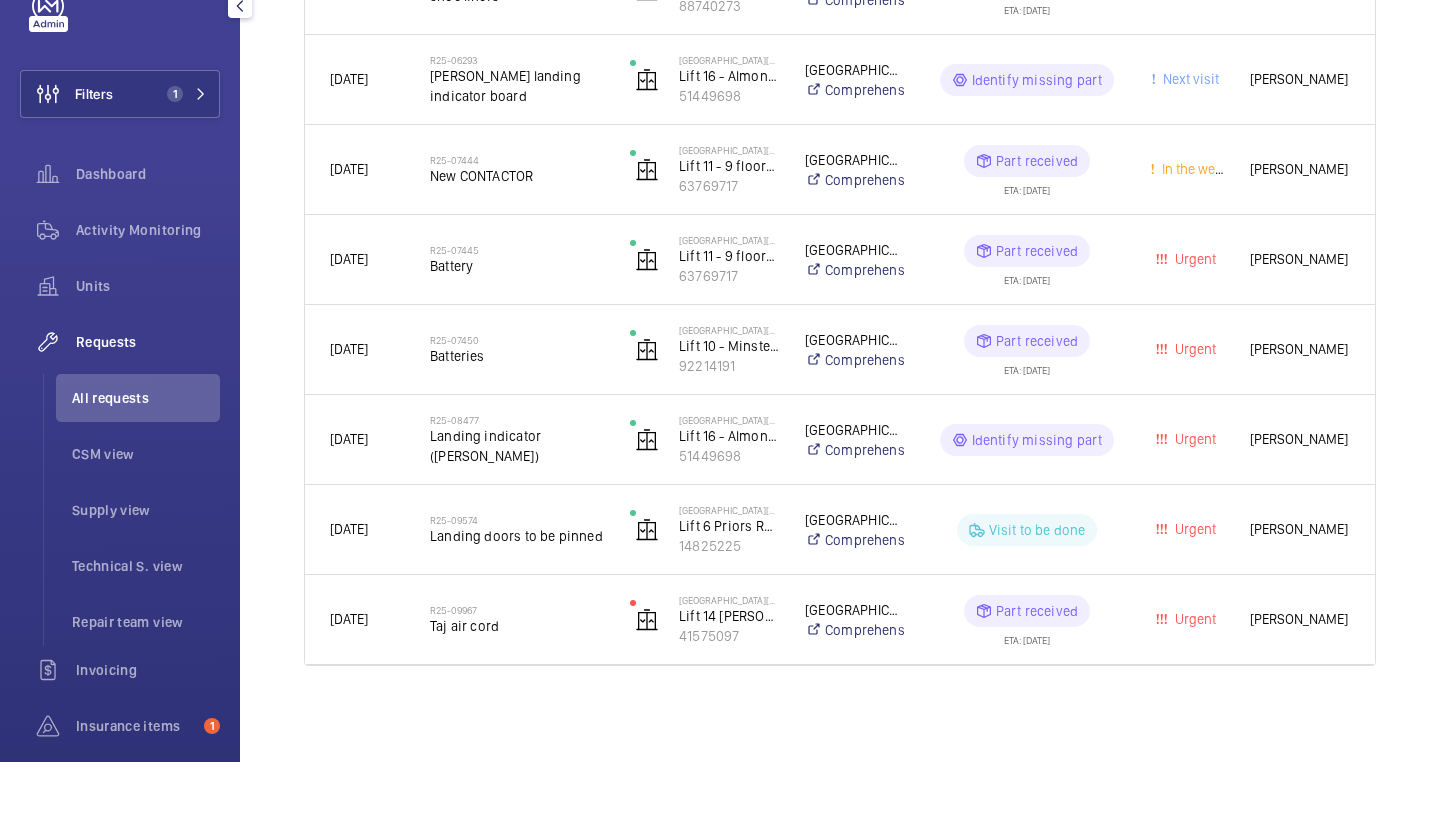 scroll, scrollTop: 2190, scrollLeft: 0, axis: vertical 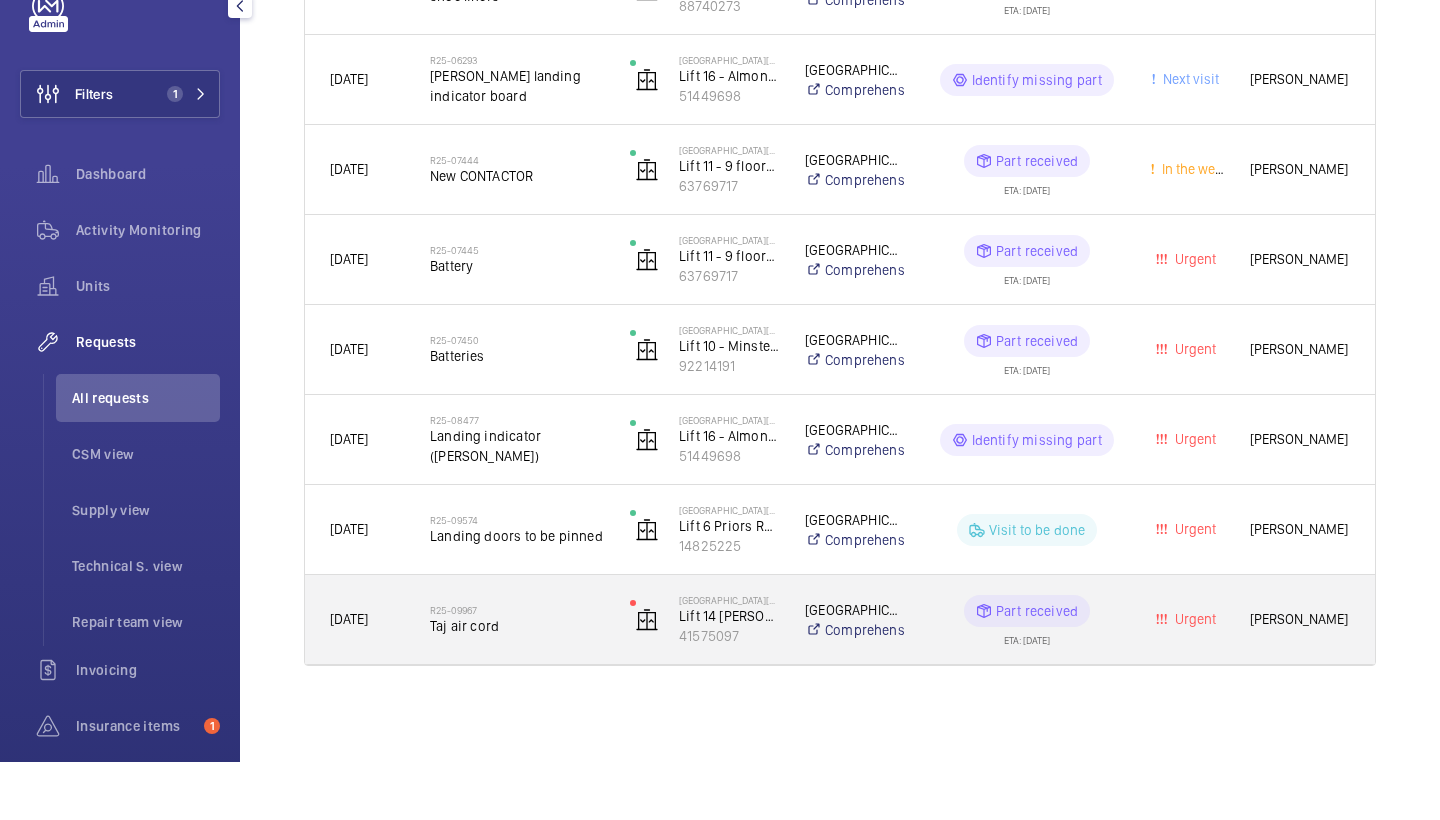 click on "R25-09967" 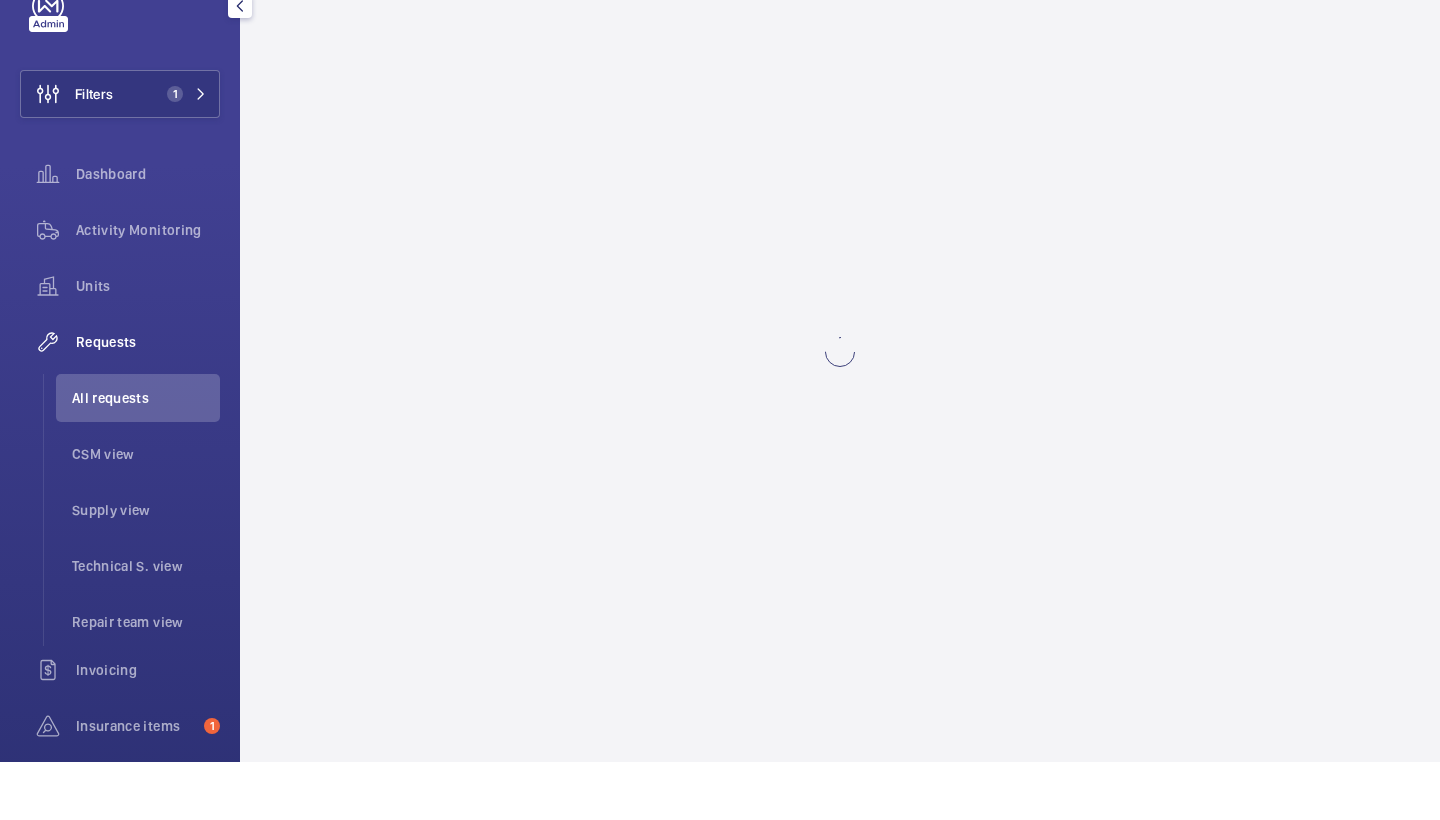 scroll, scrollTop: 0, scrollLeft: 0, axis: both 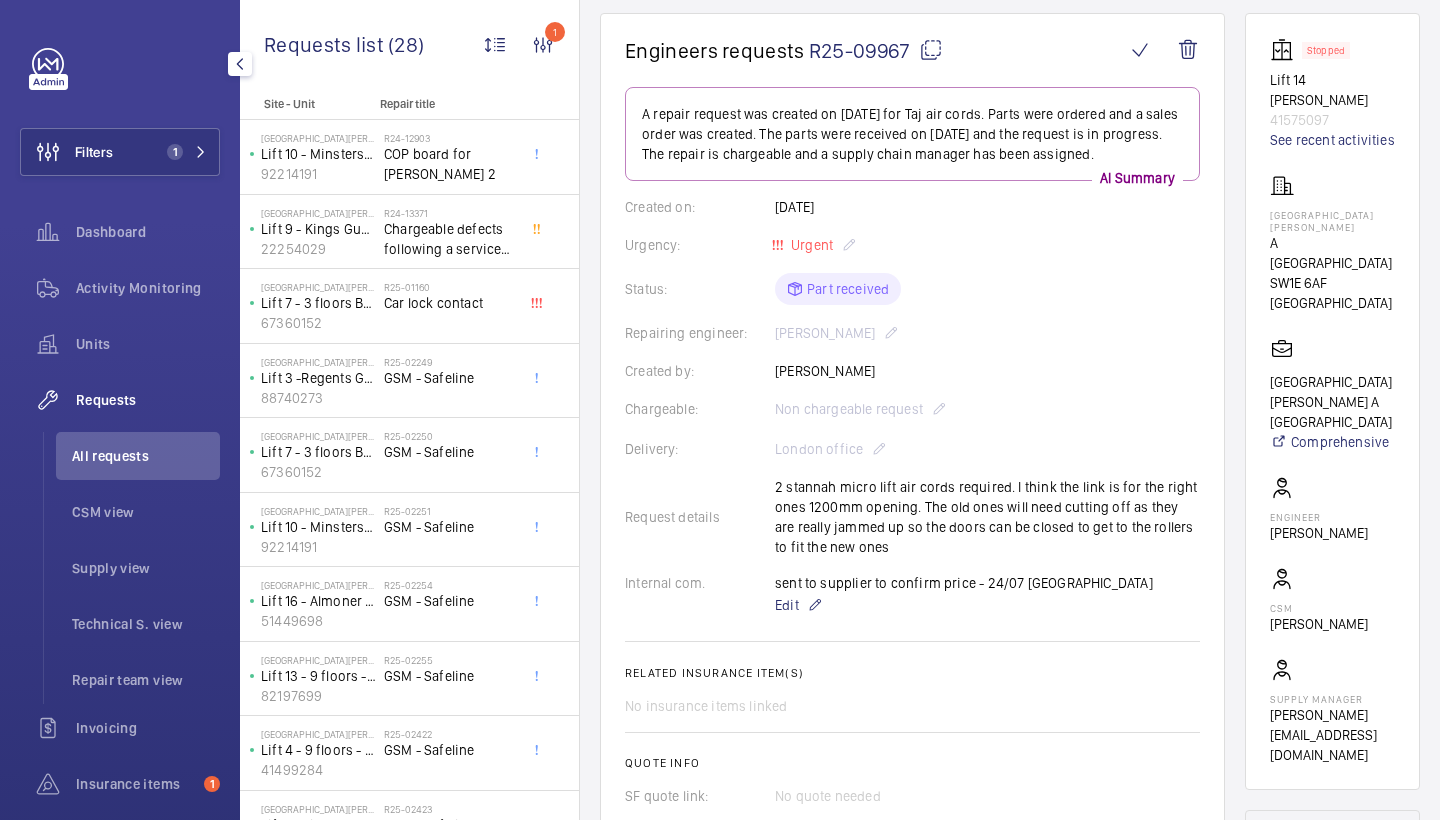 drag, startPoint x: 776, startPoint y: 484, endPoint x: 861, endPoint y: 552, distance: 108.85311 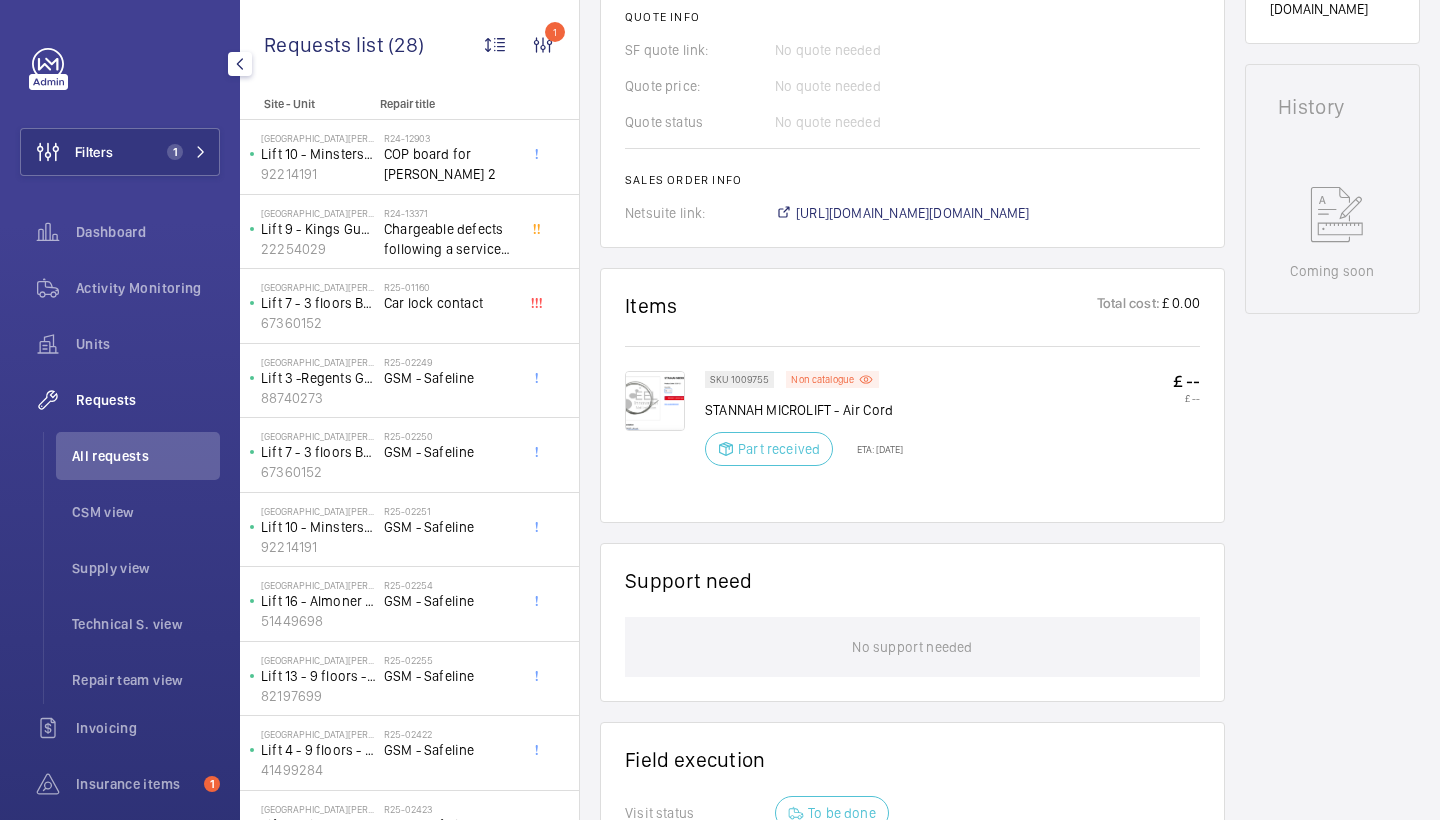 scroll, scrollTop: 946, scrollLeft: 0, axis: vertical 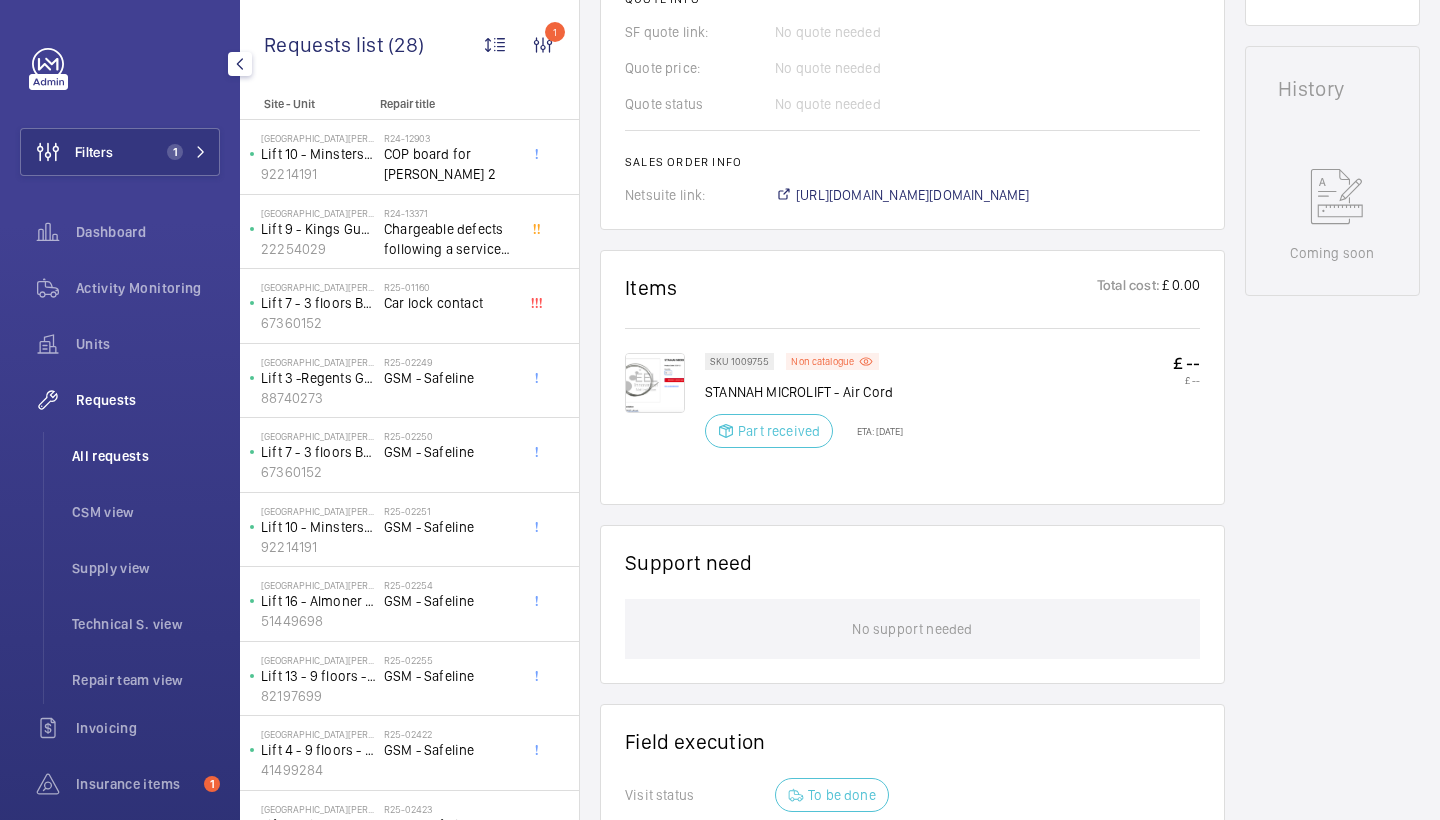 click on "All requests" 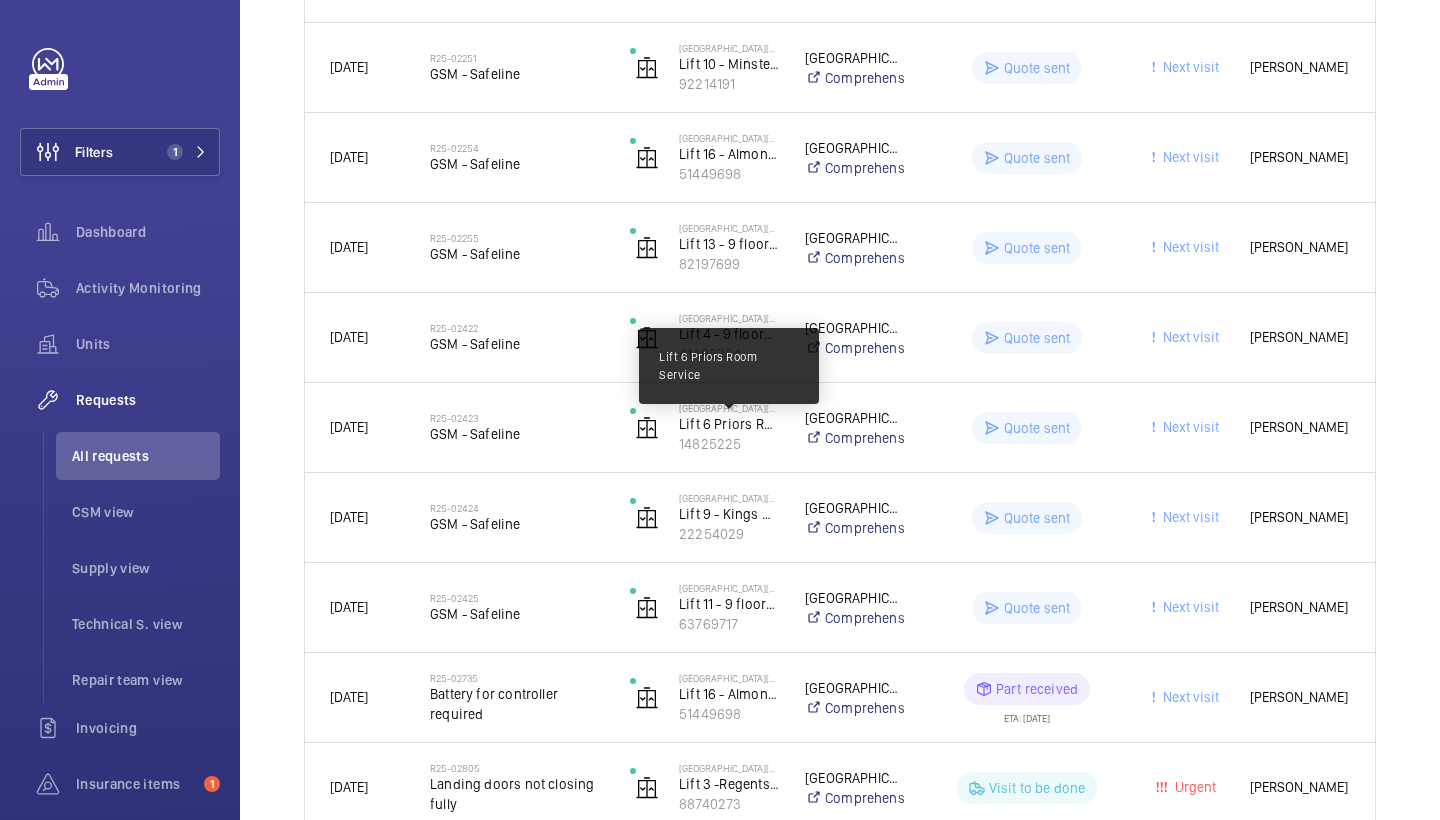 scroll, scrollTop: 6, scrollLeft: 0, axis: vertical 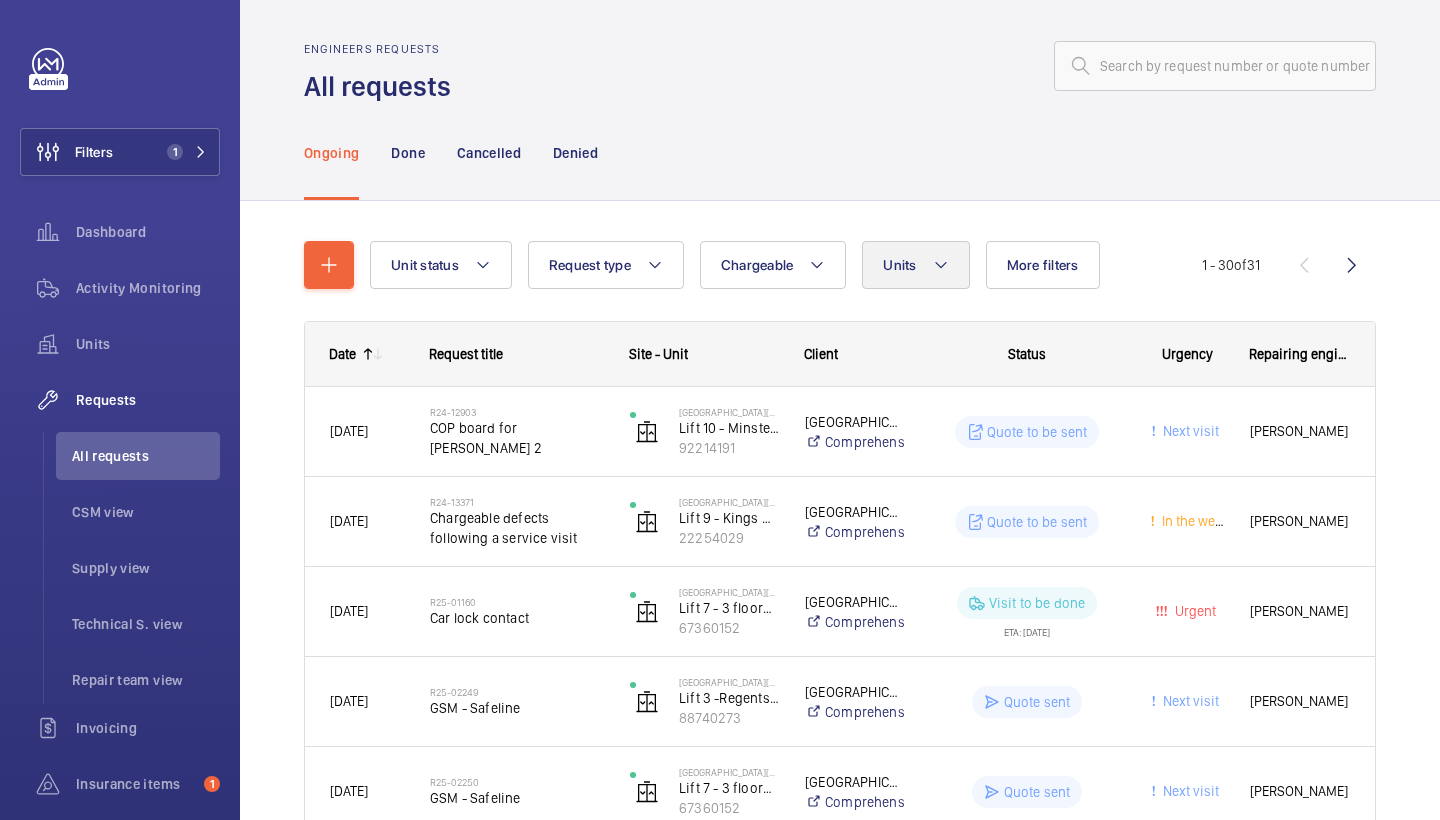 click on "Units" 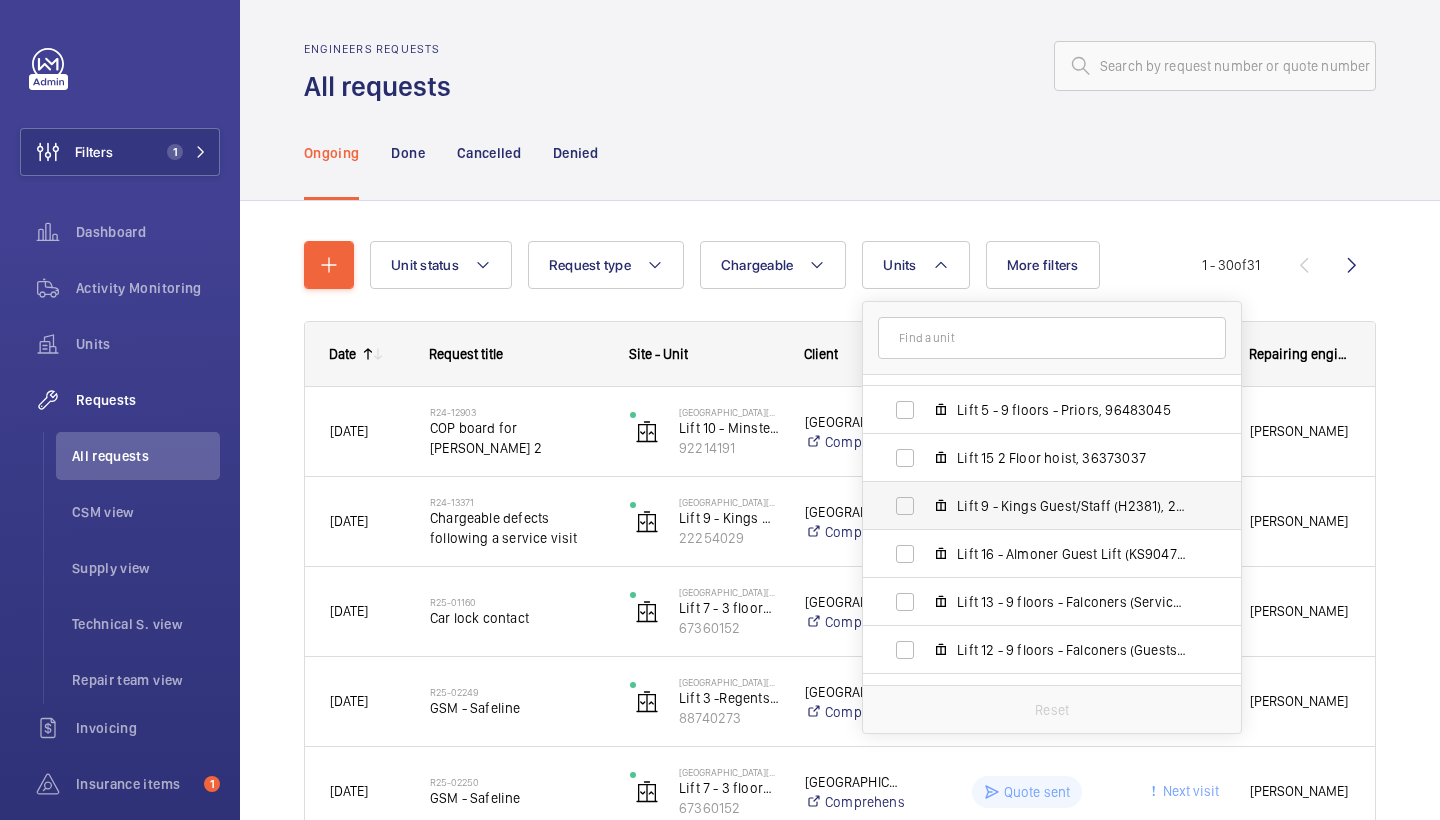scroll, scrollTop: 204, scrollLeft: 0, axis: vertical 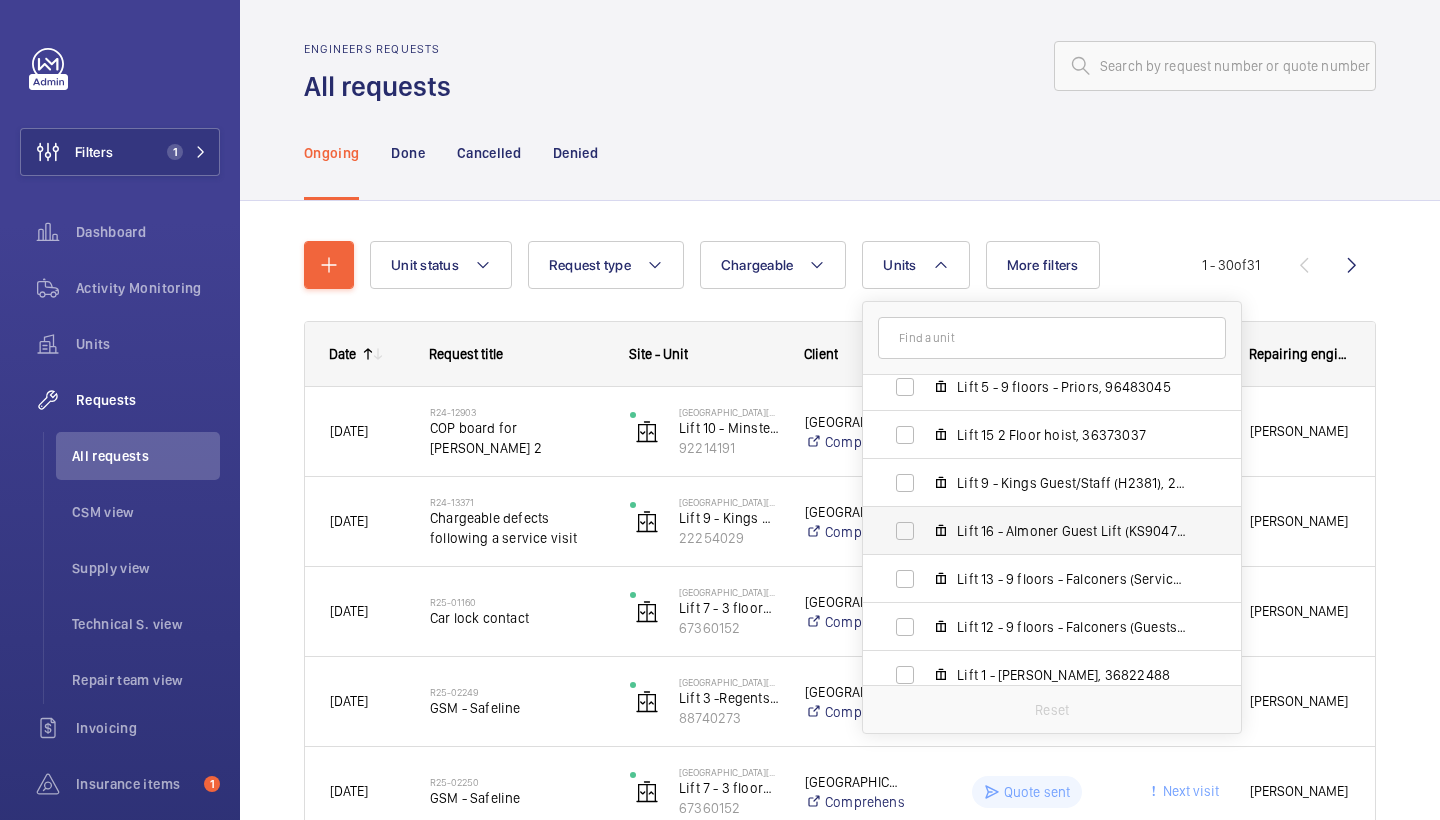 click on "Lift 16 - Almoner Guest Lift (KS9047), 51449698" at bounding box center [1073, 531] 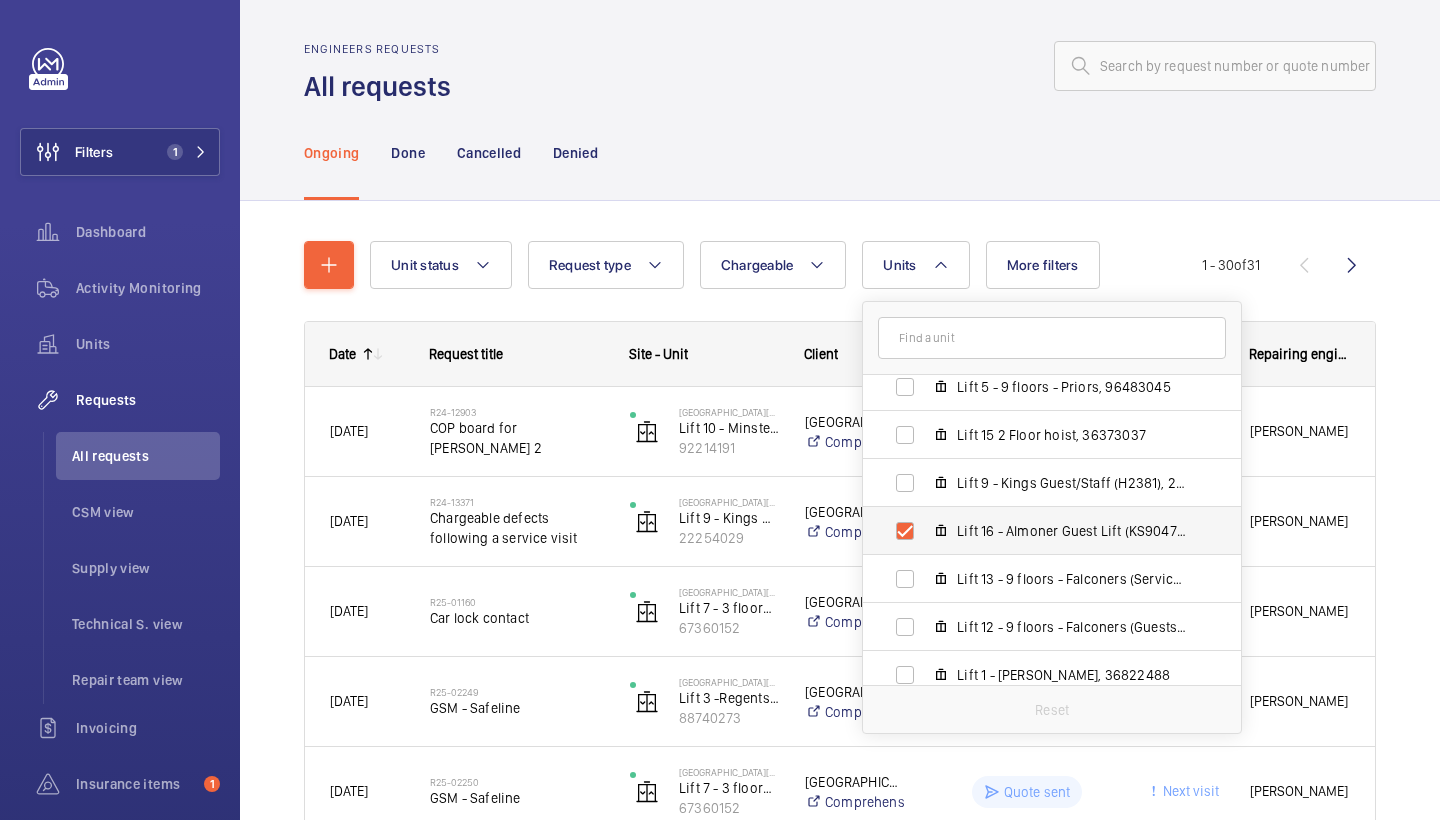 checkbox on "true" 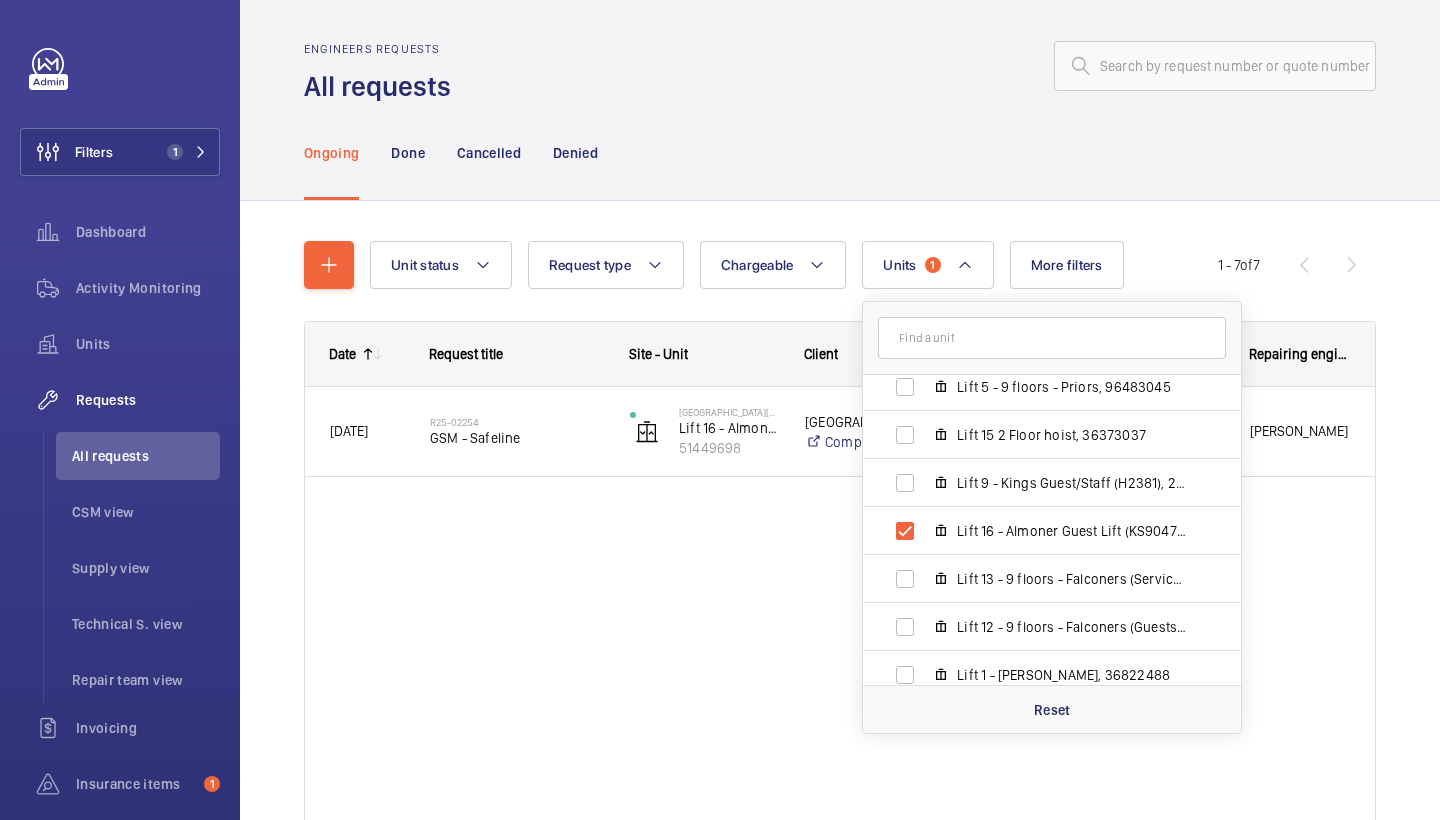 click on "Unit status Request type  Chargeable Units  1 ST JAMES COURT HOTEL - A Taj Hotel, SW1E 6AF LONDON Lift 8 - 9 floors - Regents (Staff), 70416726 Lift 4 - 9 floors - Almoners (staff), 41499284 Lift 2 - 8 floors - Dukes L, 66390943 Lift 5 - 9 floors - Priors, 96483045 Lift 15 2 Floor hoist, 36373037 Lift 9 - Kings Guest/Staff (H2381), 22254029 Lift 16 - Almoner Guest Lift (KS9047), 51449698 Lift 13 - 9 floors - Falconers (Service), 45598004 Lift 12 - 9 floors - Falconers (Guests), 17537341 Lift 1 - Dukes LH, 36822488 Lift 12 - Falconers Guest, 77360083 Lift 10 - Minsters Guest (D8948), 92214191 Lift 14 Quilon DW, 41575097 Lift 3 -Regents Guest (E4292), 88740273 Lift 1 - 8 floors - Dukes R, 64506207 Lift 11 - 9 floors Minsters (staff), 63769717 Lift 6 Priors Room Service, 14825225 Lift 8 - 9 floors Regents Staff - NOT IN SERVICE, 84469571 Lift 7 - 3 floors - Banqueting, 84137765 Lift 13 - 9 floors - falconers goods, 82197699 Lift 7 - 3 floors Banqueting, 67360152 Lift 15 - 2 floors - Hoist, 95305403 Reset Urgency" 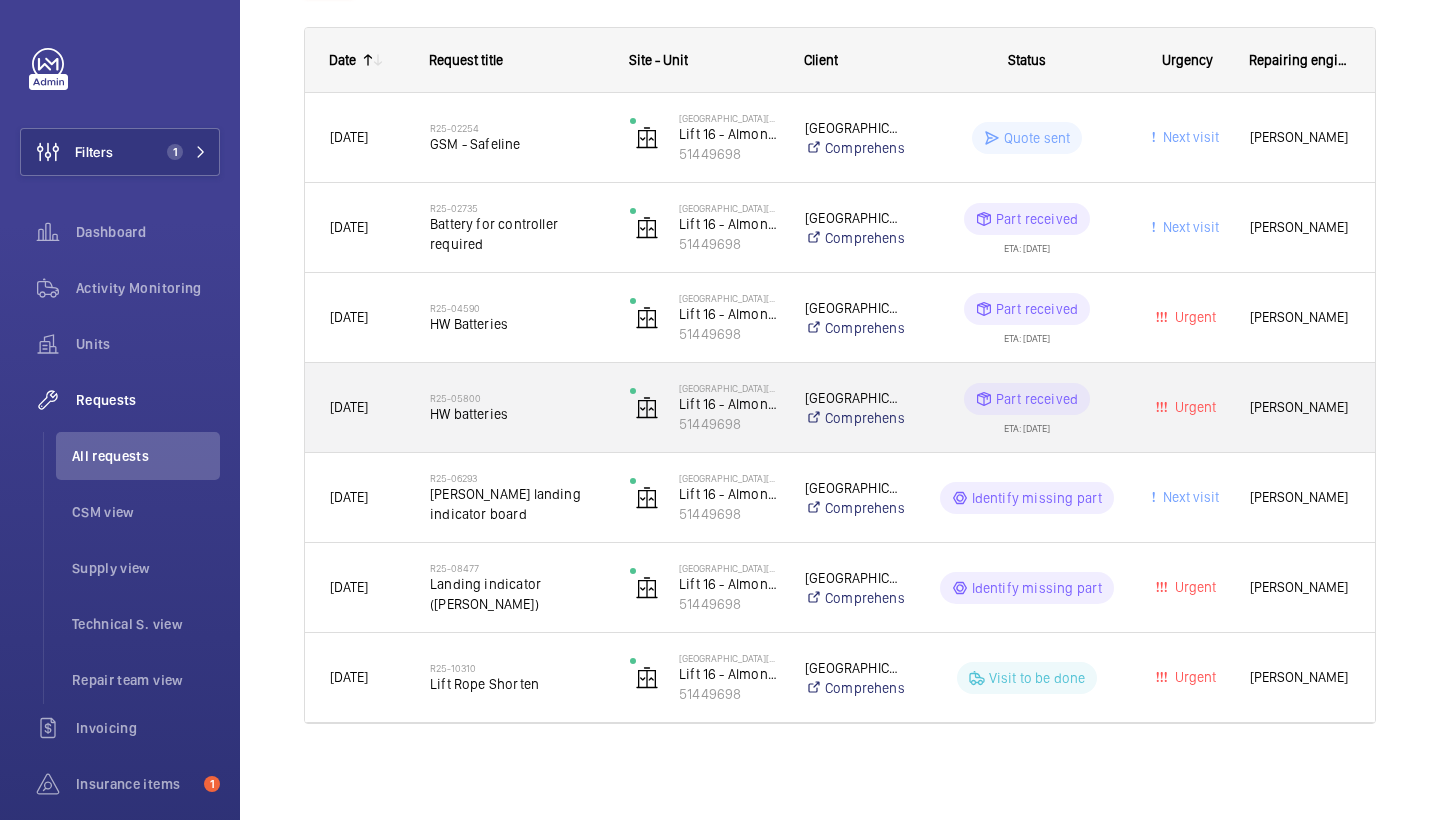 scroll, scrollTop: 300, scrollLeft: 0, axis: vertical 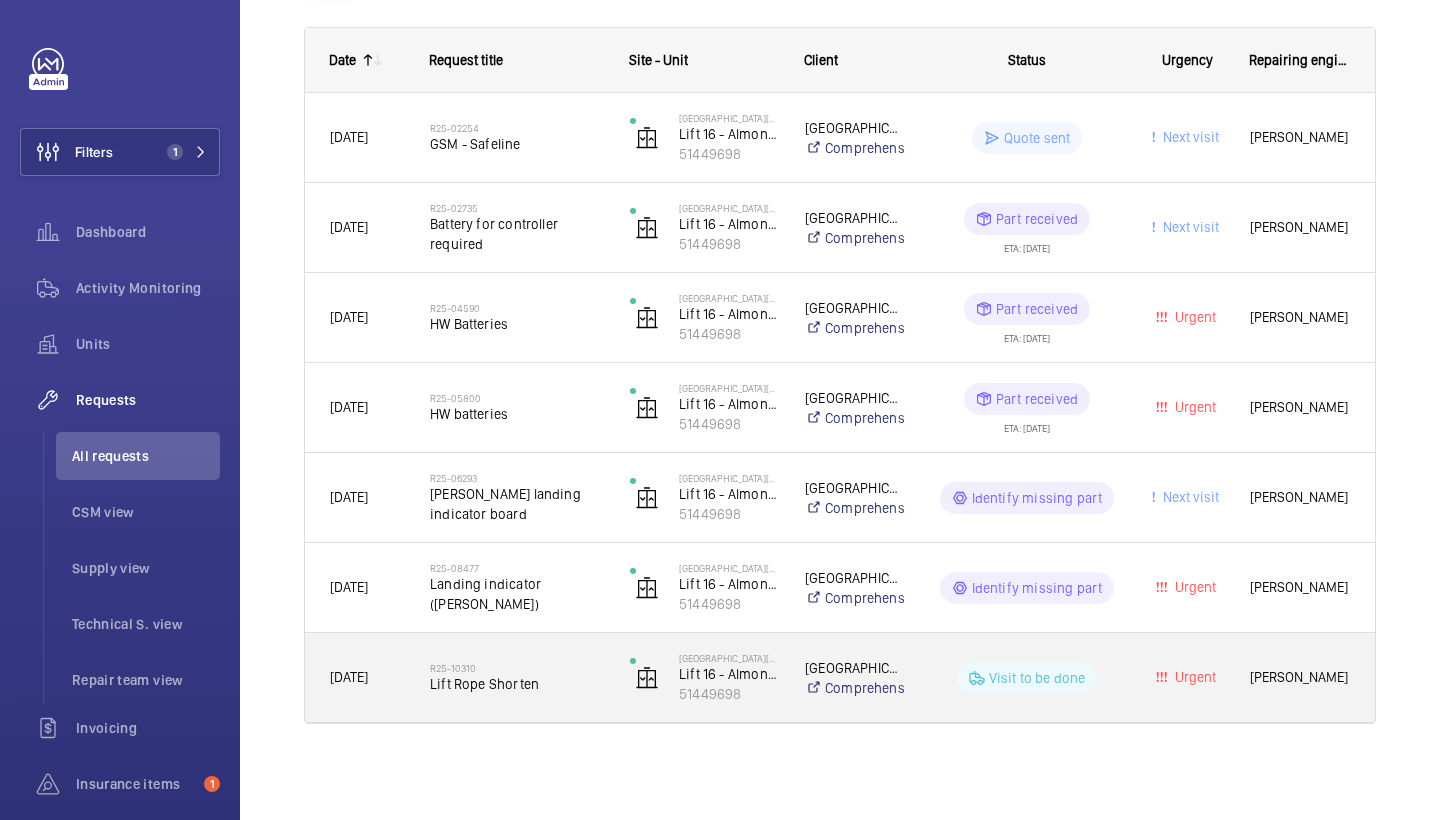click on "Lift Rope Shorten" 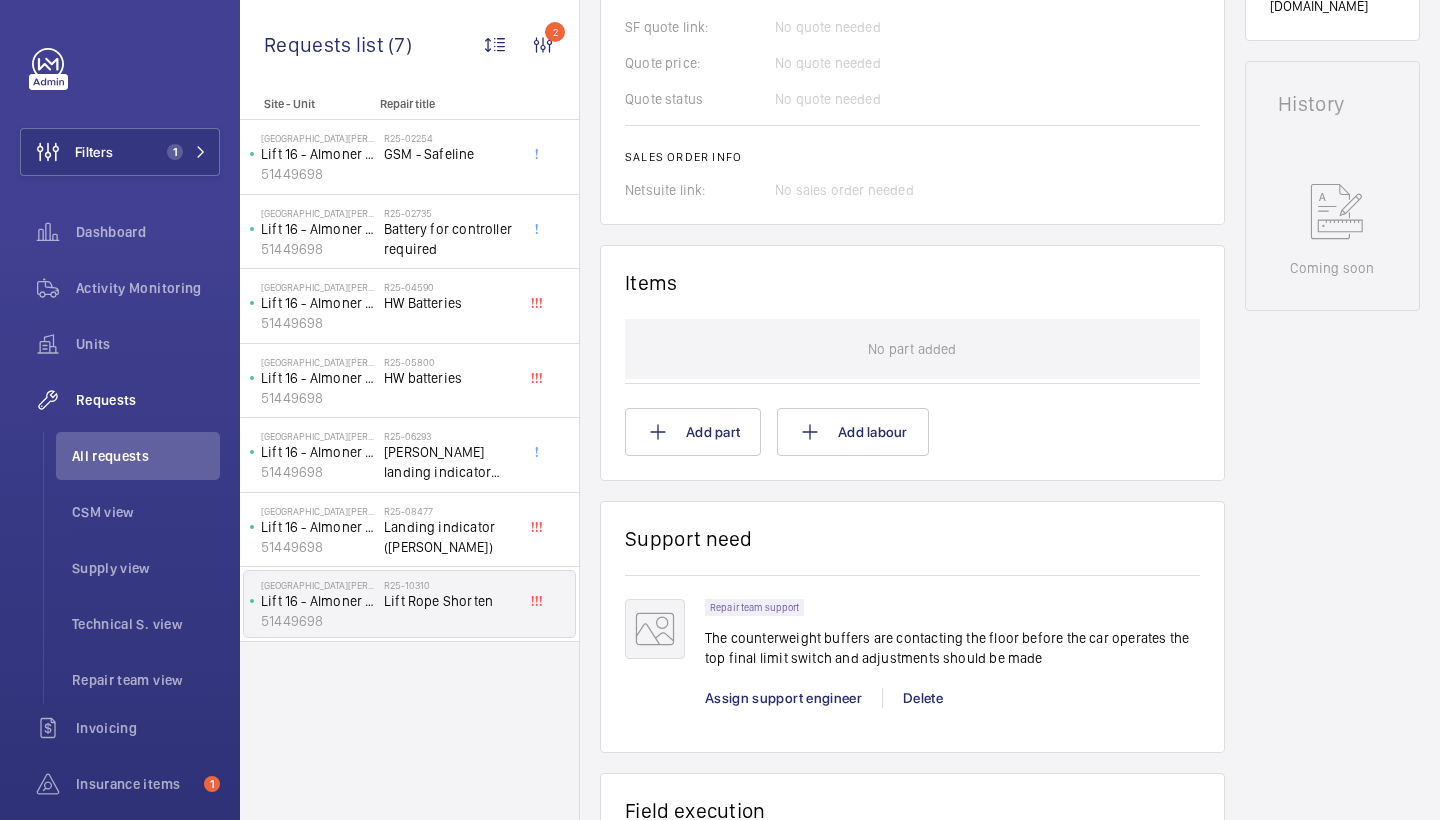 scroll, scrollTop: 980, scrollLeft: 0, axis: vertical 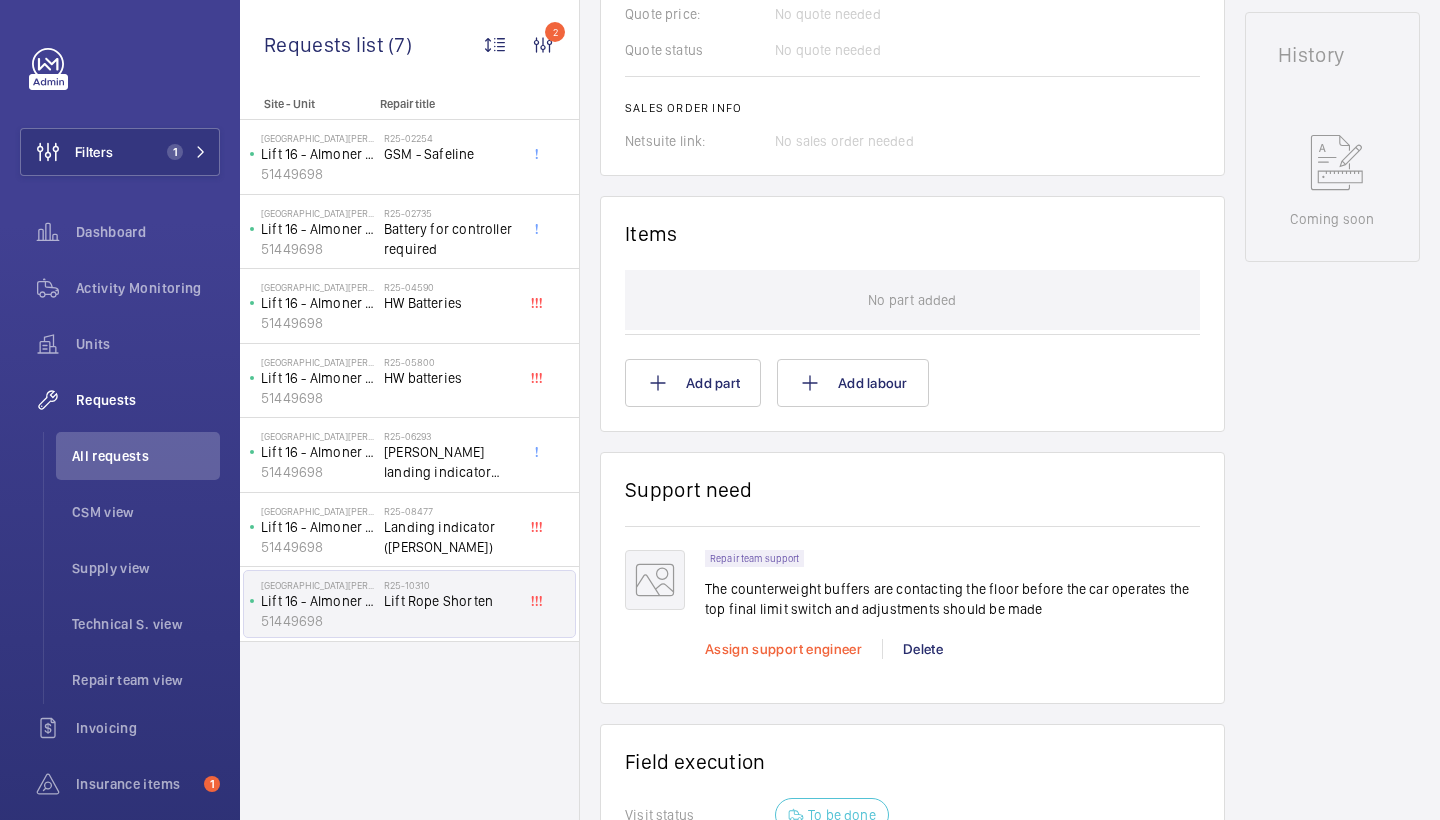 click on "Assign support engineer" 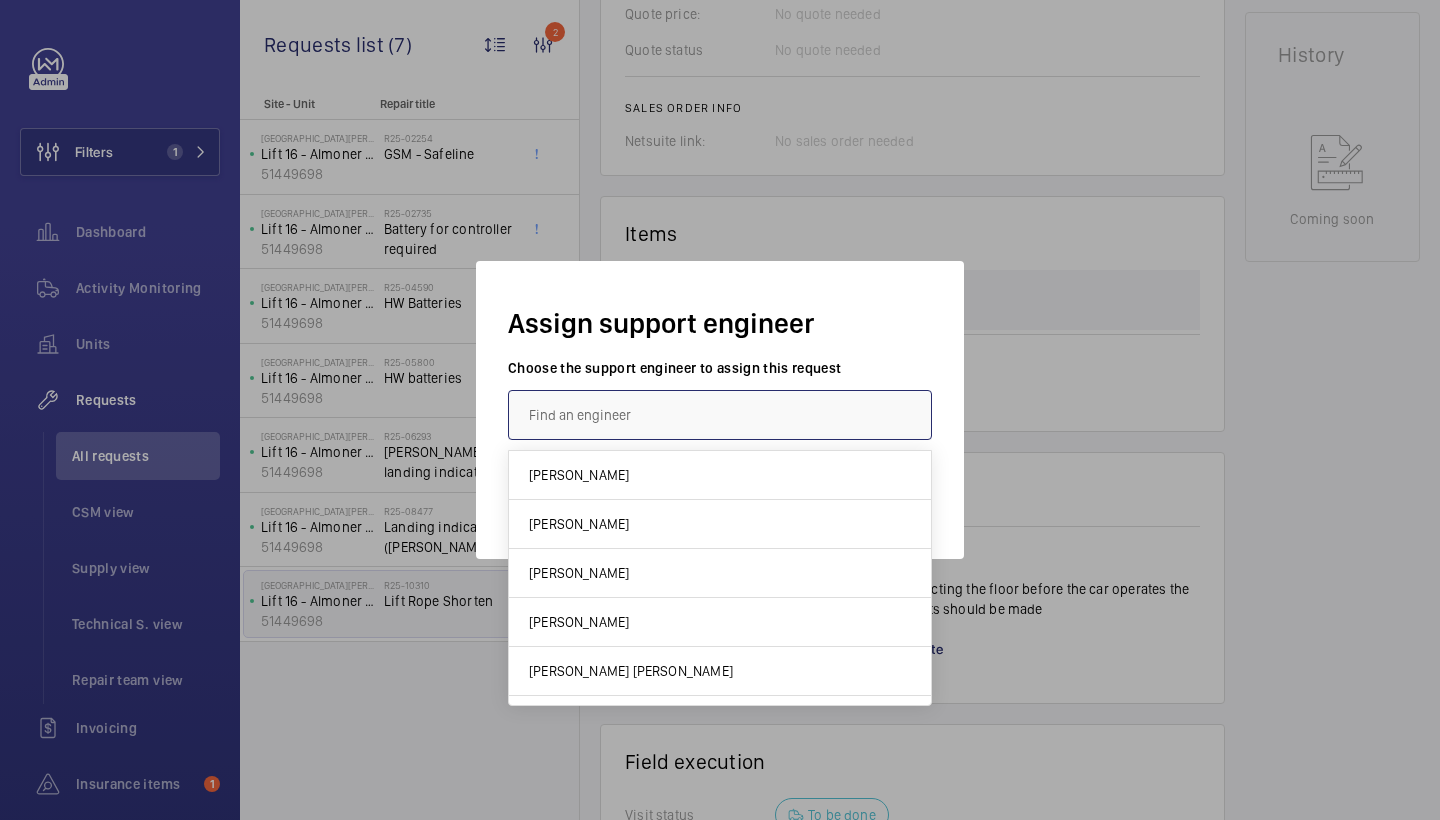 click at bounding box center (720, 415) 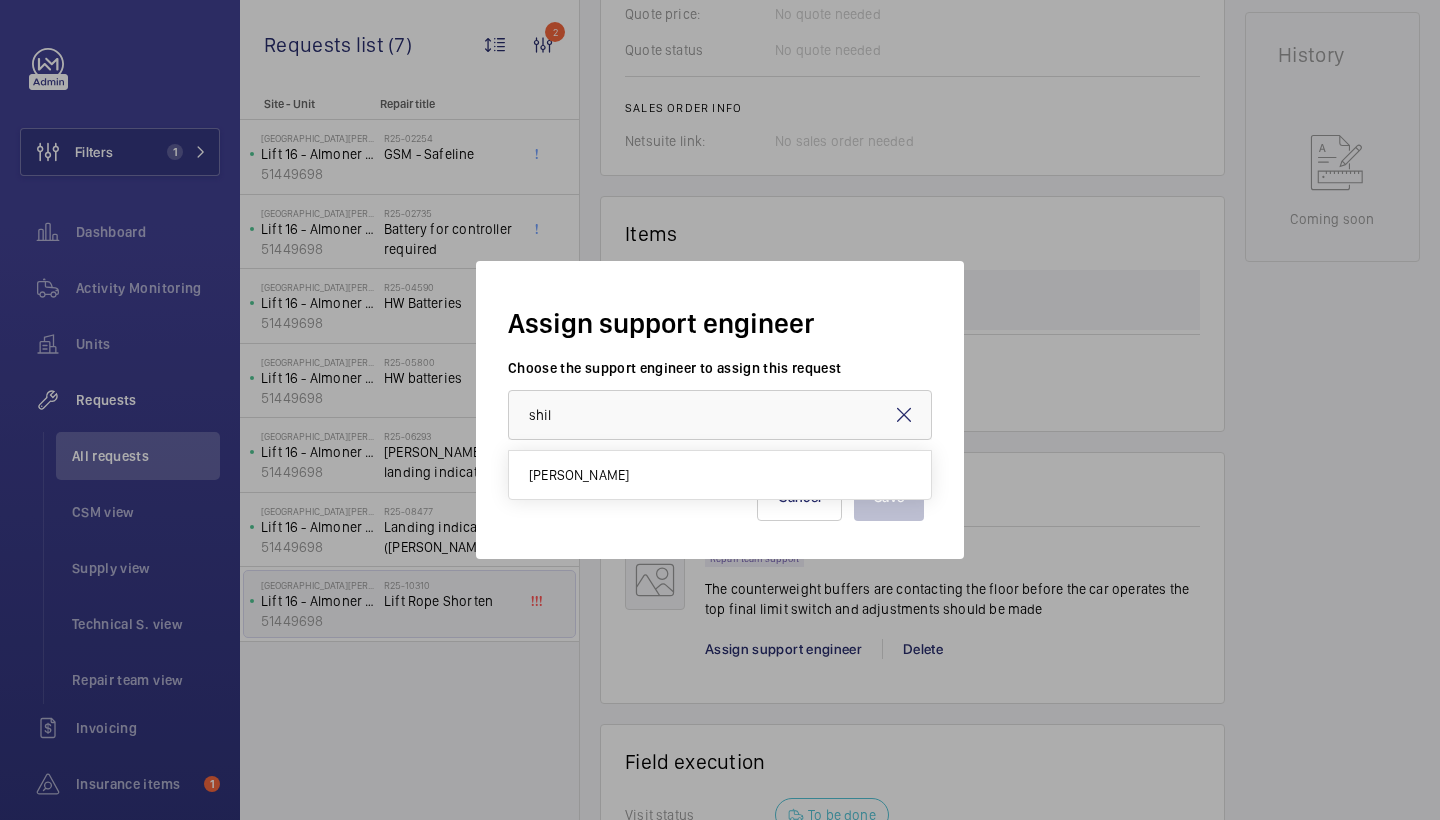 click on "Save  Cancel" at bounding box center (720, 481) 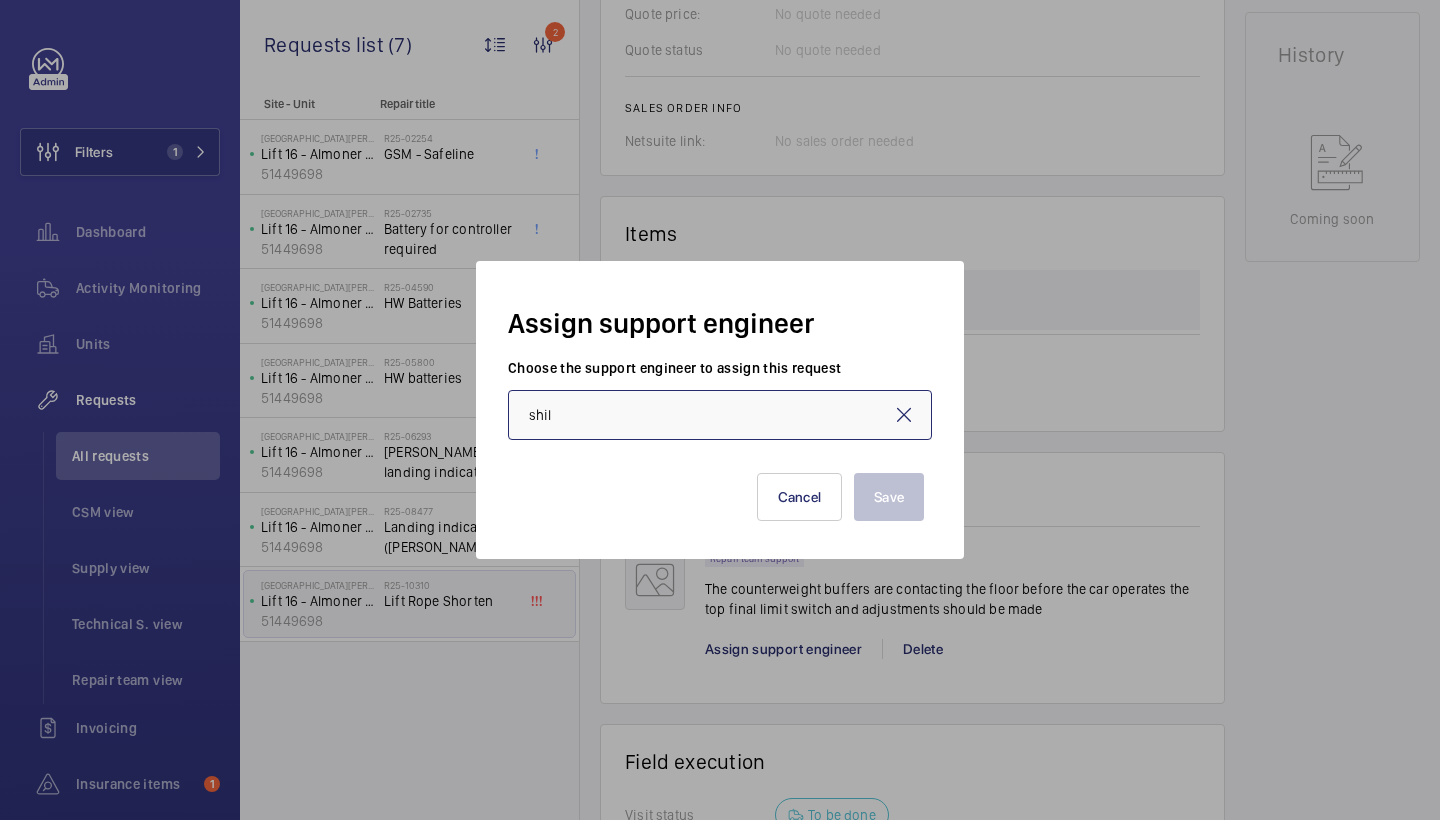 click on "shil" at bounding box center (720, 415) 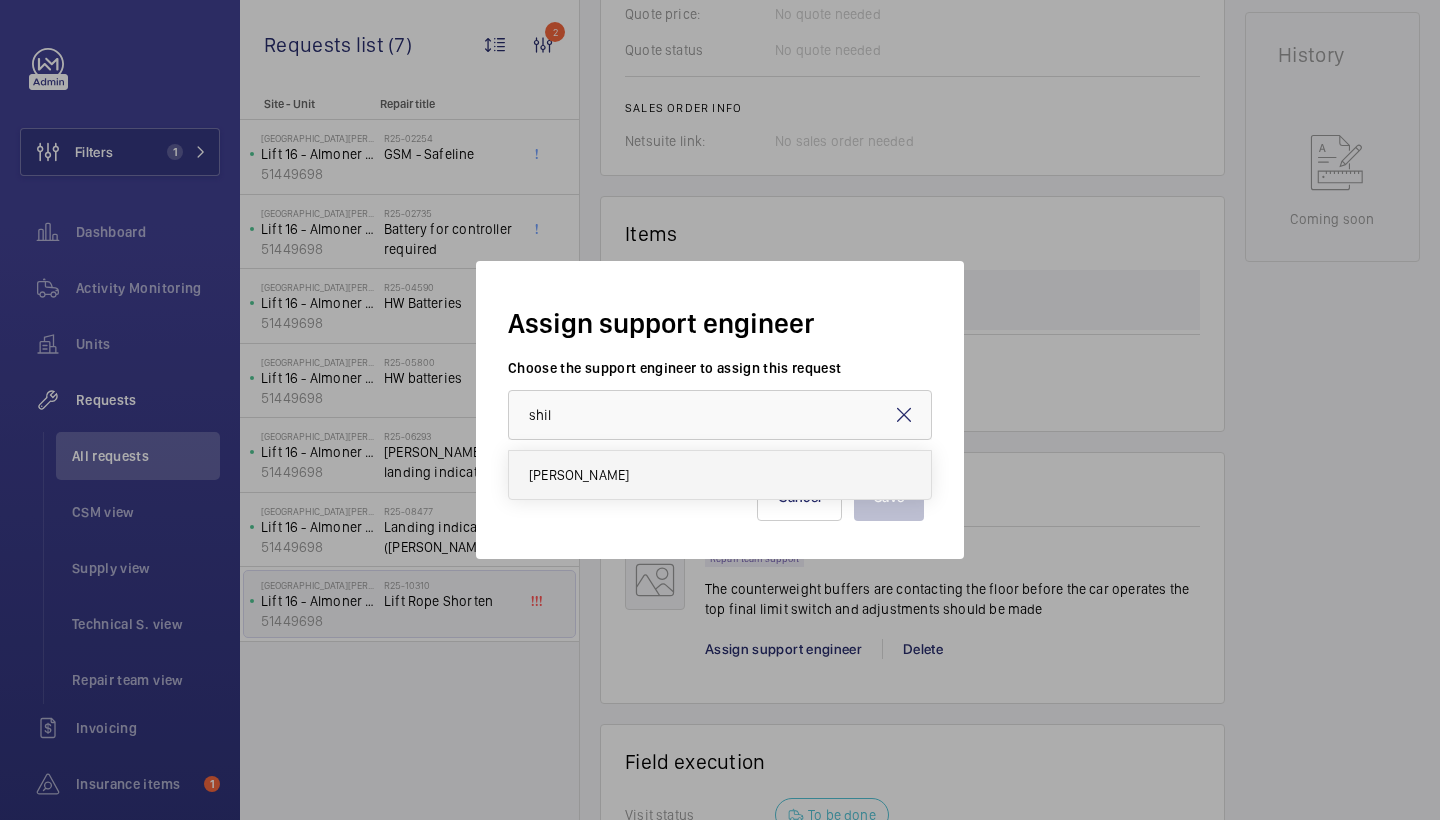 drag, startPoint x: 707, startPoint y: 443, endPoint x: 672, endPoint y: 481, distance: 51.662365 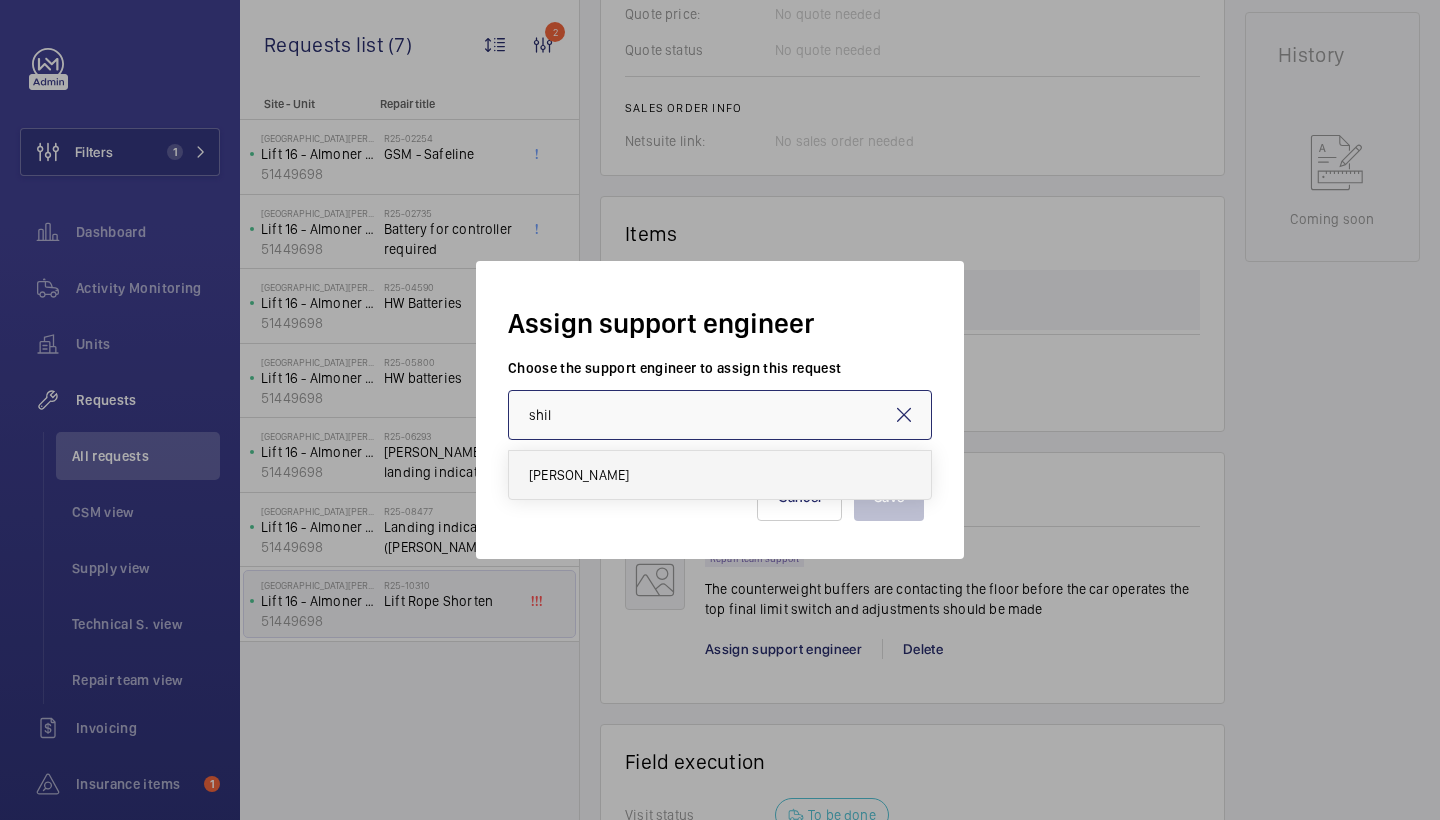 type on "[PERSON_NAME]" 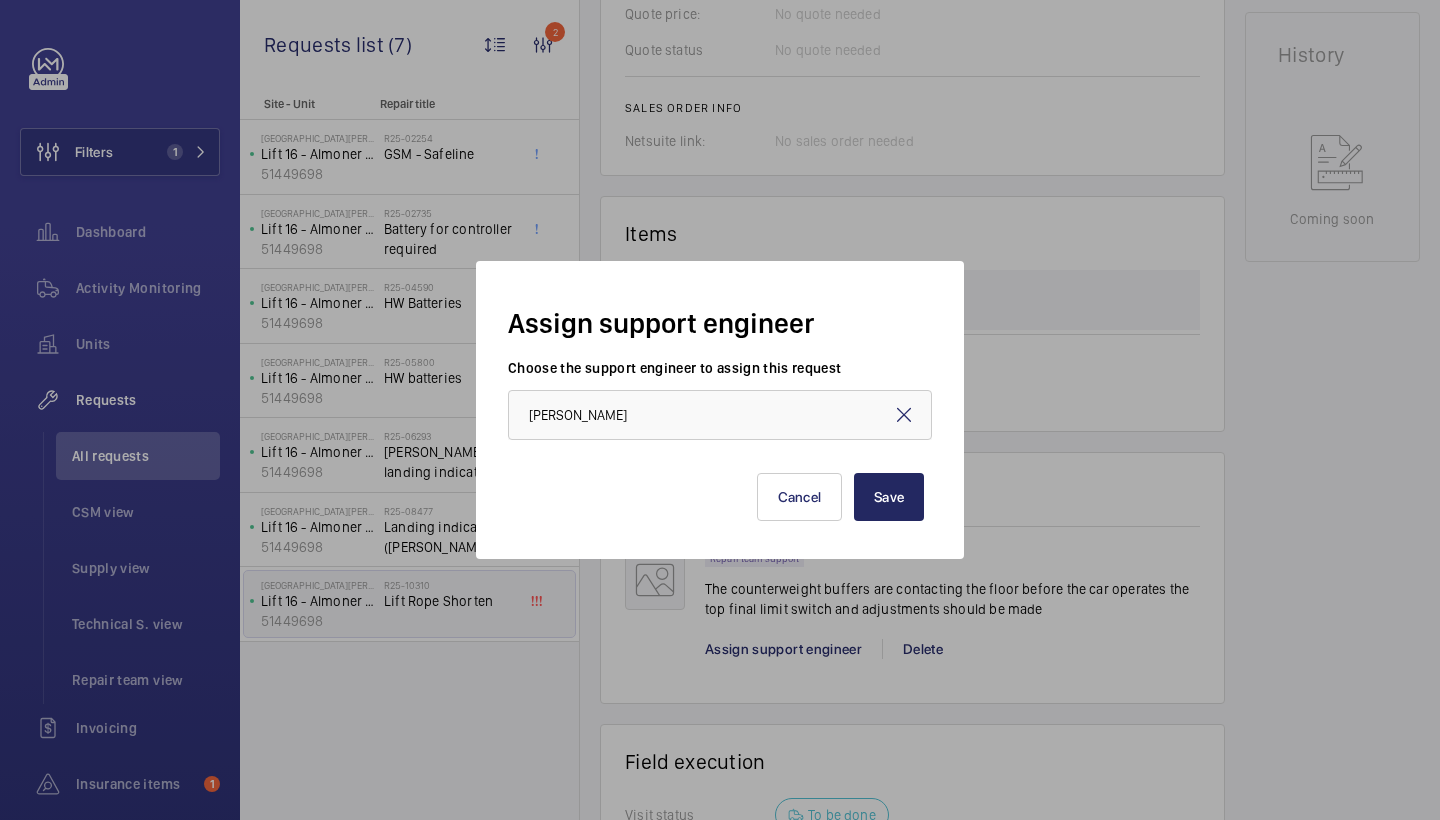 click on "Save" at bounding box center [889, 497] 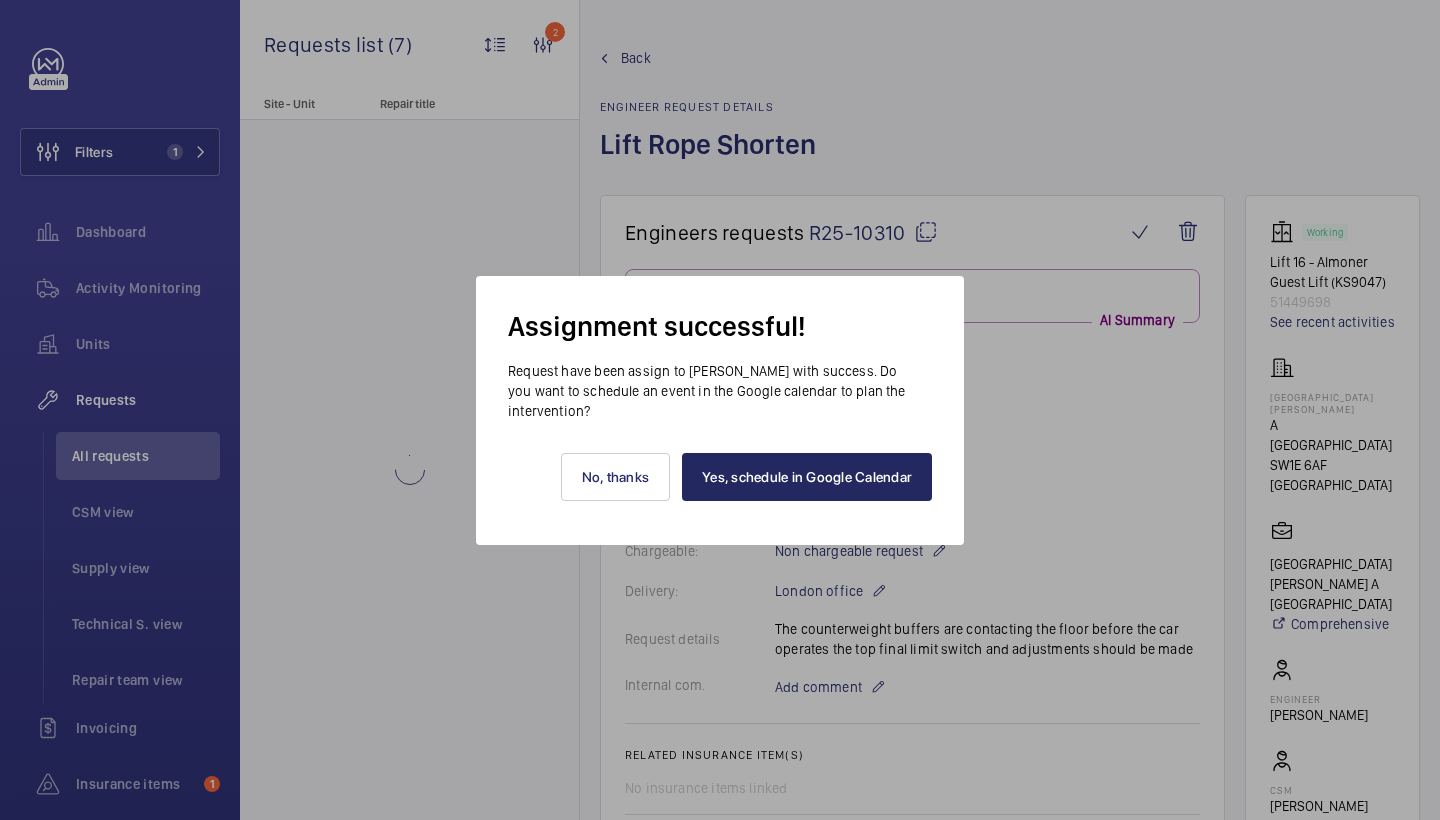 click on "Yes, schedule in Google Calendar" at bounding box center (807, 477) 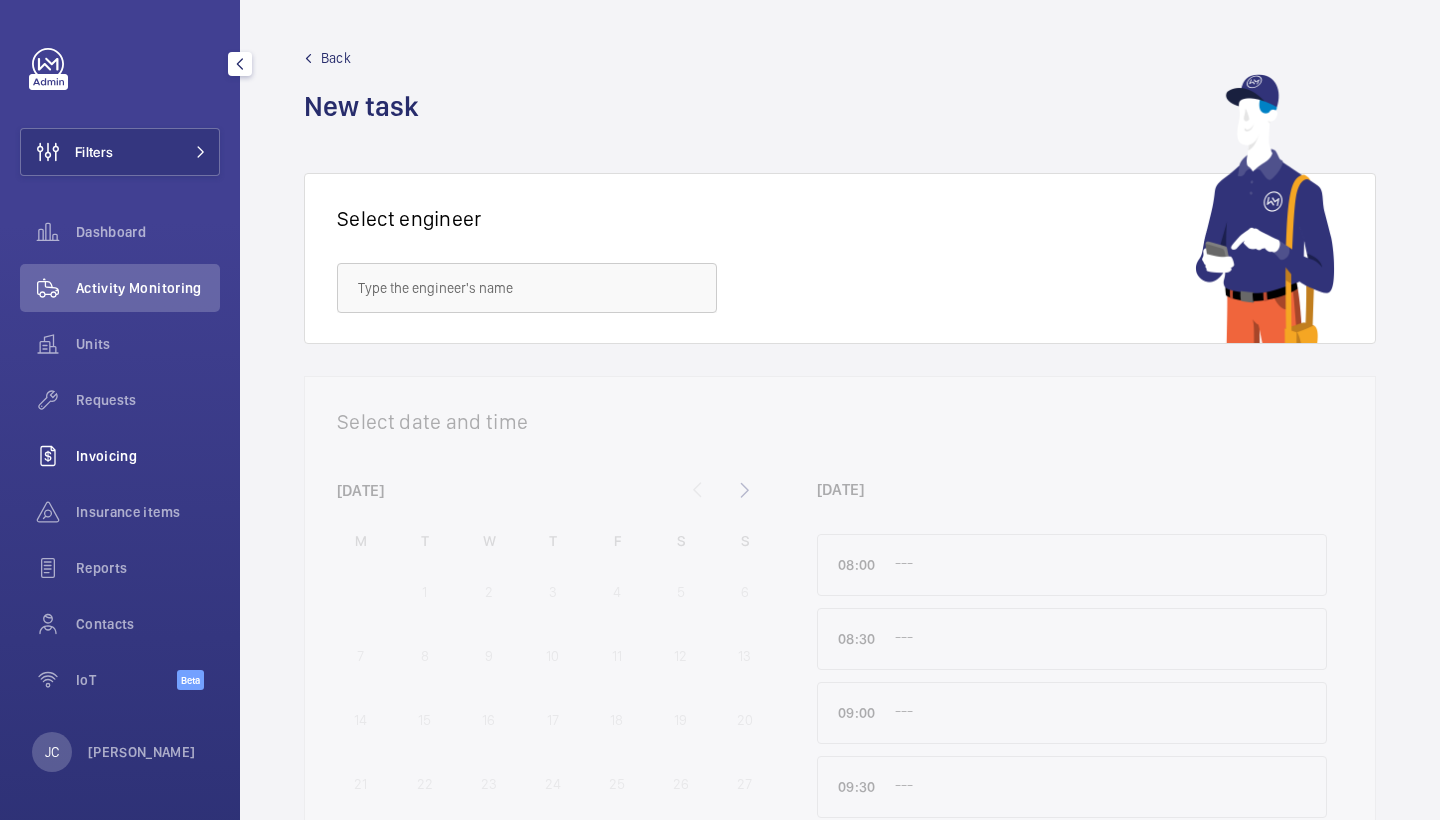 scroll, scrollTop: 0, scrollLeft: 0, axis: both 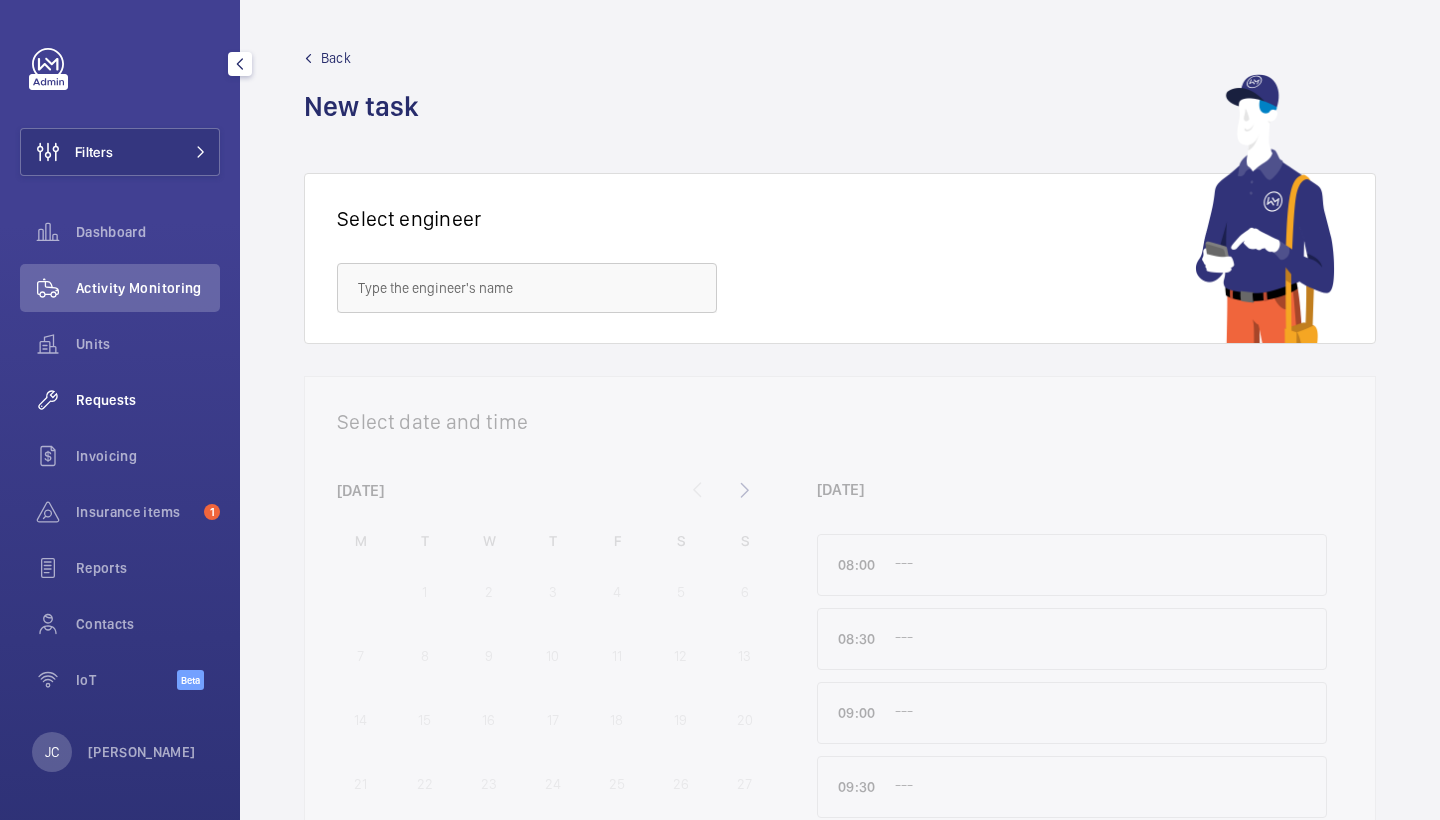 click on "Requests" 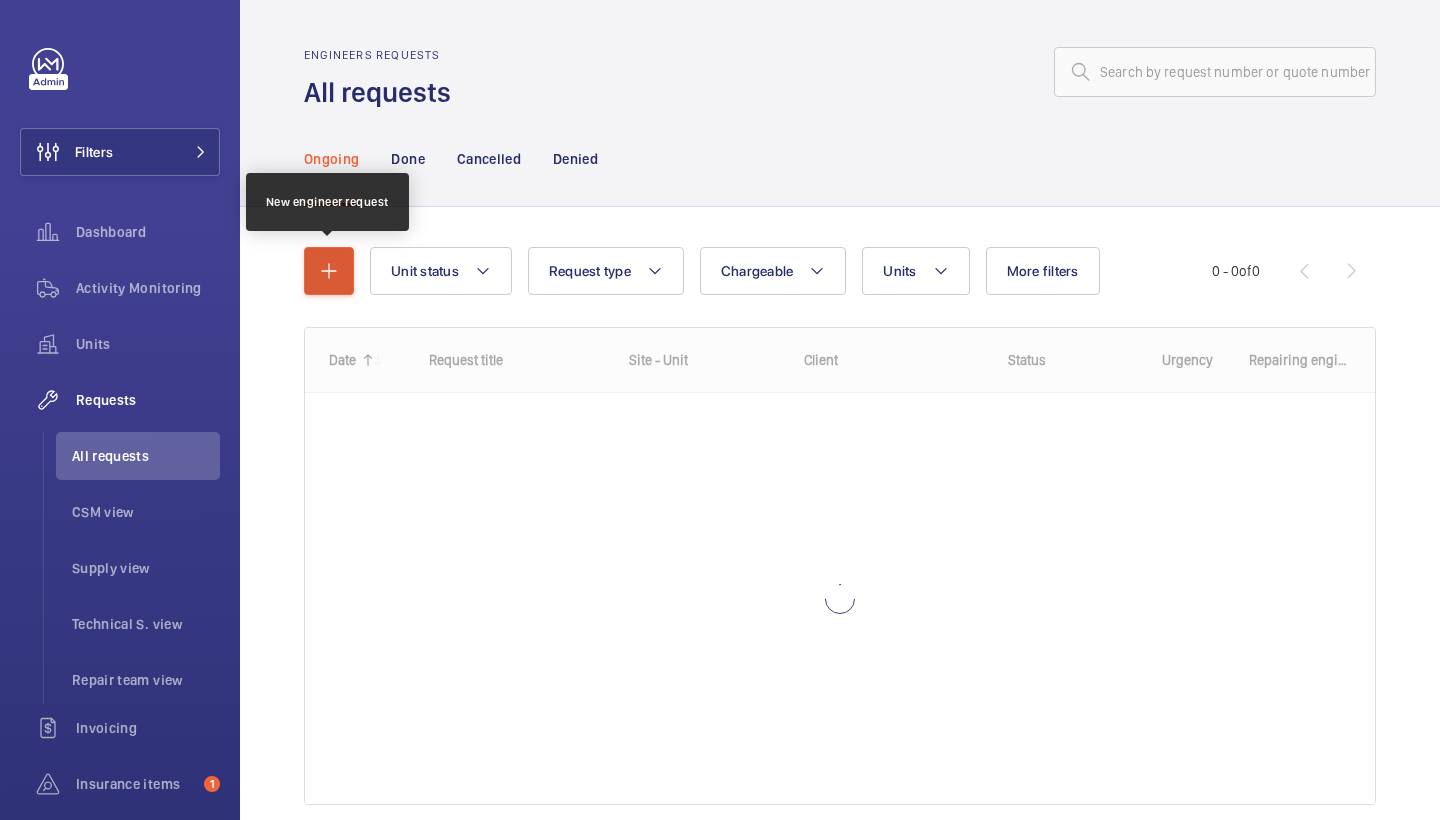 click 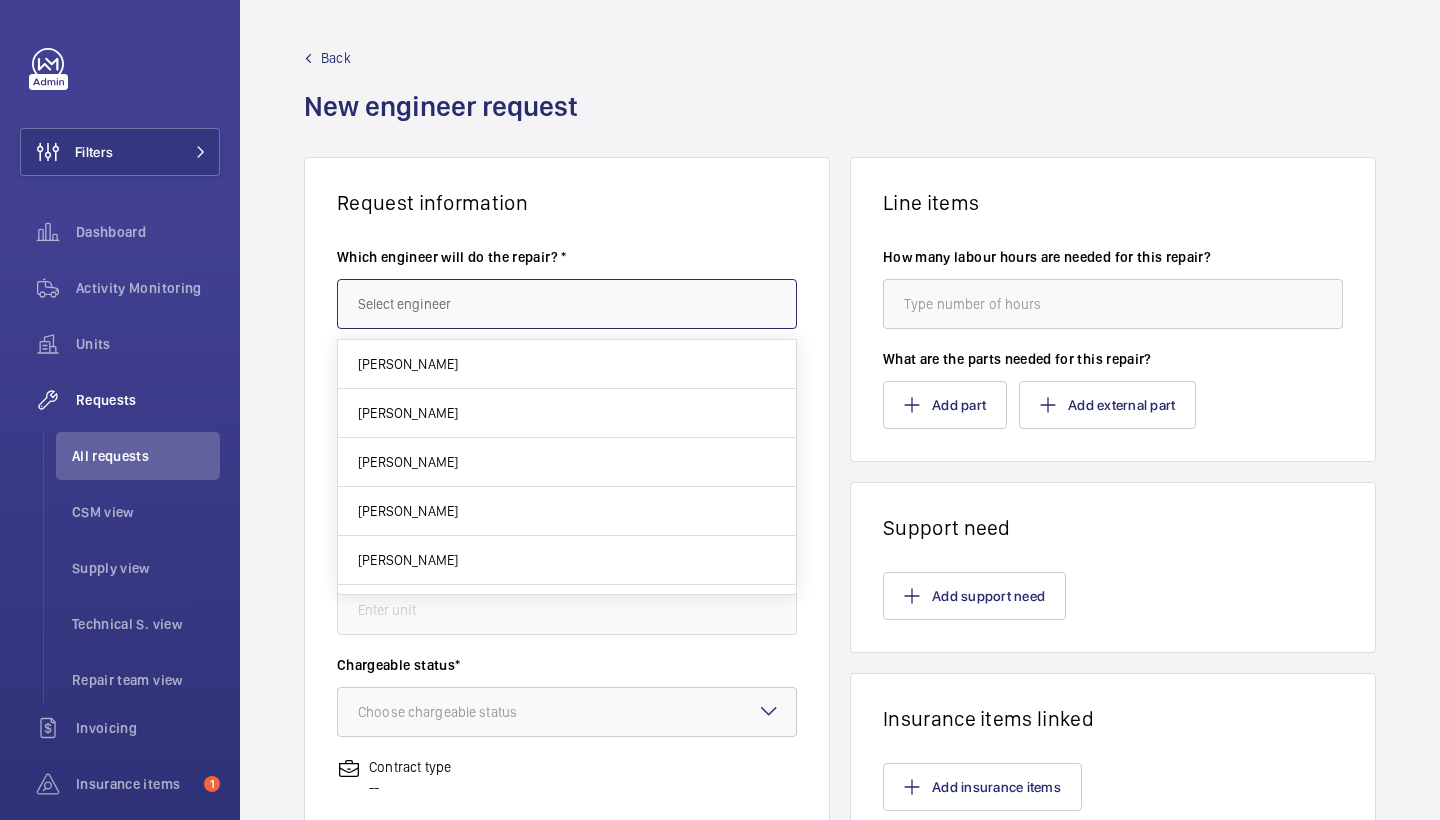 click at bounding box center [567, 304] 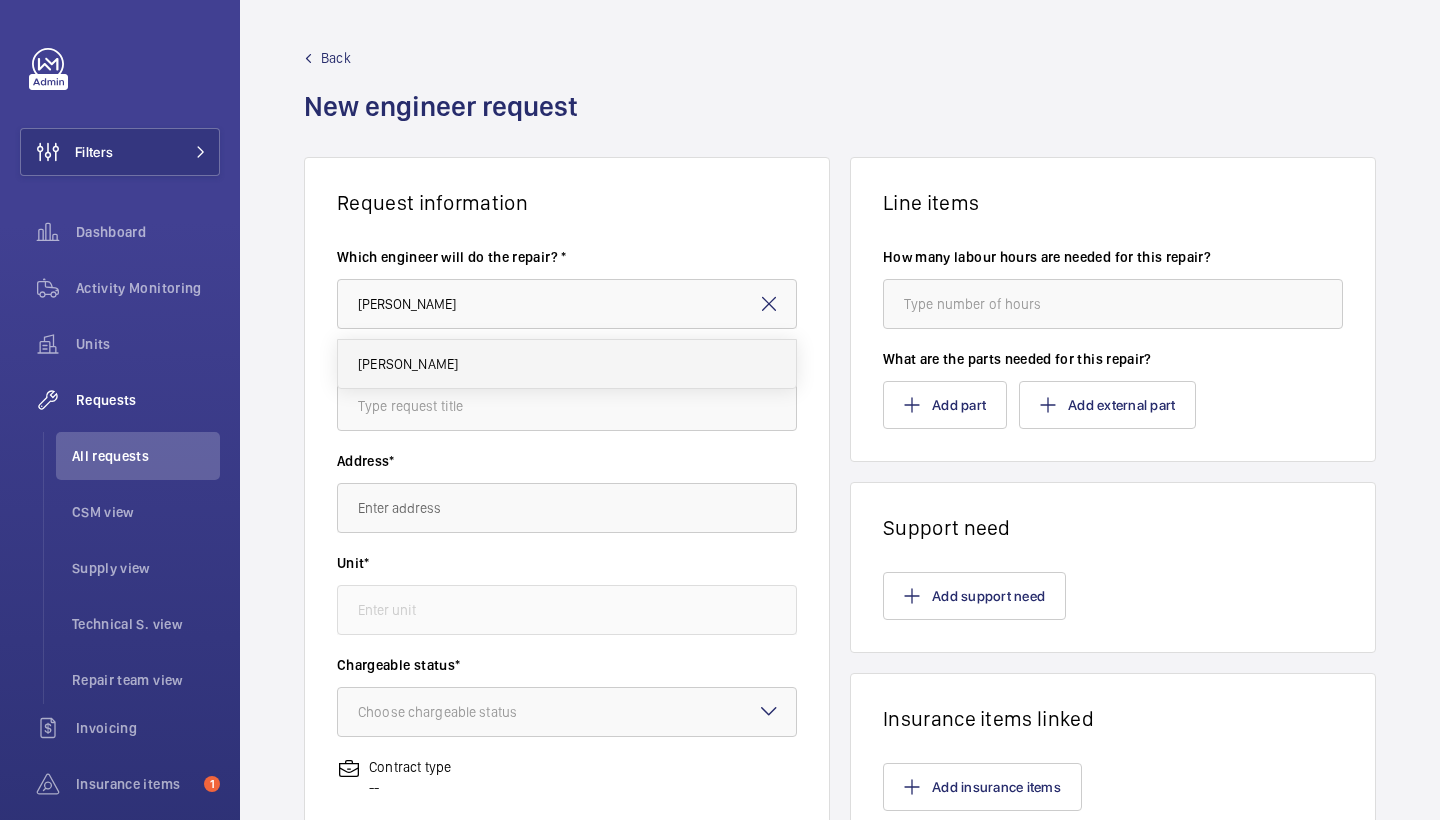 drag, startPoint x: 431, startPoint y: 327, endPoint x: 430, endPoint y: 379, distance: 52.009613 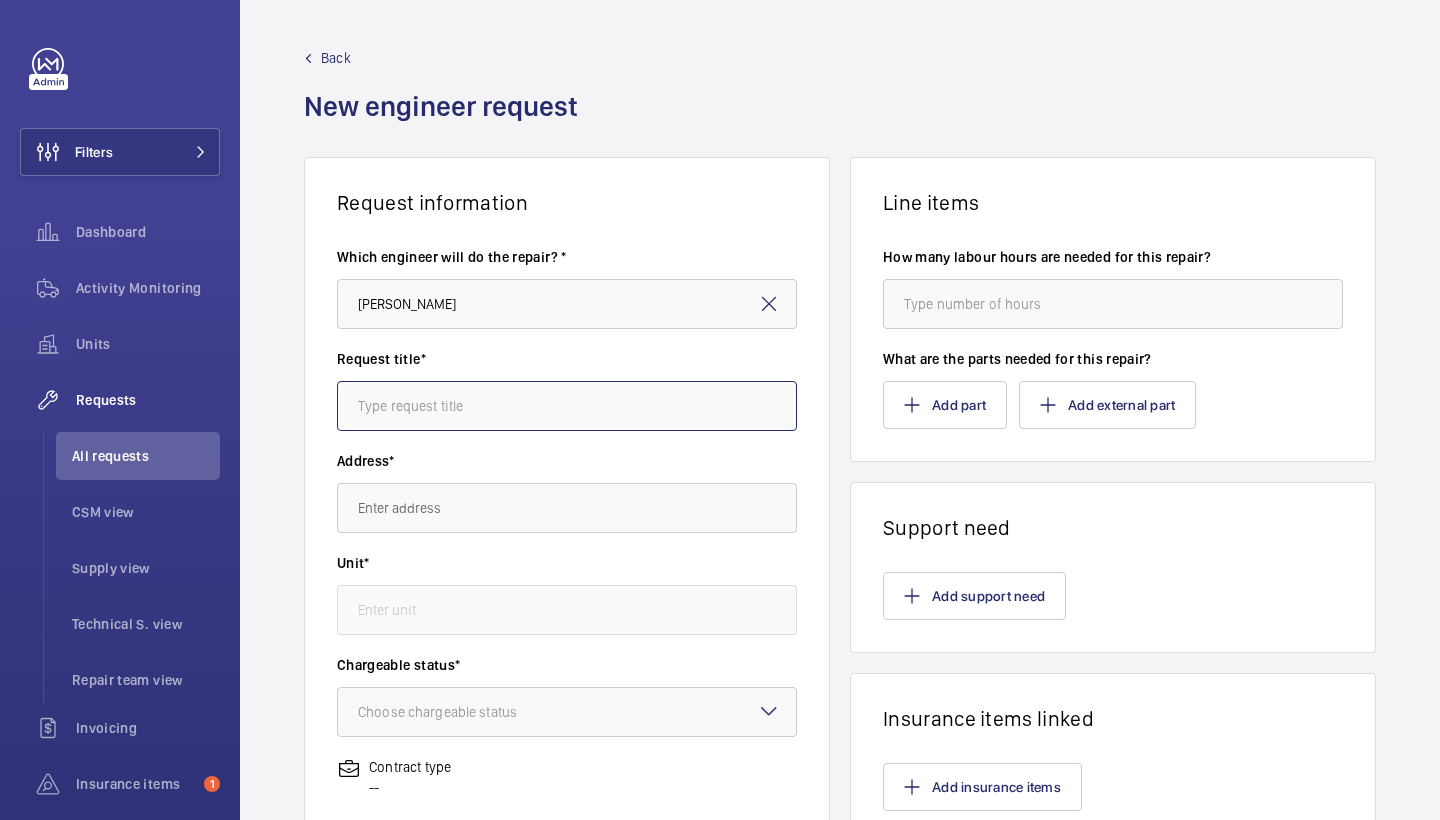 type on "Keith" 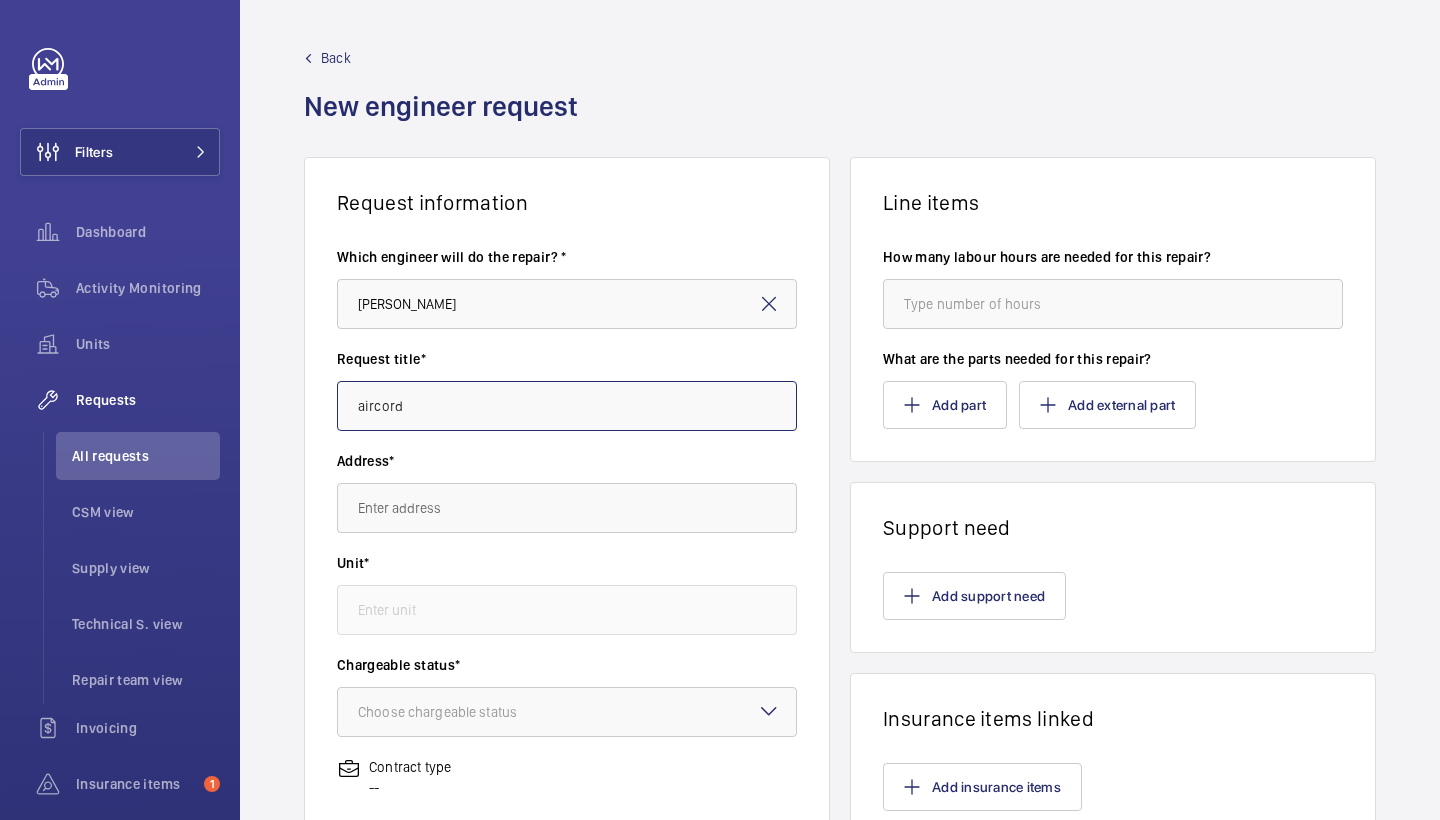 type on "air cord" 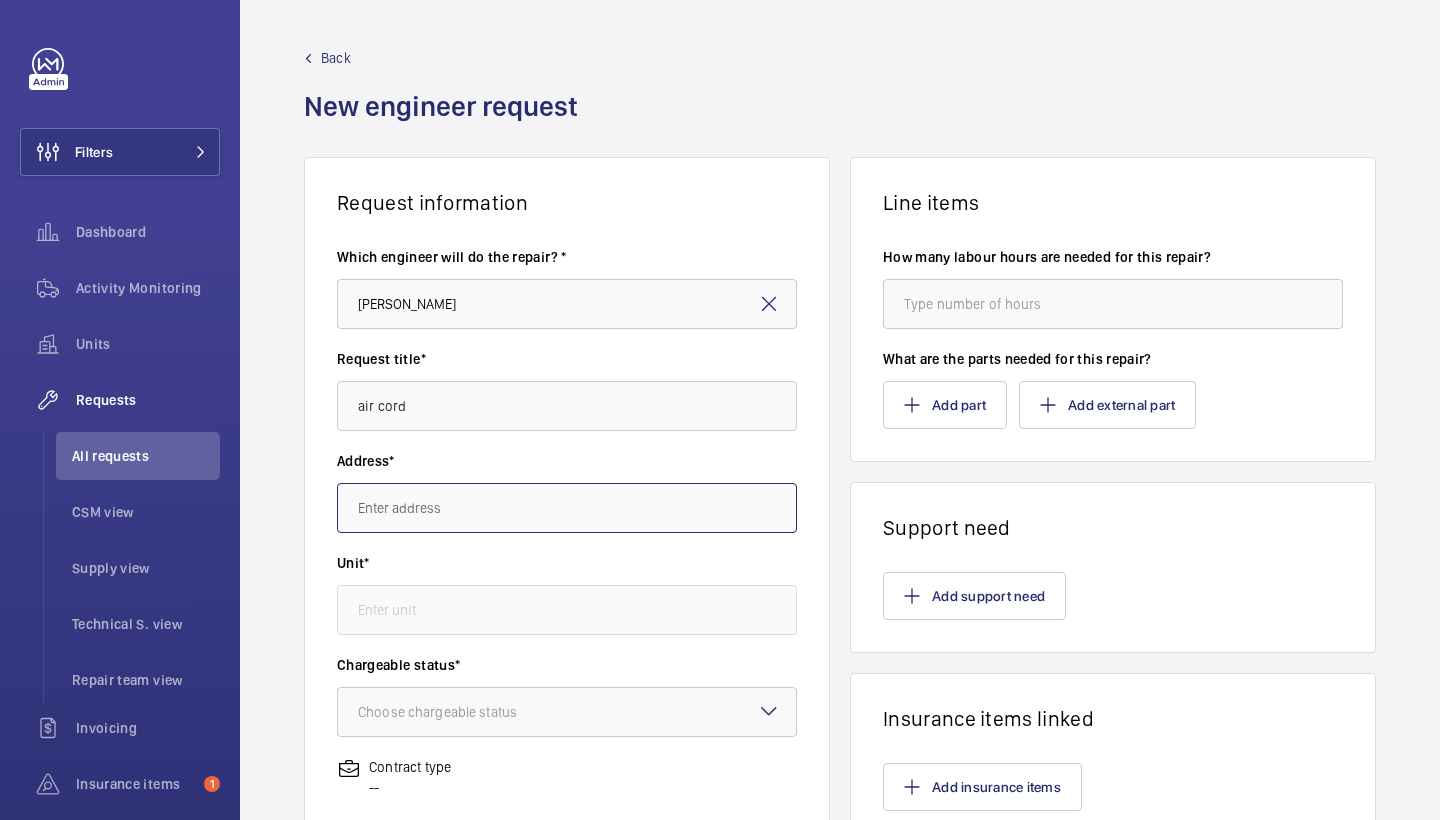 drag, startPoint x: 466, startPoint y: 418, endPoint x: 405, endPoint y: 515, distance: 114.58621 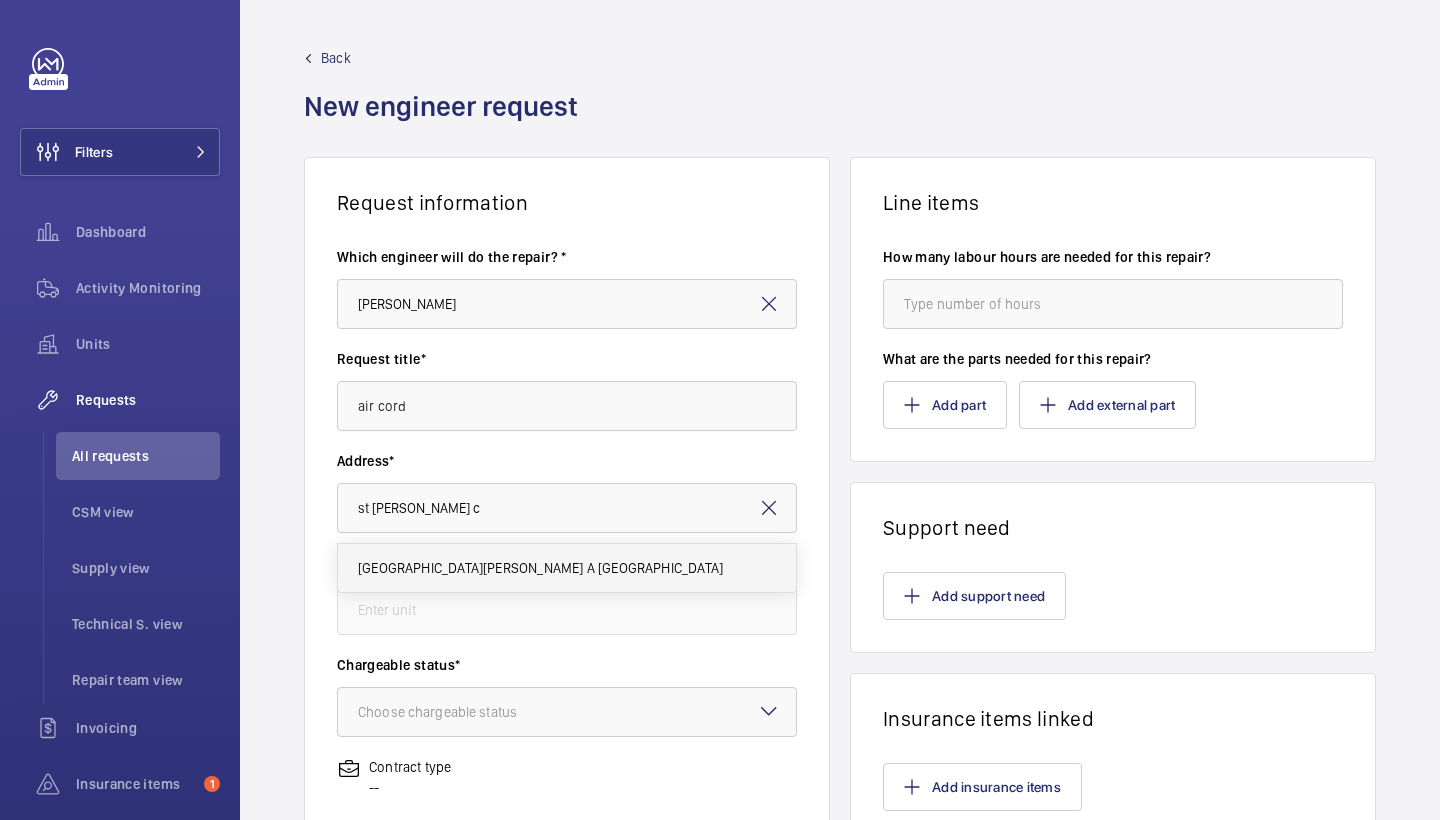click on "ST JAMES COURT HOTEL A Taj Hotel, SW1E 6AF LONDON" at bounding box center (567, 568) 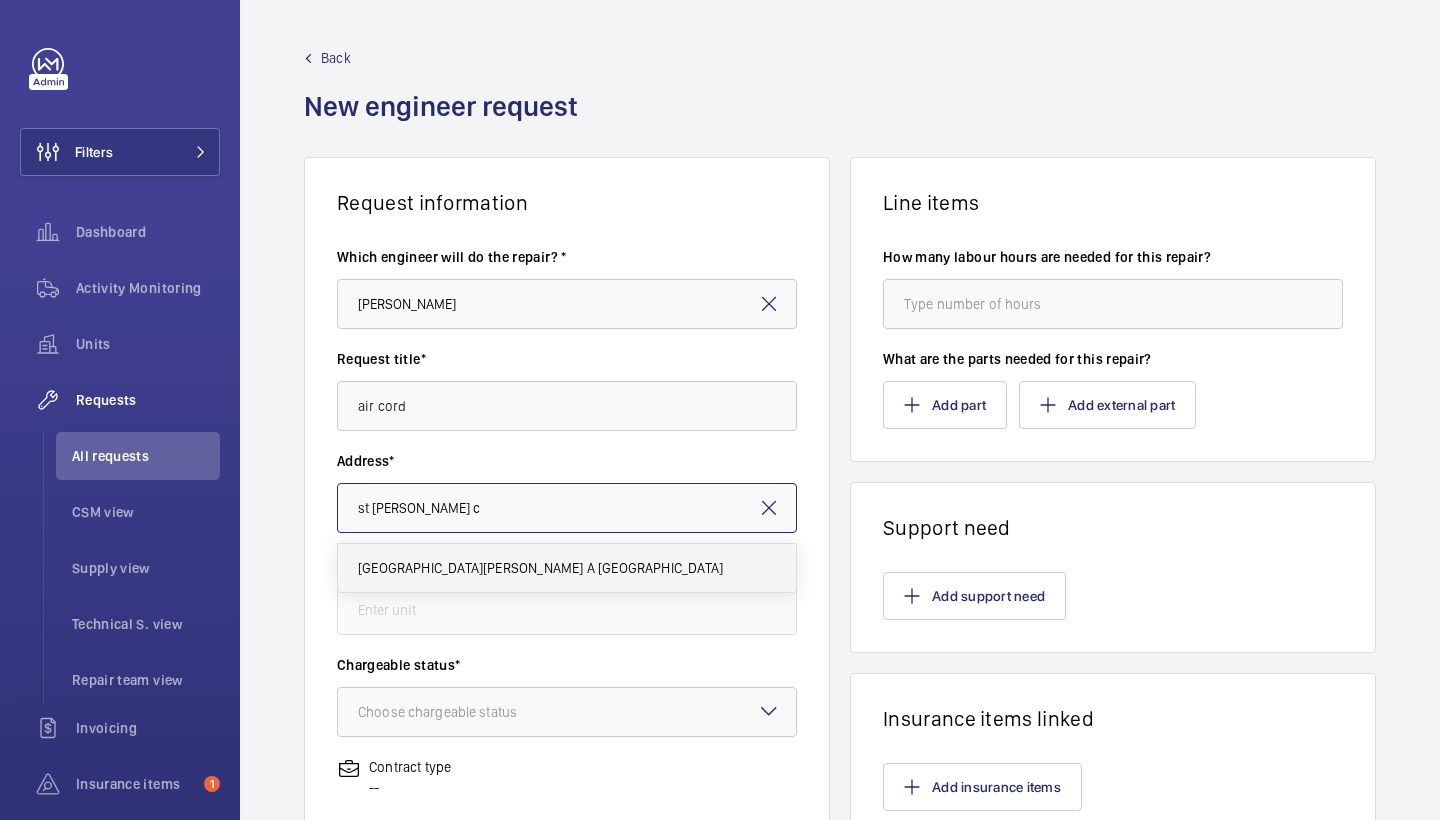 type on "ST JAMES COURT HOTEL A Taj Hotel, SW1E 6AF LONDON" 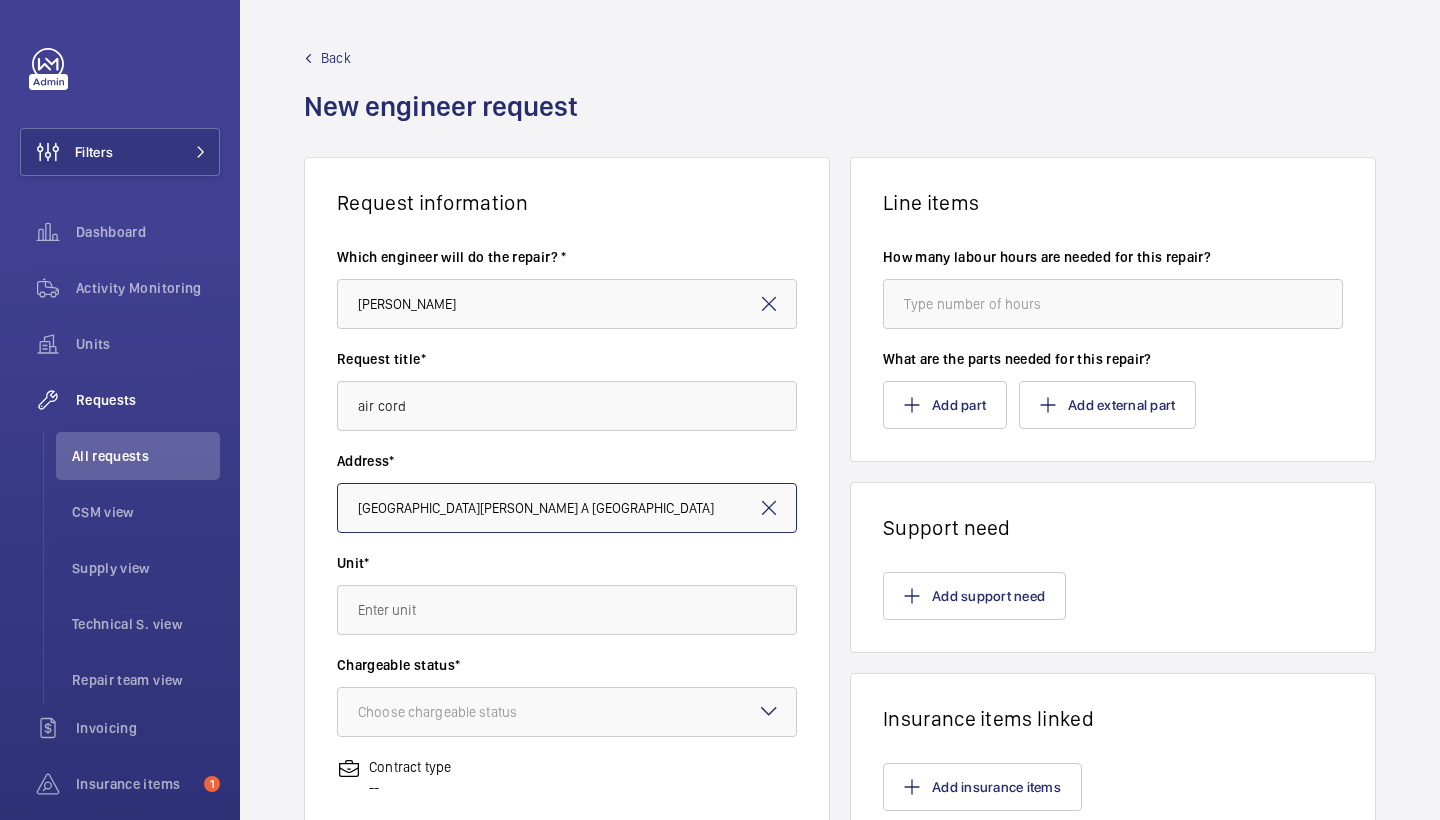 scroll, scrollTop: 112, scrollLeft: 0, axis: vertical 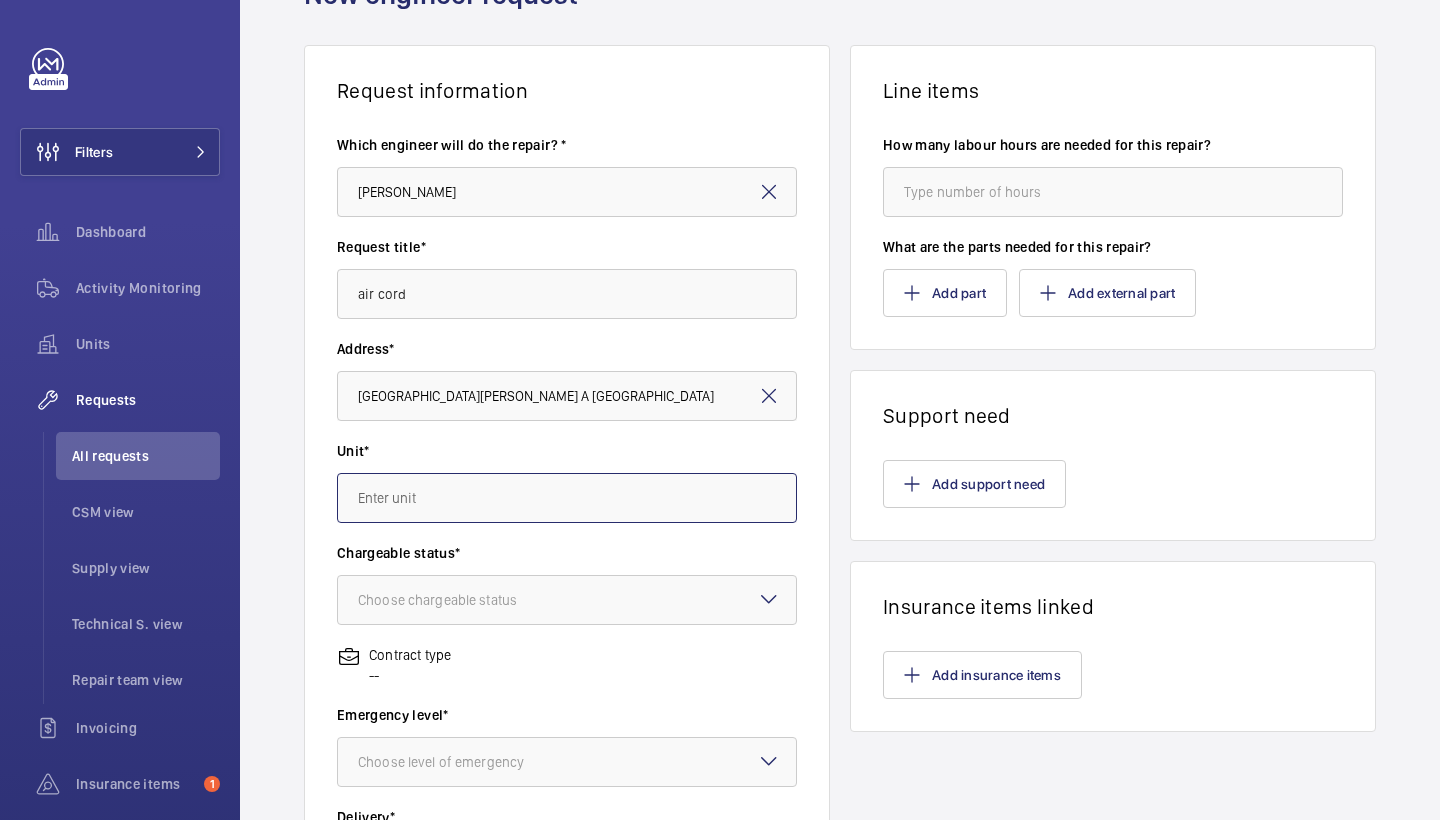 click at bounding box center (567, 498) 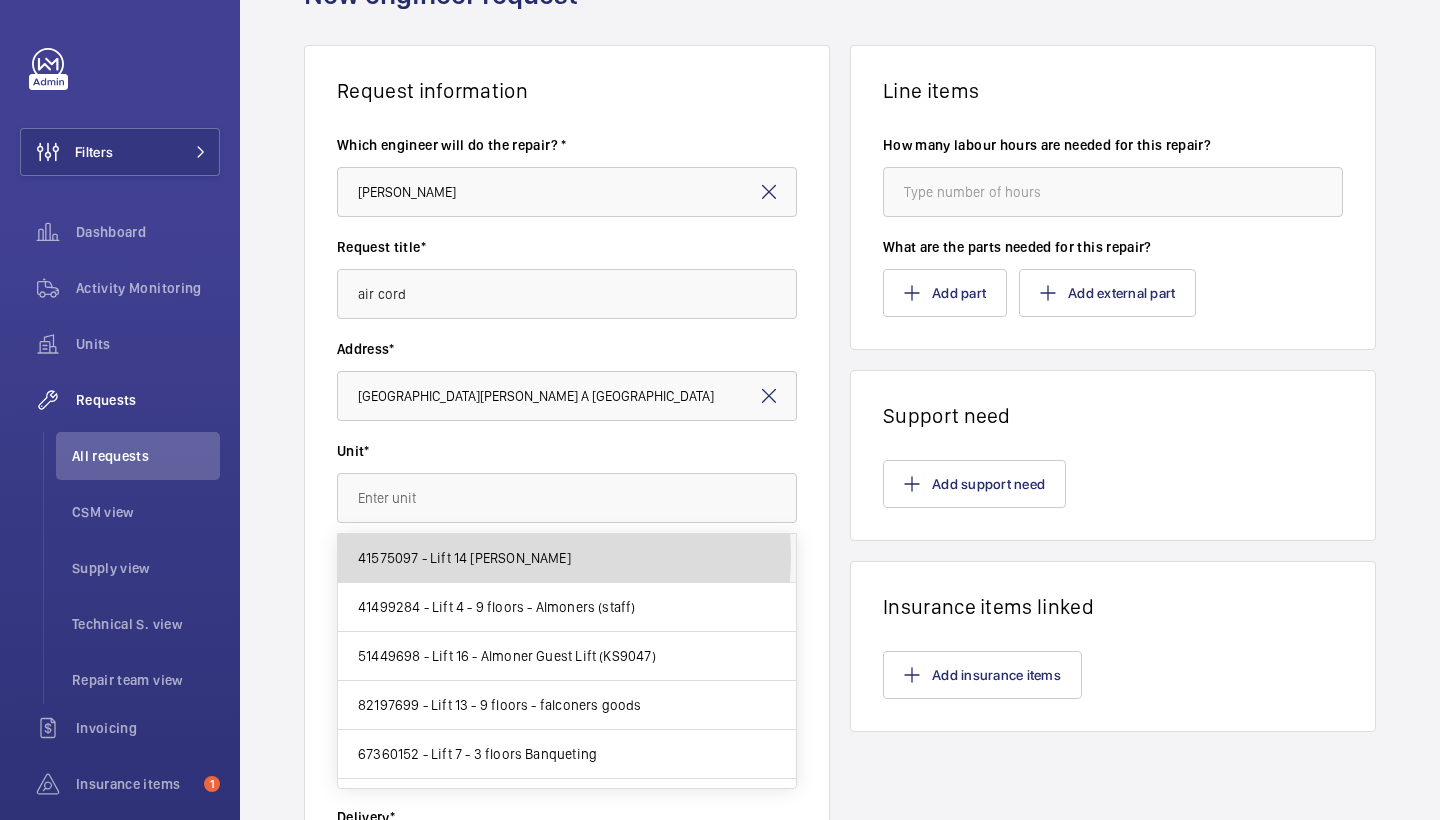 click on "41575097 - Lift 14 Quilon DW" at bounding box center [464, 558] 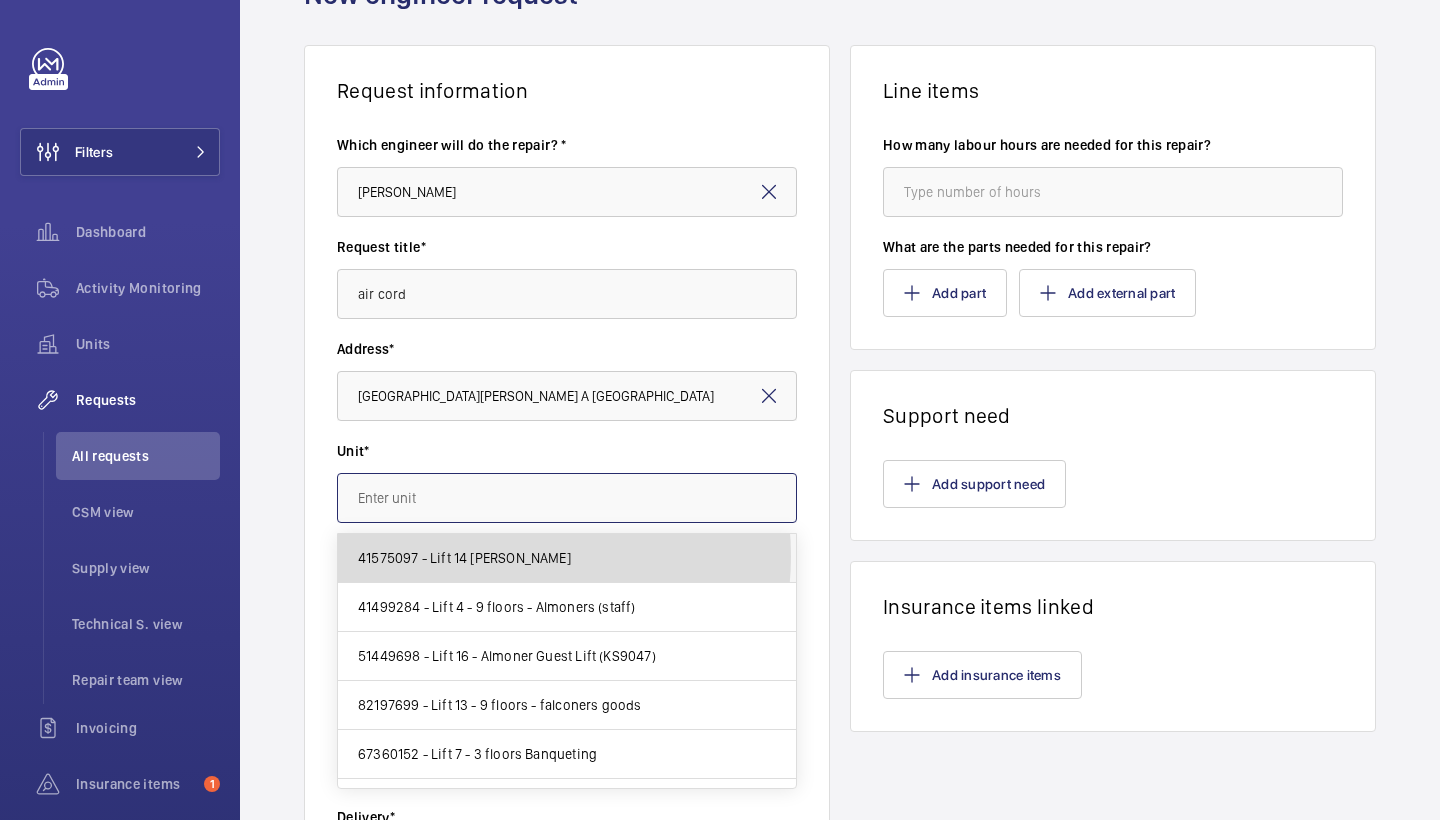 type on "41575097 - Lift 14 Quilon DW" 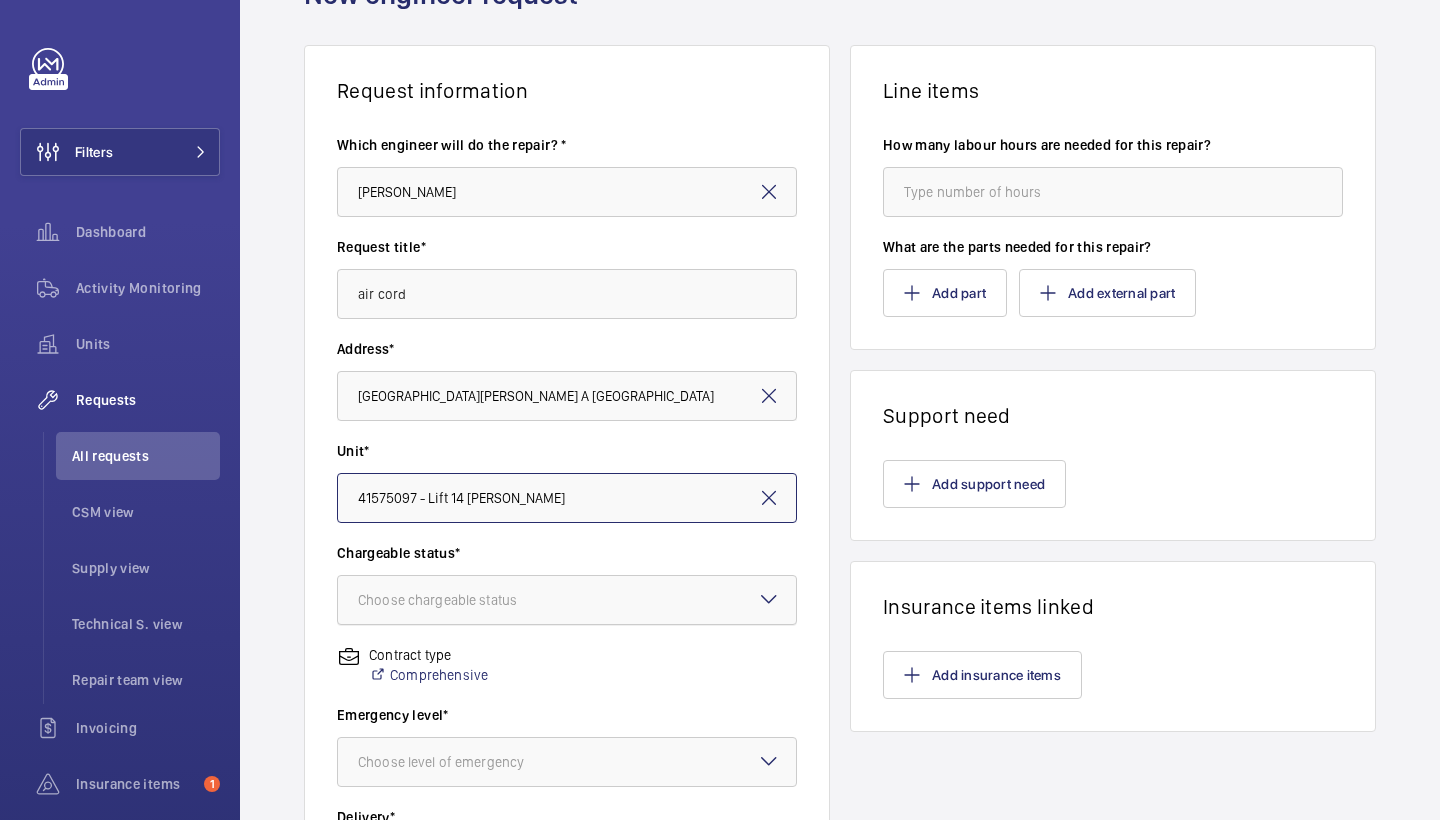 scroll, scrollTop: 175, scrollLeft: 0, axis: vertical 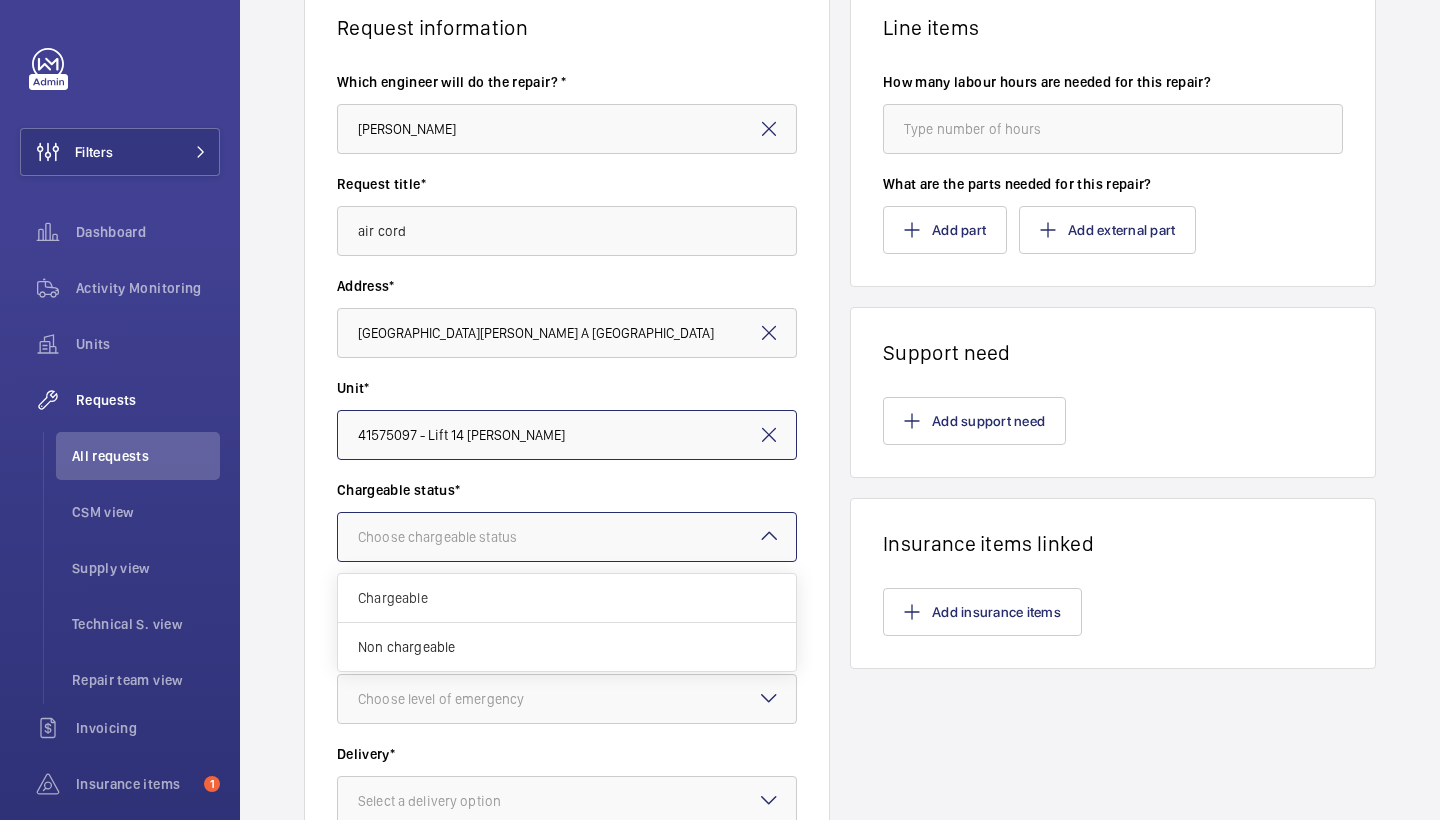 click at bounding box center [567, 537] 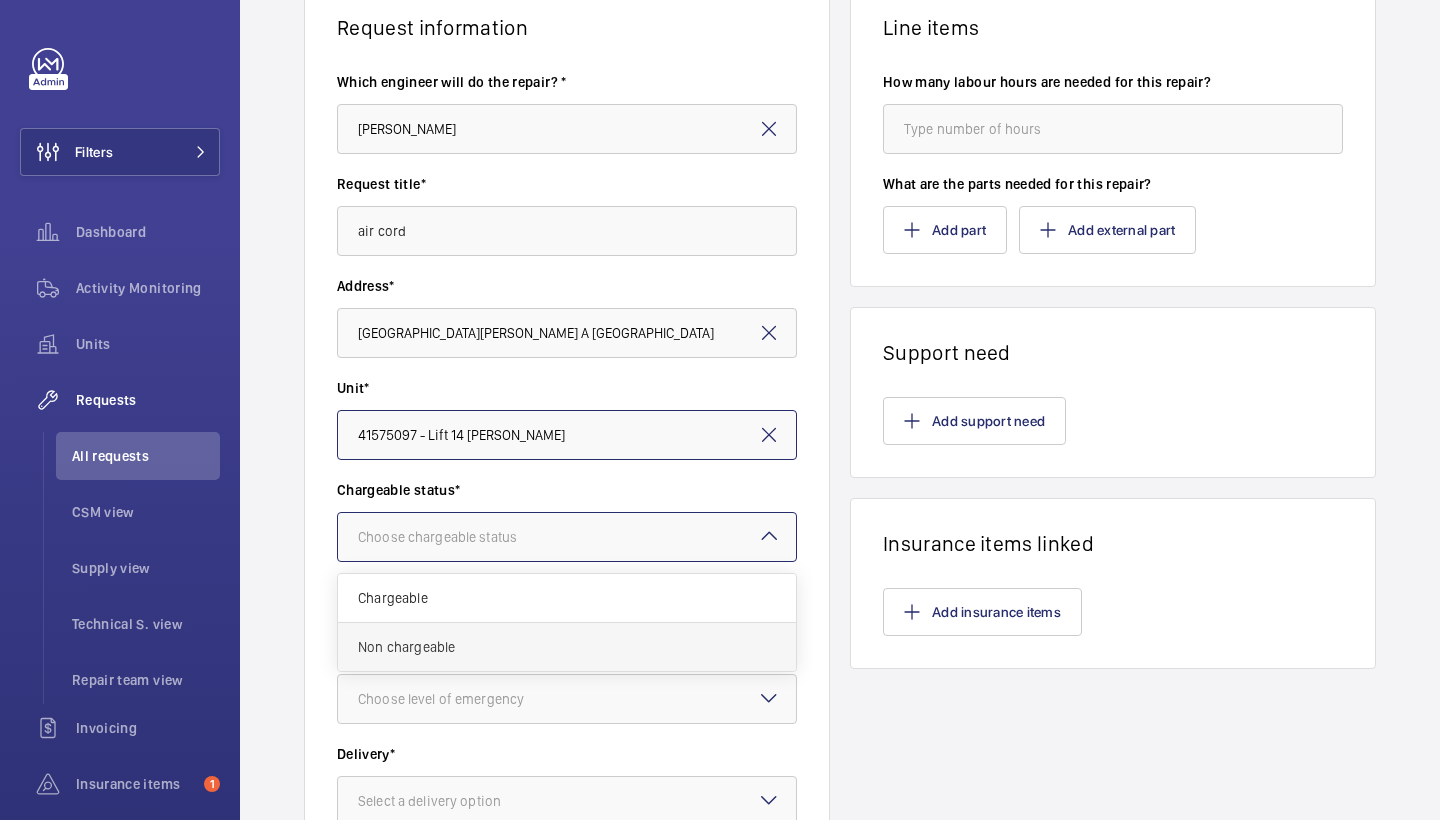 click on "Non chargeable" at bounding box center (567, 647) 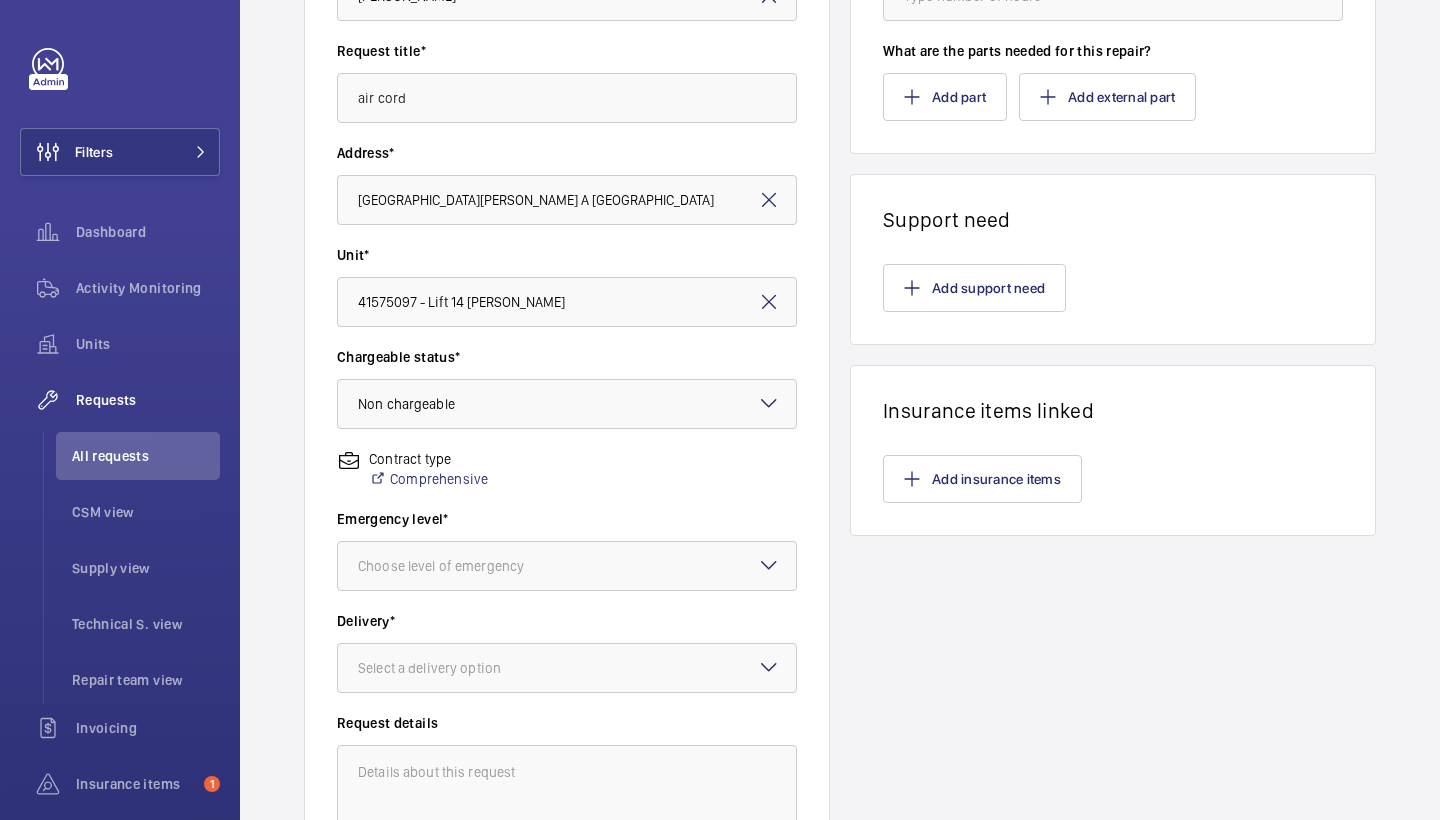 scroll, scrollTop: 320, scrollLeft: 0, axis: vertical 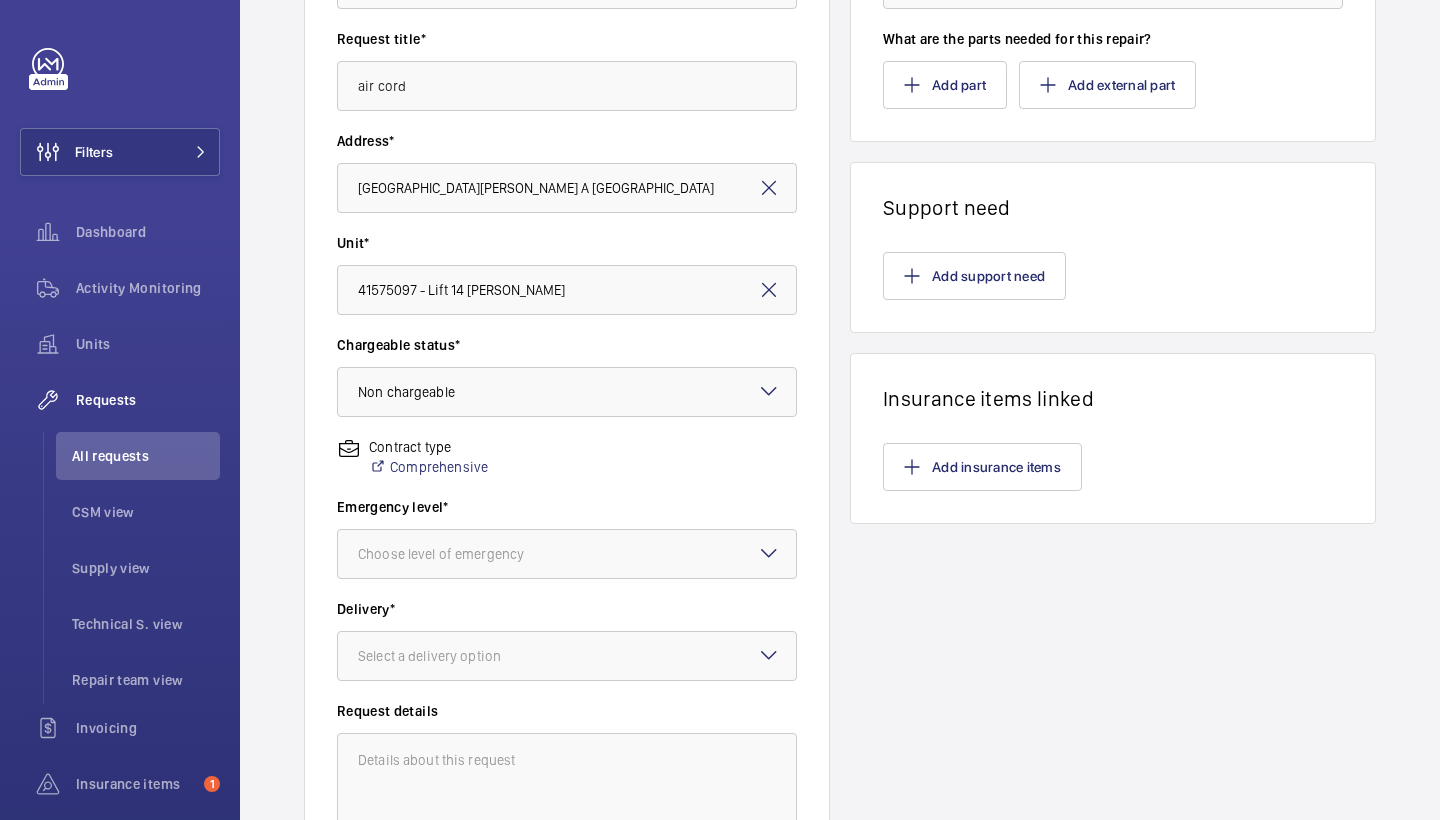 click on "Emergency level* Choose level of emergency" at bounding box center (567, 538) 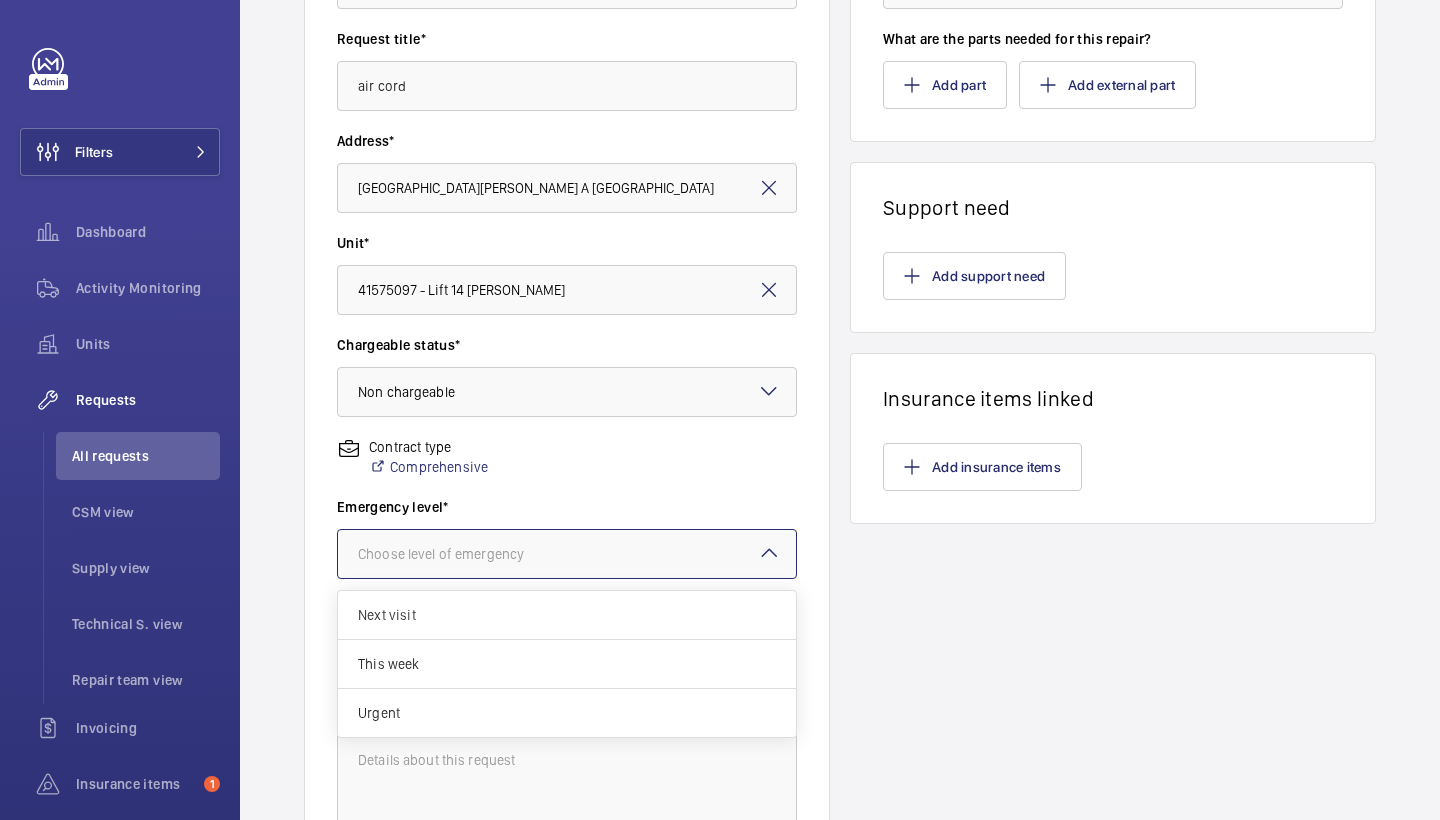 click at bounding box center (567, 554) 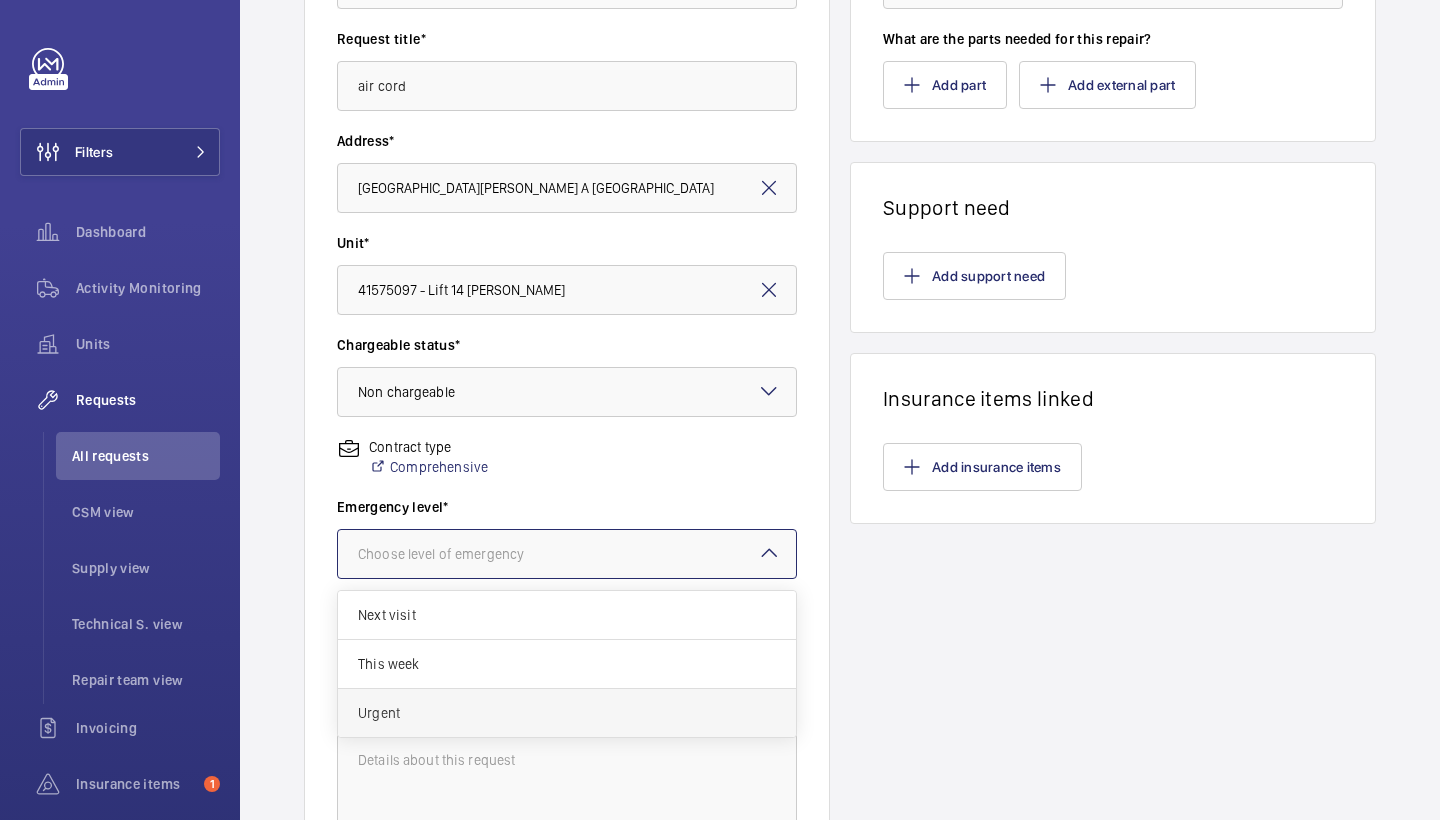 click on "Urgent" at bounding box center [567, 713] 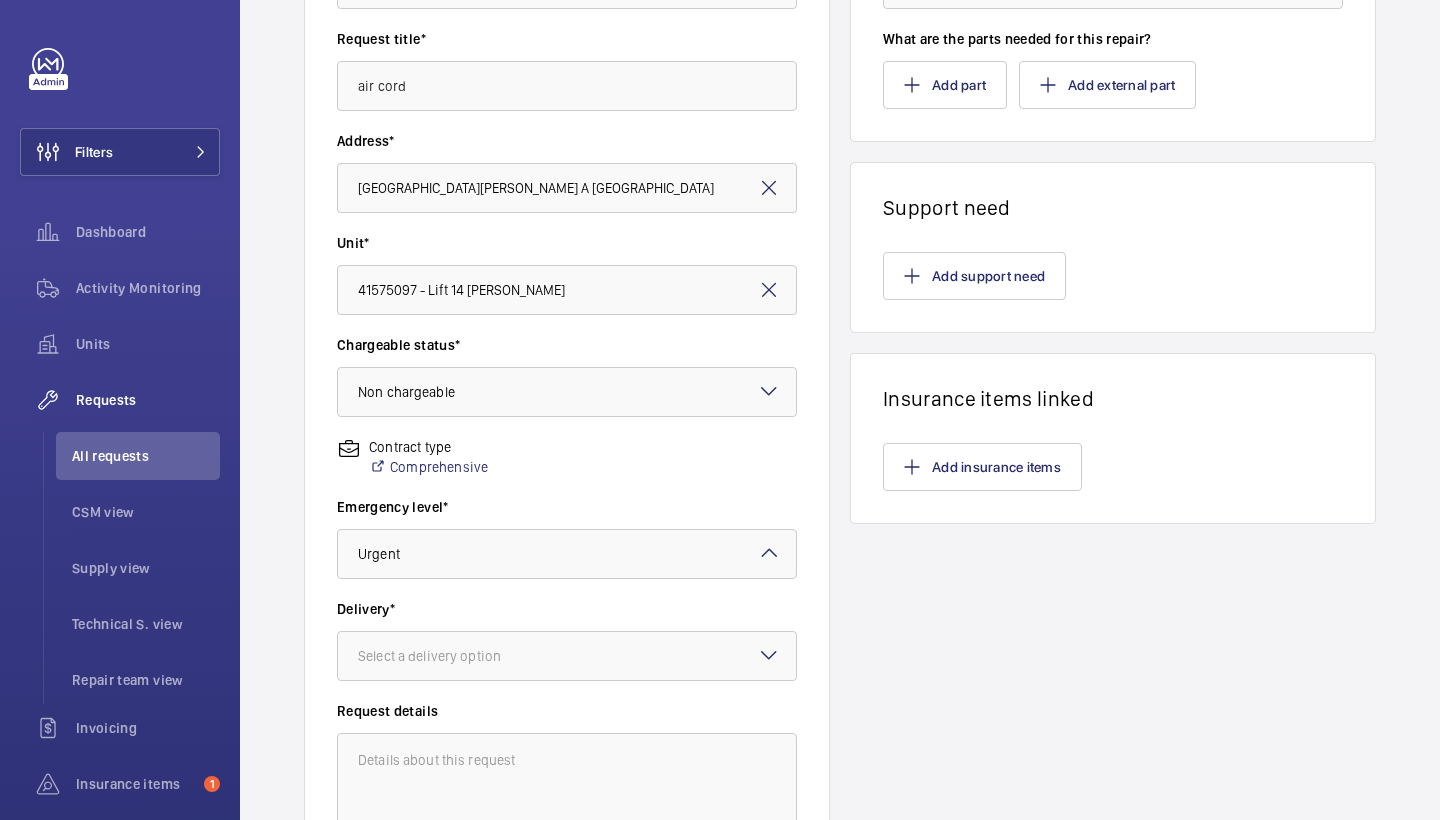 click on "Delivery* Select a delivery option" 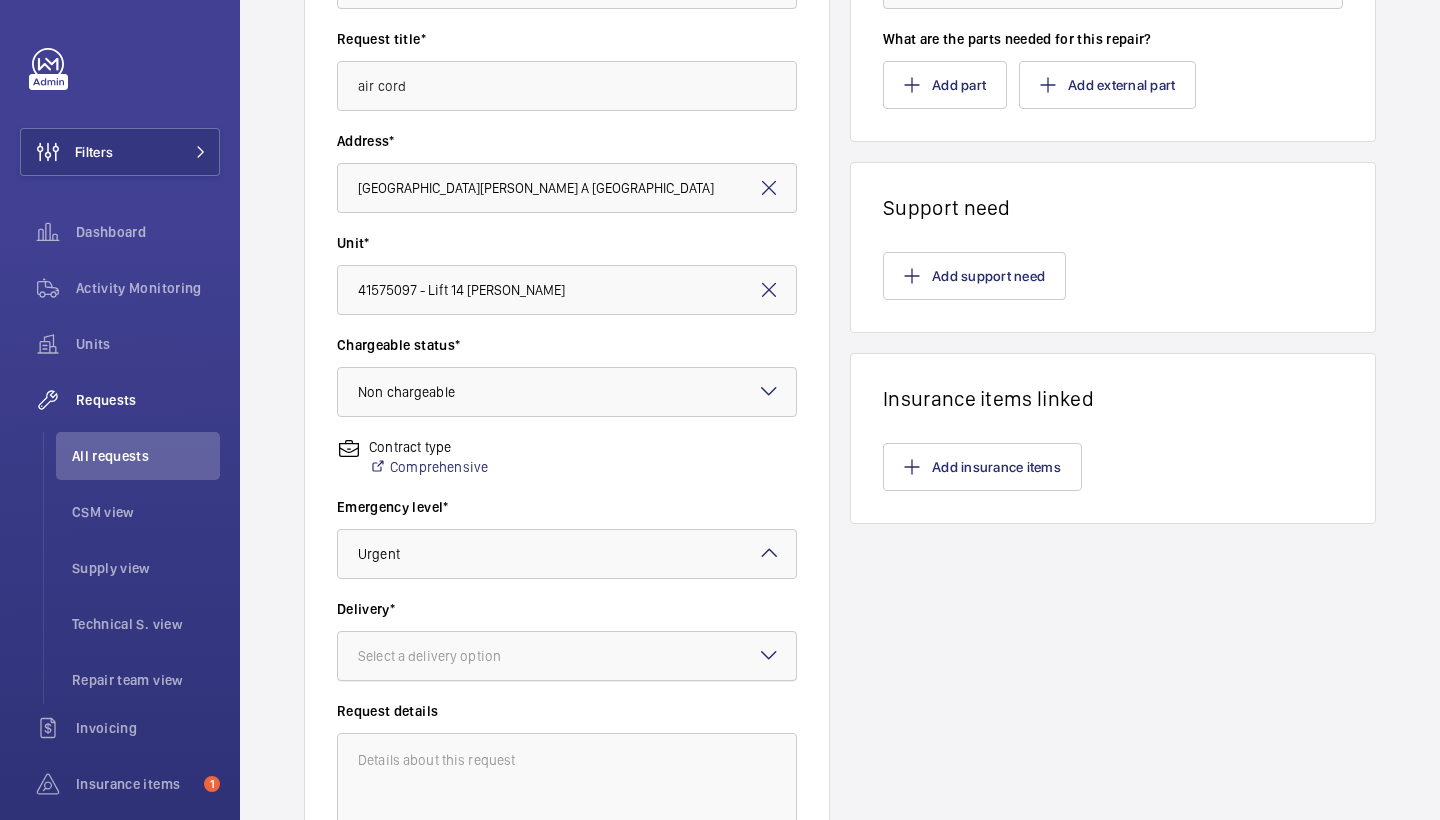 click at bounding box center [567, 656] 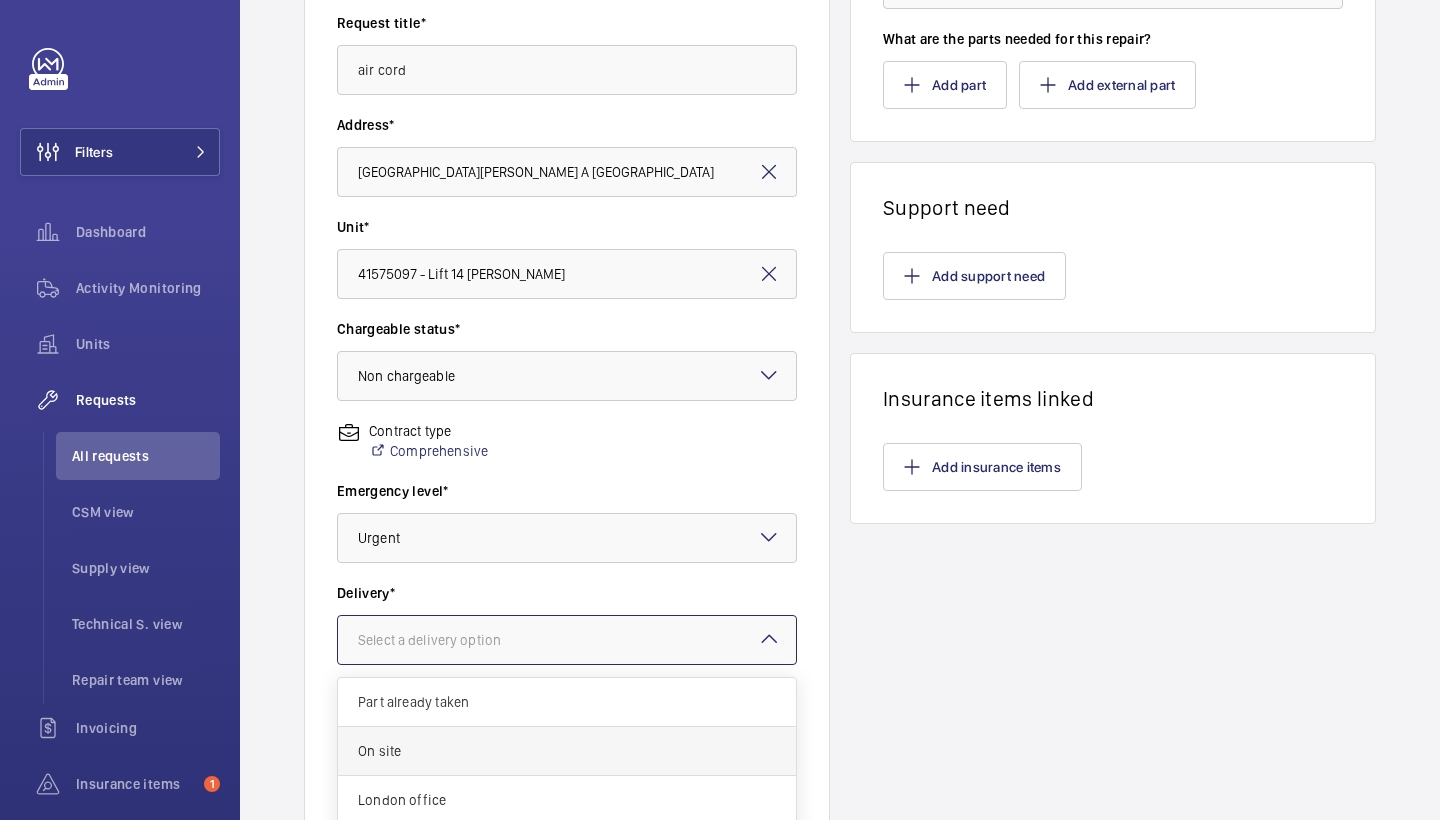 scroll, scrollTop: 16, scrollLeft: 0, axis: vertical 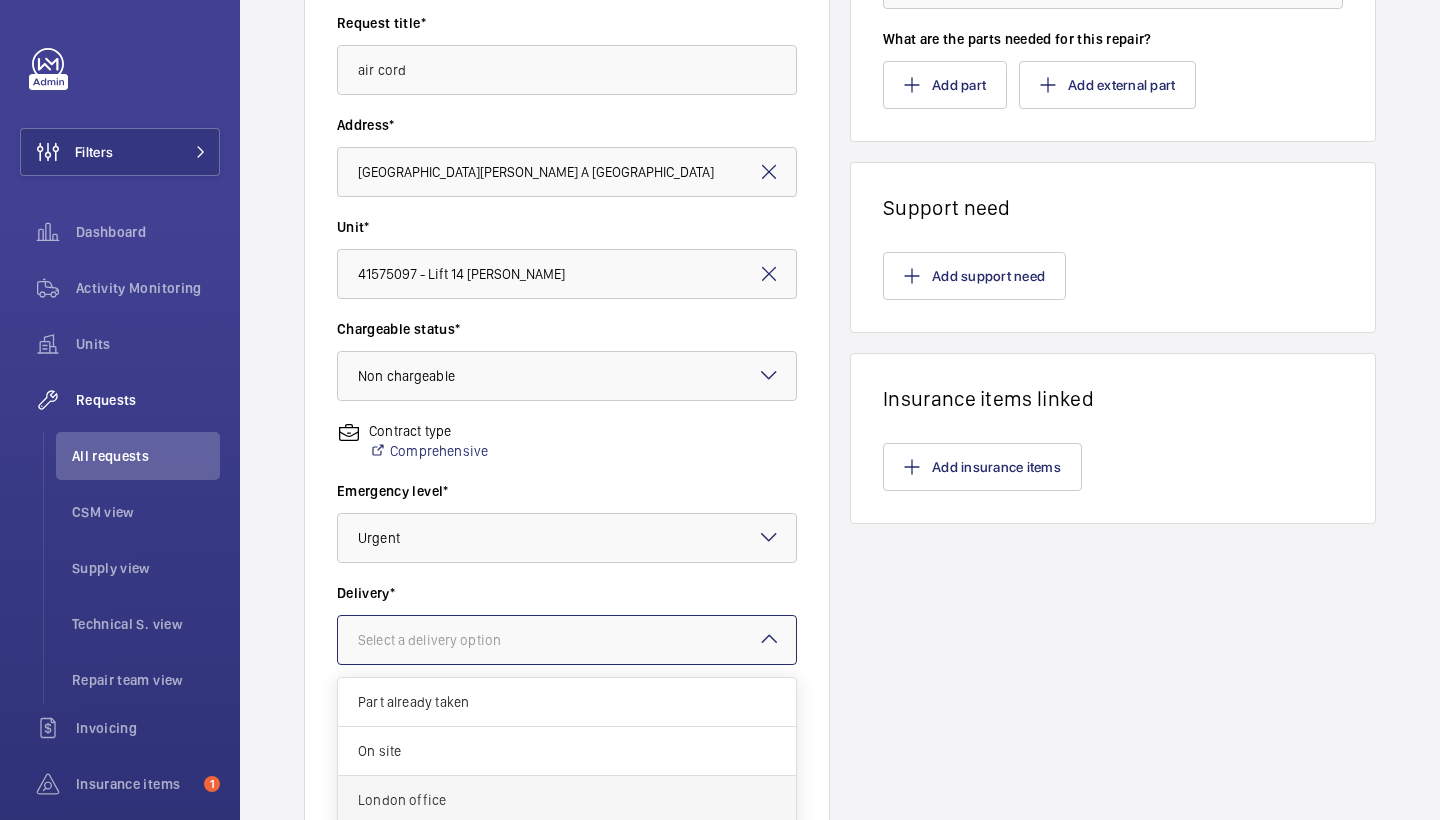 click on "London office" at bounding box center [567, 800] 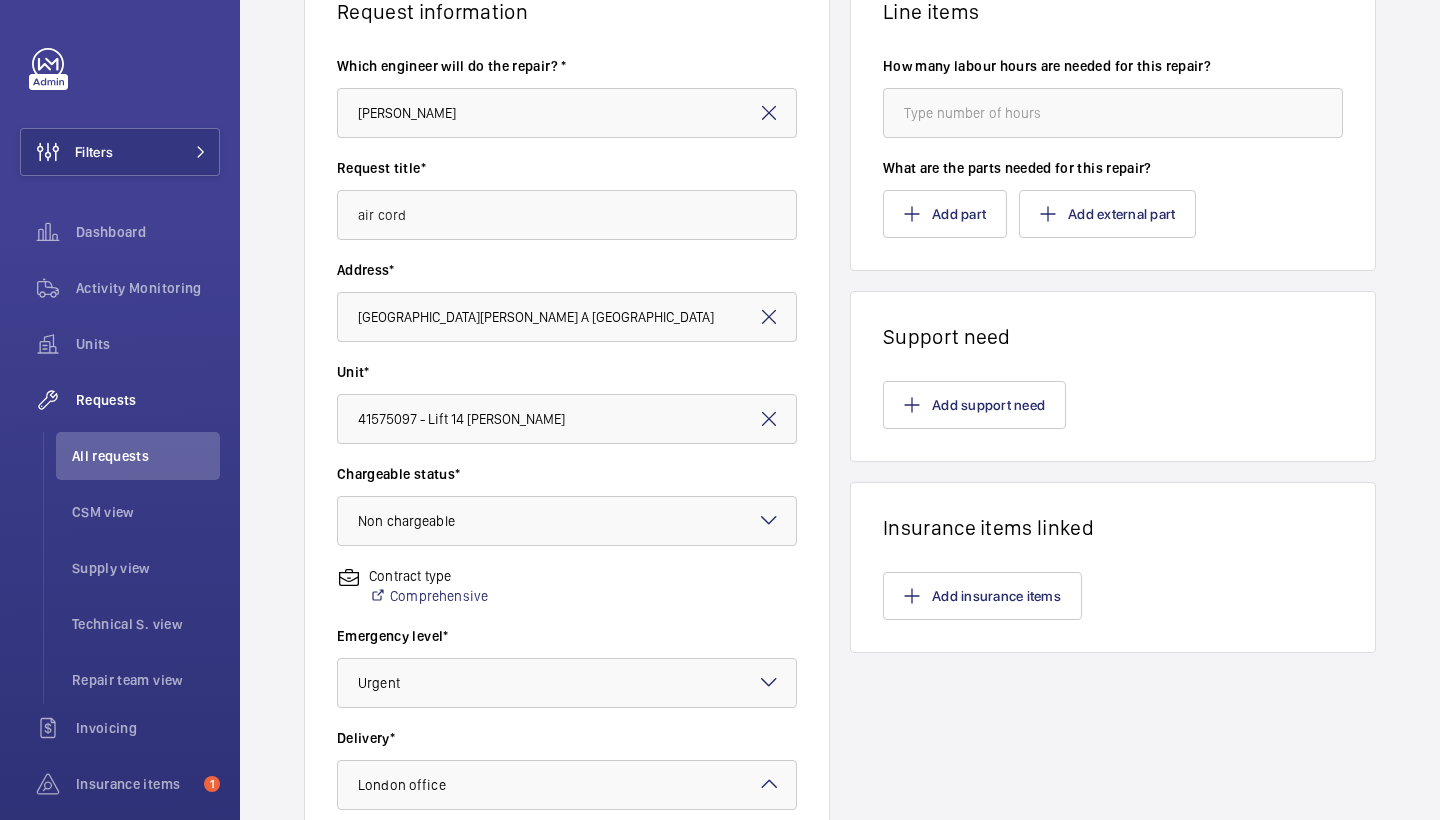 scroll, scrollTop: 187, scrollLeft: 0, axis: vertical 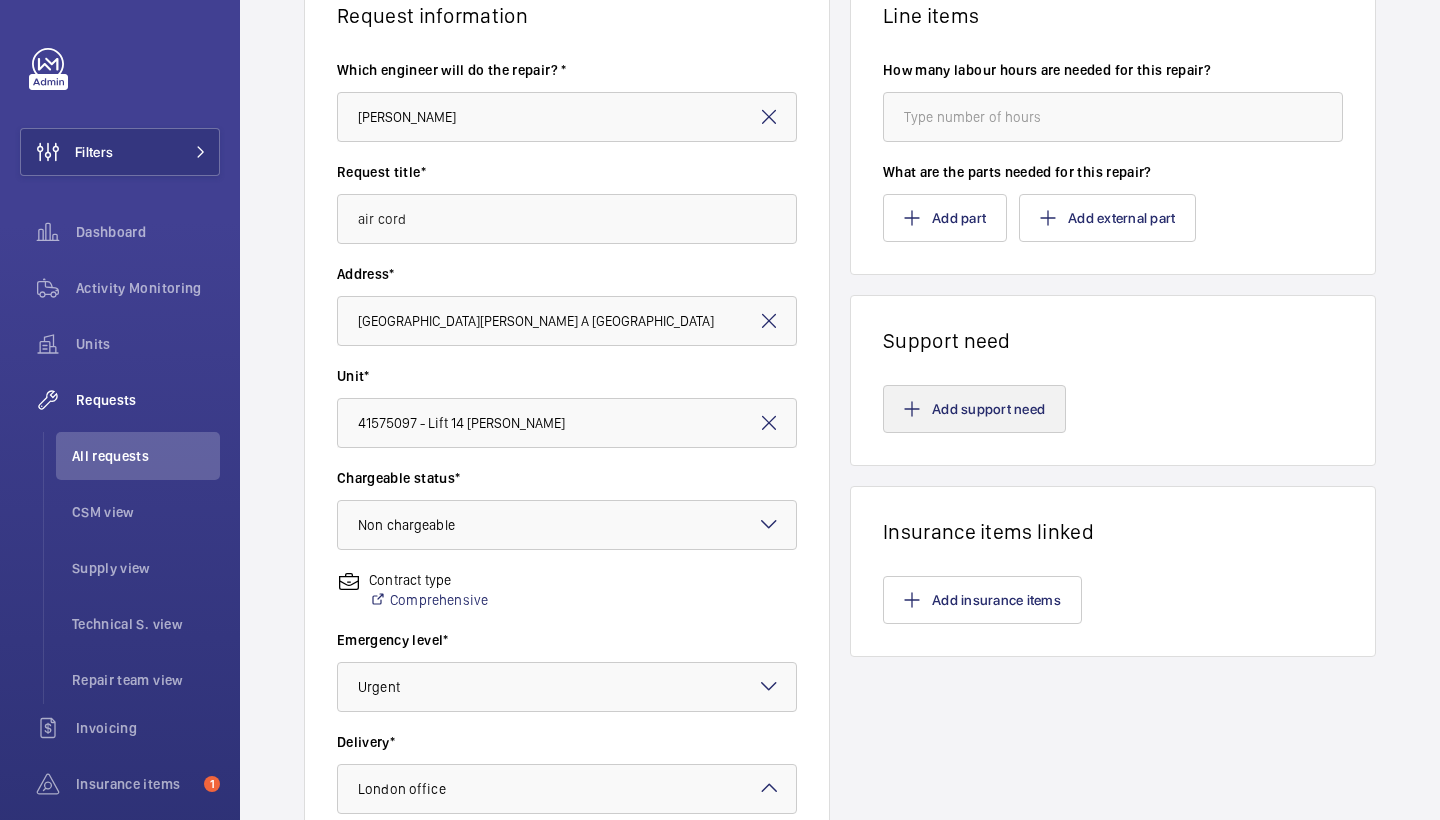 click on "Add support need" 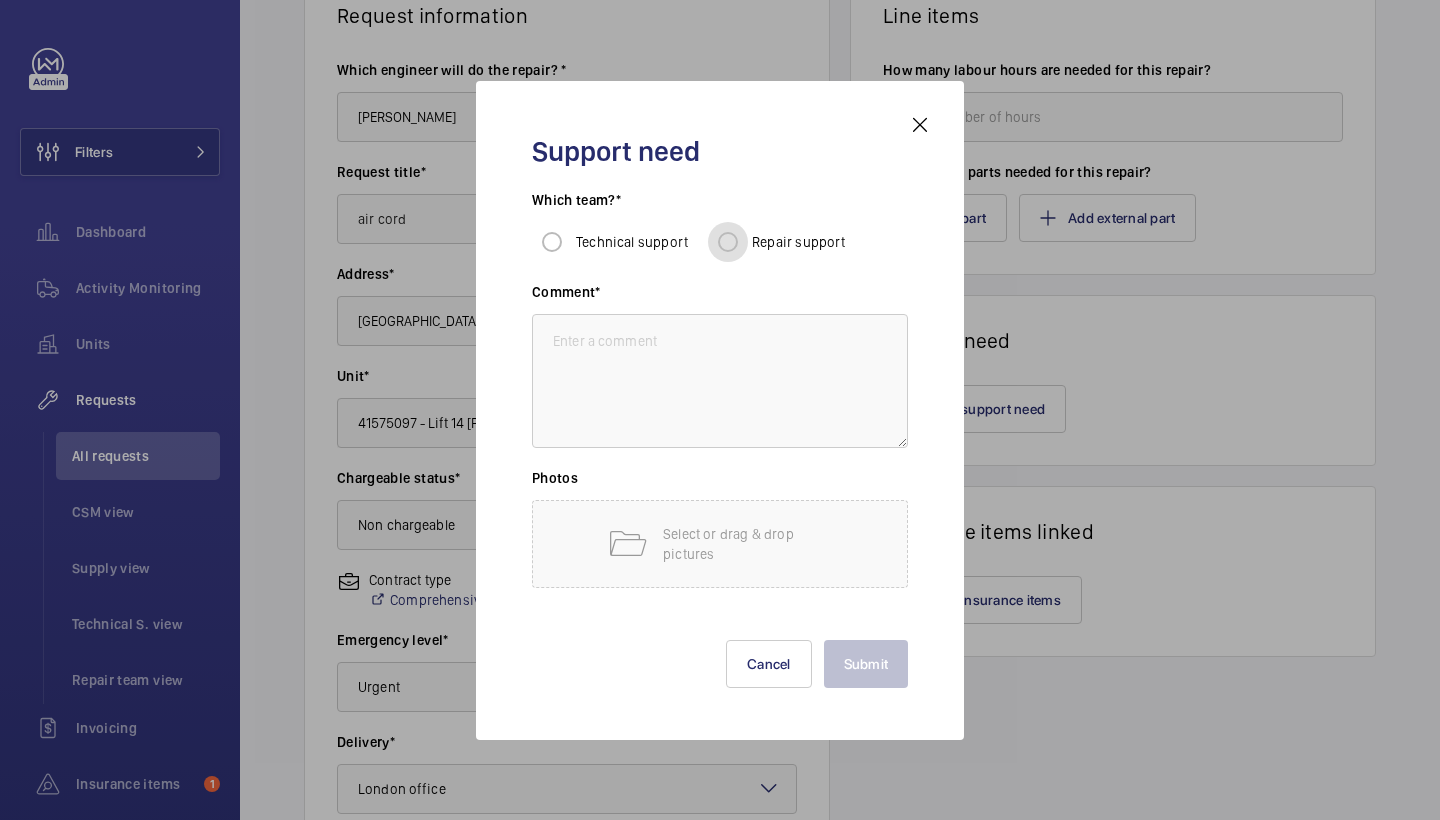 click on "Repair support" at bounding box center [728, 242] 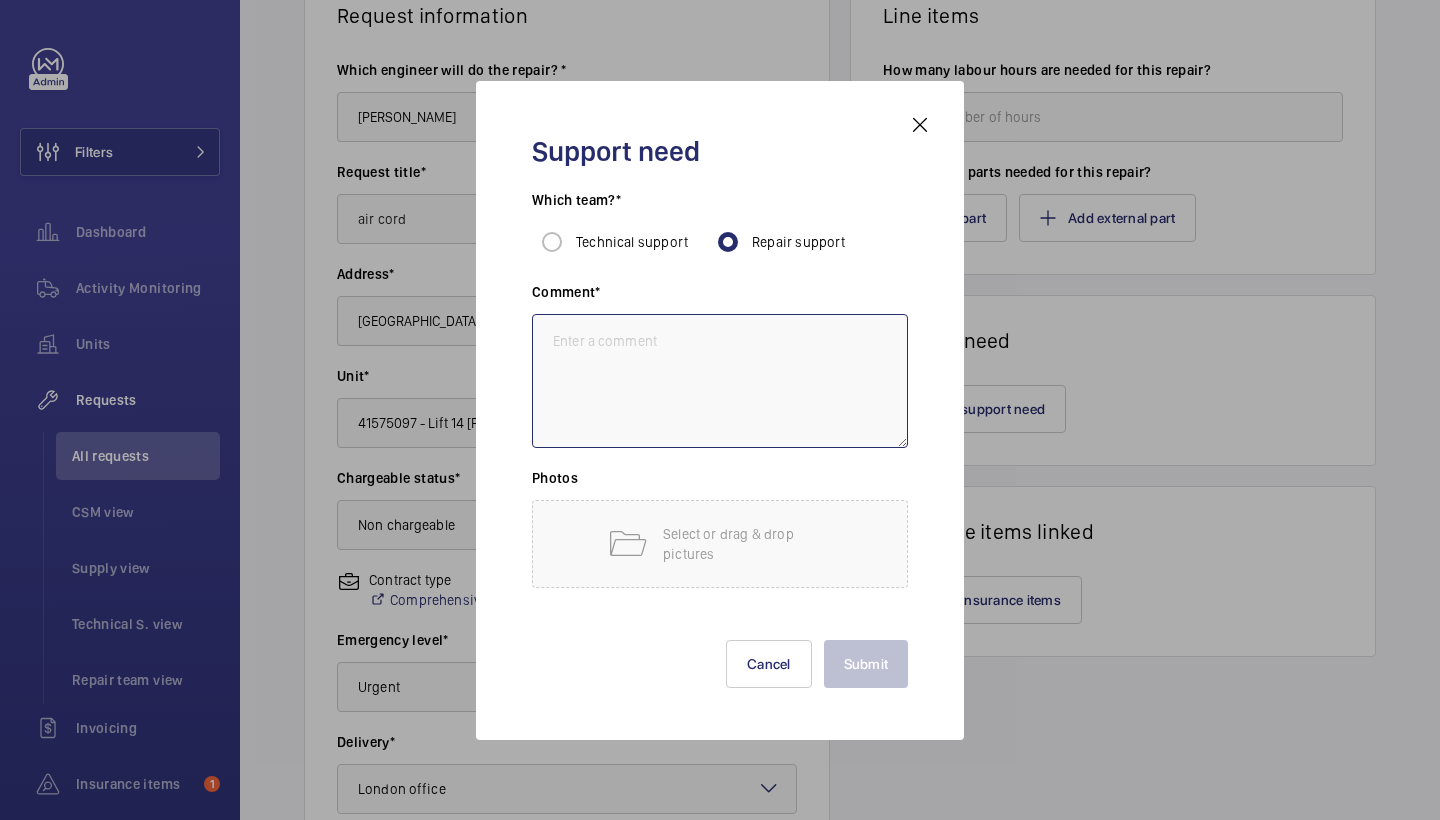 click at bounding box center (720, 381) 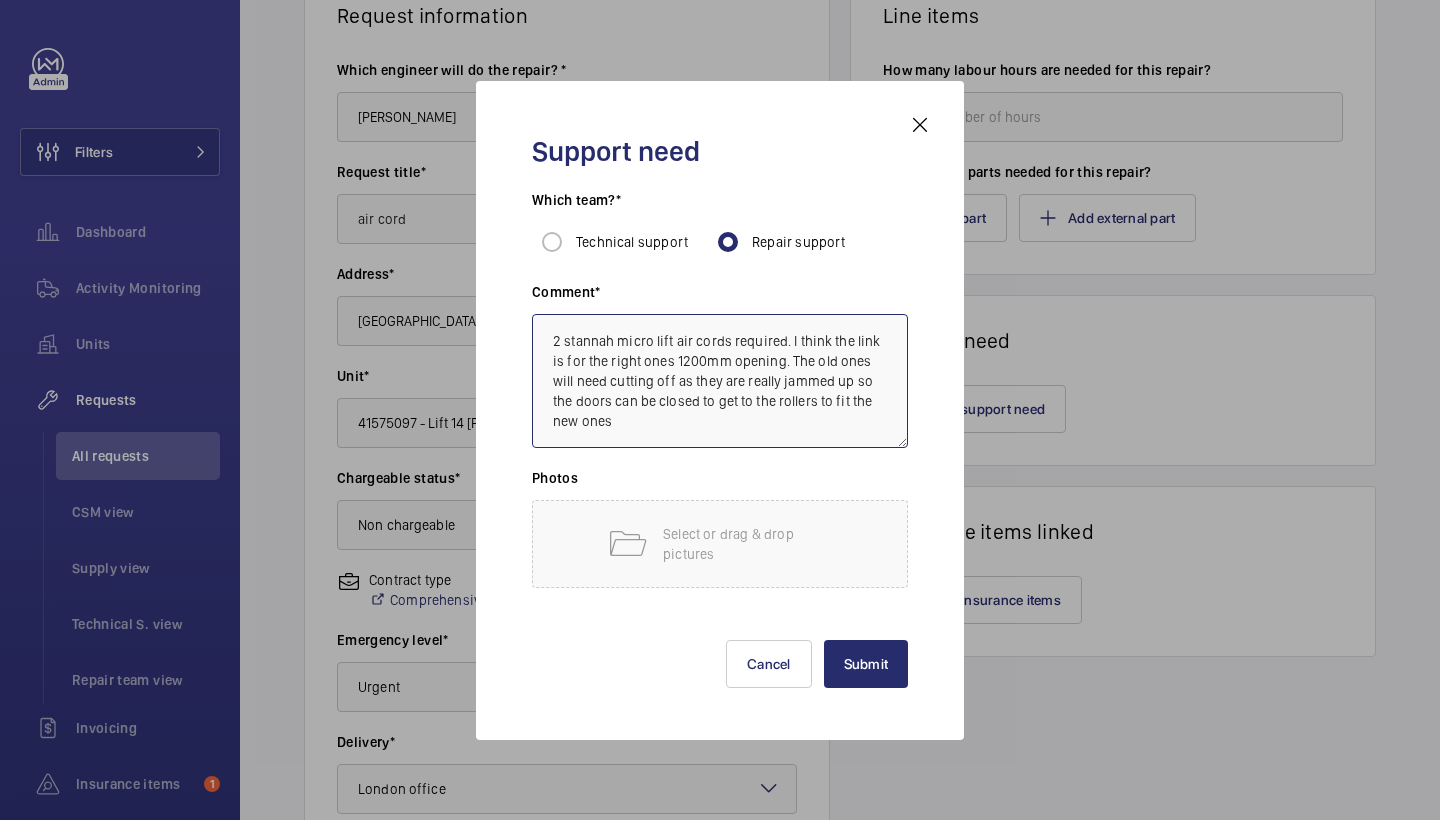 scroll, scrollTop: 3, scrollLeft: 0, axis: vertical 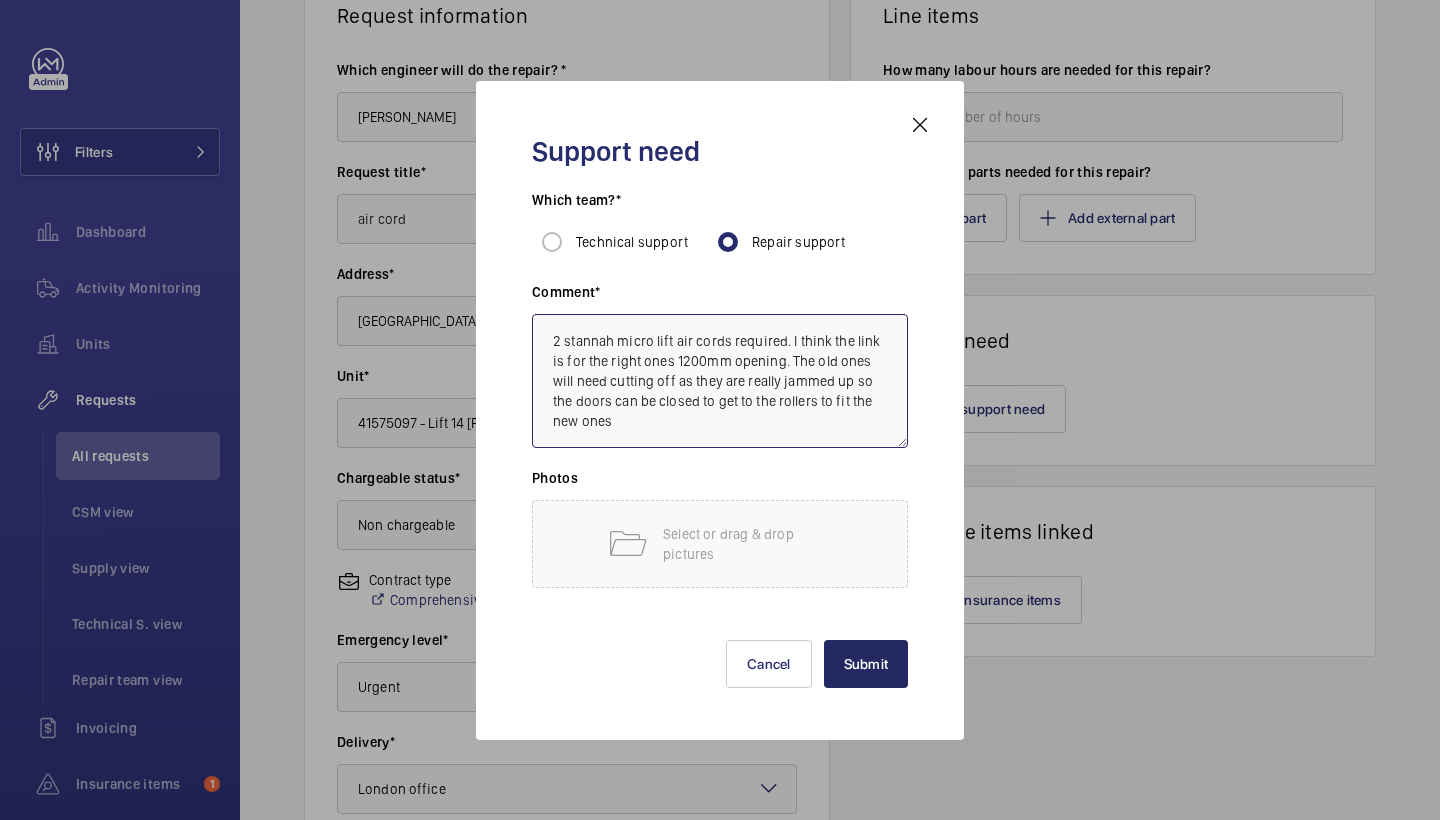 type on "2 stannah micro lift air cords required. I think the link is for the right ones 1200mm opening. The old ones will need cutting off as they are really jammed up so the doors can be closed to get to the rollers to fit the new ones" 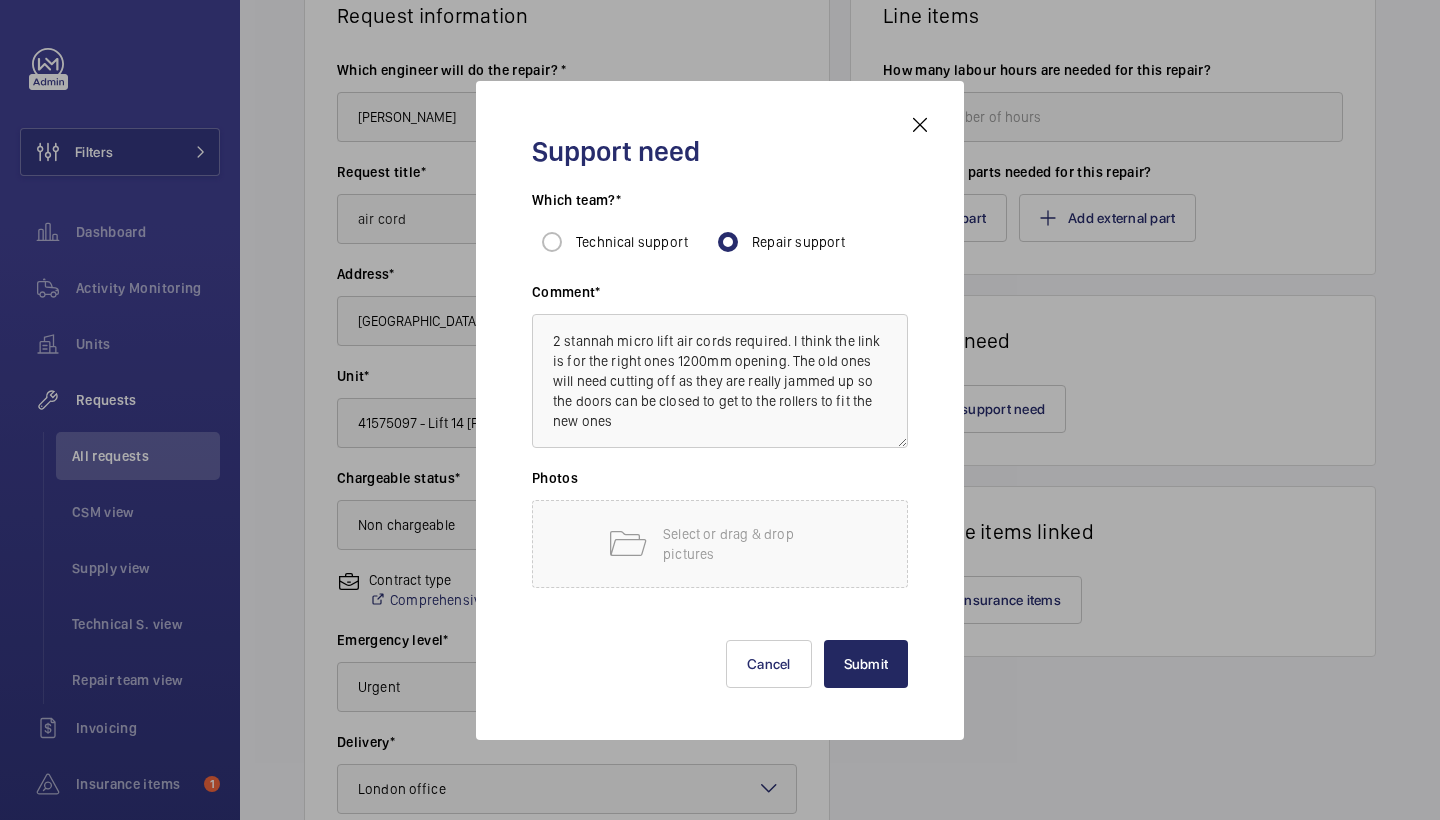 click on "Submit" at bounding box center [866, 664] 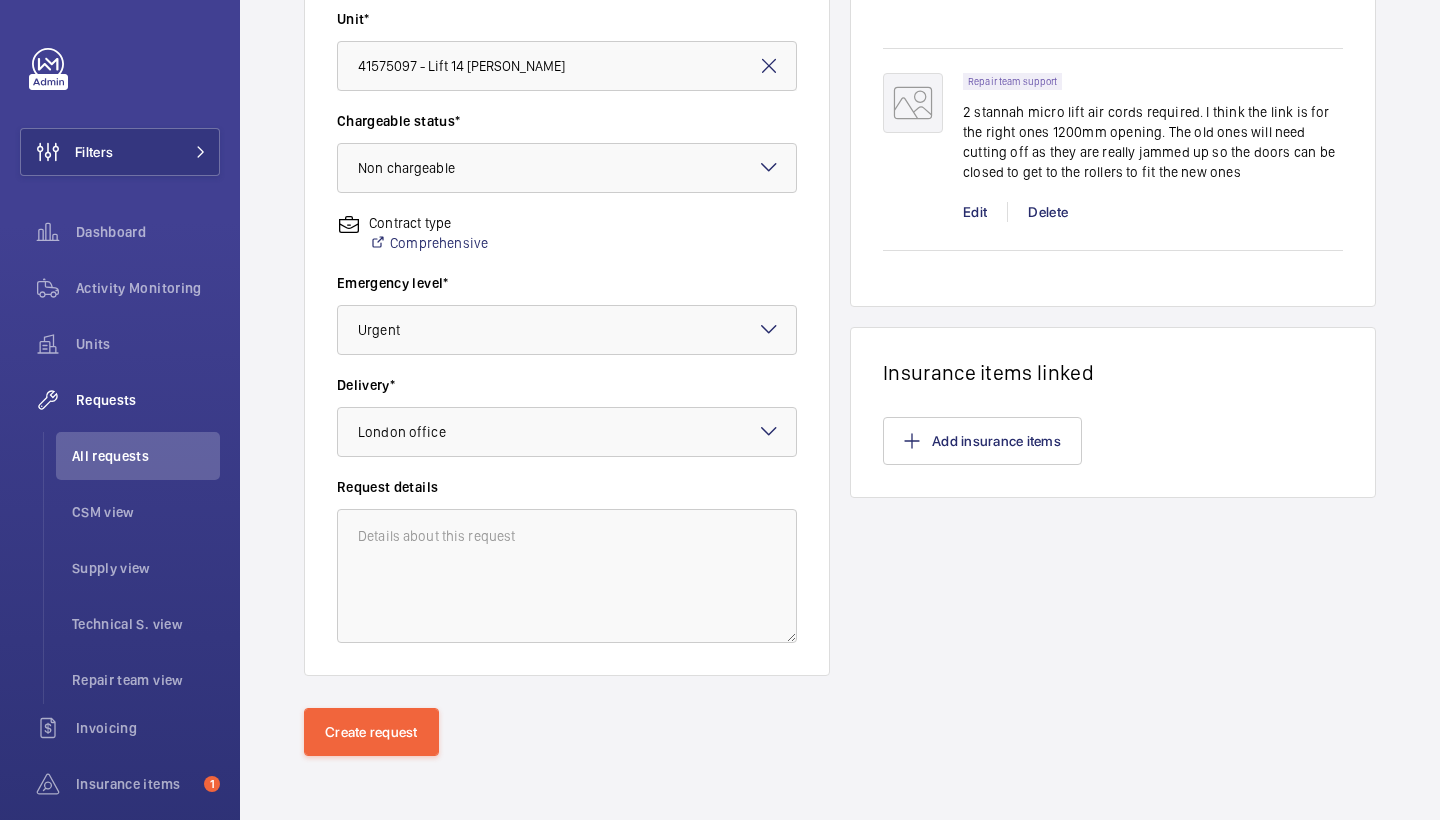 scroll, scrollTop: 544, scrollLeft: 0, axis: vertical 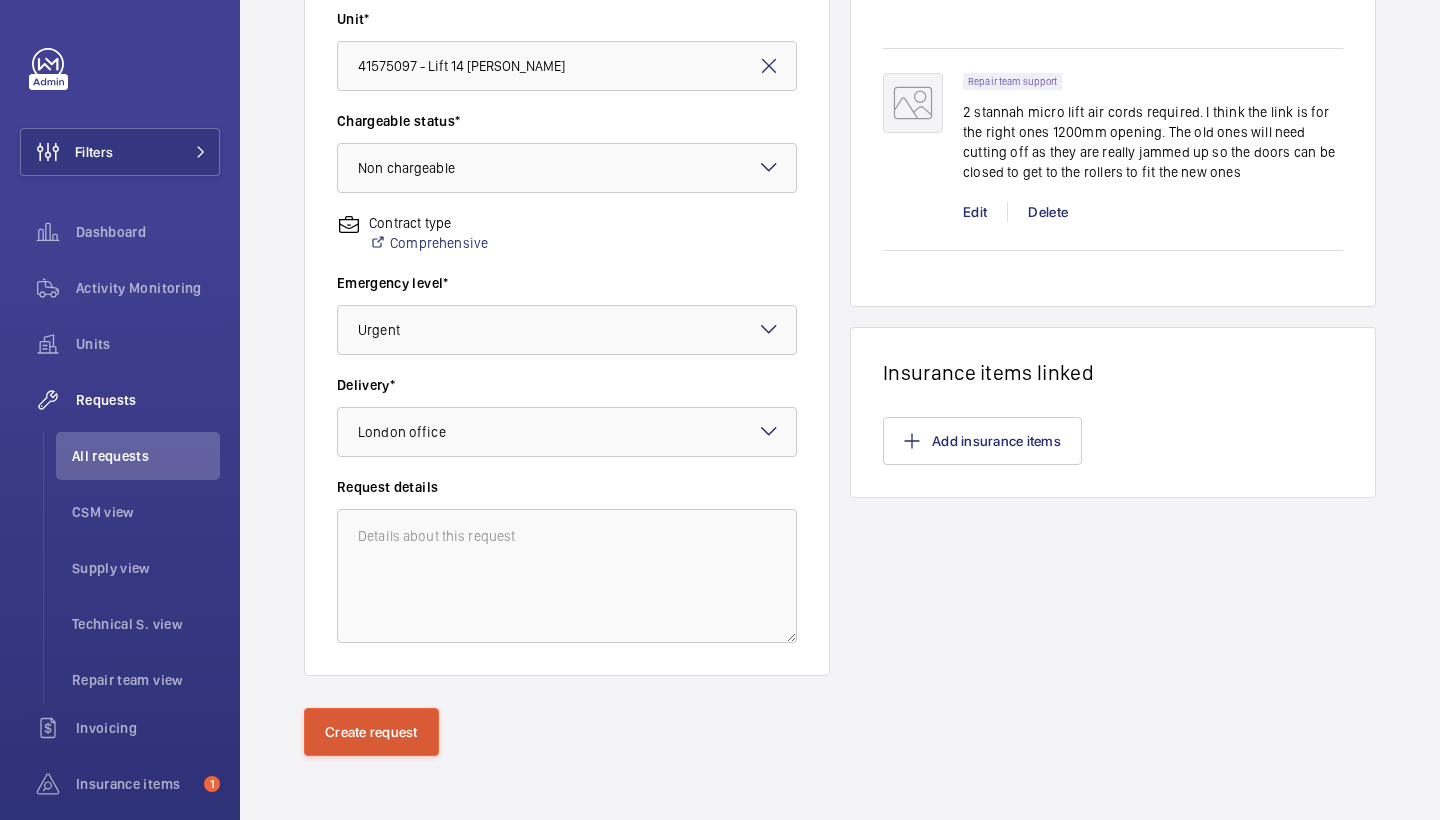 click on "Create request" 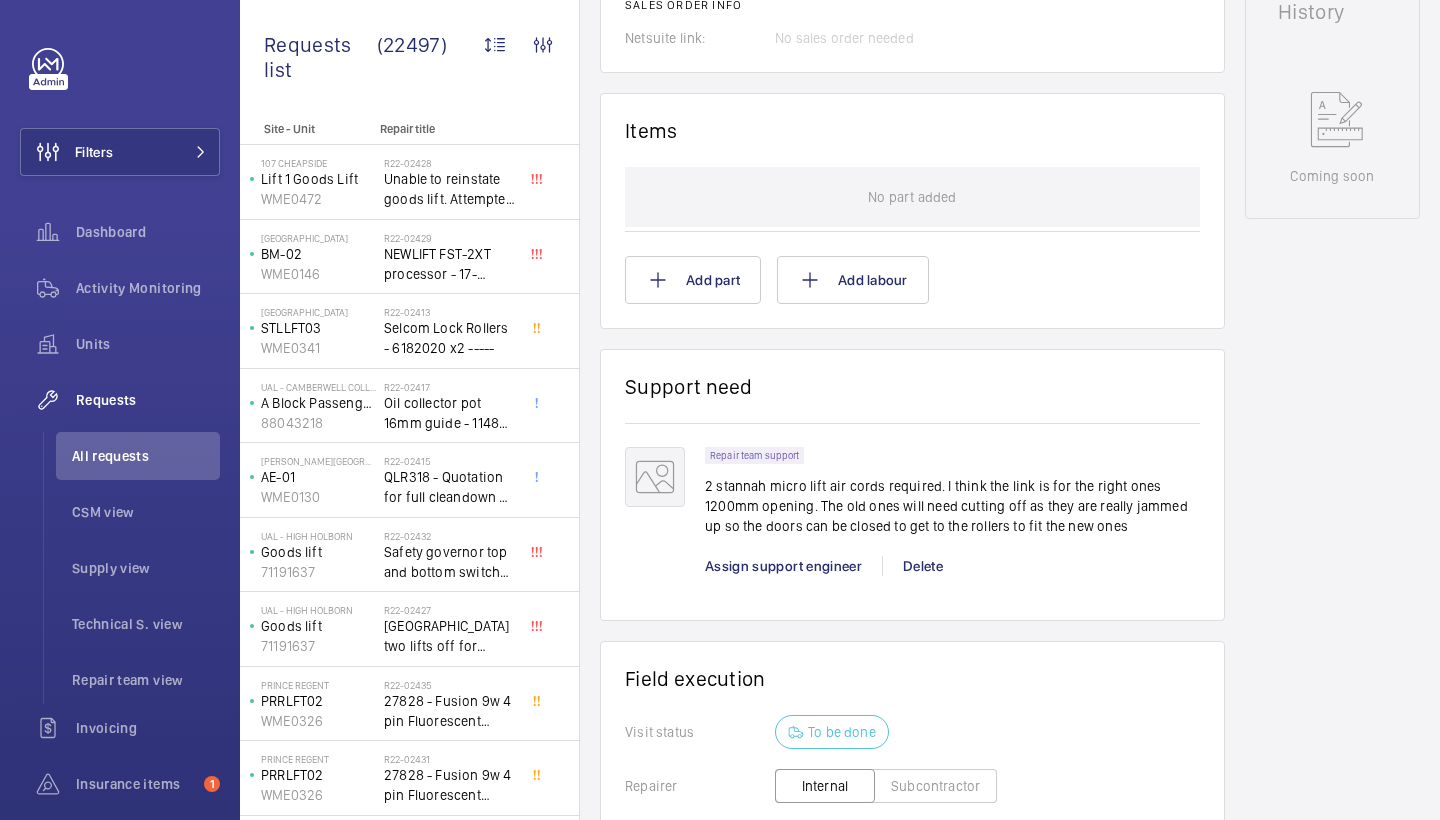 scroll, scrollTop: 1094, scrollLeft: 0, axis: vertical 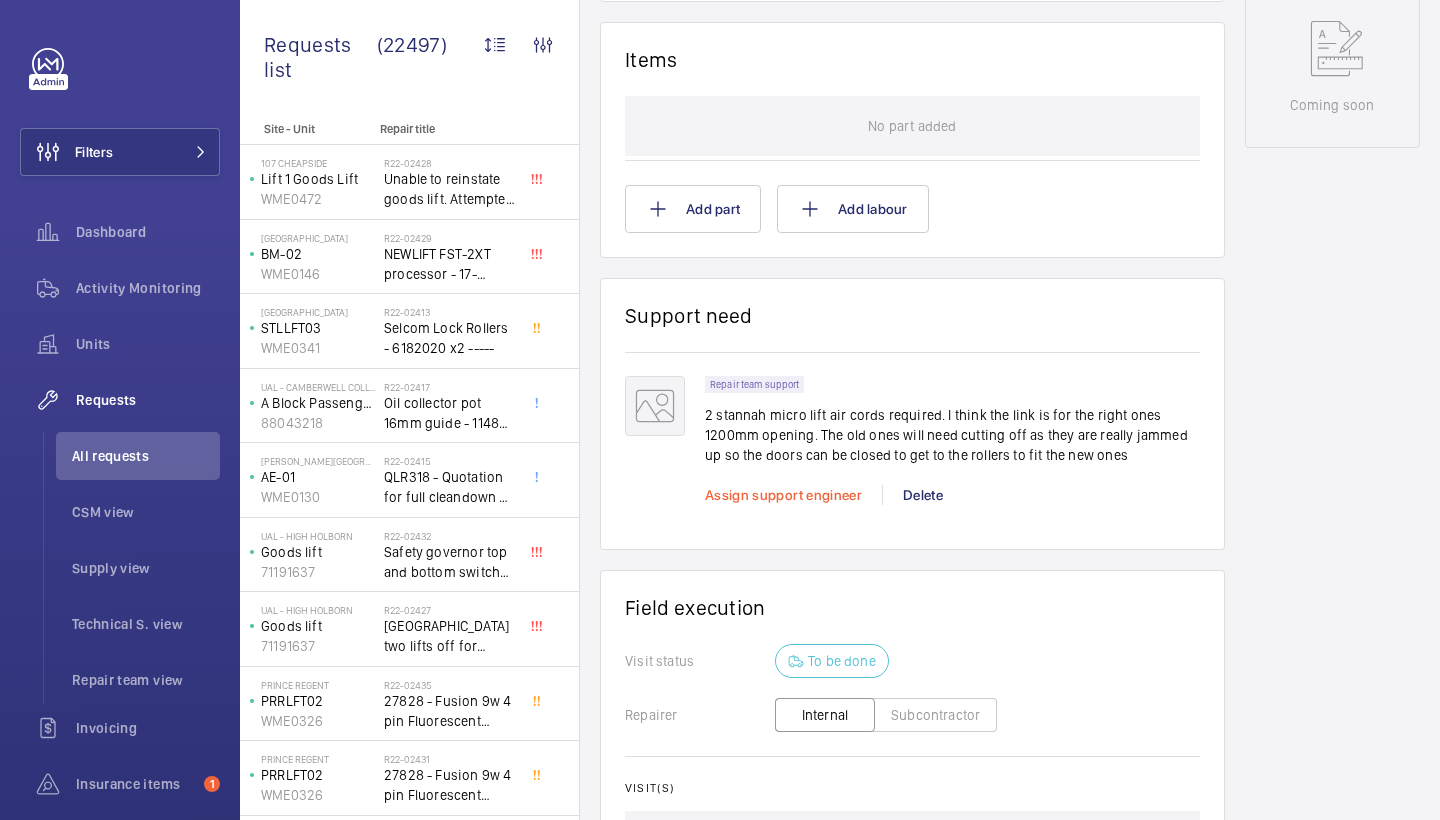 click on "Assign support engineer" 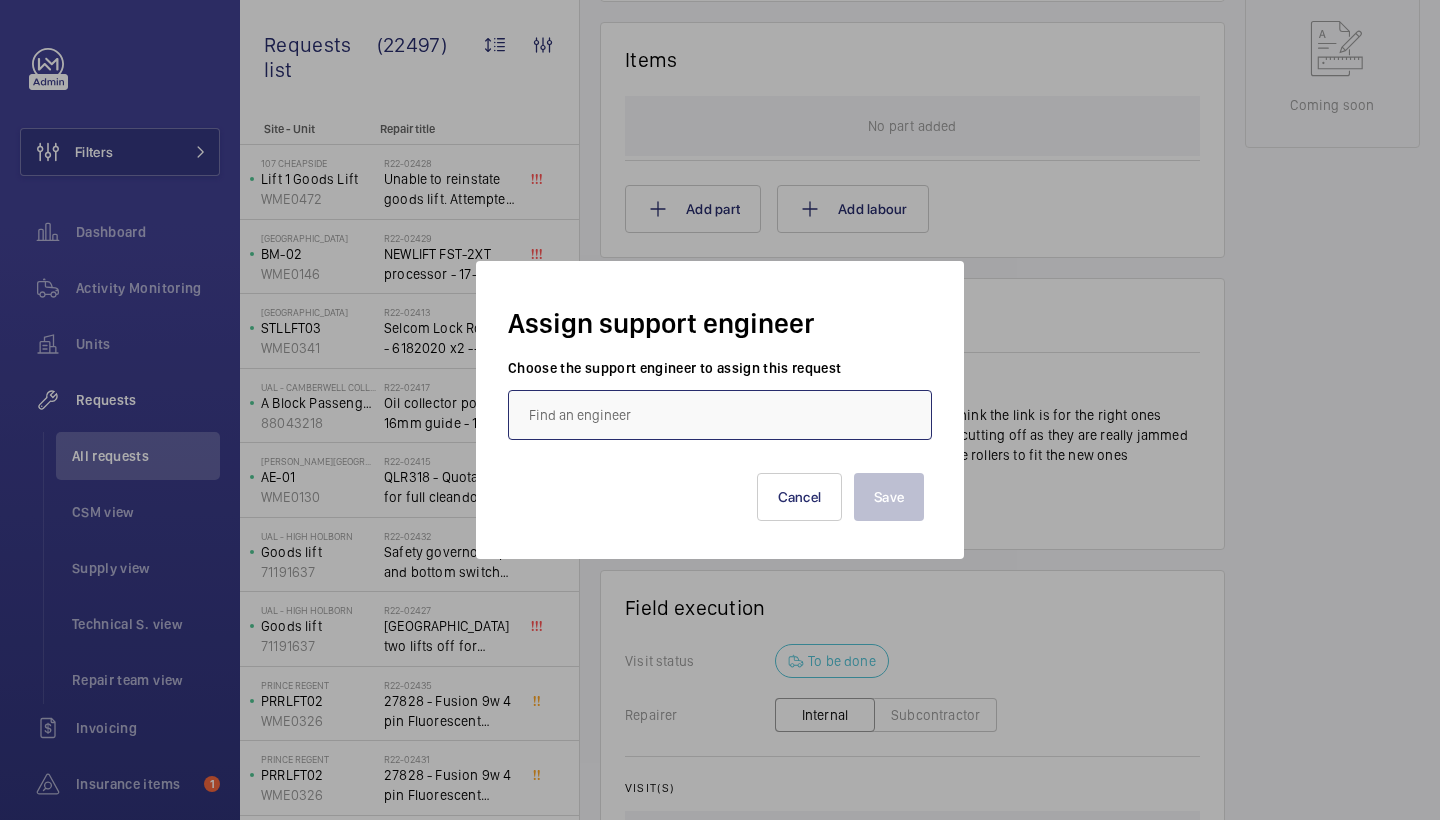 click at bounding box center (720, 415) 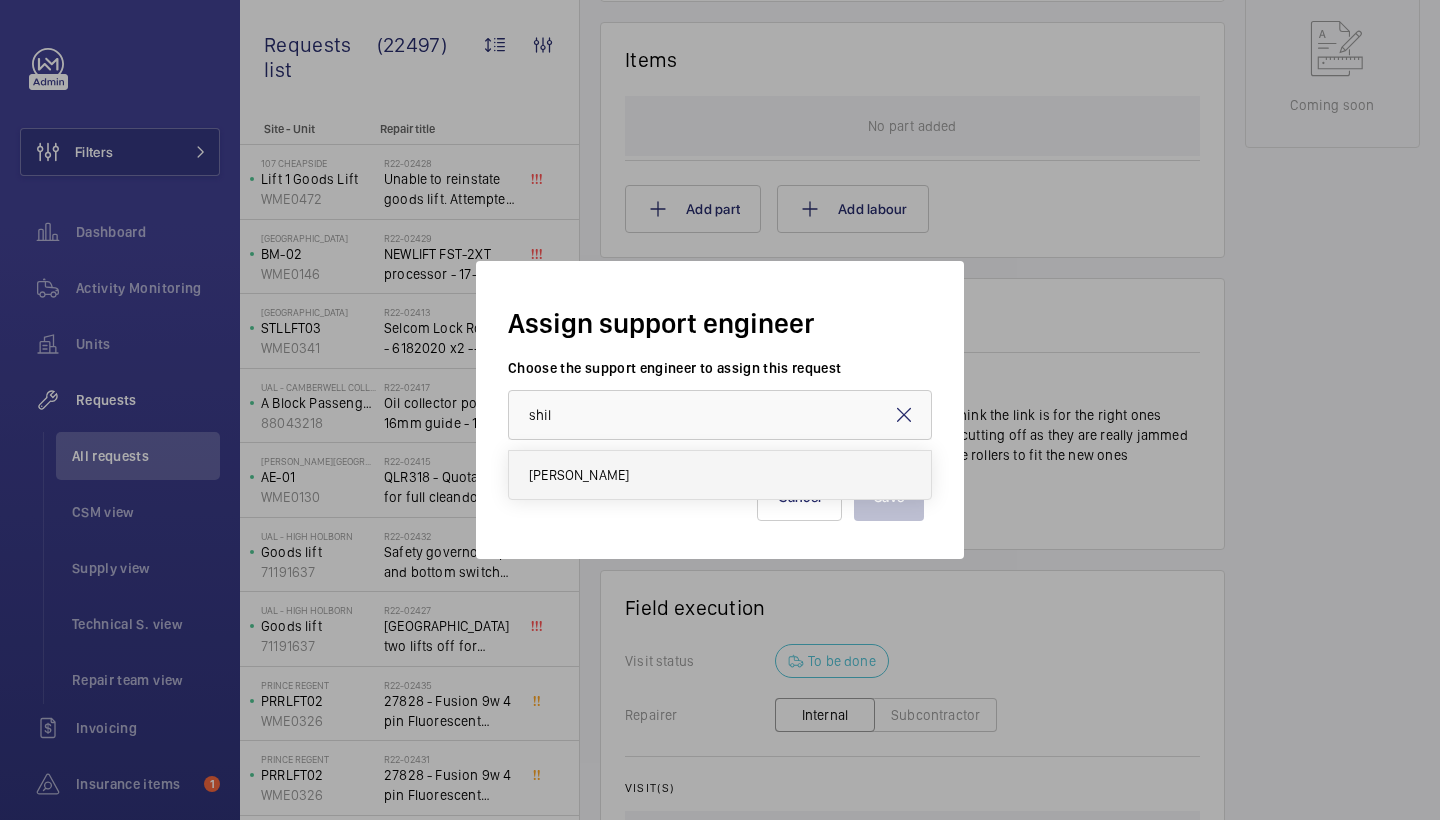 click on "James Shillibeer" at bounding box center (579, 475) 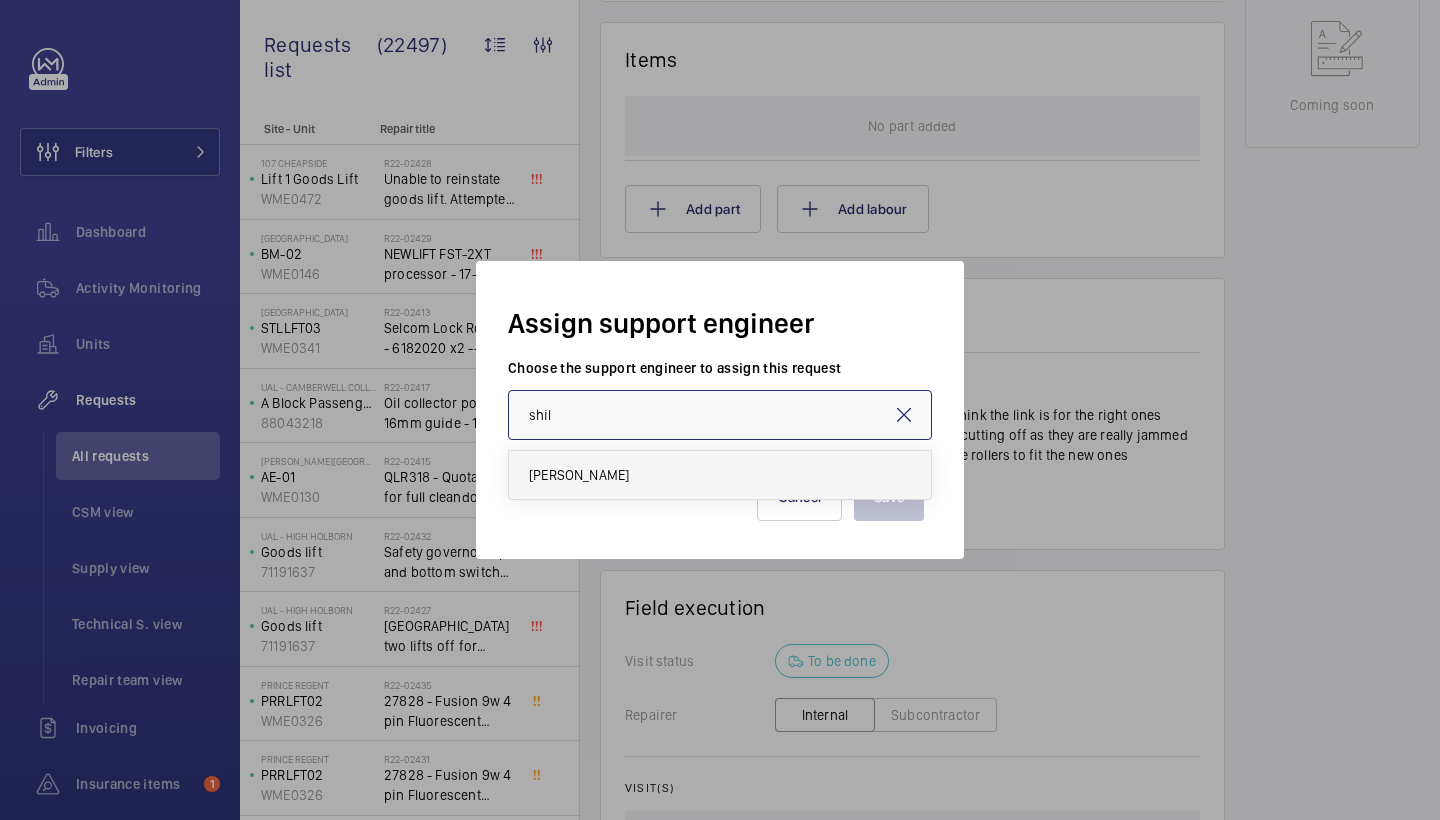 type on "James Shillibeer" 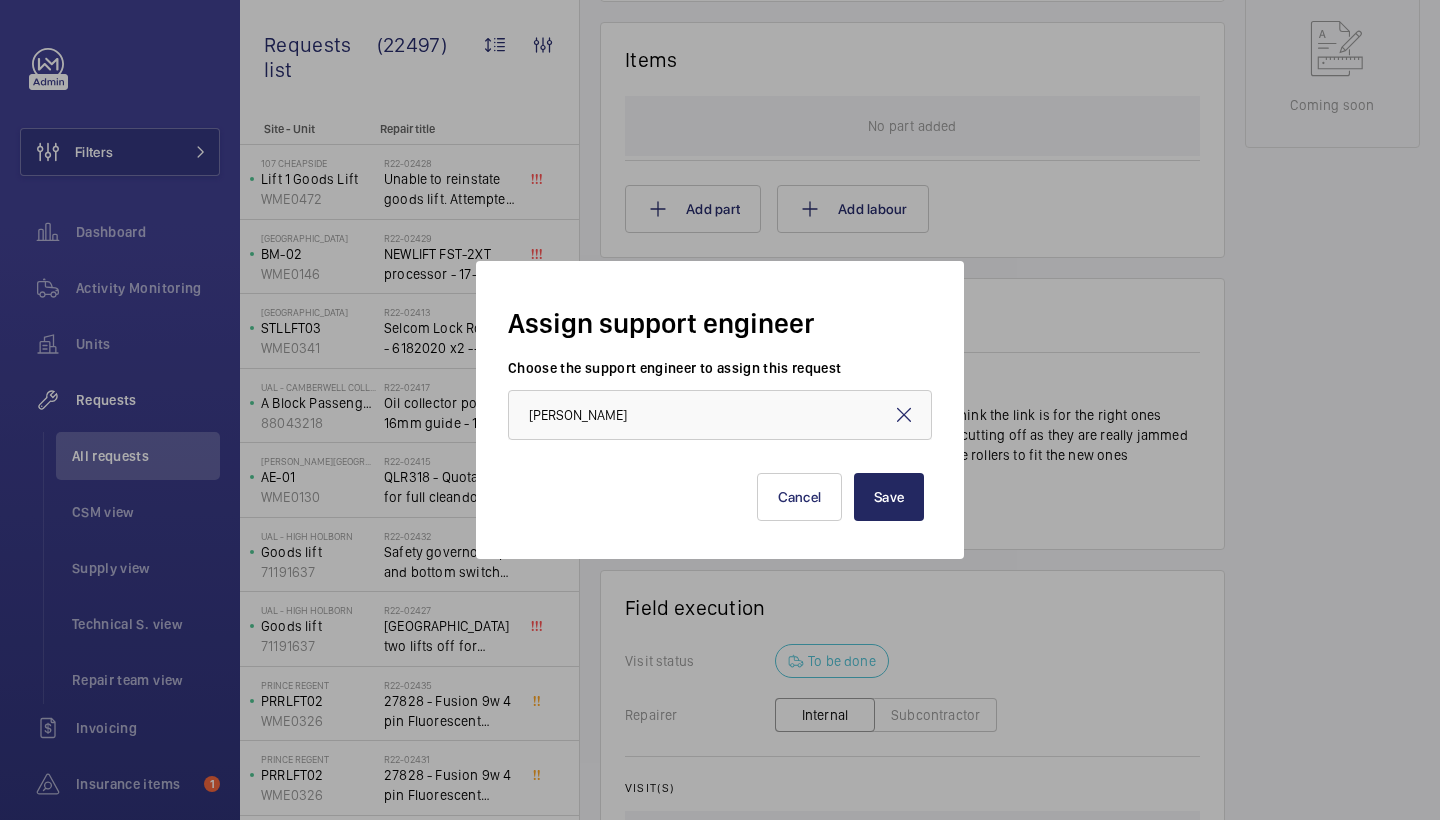 click on "Save" at bounding box center [889, 497] 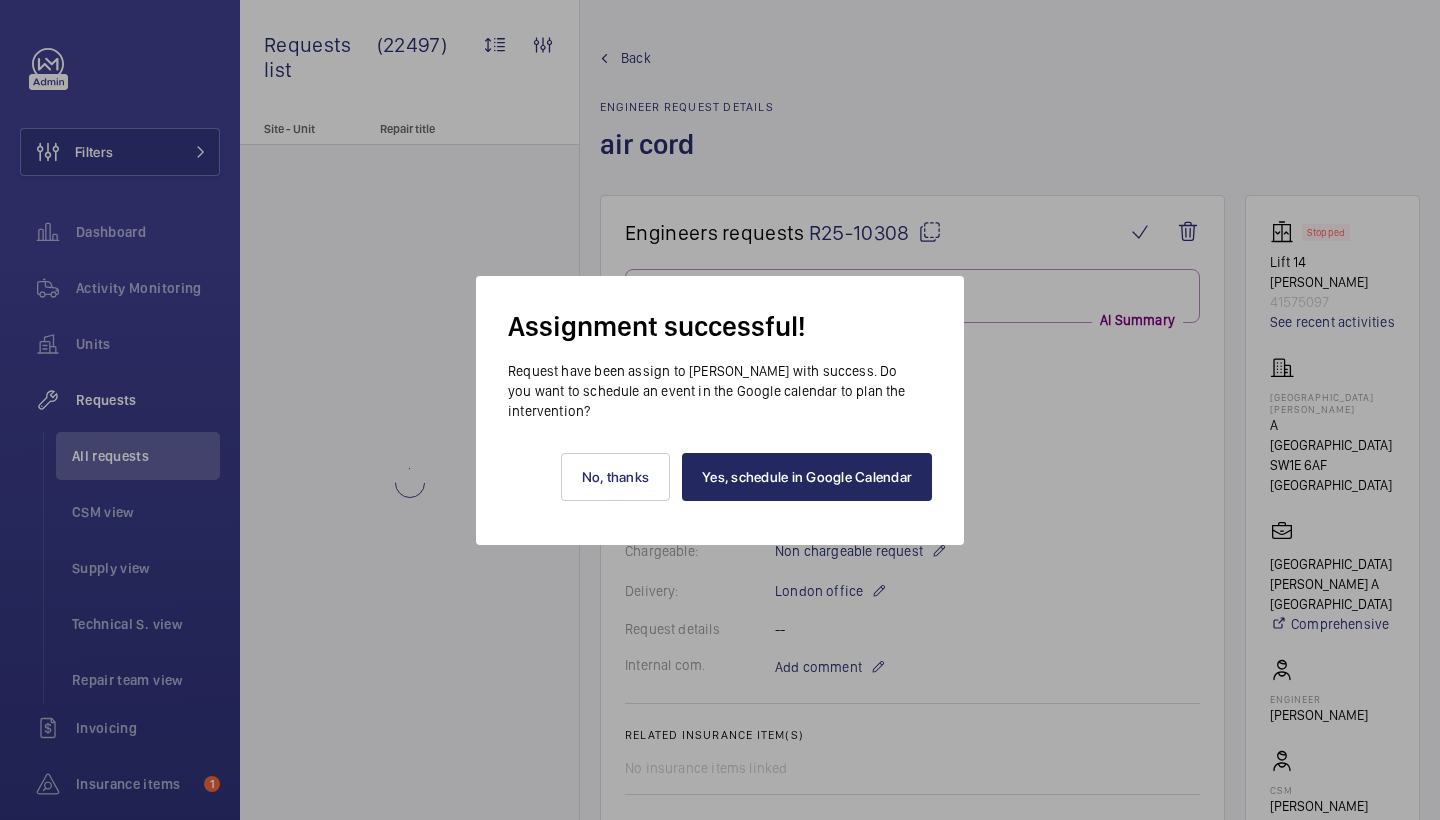 scroll, scrollTop: 1094, scrollLeft: 0, axis: vertical 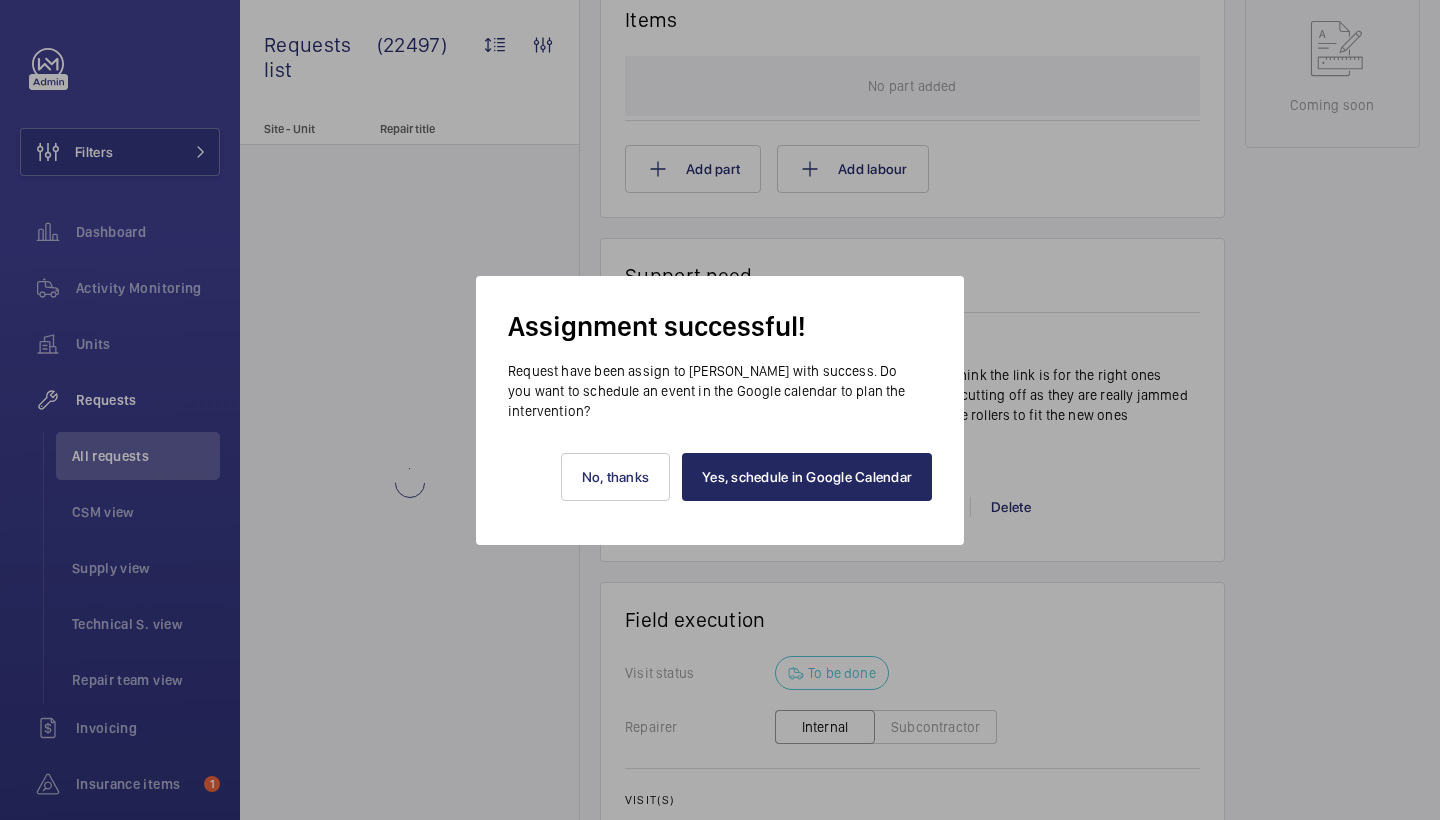 click on "Yes, schedule in Google Calendar" at bounding box center (807, 477) 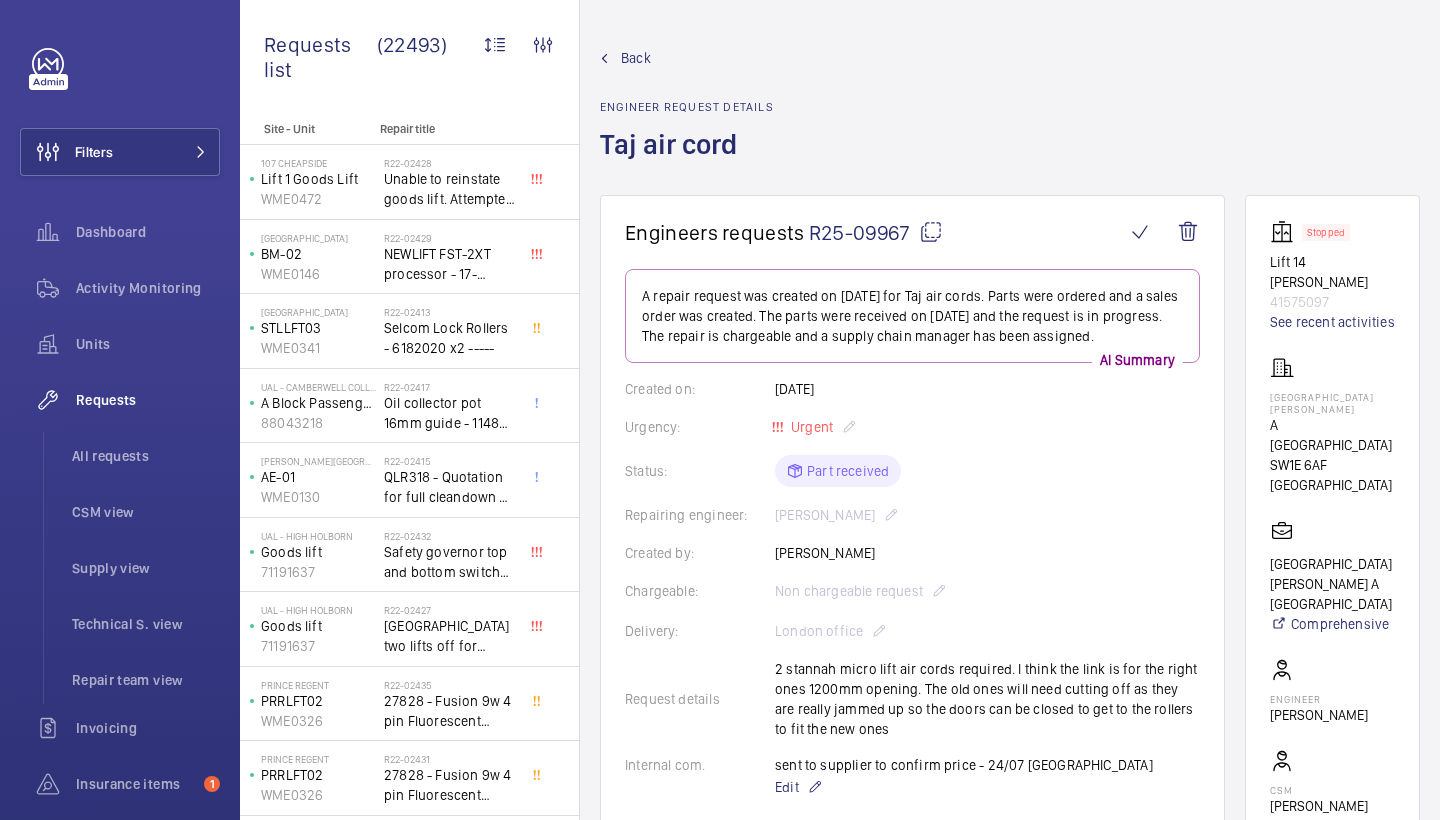 scroll, scrollTop: 0, scrollLeft: 0, axis: both 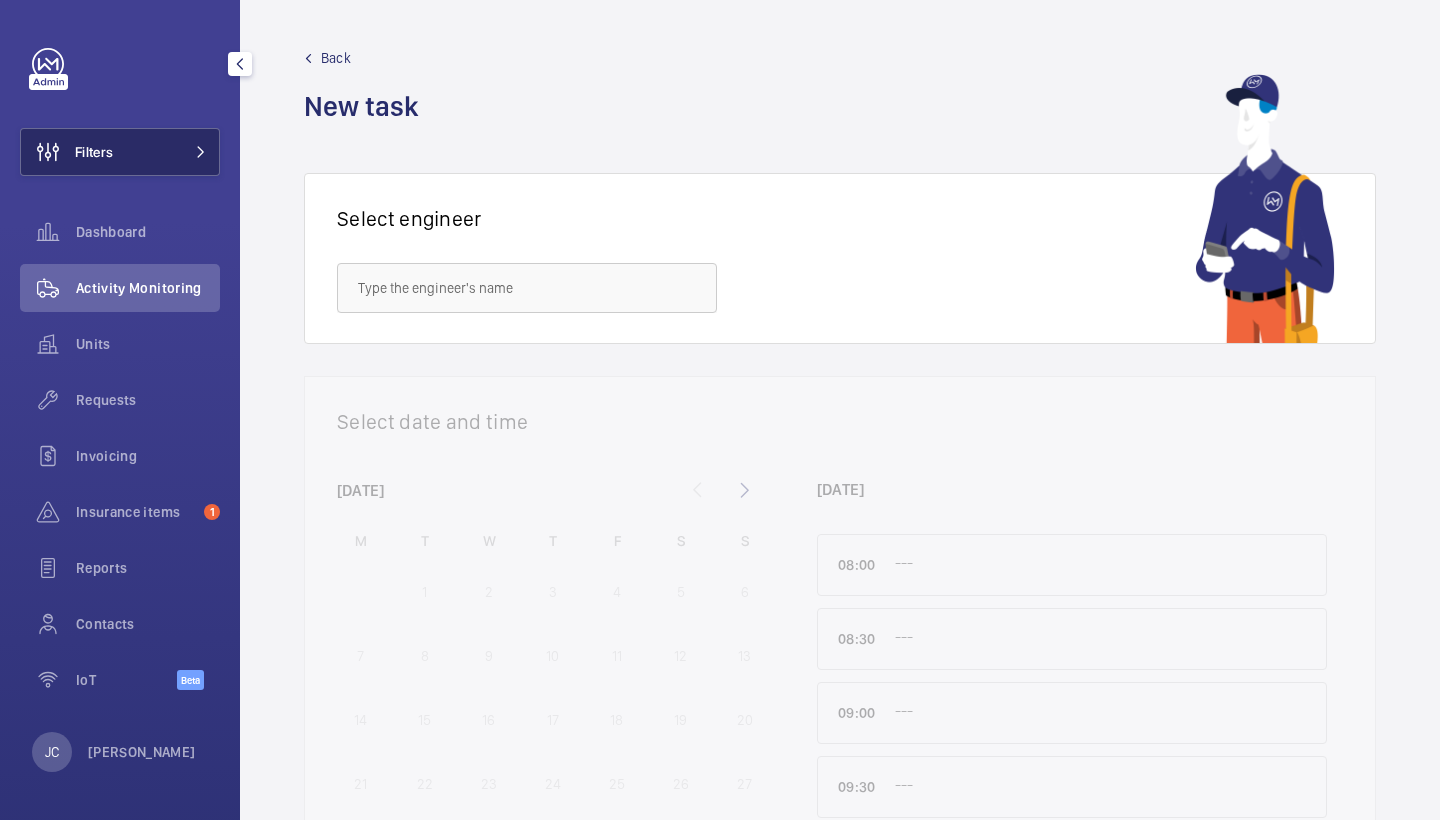click on "Filters" 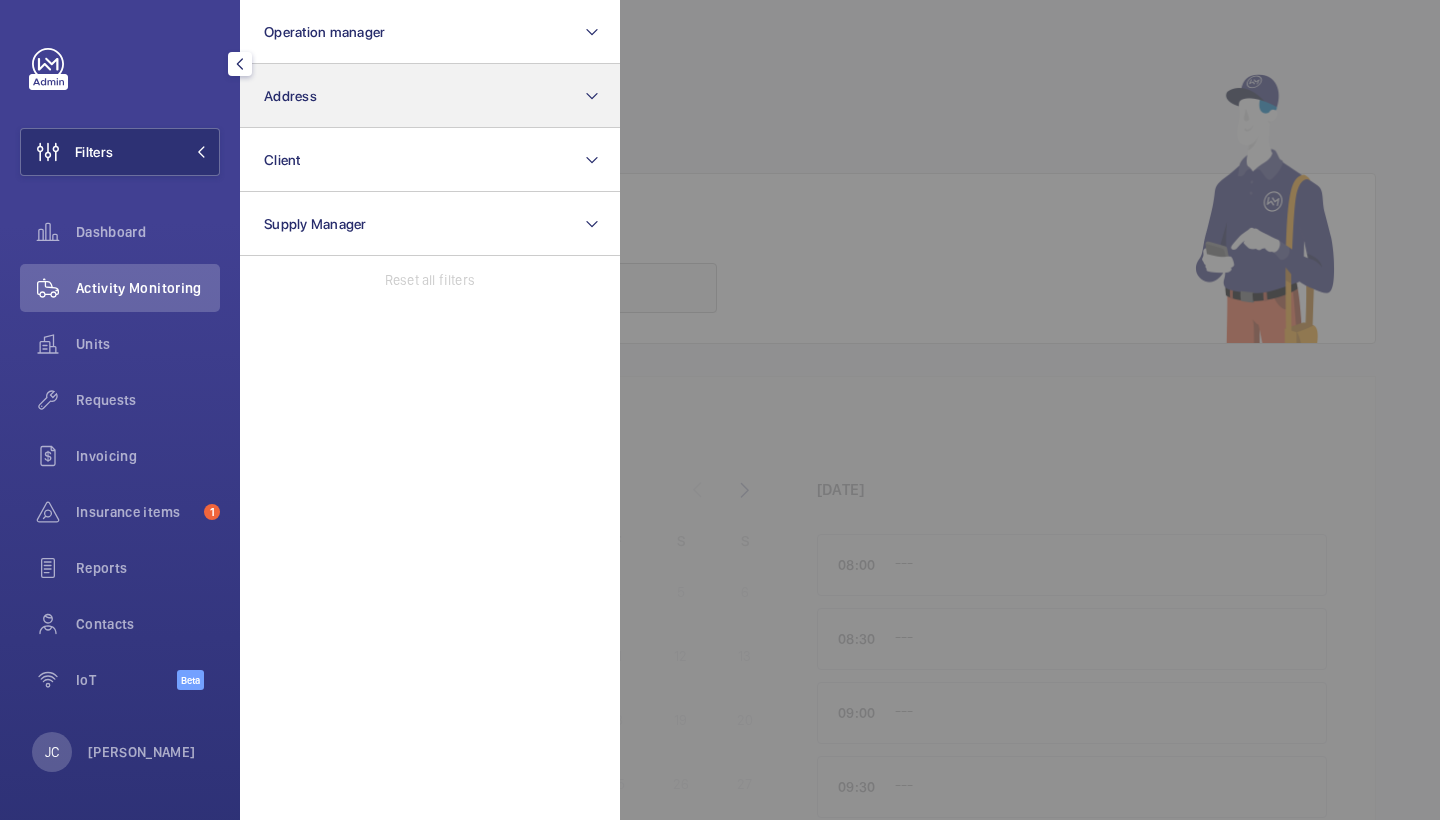 click on "Address" 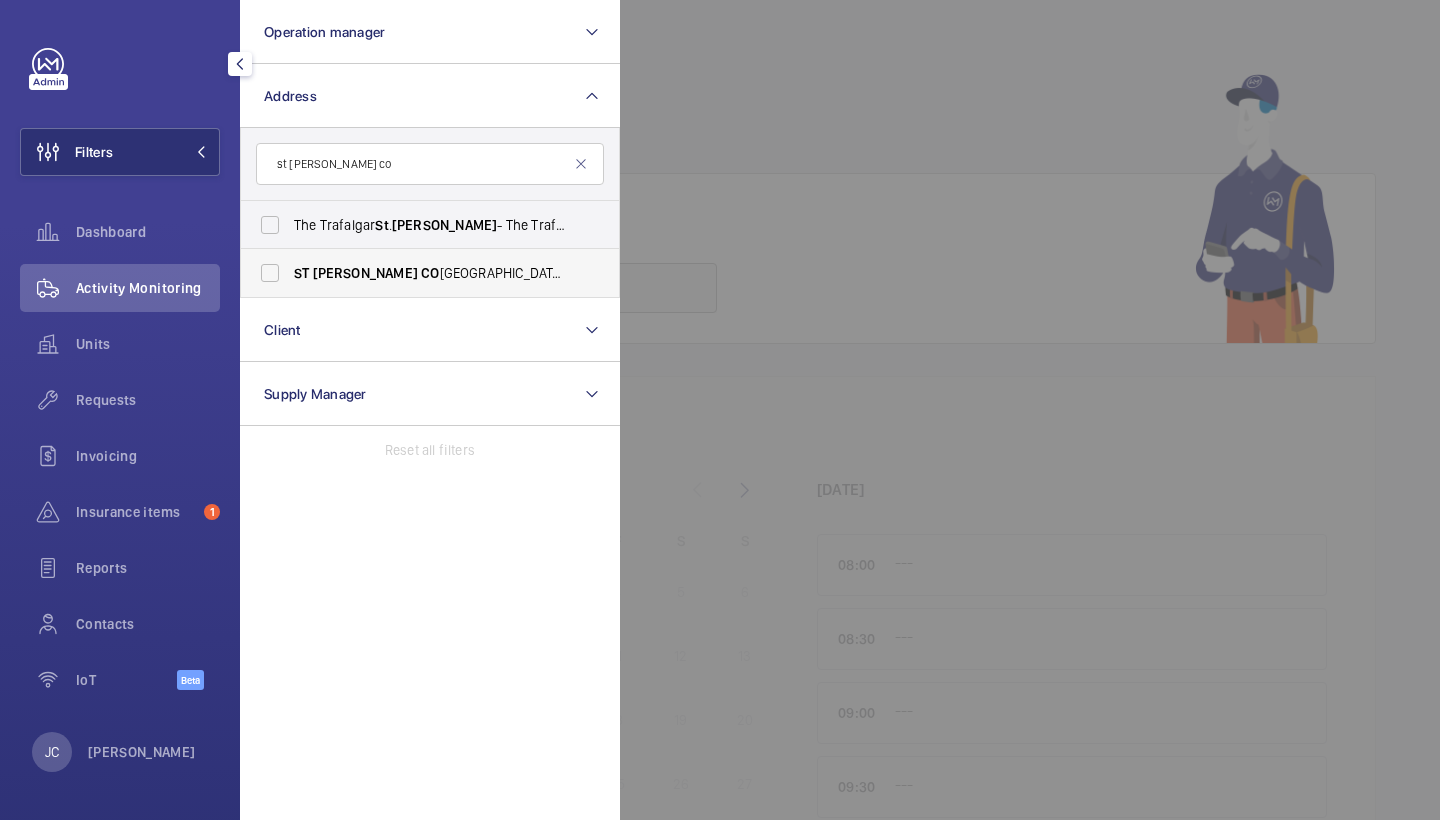 type on "st [PERSON_NAME] co" 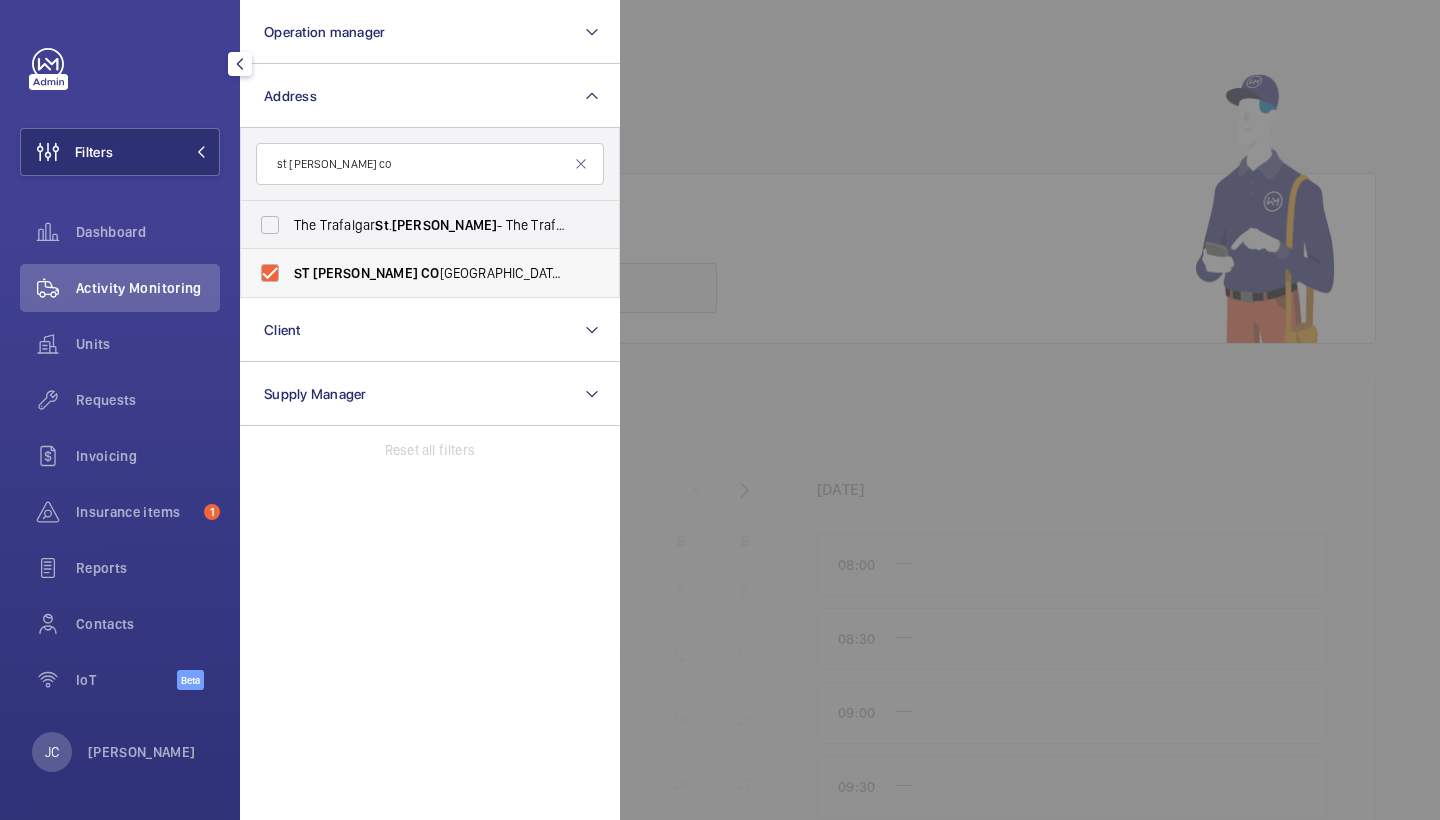 checkbox on "true" 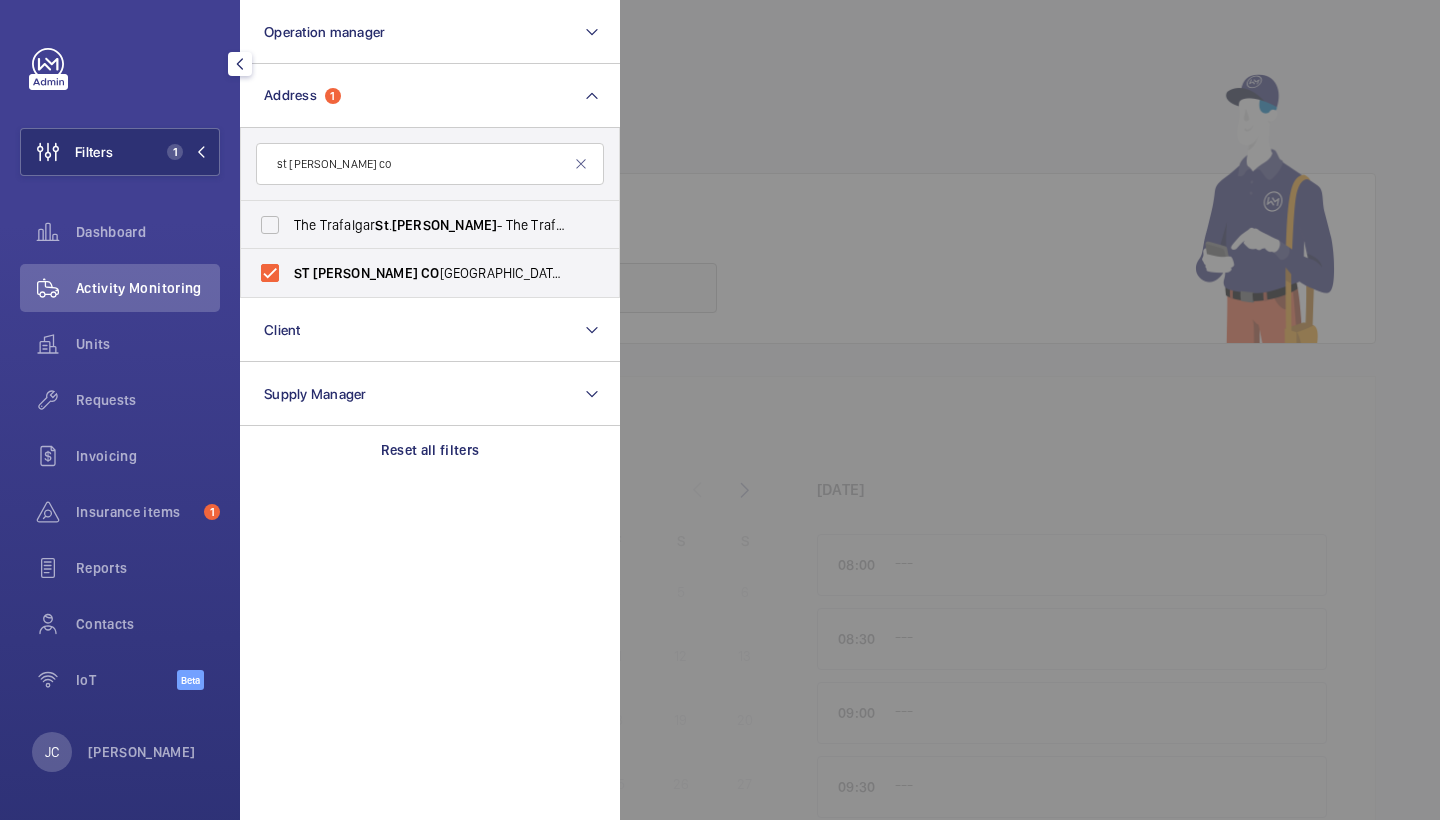 click 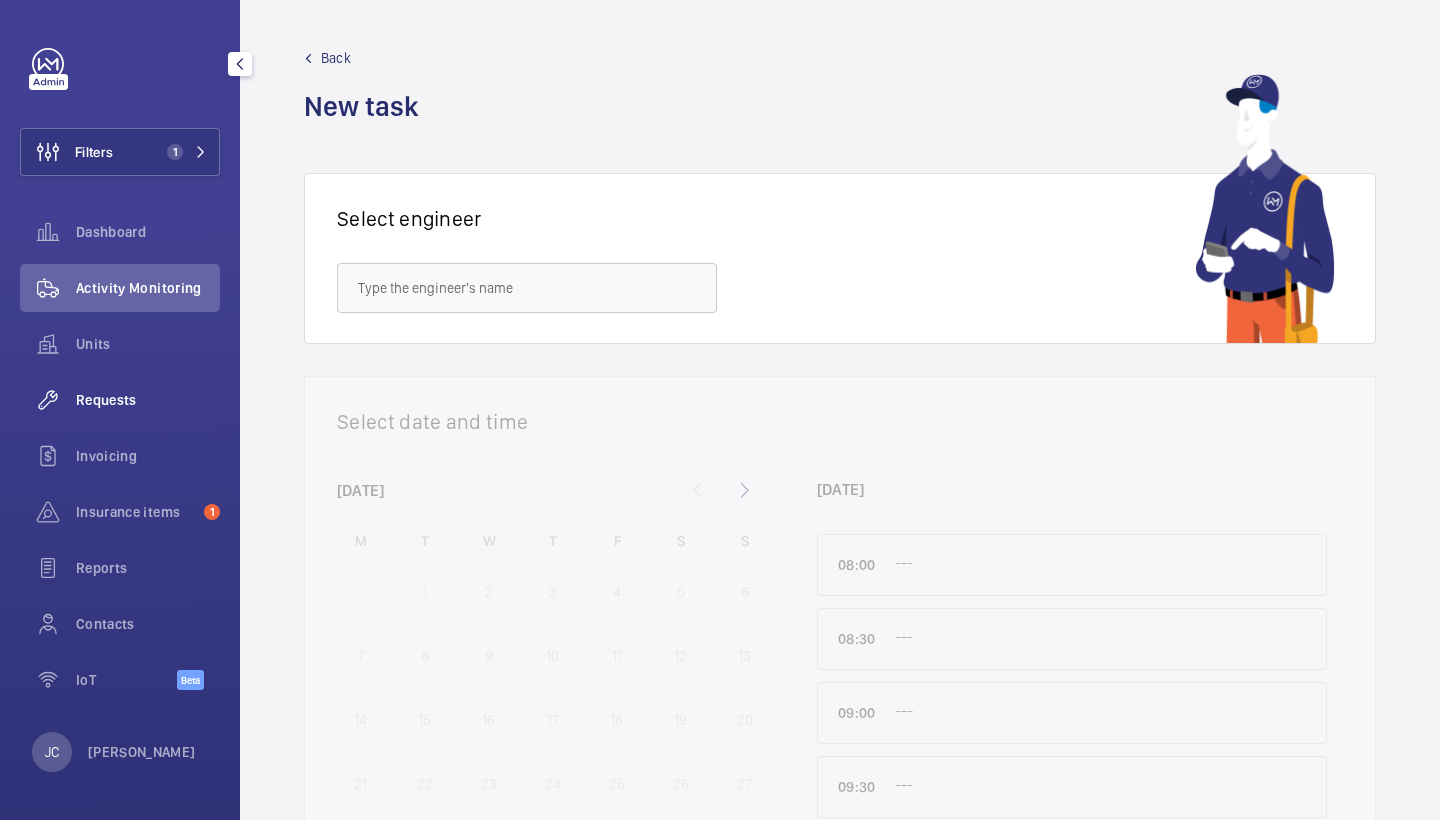 click on "Requests" 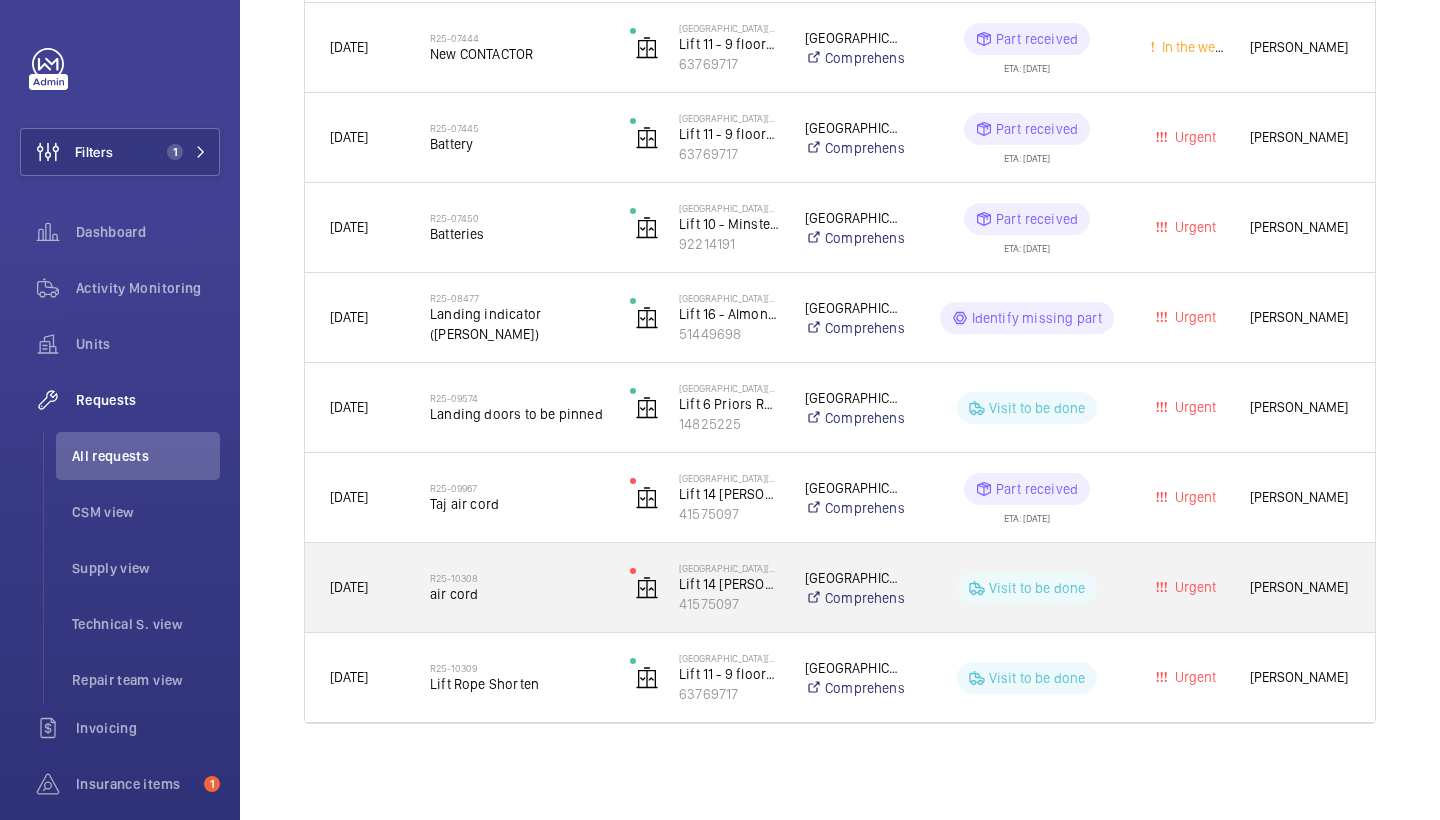 scroll, scrollTop: 2370, scrollLeft: 0, axis: vertical 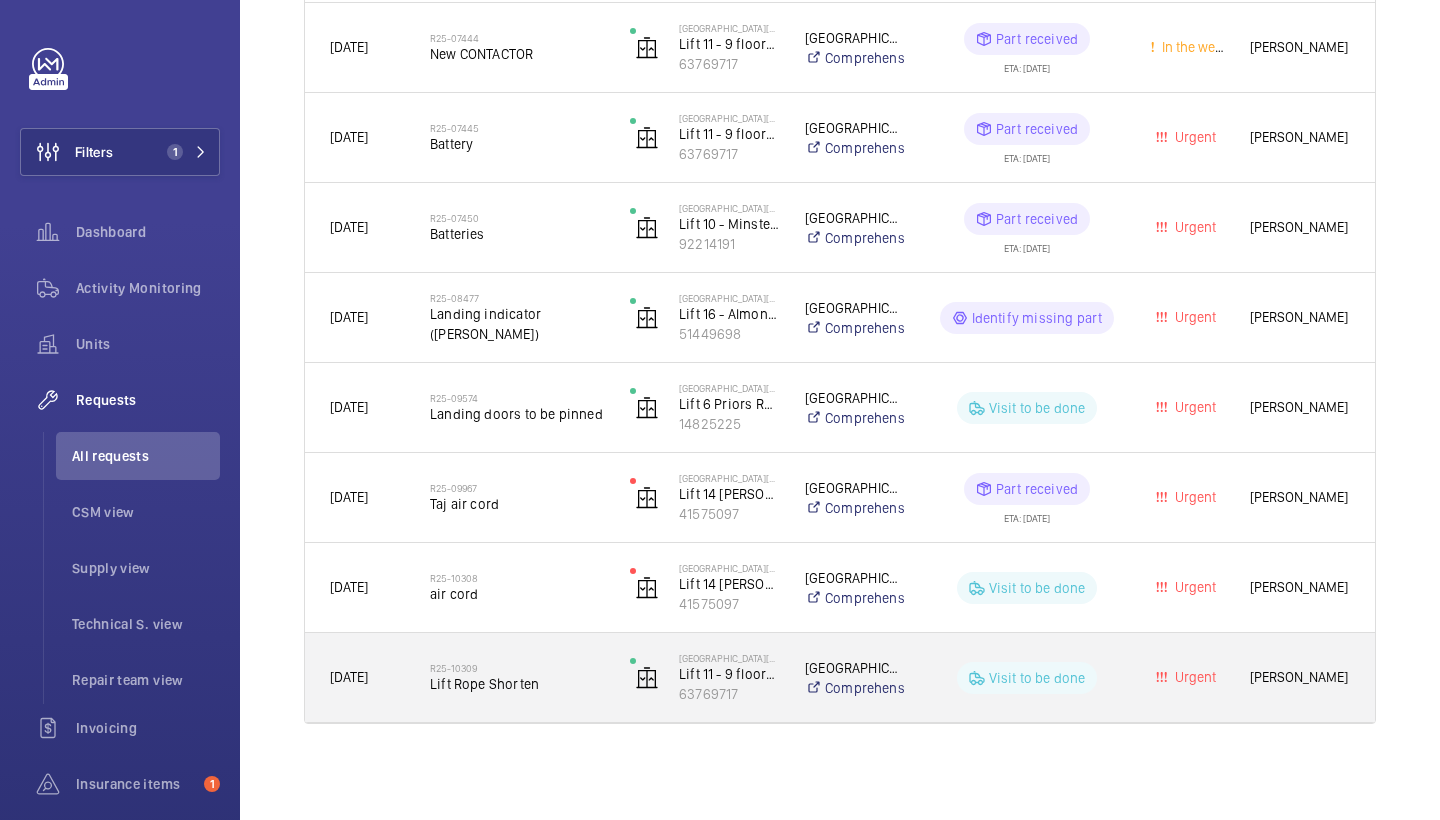 click on "Lift Rope Shorten" 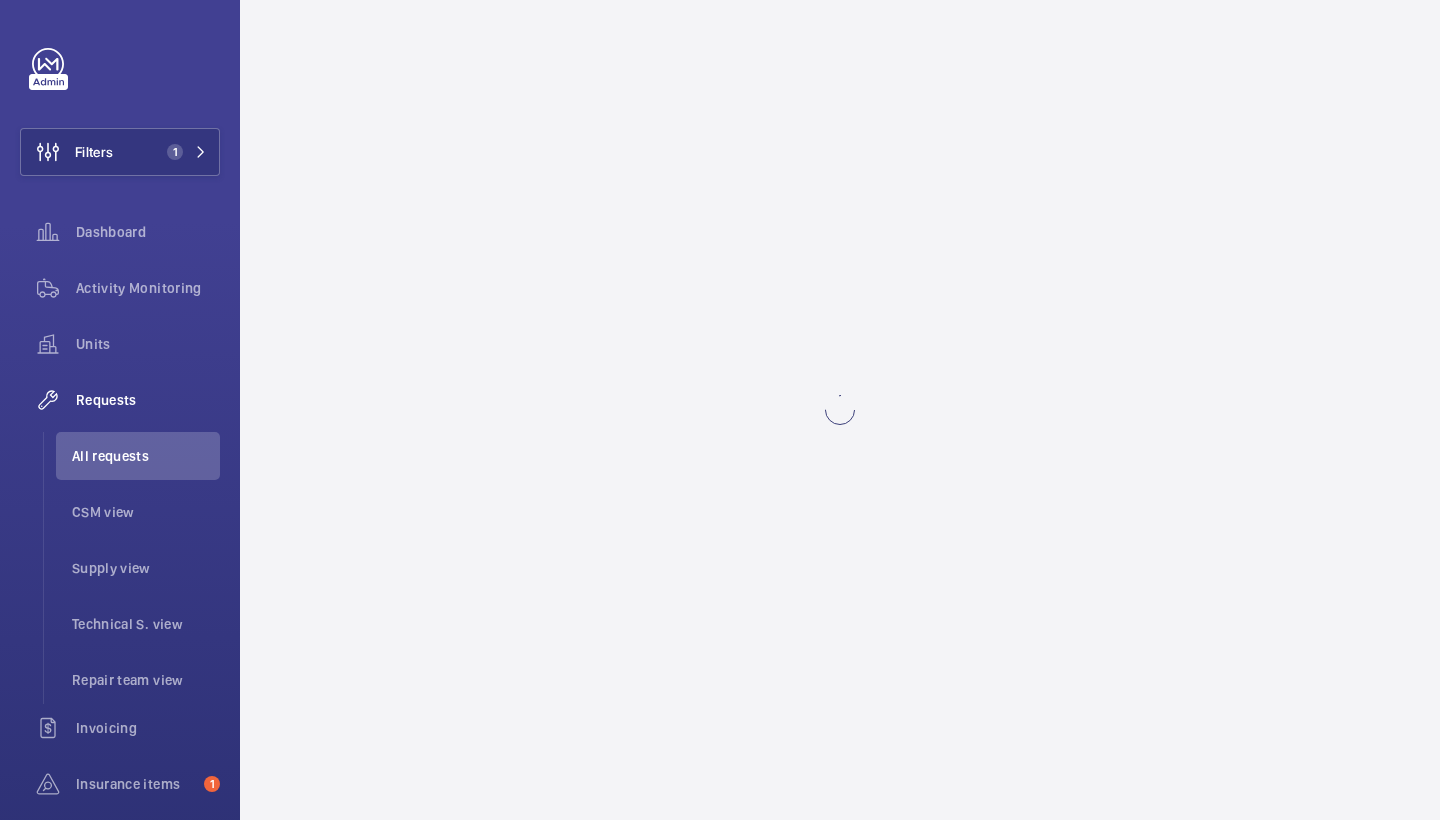 scroll, scrollTop: 0, scrollLeft: 0, axis: both 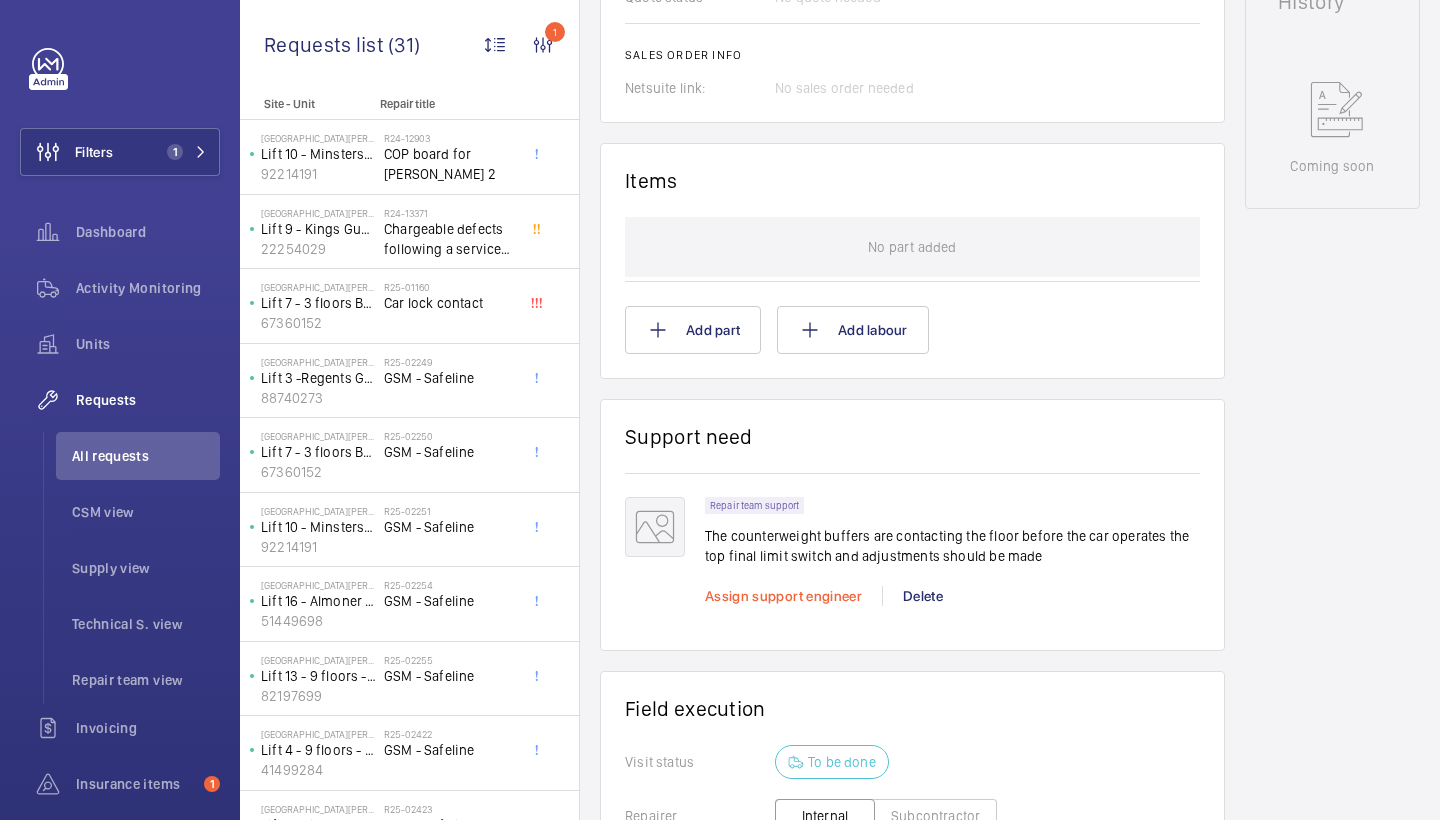 click on "Assign support engineer" 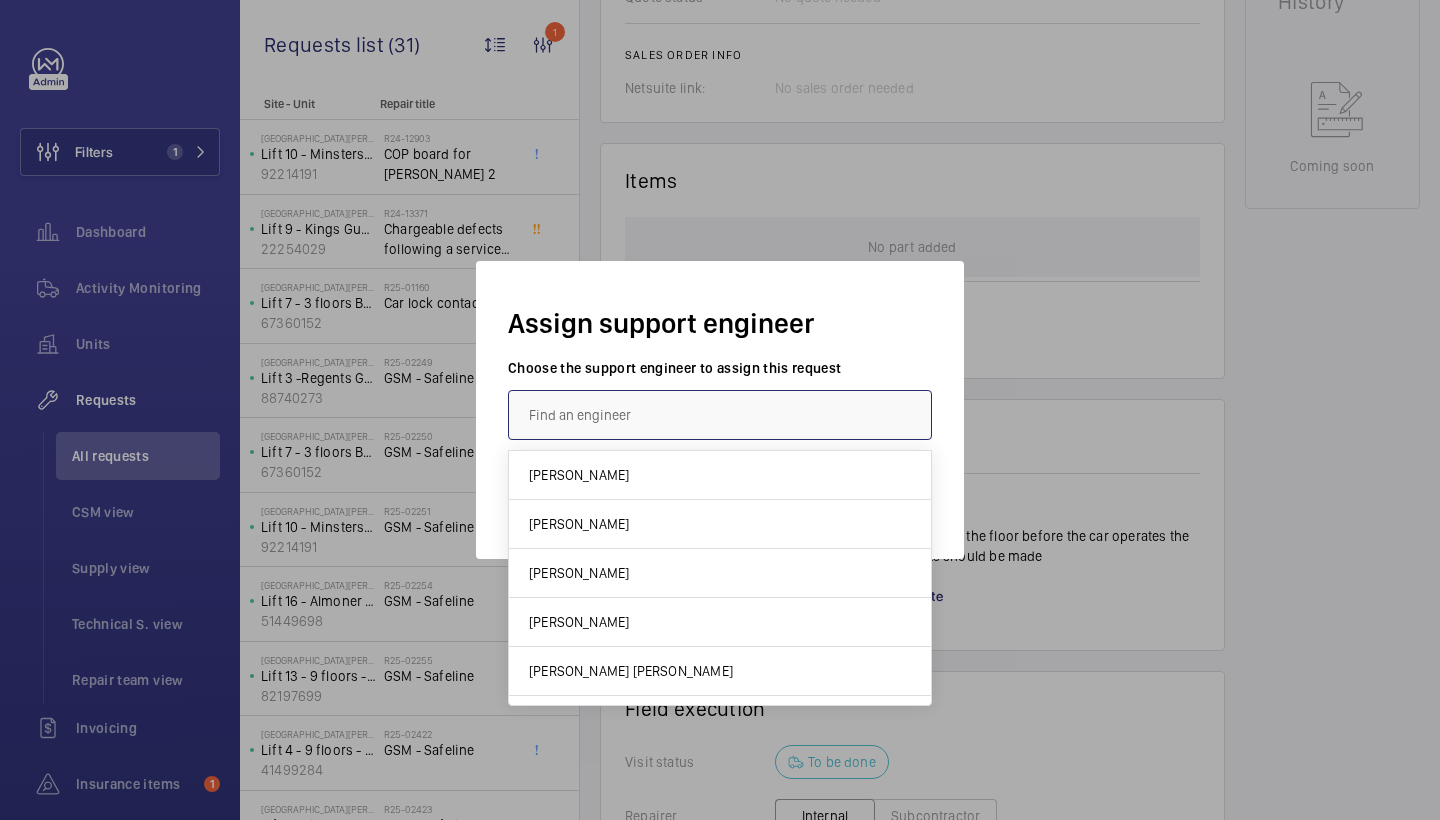 click at bounding box center [720, 415] 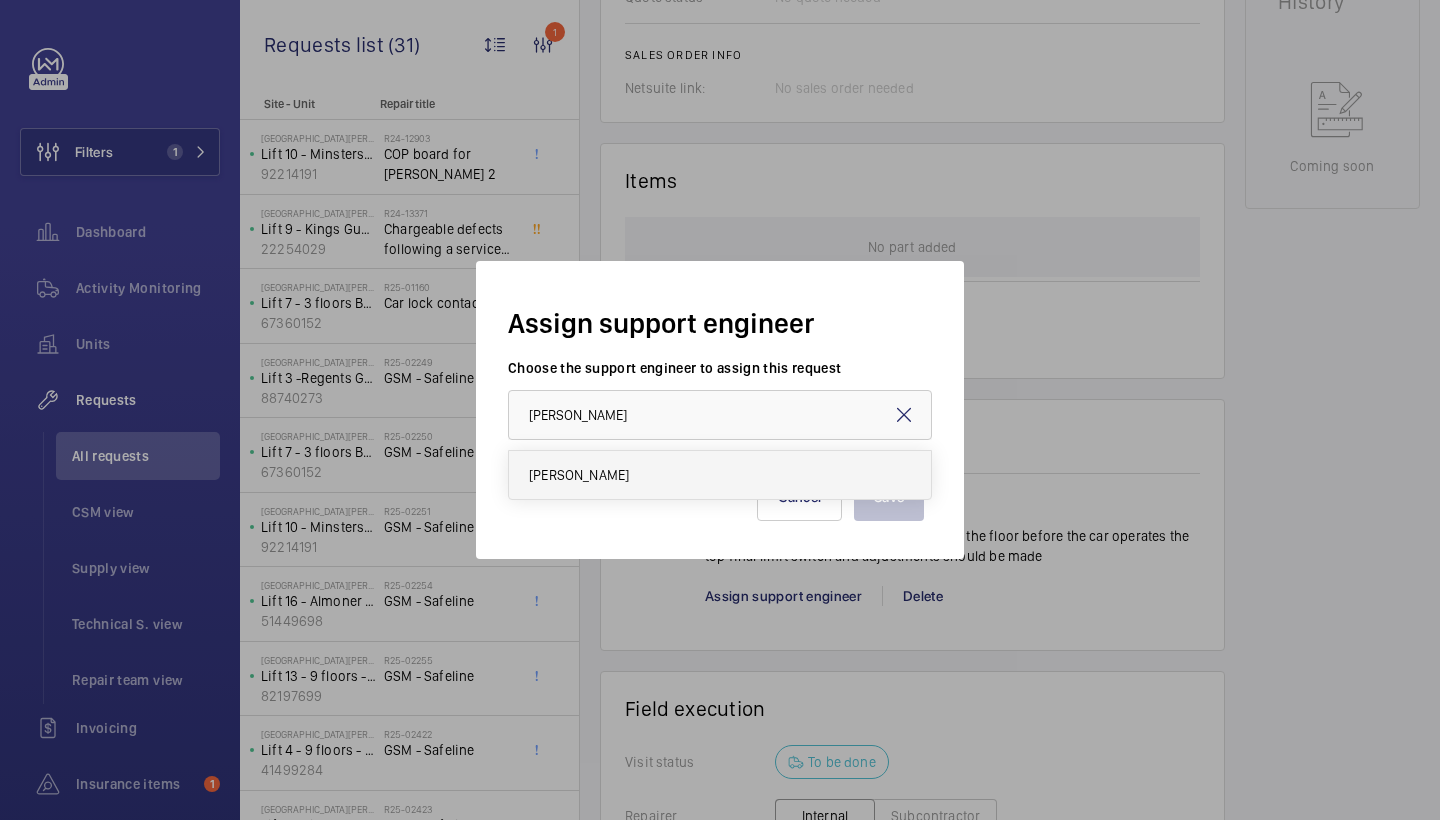 drag, startPoint x: 645, startPoint y: 456, endPoint x: 630, endPoint y: 466, distance: 18.027756 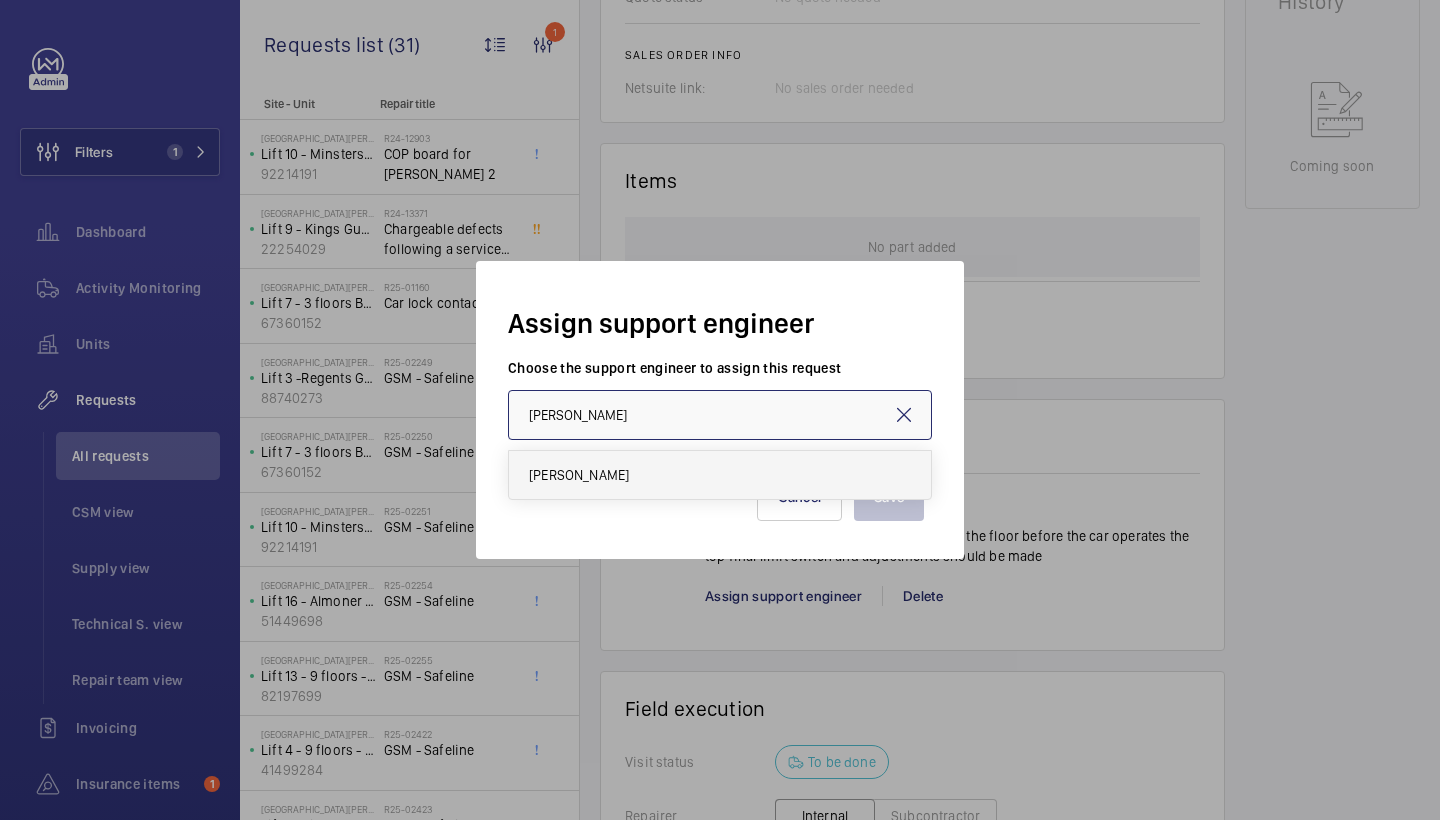 type on "[PERSON_NAME]" 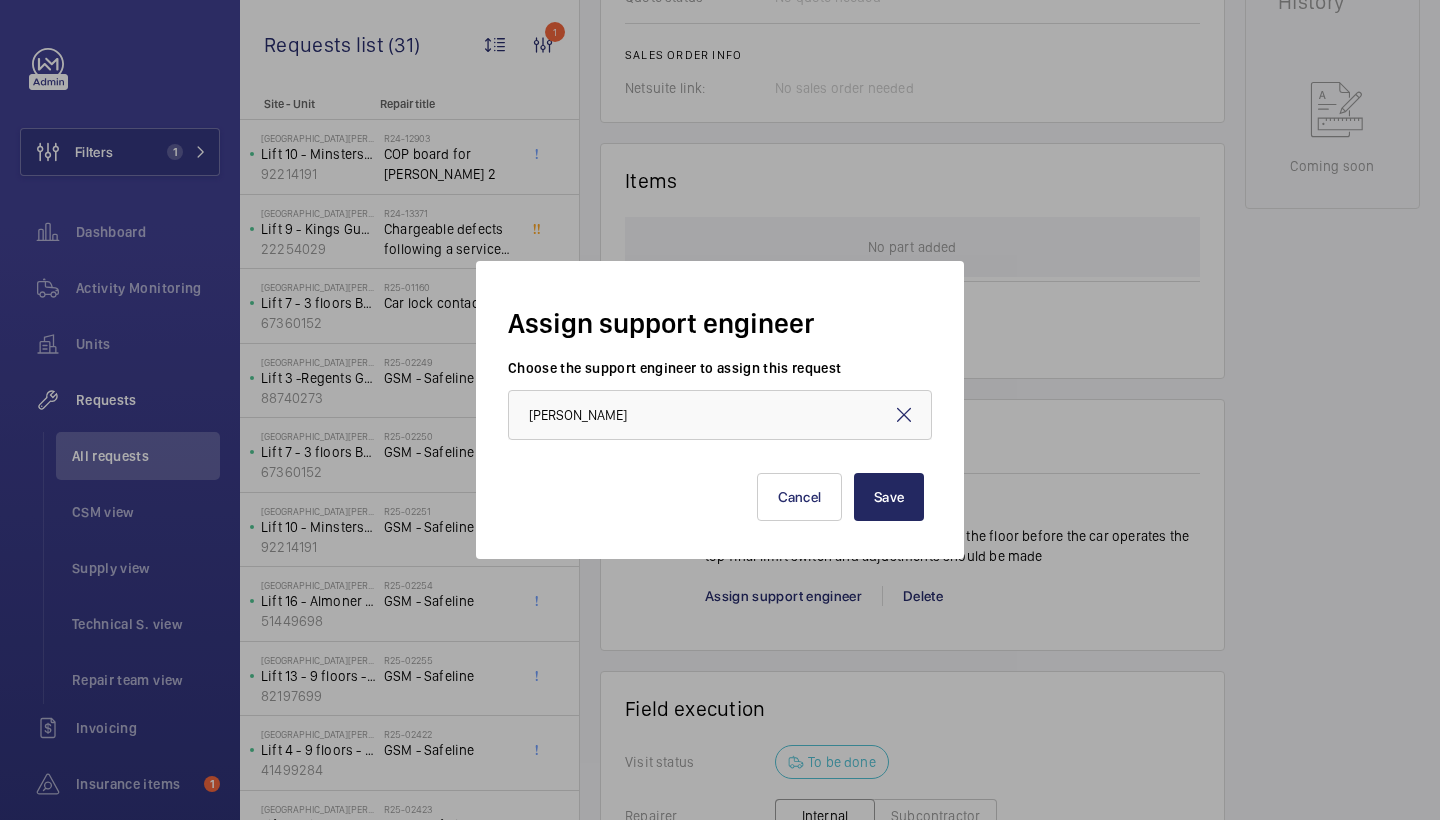 click on "Save" at bounding box center (889, 497) 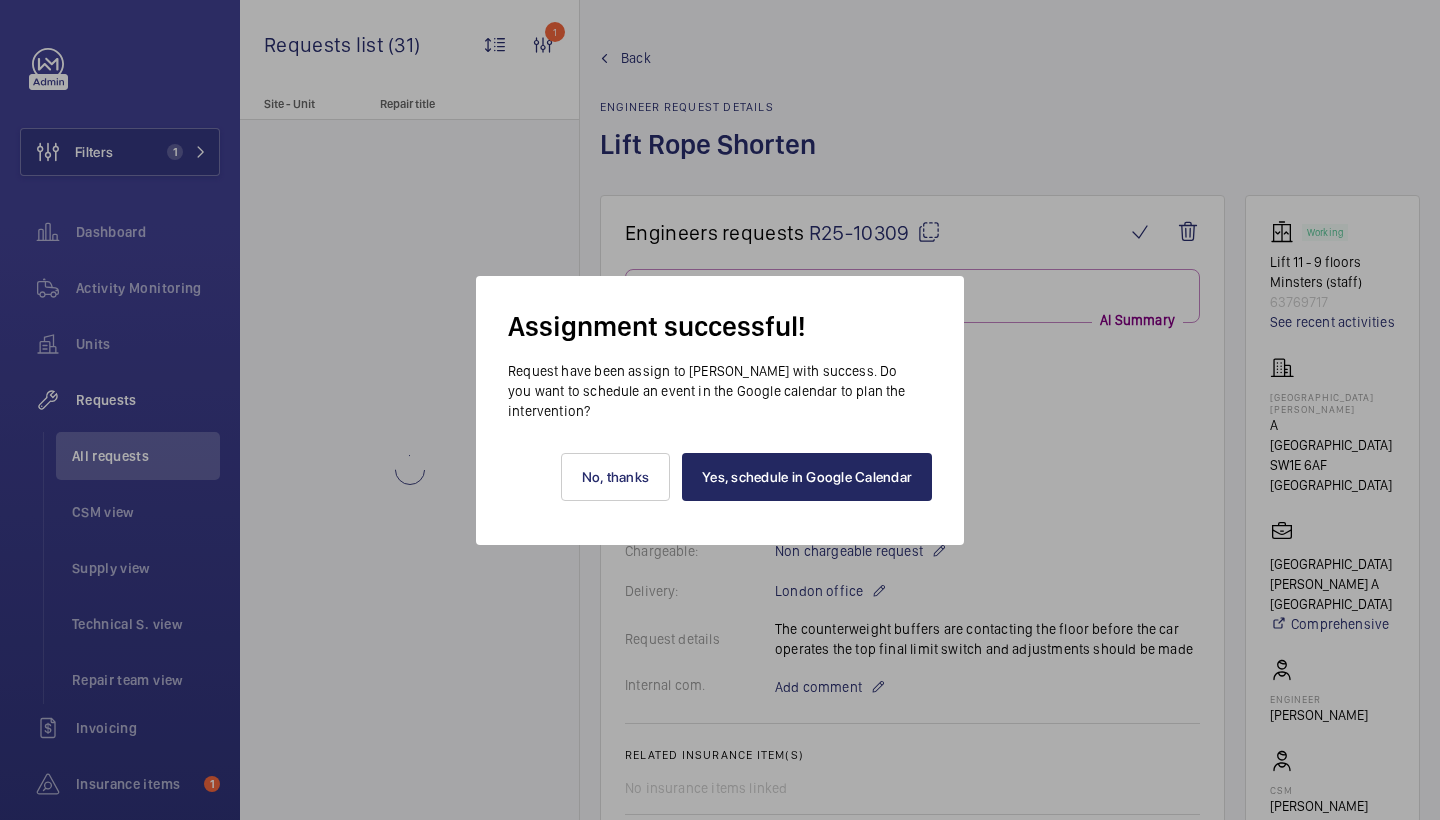 scroll, scrollTop: 1033, scrollLeft: 0, axis: vertical 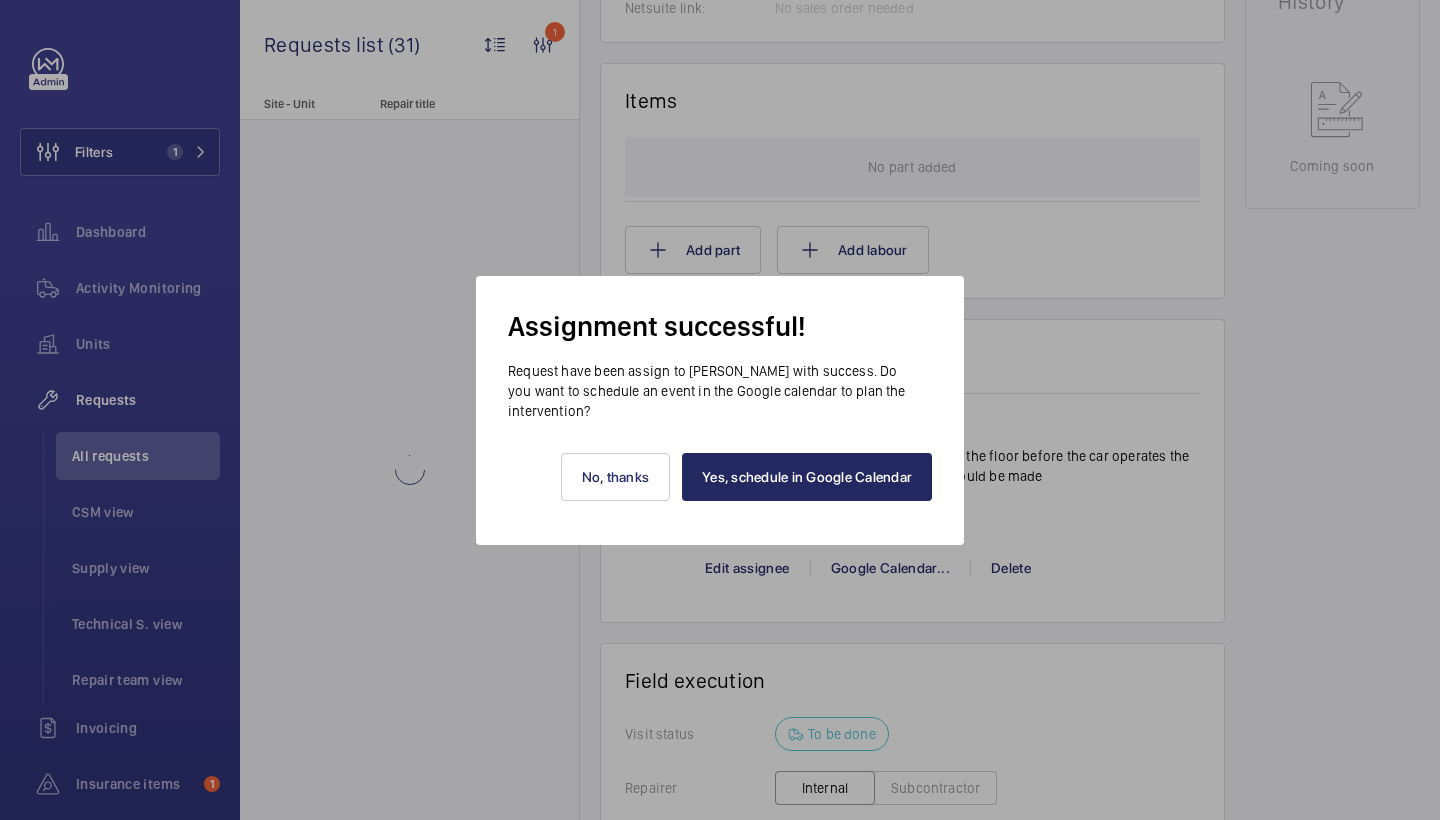 click on "Yes, schedule in Google Calendar" at bounding box center [807, 477] 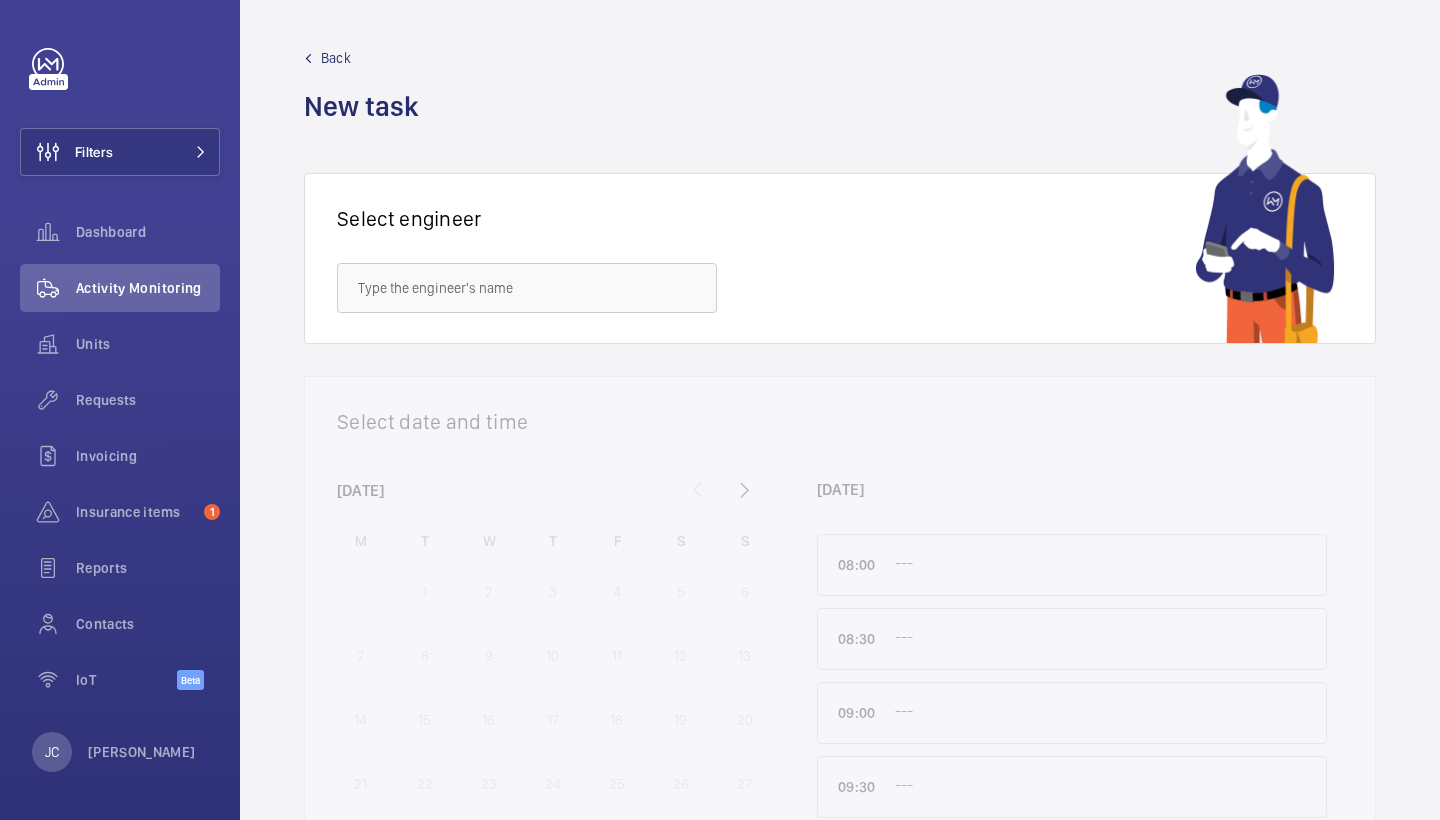 scroll, scrollTop: 0, scrollLeft: 0, axis: both 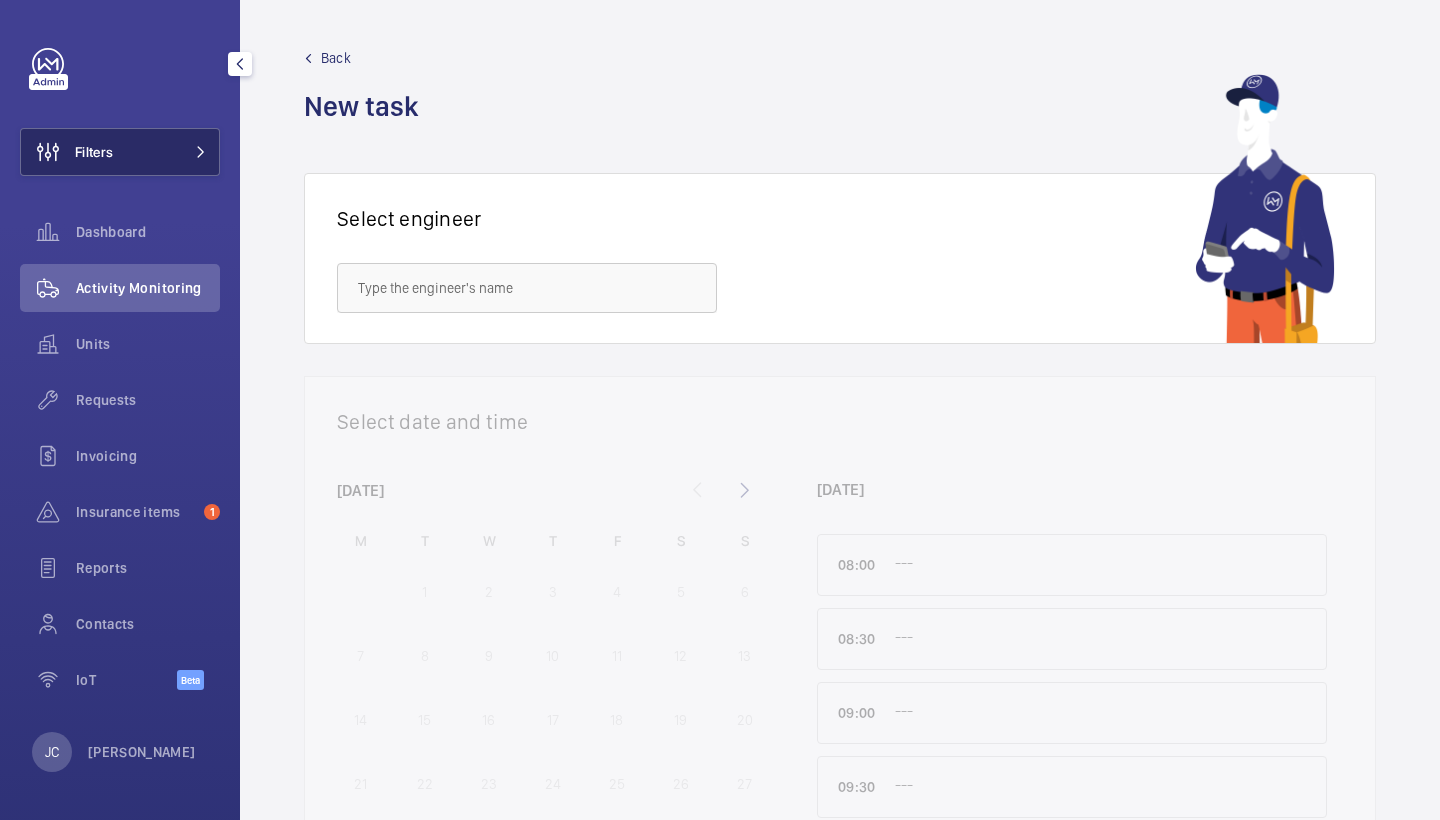 click on "Filters" 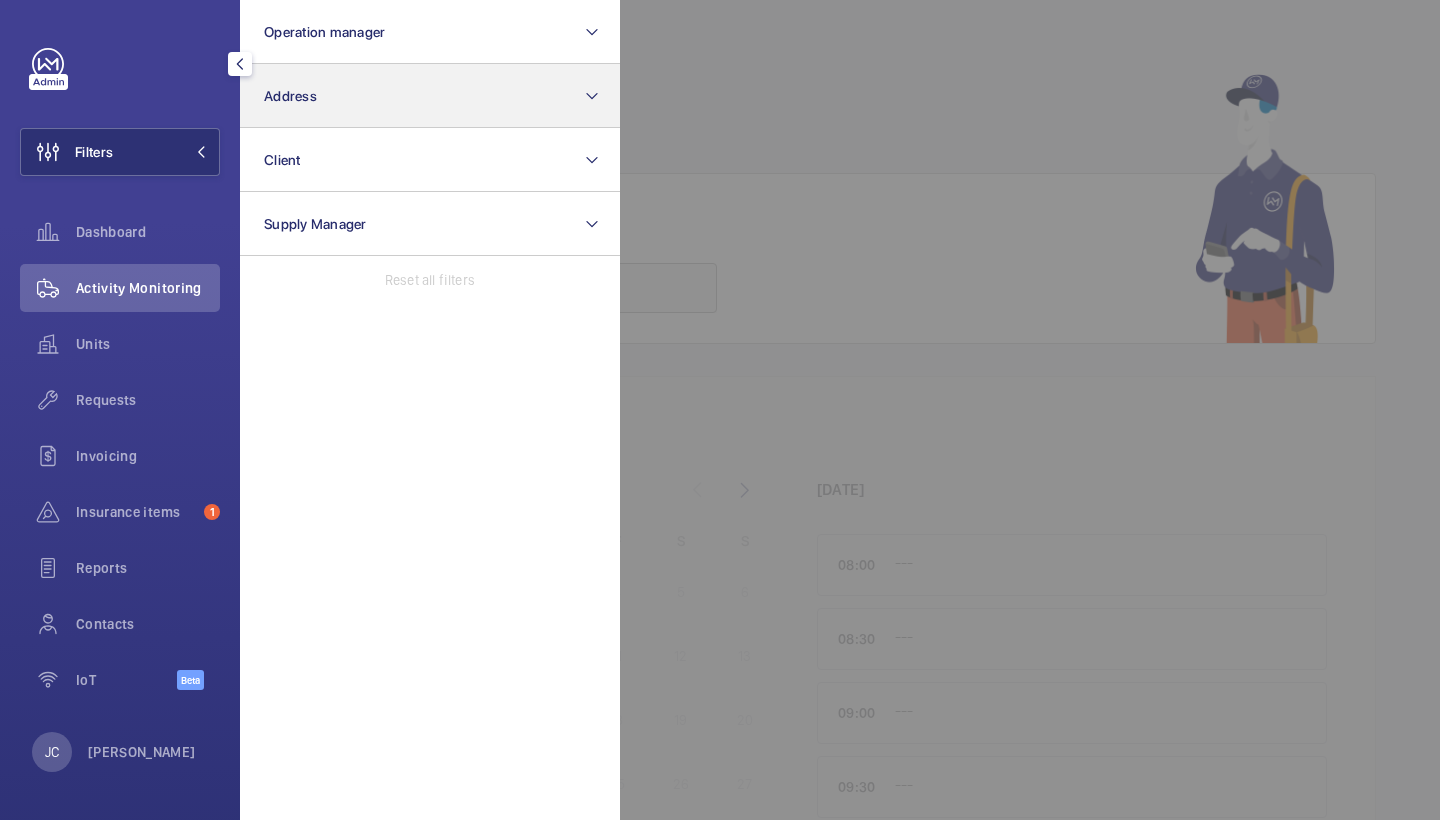 click on "Address" 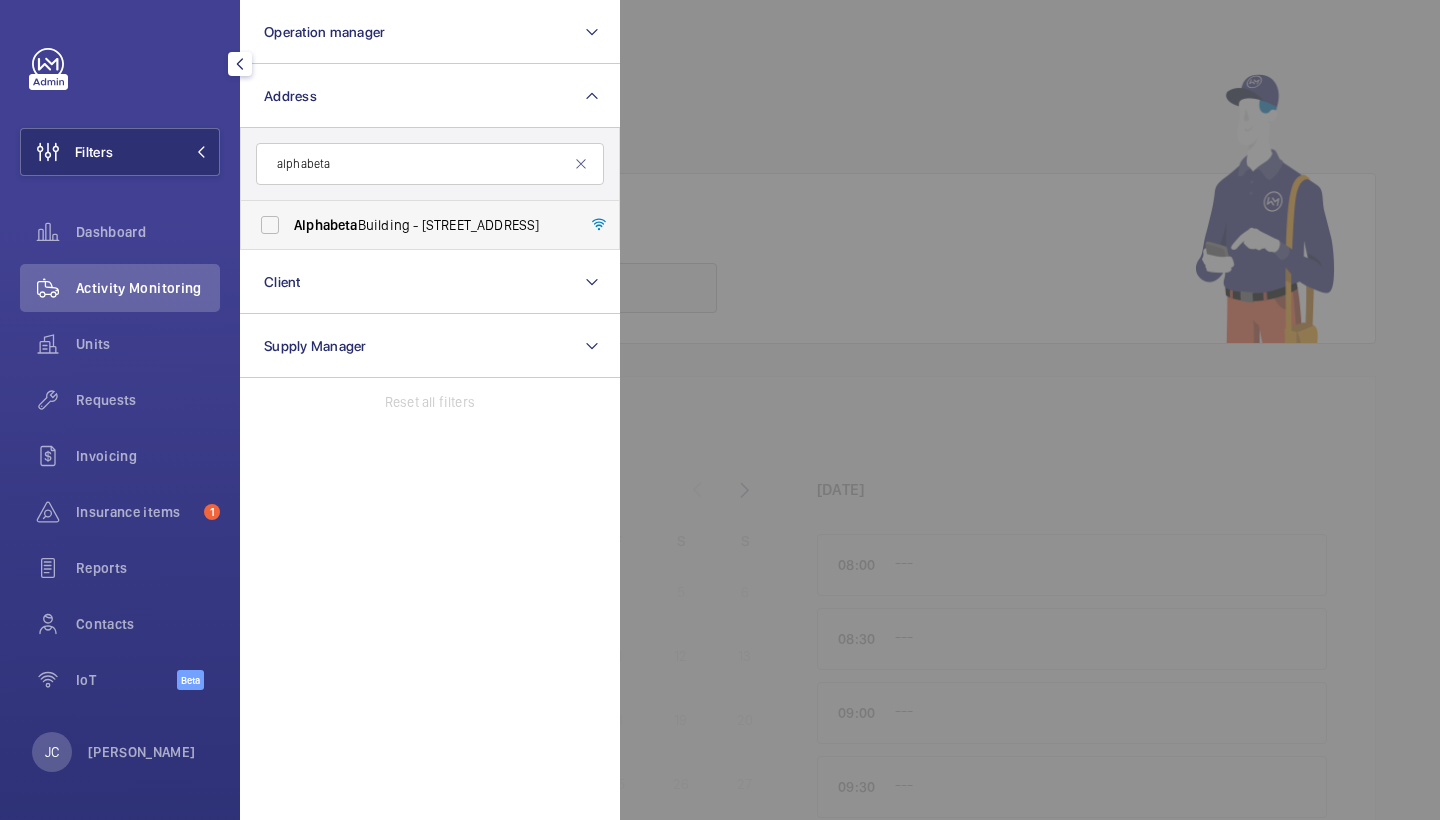 type on "alphabeta" 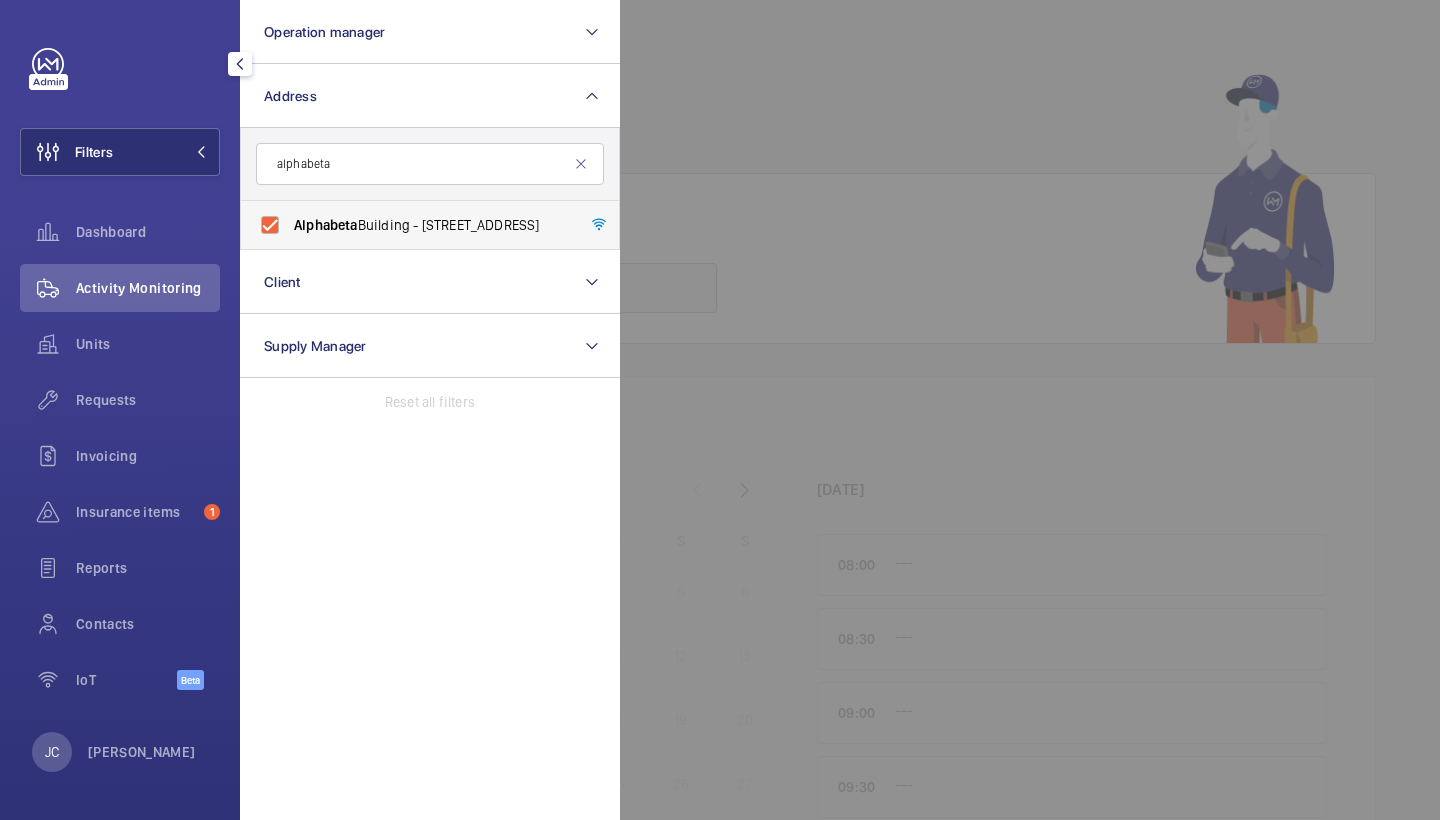 checkbox on "true" 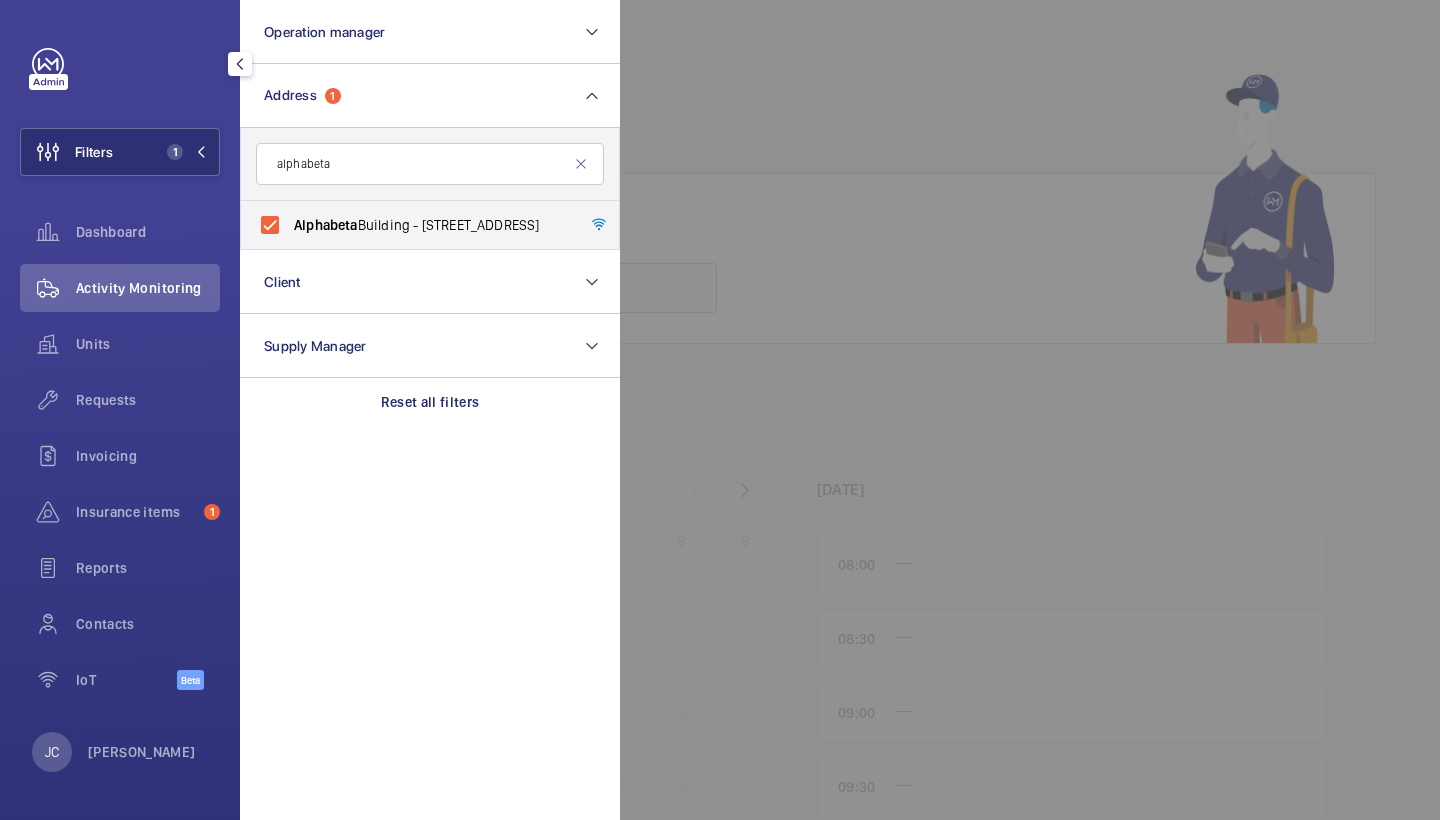 click on "Activity Monitoring" 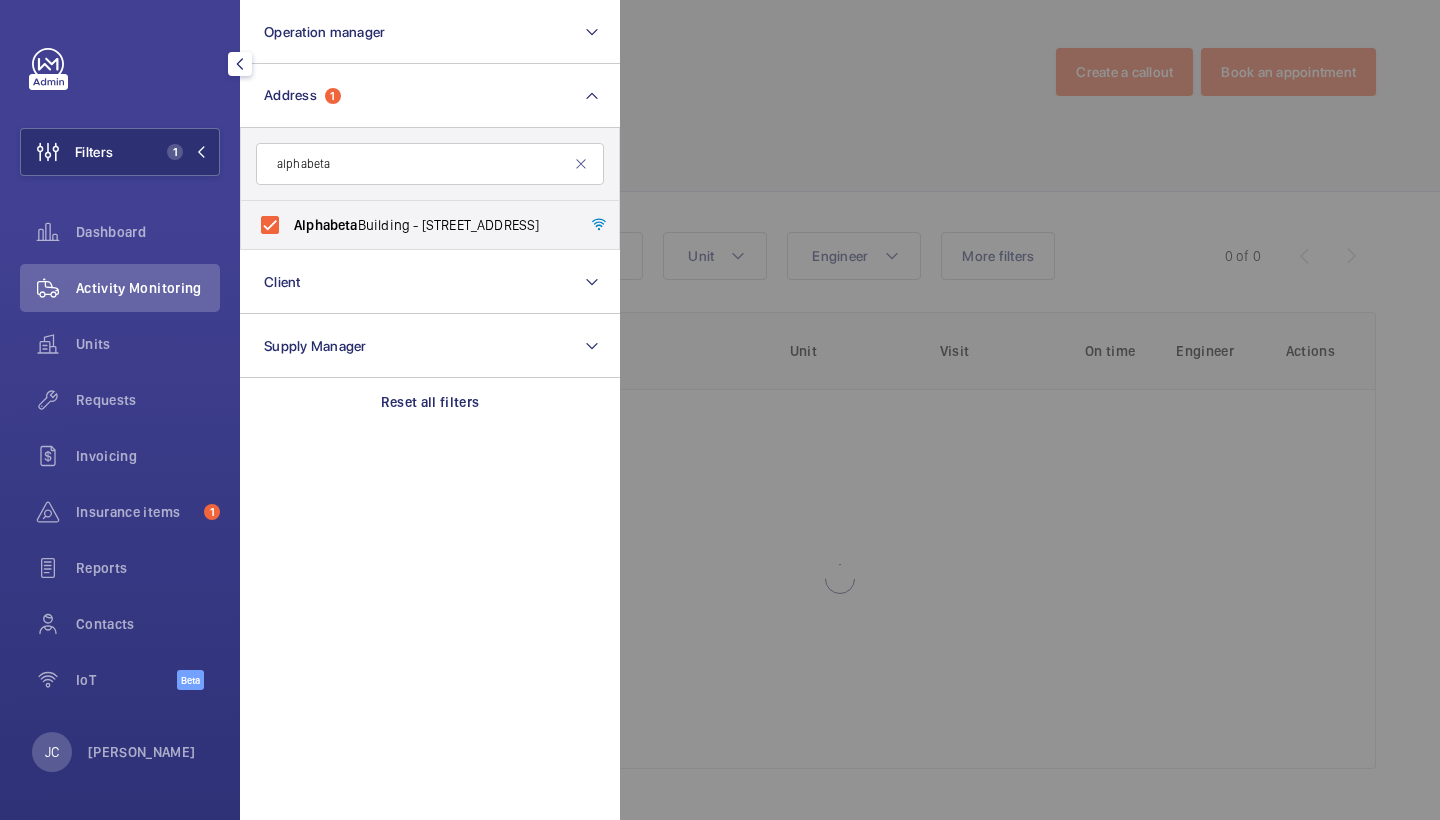 click 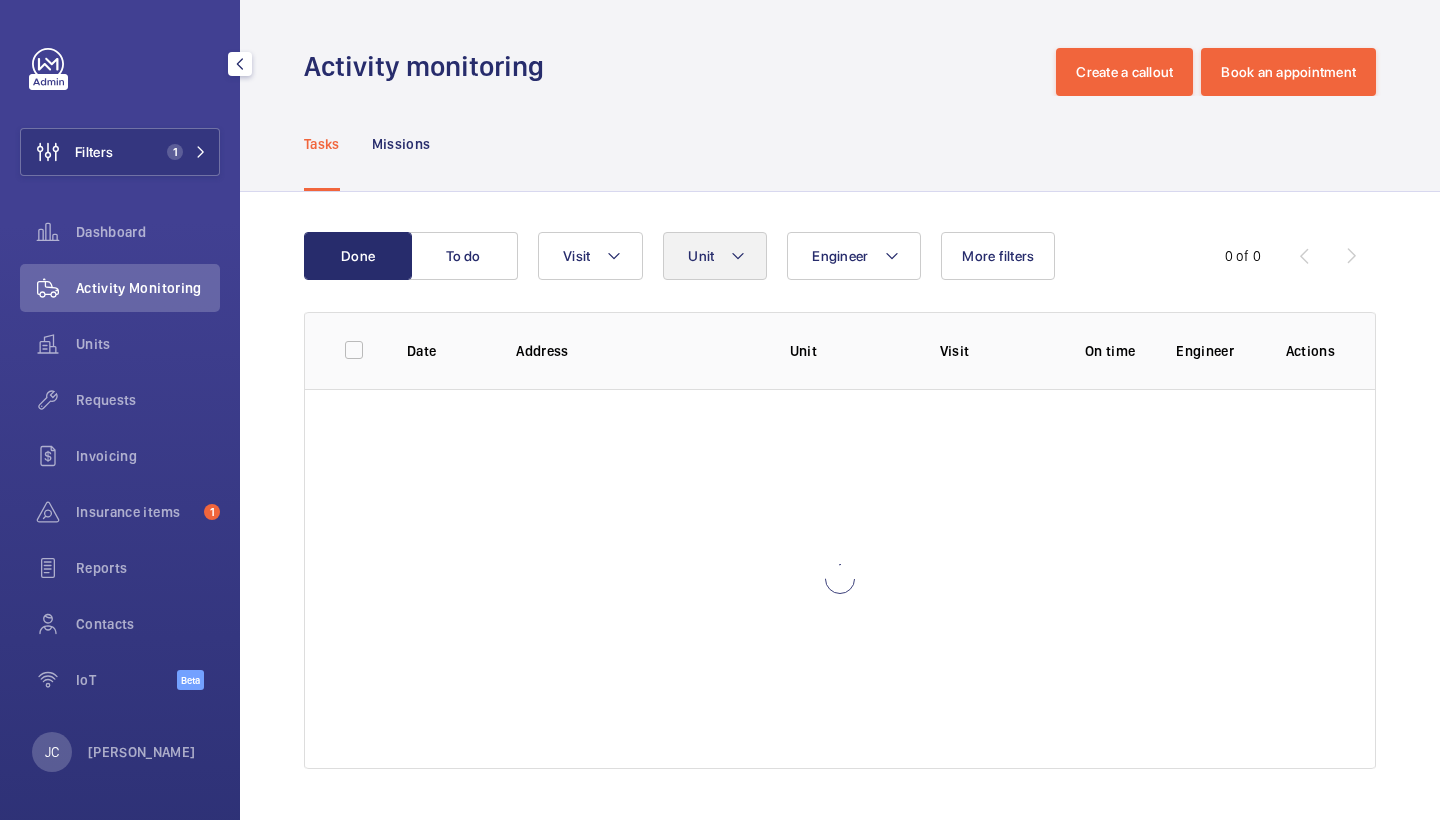 click on "Unit" 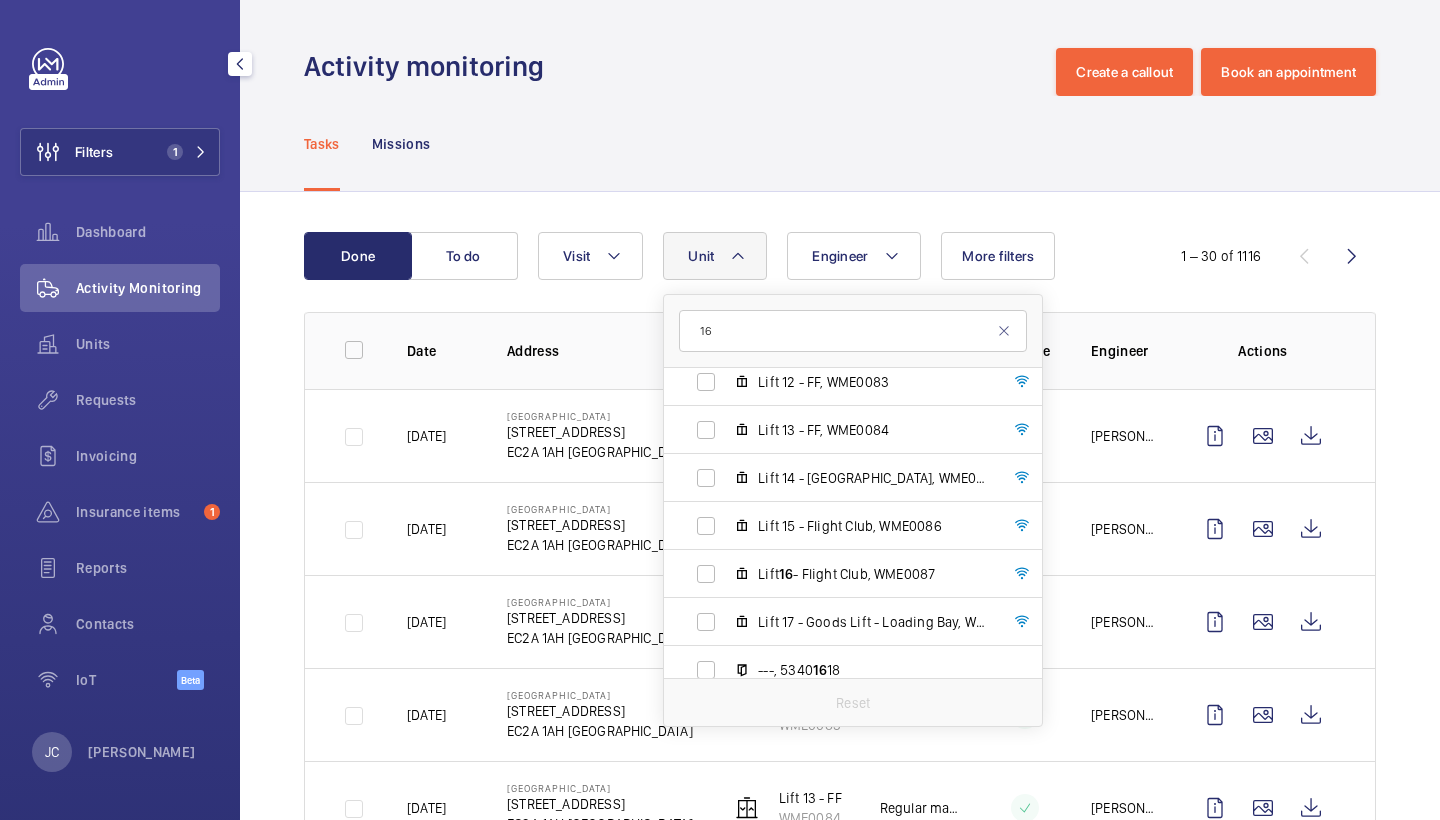 scroll, scrollTop: 846, scrollLeft: 0, axis: vertical 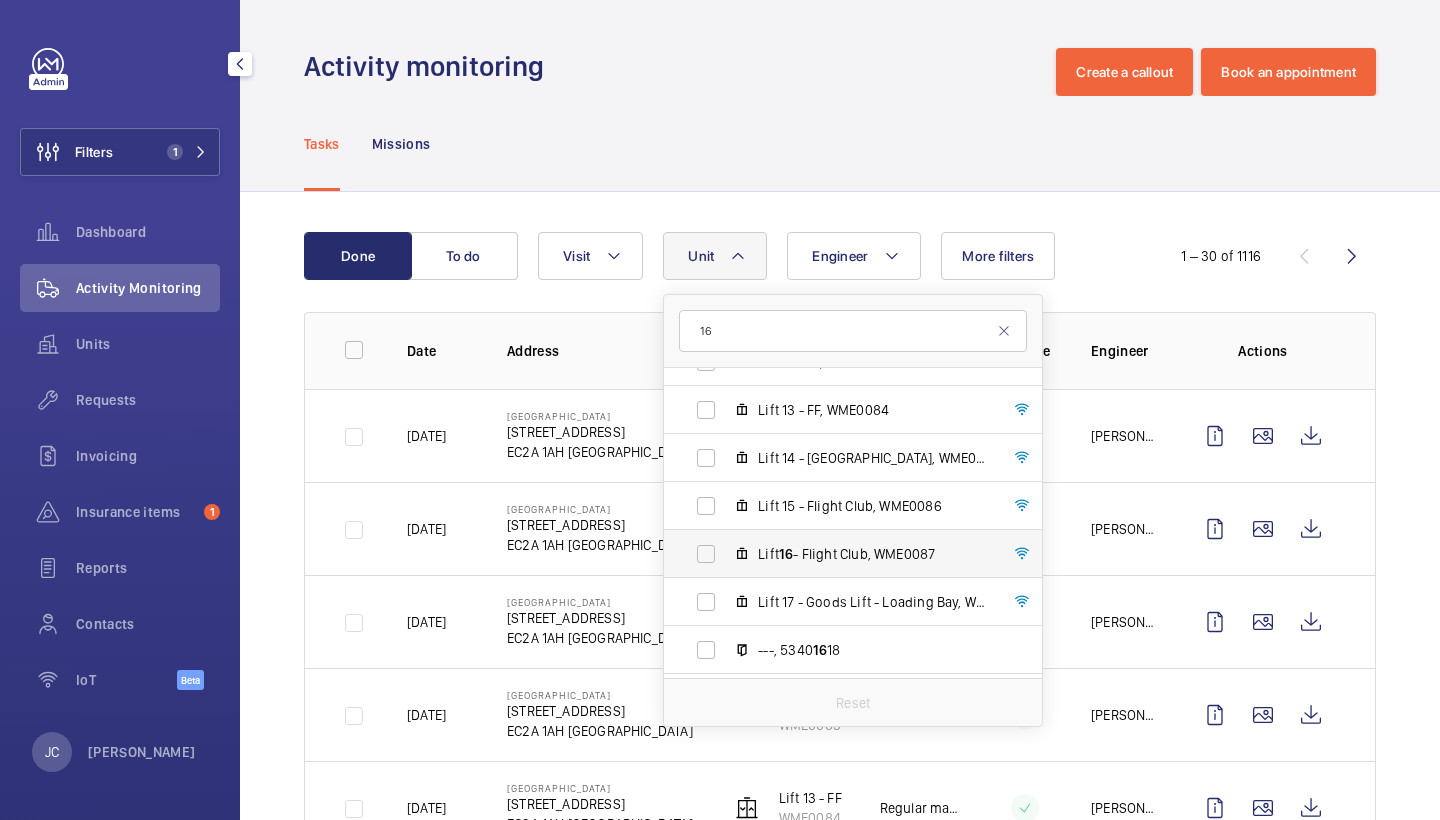type on "16" 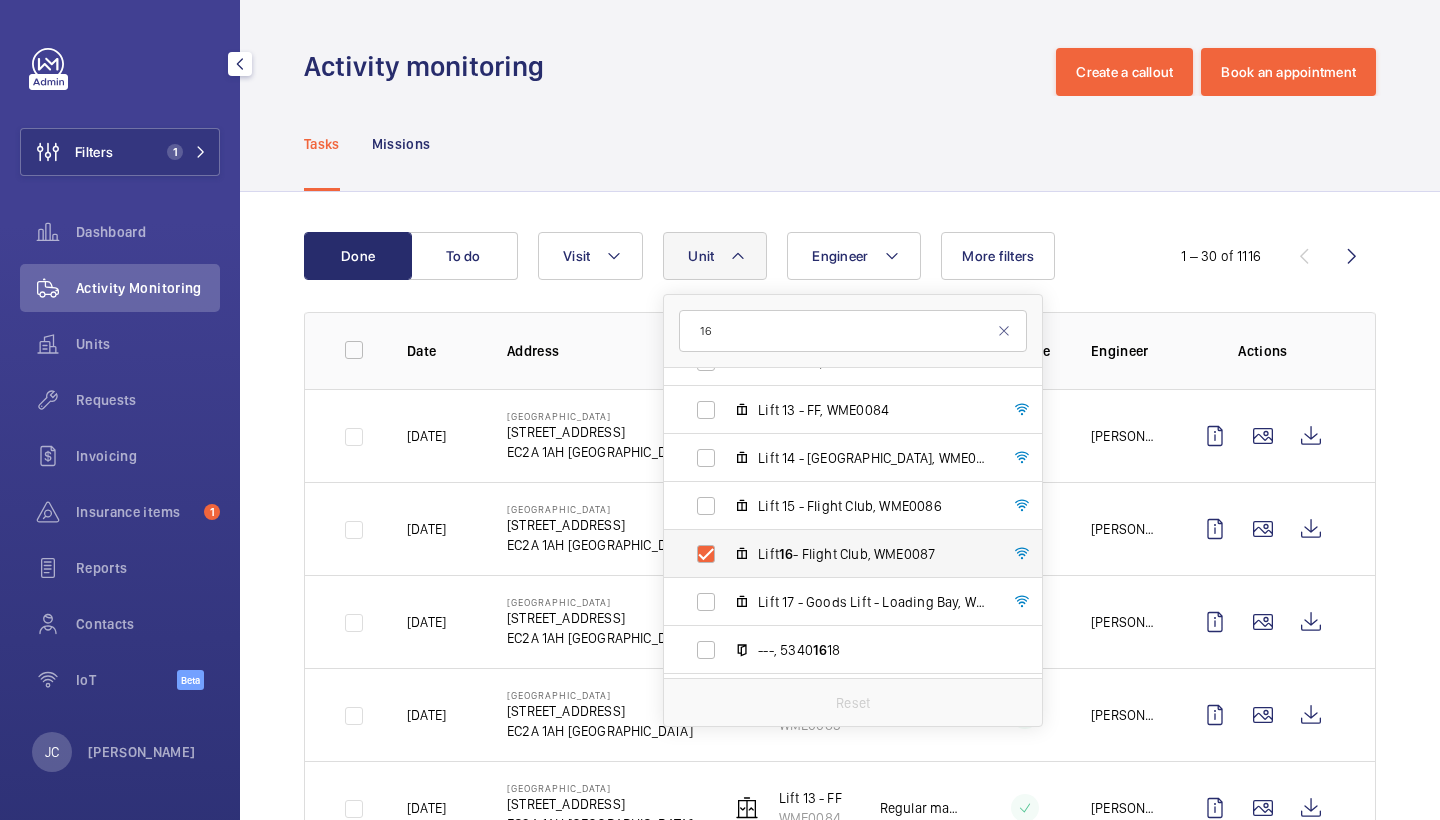 checkbox on "true" 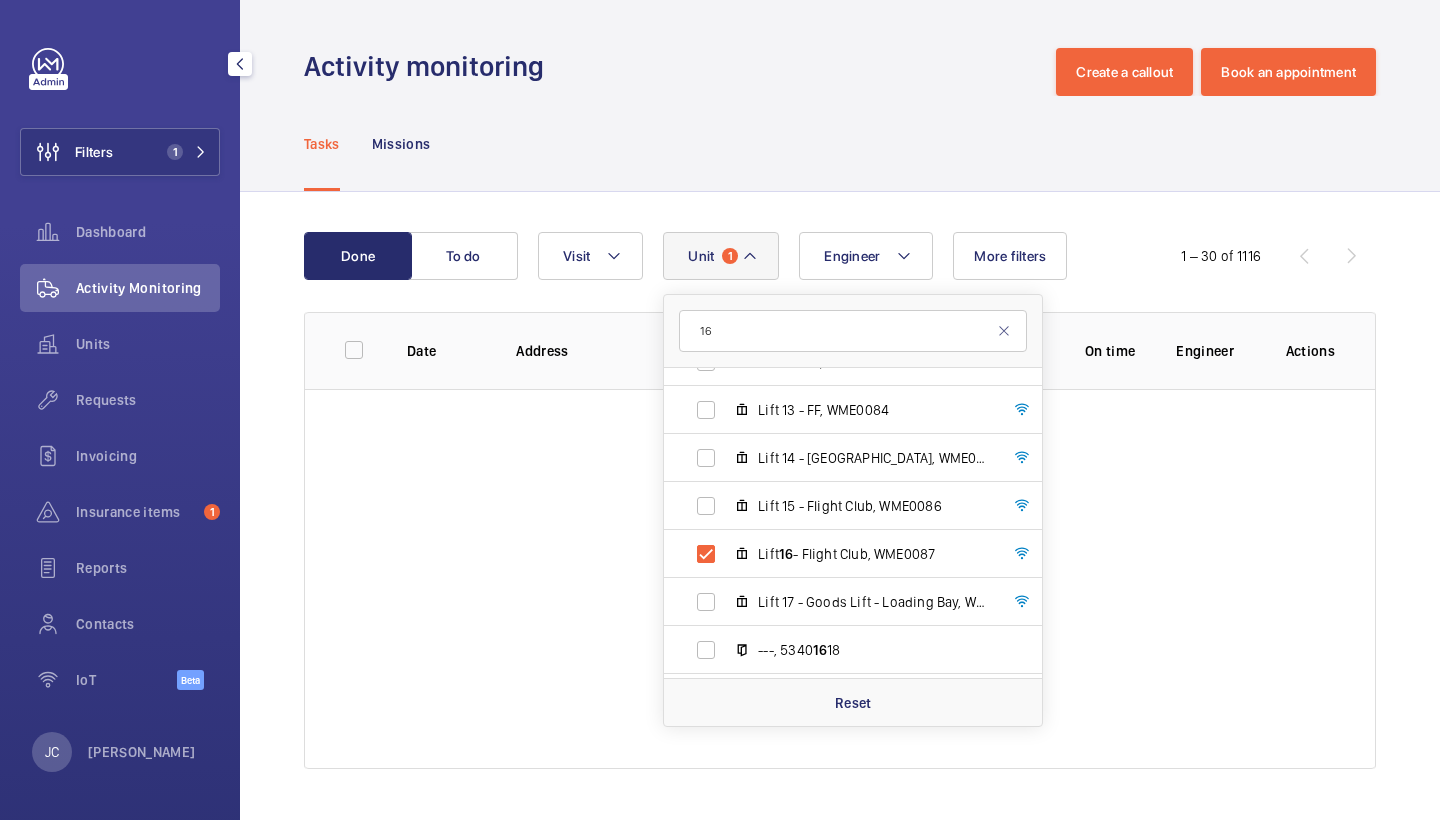 click on "Done To do Engineer Unit 1 16 Alphabeta Building - 14 - 18 Finsbury Square, EC2A 1AH LONDON ---, 55053599 ---, 34445819 ---, 30776367 ---, 17882352 ---, 89035267 Lift 1, WME0072 Lift 2, WME0073 Lift 3 (Serves Basement), WME0074 Lift 4, WME0075 Lift 5, WME0076 Lift 6, WME0077 Lift 7, WME0078 Lift 8 (Serves Basement), WME0079 Lift 9 (Serves Basement), WME0080 Lift 10, WME0081 Lift 11, WME0082 Lift 12 - FF, WME0083 Lift 13 - FF, WME0084 Lift 14 - Loading Bay, WME0085 Lift 15 - Flight Club, WME0086 Lift  16  - Flight Club, WME0087 Lift 17 - Goods Lift - Loading Bay, WME0088 ---, 5340 16 18 ---, 91440780 ---, 79080140 ---, 51494966 ---, 17710797 ---, 79373506 ---, 86178505 ---, 20052592 Reset Visit More filters  1 – 30 of 1116  Date Address Unit Visit On time Engineer Actions" 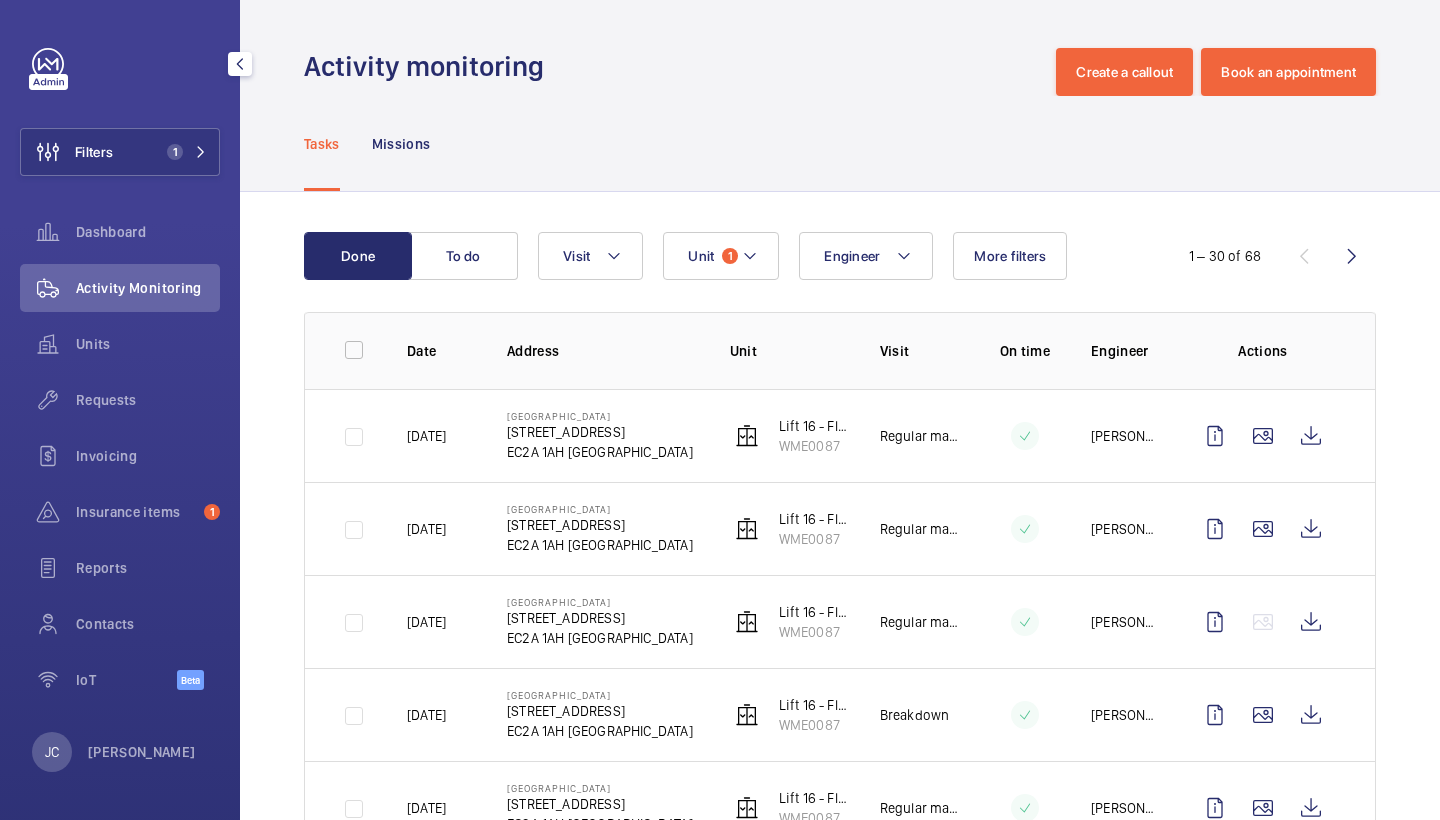 scroll, scrollTop: 65, scrollLeft: 0, axis: vertical 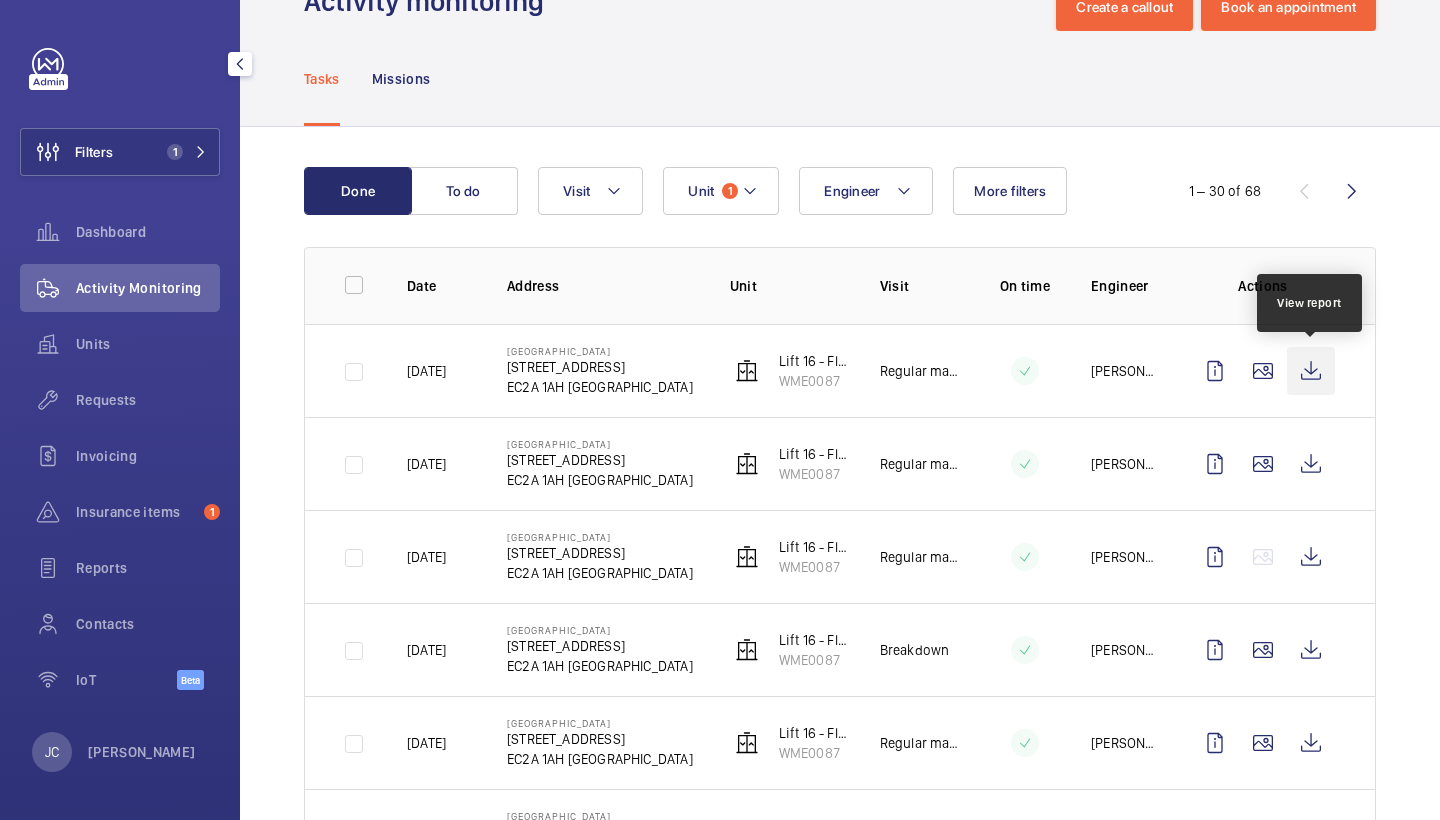 click 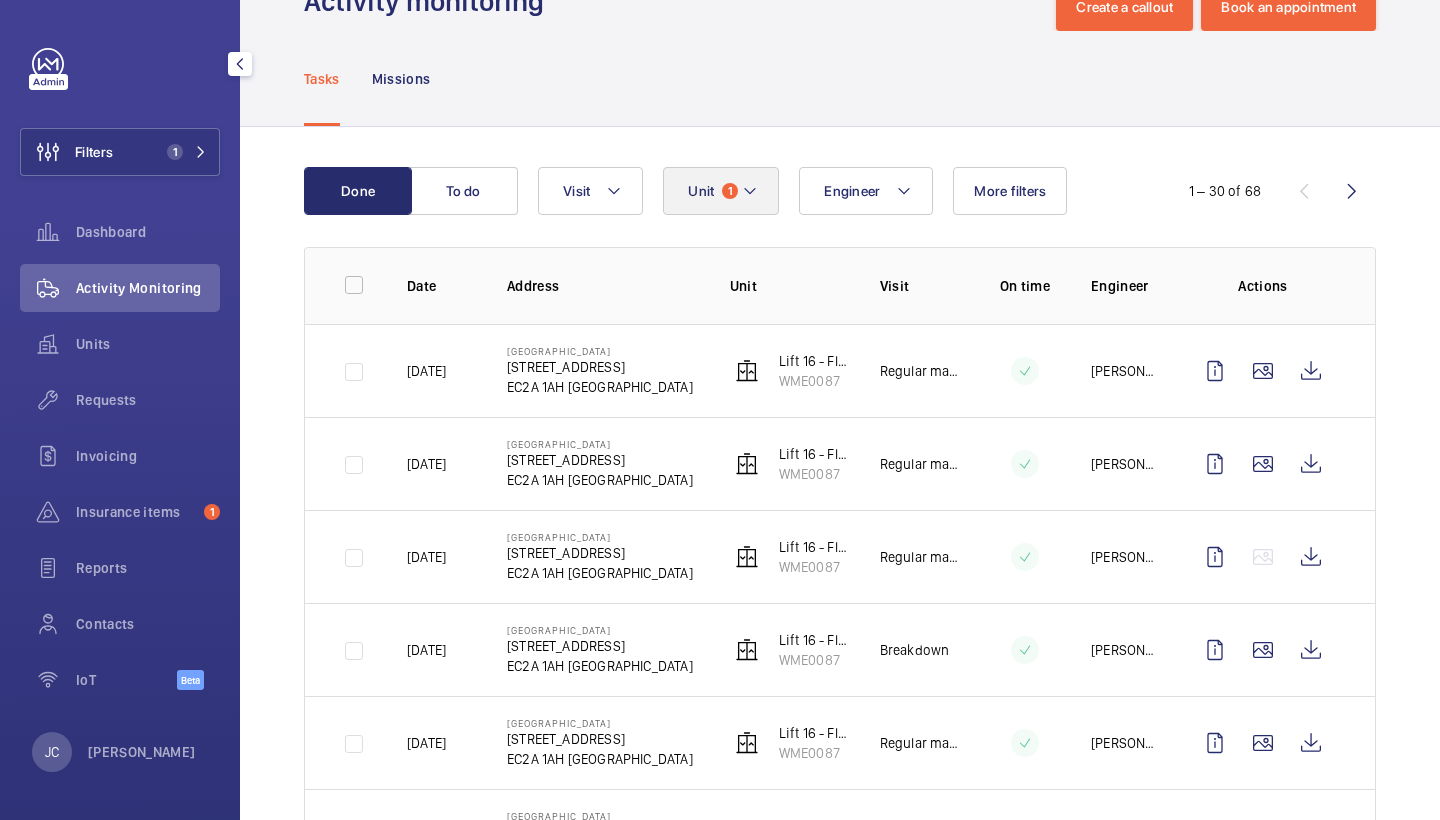 click on "1" 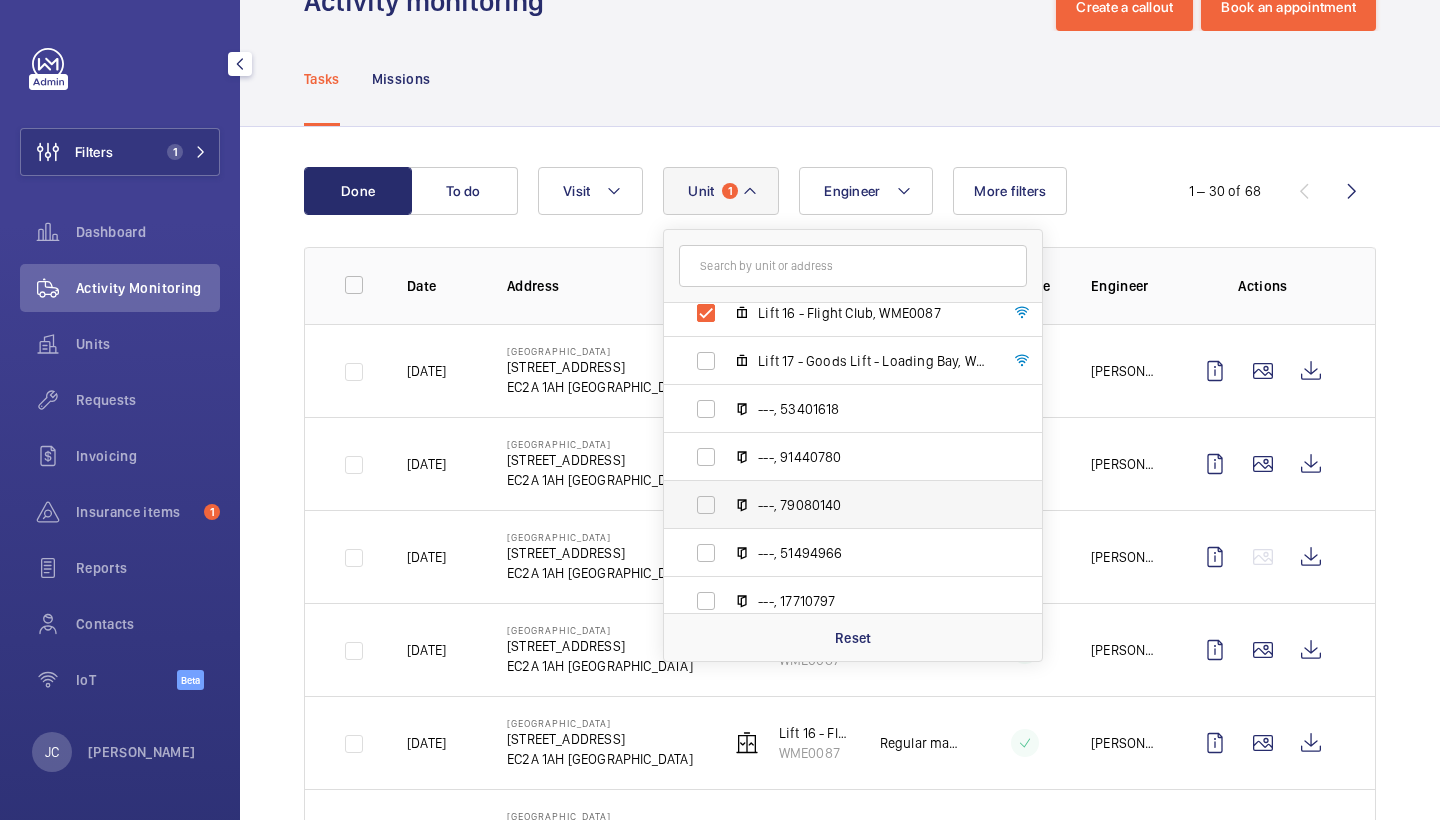 scroll, scrollTop: 1023, scrollLeft: 0, axis: vertical 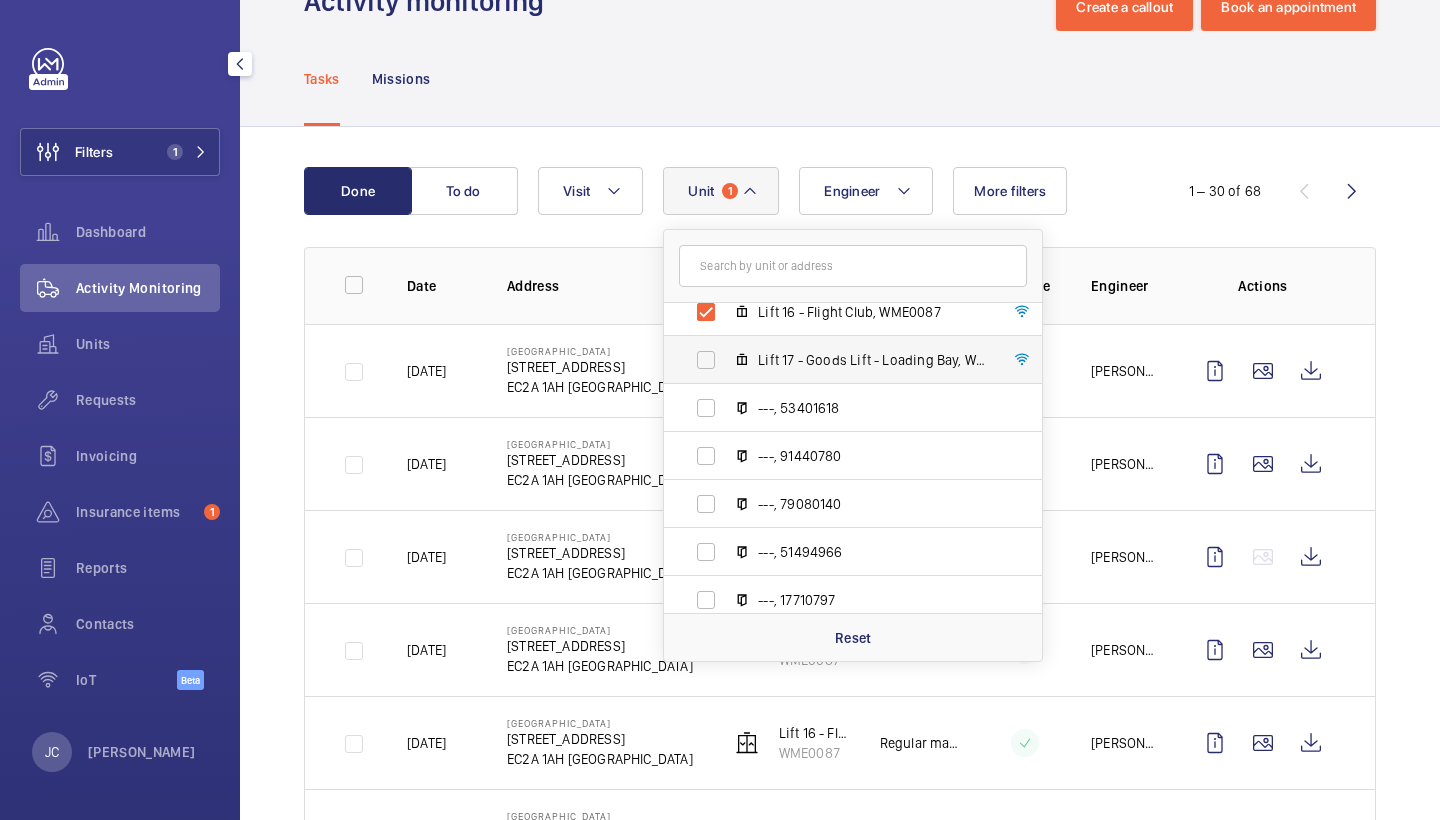 click on "Lift 17 - Goods Lift - Loading Bay, WME0088" at bounding box center (874, 360) 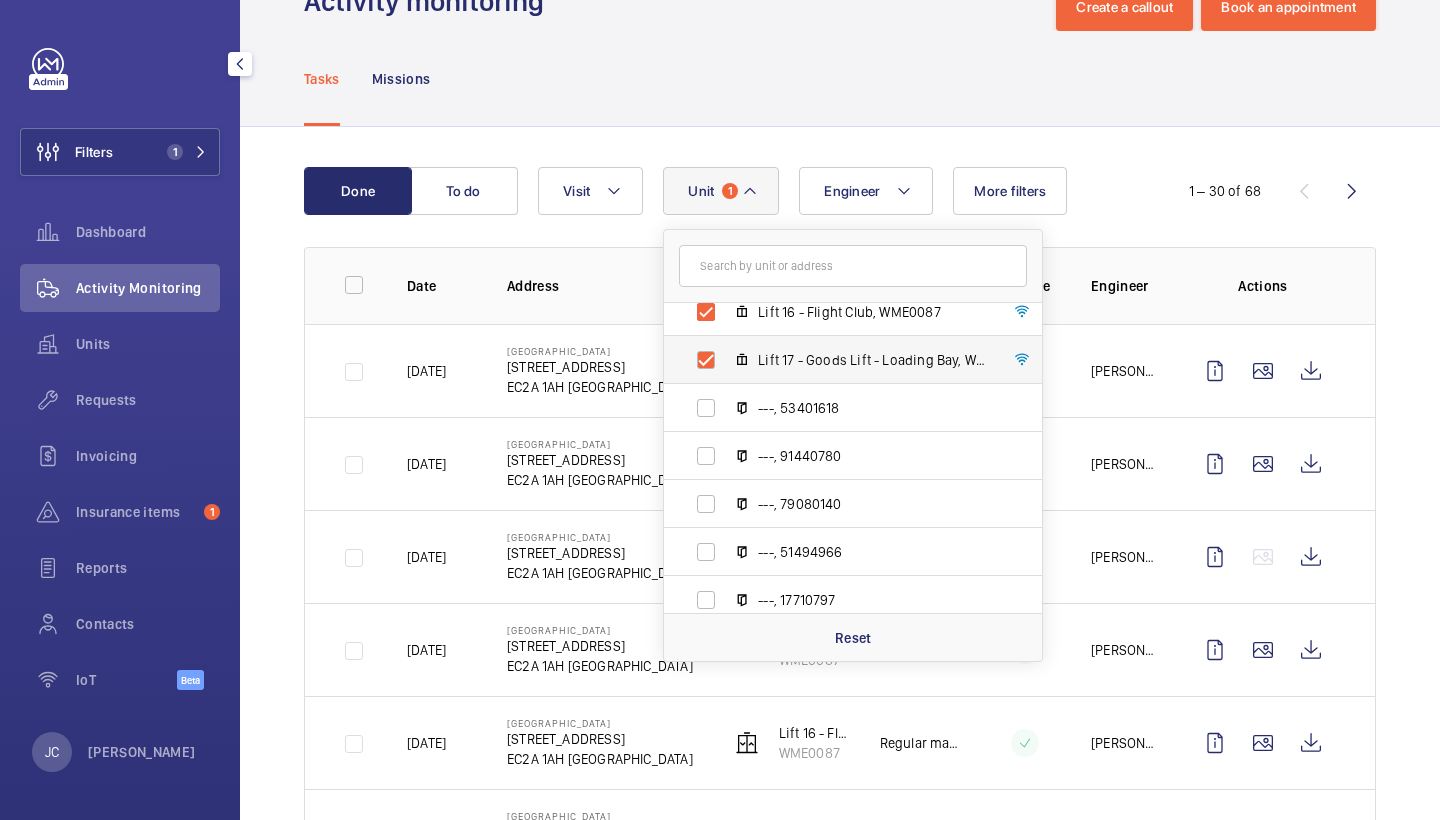 checkbox on "true" 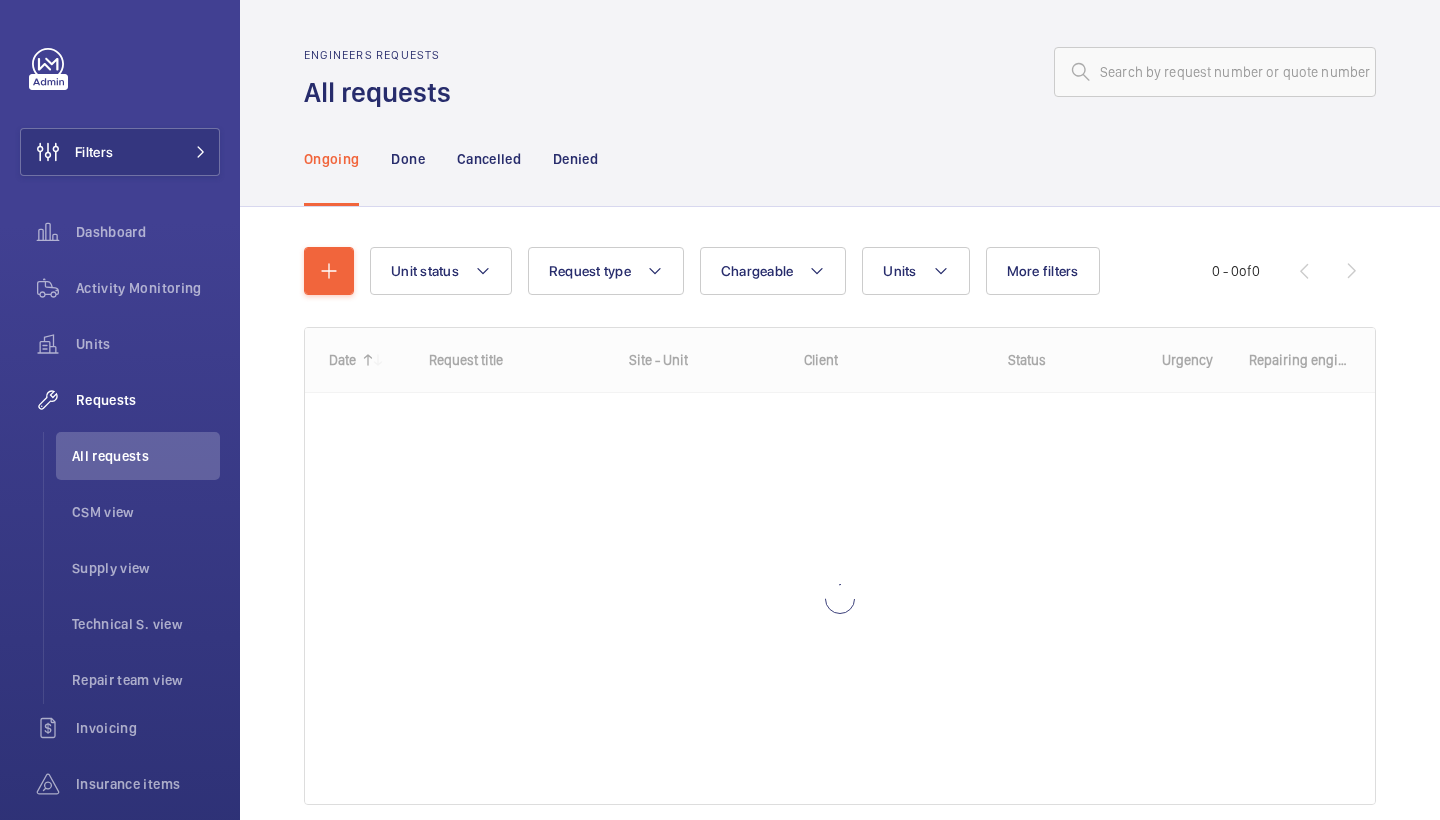 scroll, scrollTop: 0, scrollLeft: 0, axis: both 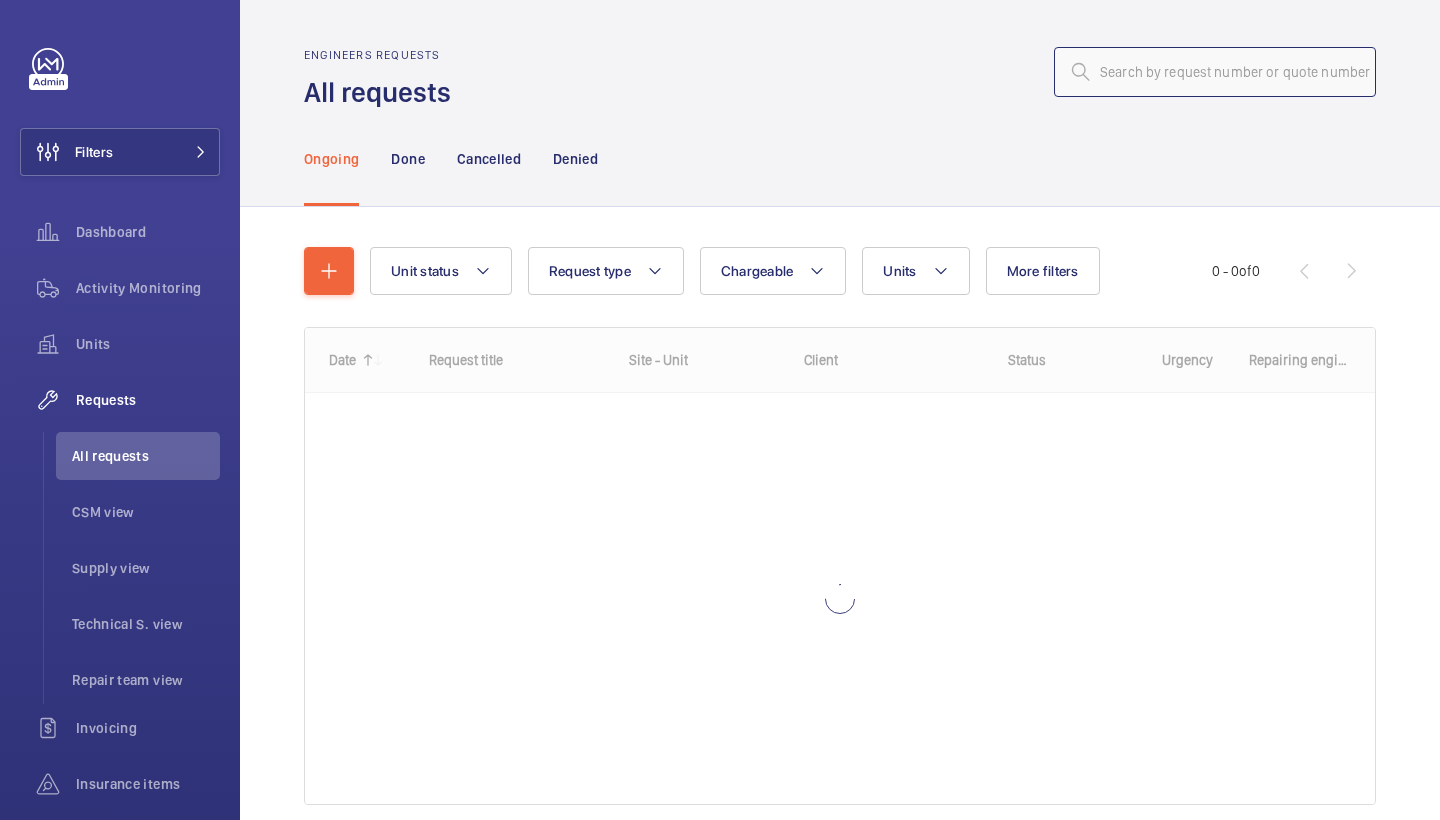 click 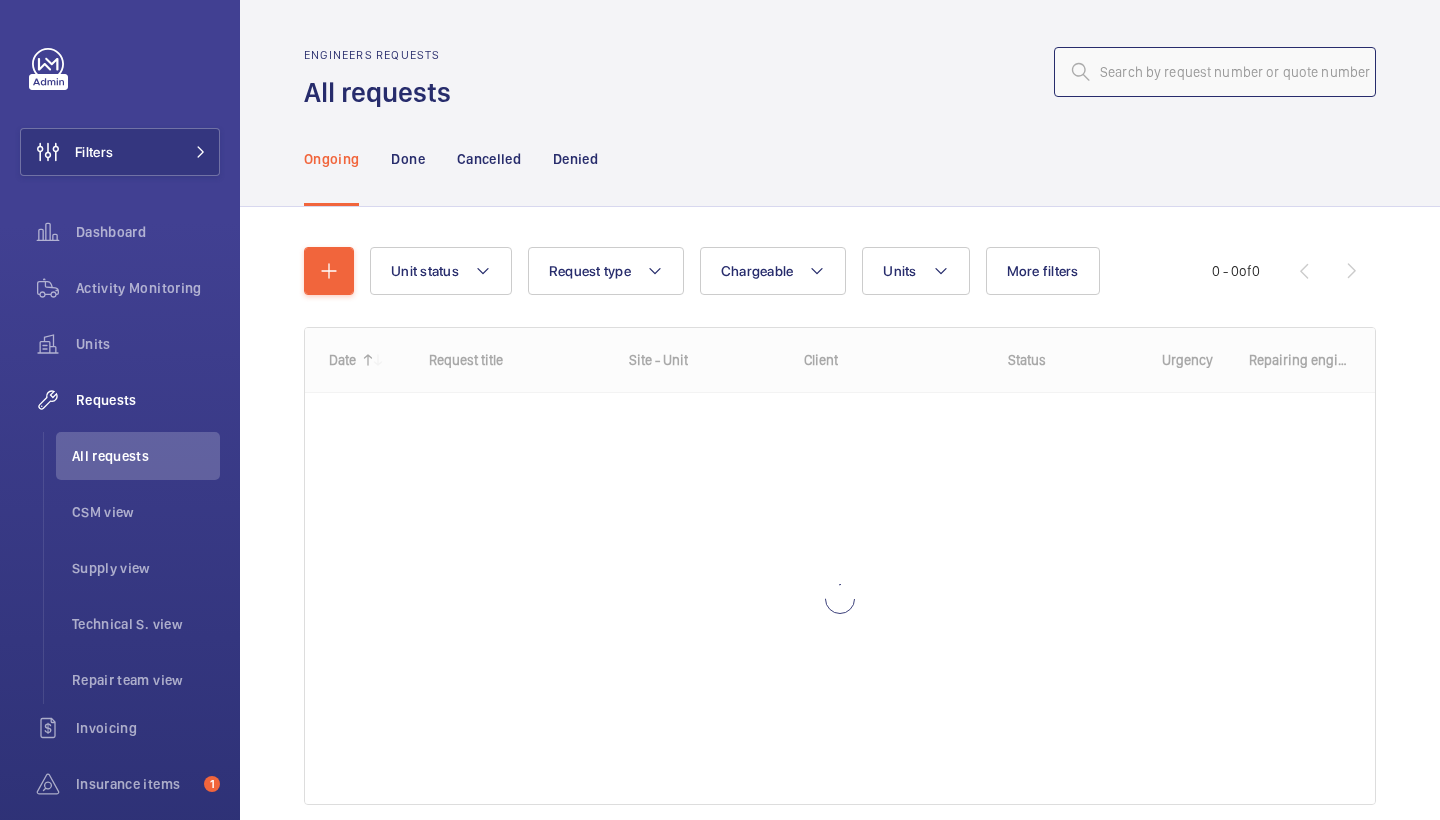 paste on "R25-01730" 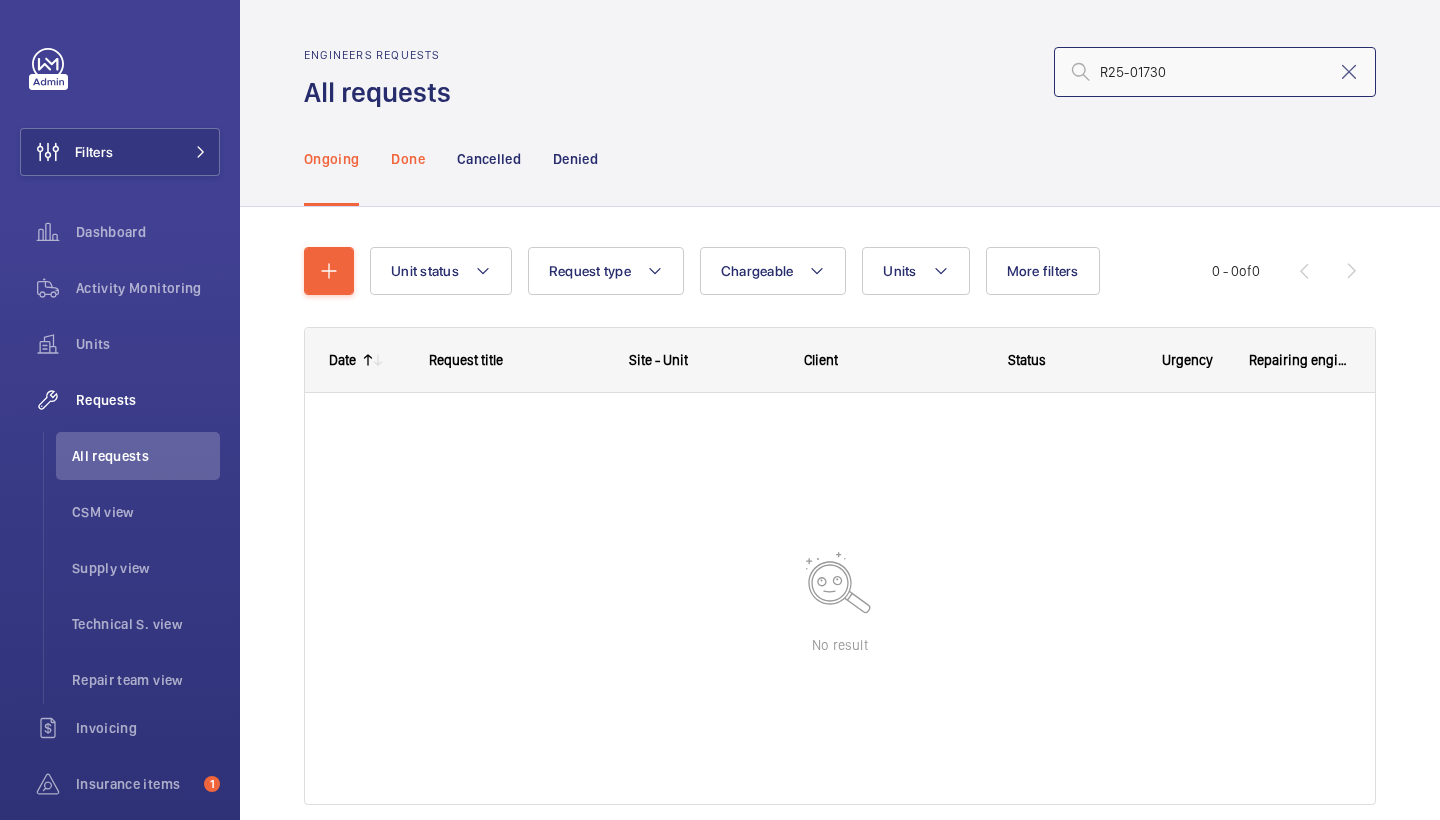 type on "R25-01730" 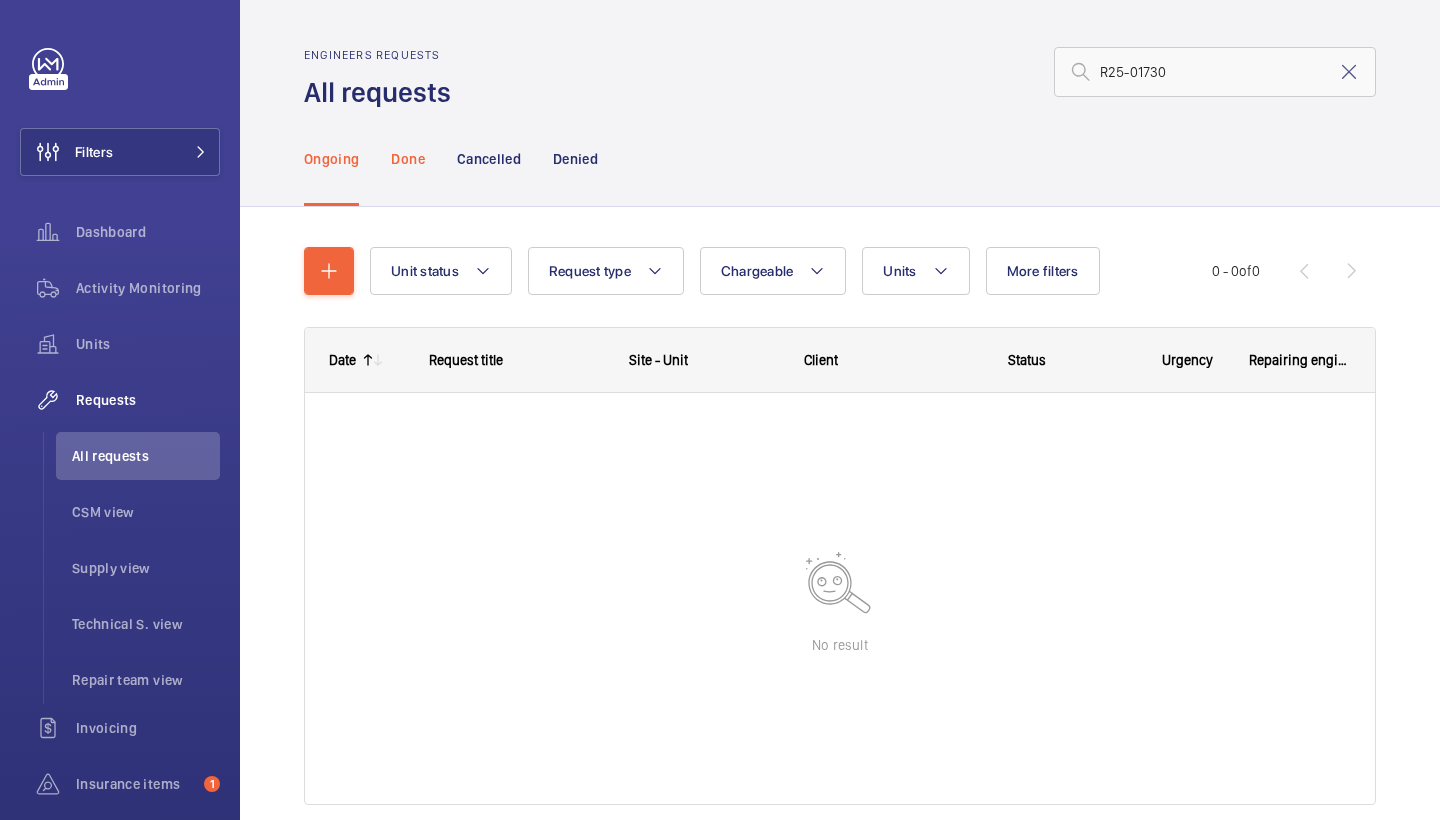 click on "Done" 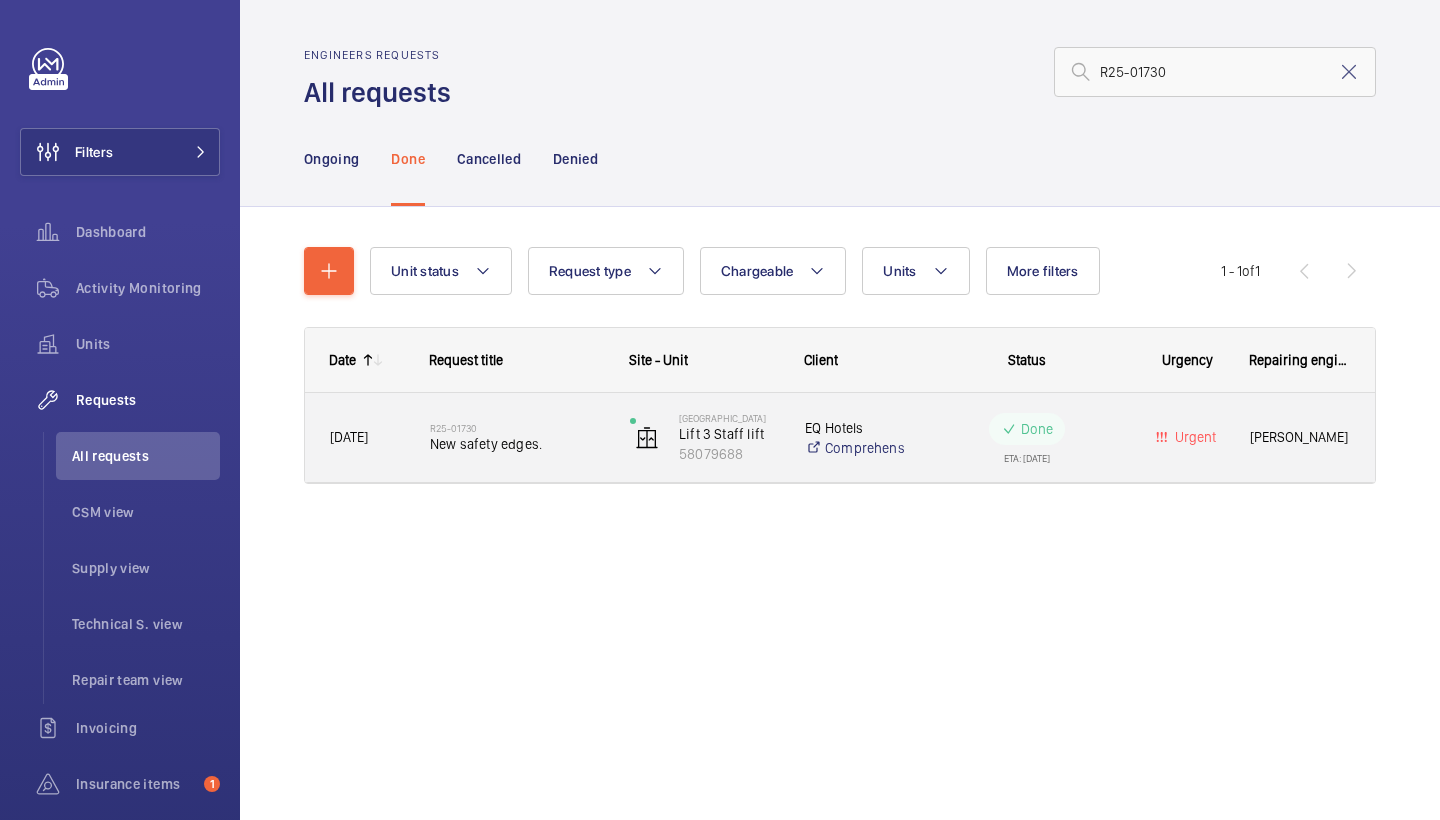 click on "New safety edges." 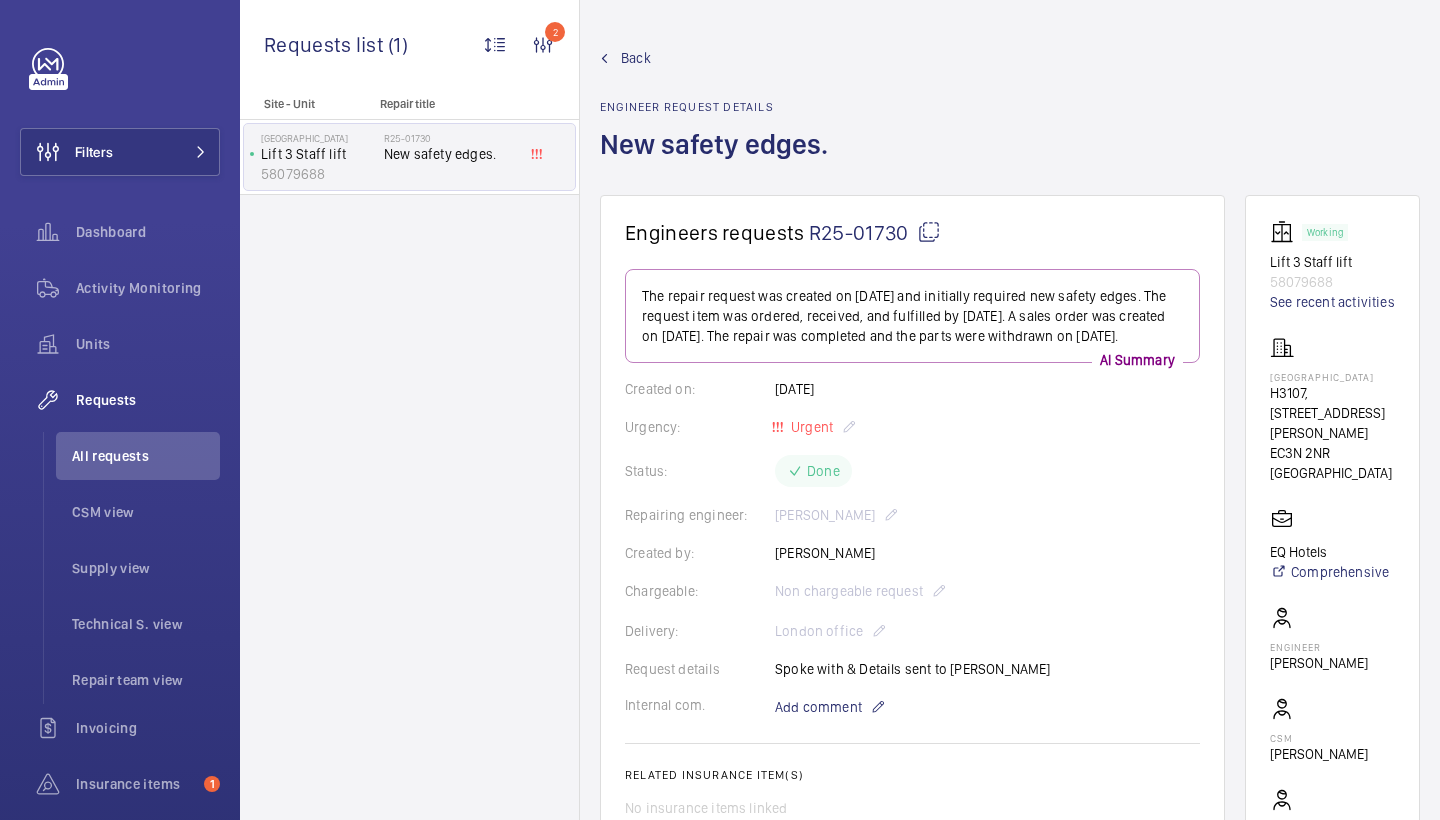 scroll, scrollTop: 0, scrollLeft: 0, axis: both 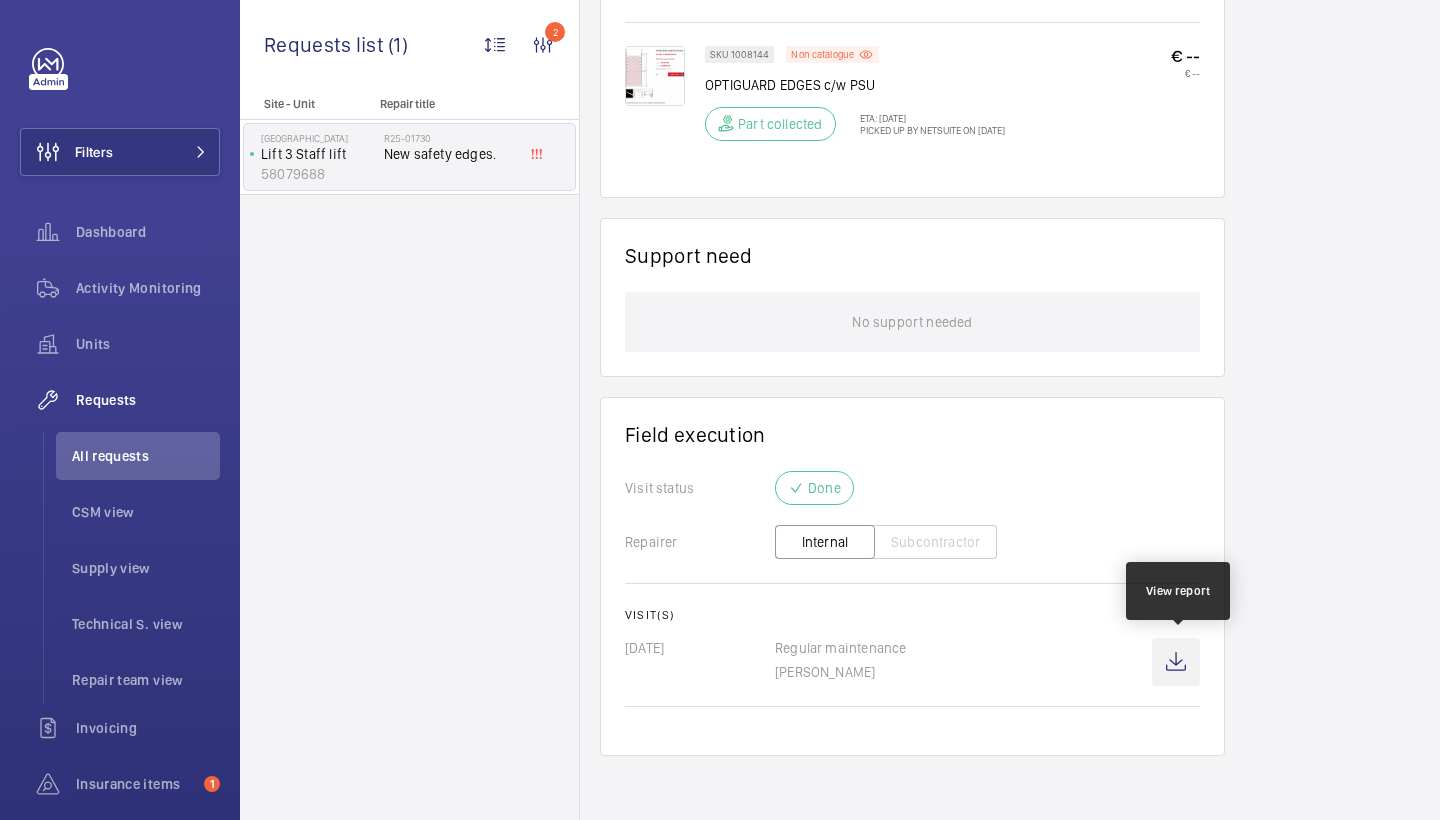 click 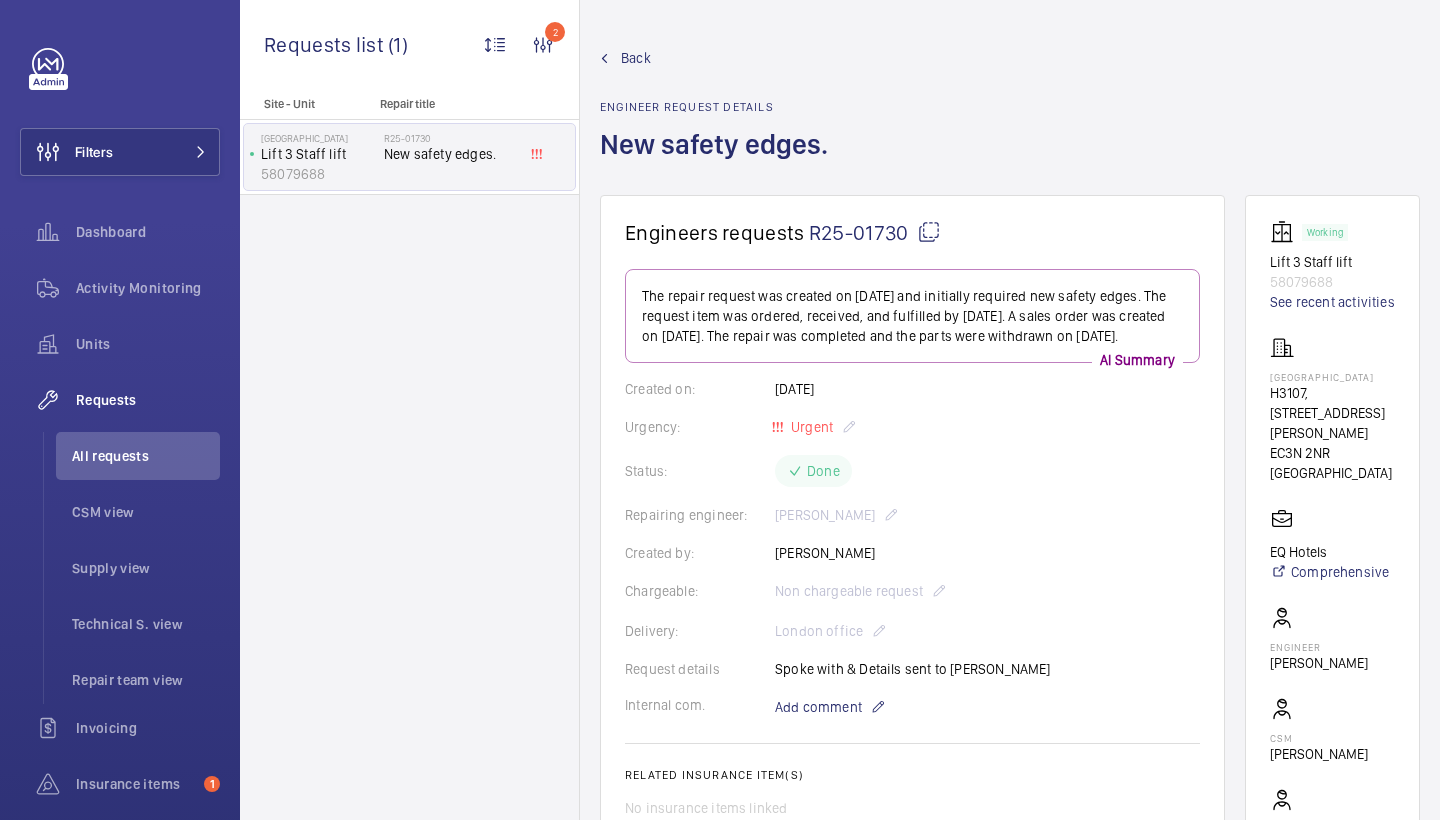 scroll, scrollTop: 0, scrollLeft: 0, axis: both 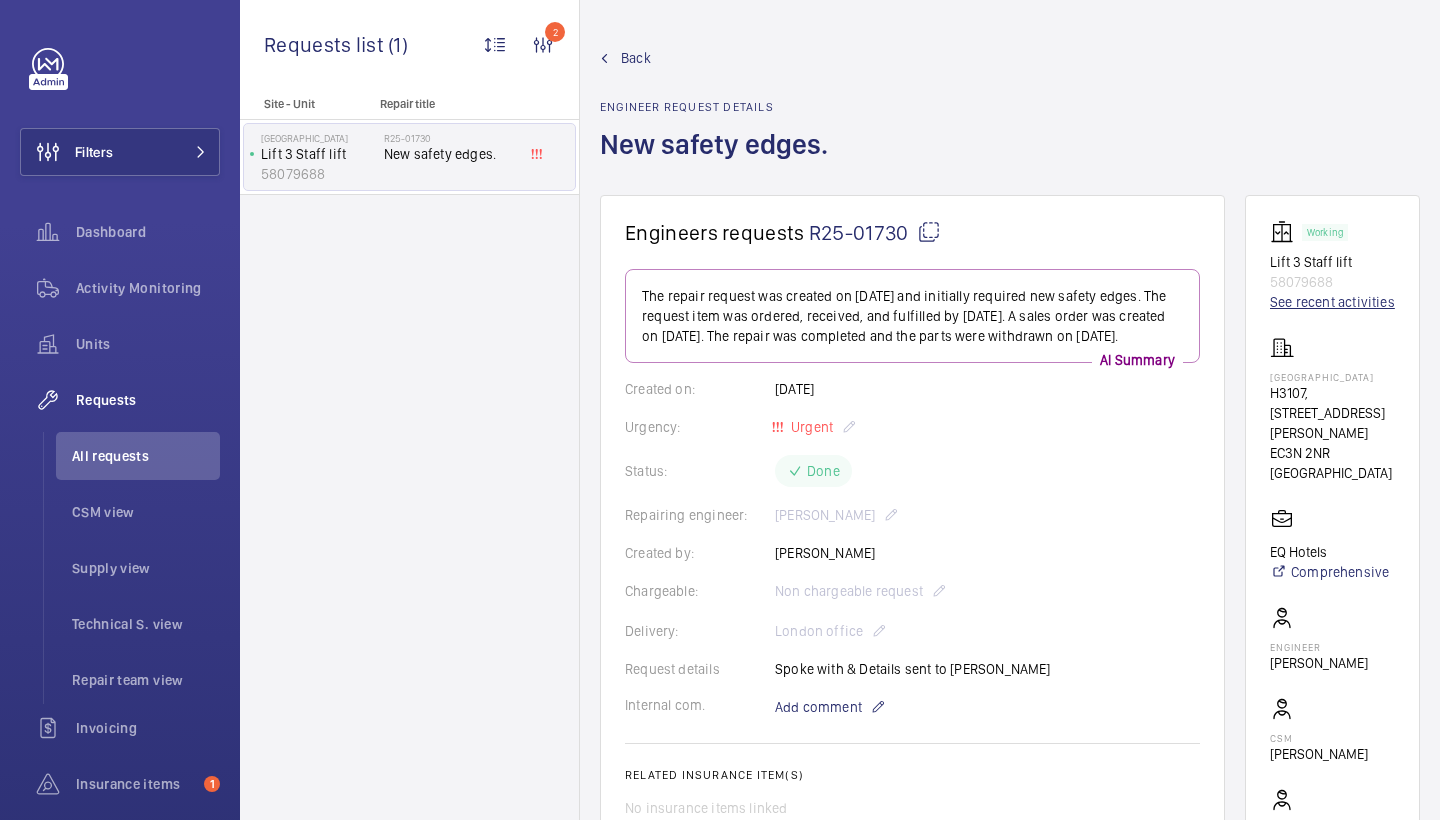 click on "See recent activities" 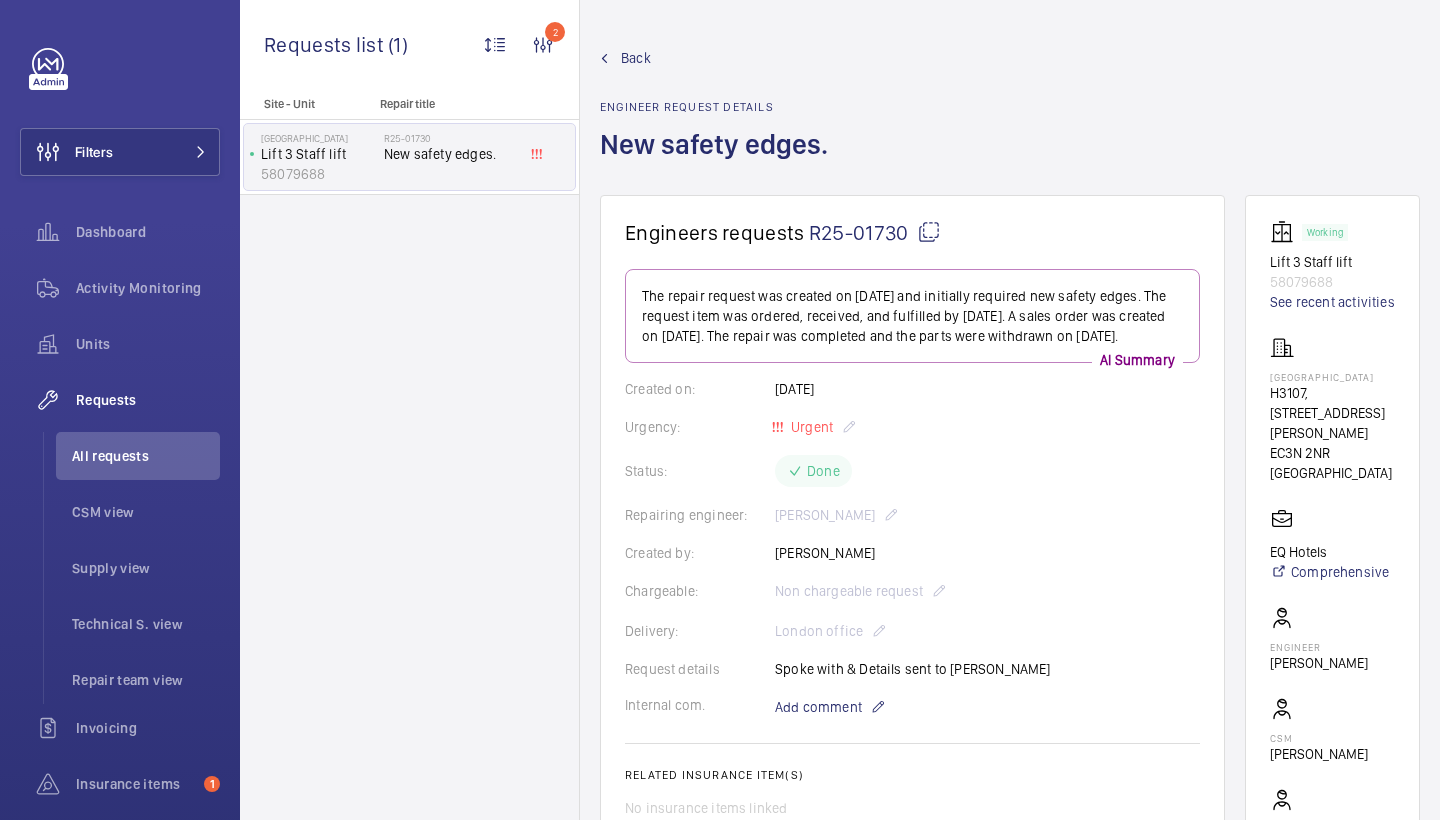 scroll, scrollTop: 0, scrollLeft: 0, axis: both 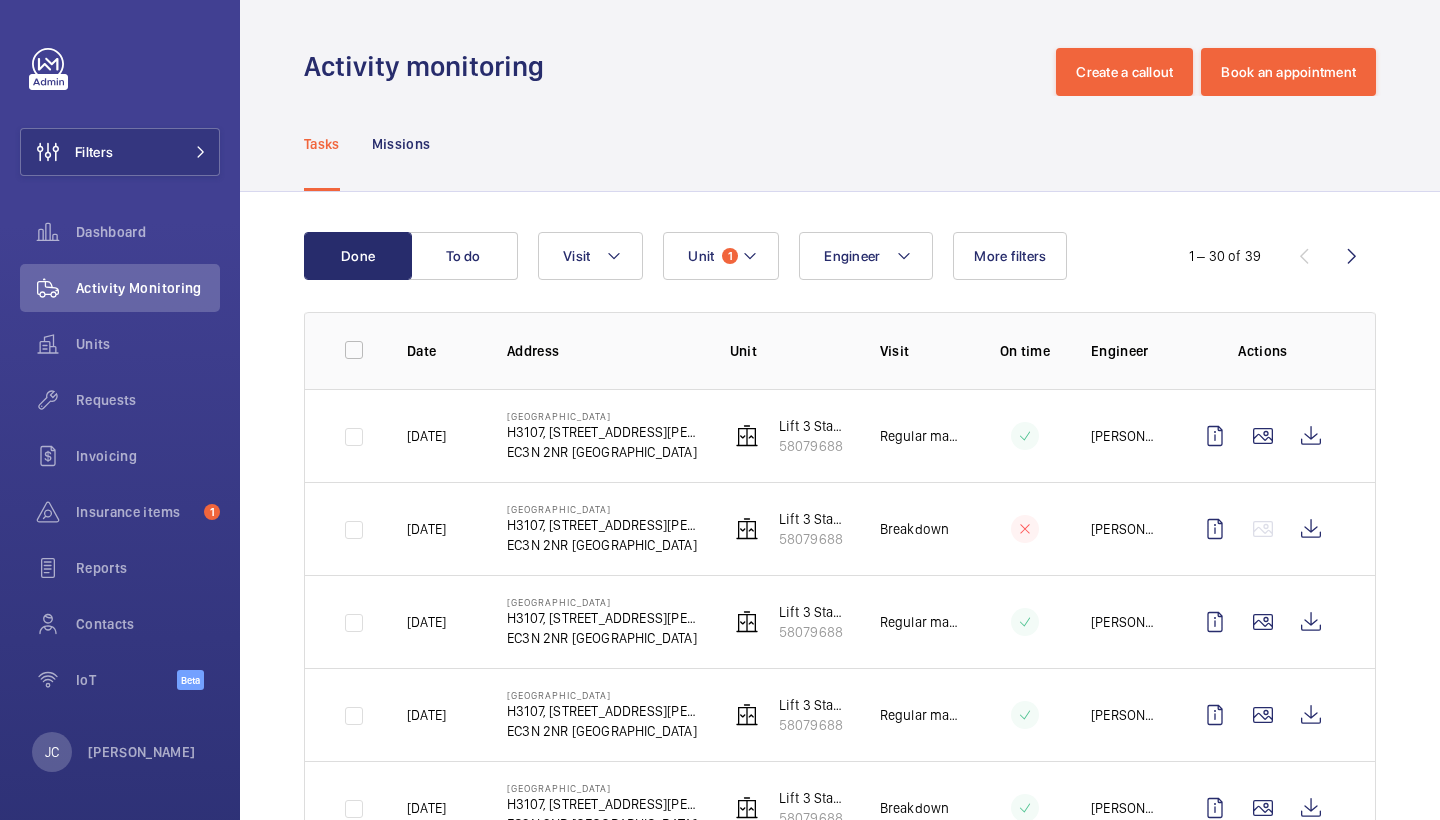 click on "Done To do Engineer Unit 1 Visit More filters  1 – 30 of 39  Date Address Unit Visit On time Engineer Actions 22/07/2025  NOVOTEL LONDON TOWER BRIDGE   H3107, NOVOTEL LONDON TOWER BRIDGE, 10 Pepys St   EC3N 2NR LONDON   Lift 3 Staff lift    58079688   Regular maintenance  Alfred Rickard  15/07/2025  NOVOTEL LONDON TOWER BRIDGE   H3107, NOVOTEL LONDON TOWER BRIDGE, 10 Pepys St   EC3N 2NR LONDON   Lift 3 Staff lift    58079688   Breakdown  Alfred Rickard  09/06/2025  NOVOTEL LONDON TOWER BRIDGE   H3107, NOVOTEL LONDON TOWER BRIDGE, 10 Pepys St   EC3N 2NR LONDON   Lift 3 Staff lift    58079688   Regular maintenance  Alfred Rickard  16/05/2025  NOVOTEL LONDON TOWER BRIDGE   H3107, NOVOTEL LONDON TOWER BRIDGE, 10 Pepys St   EC3N 2NR LONDON   Lift 3 Staff lift    58079688   Regular maintenance  Alfred Rickard  28/04/2025  NOVOTEL LONDON TOWER BRIDGE   H3107, NOVOTEL LONDON TOWER BRIDGE, 10 Pepys St   EC3N 2NR LONDON   Lift 3 Staff lift    58079688   Breakdown  Lewis Hughes  25/04/2025  EC3N 2NR LONDON   58079688" 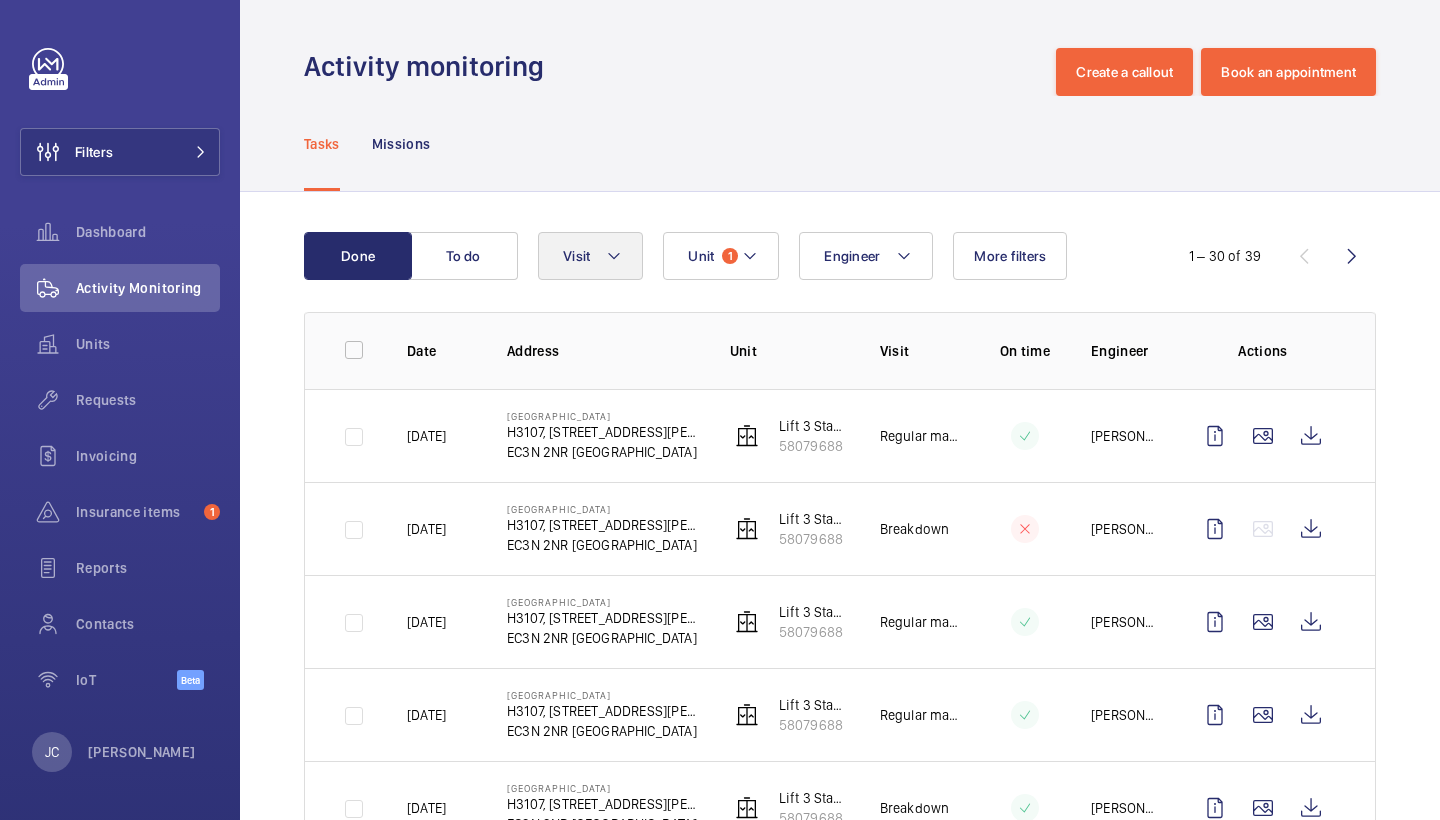 click on "Visit" 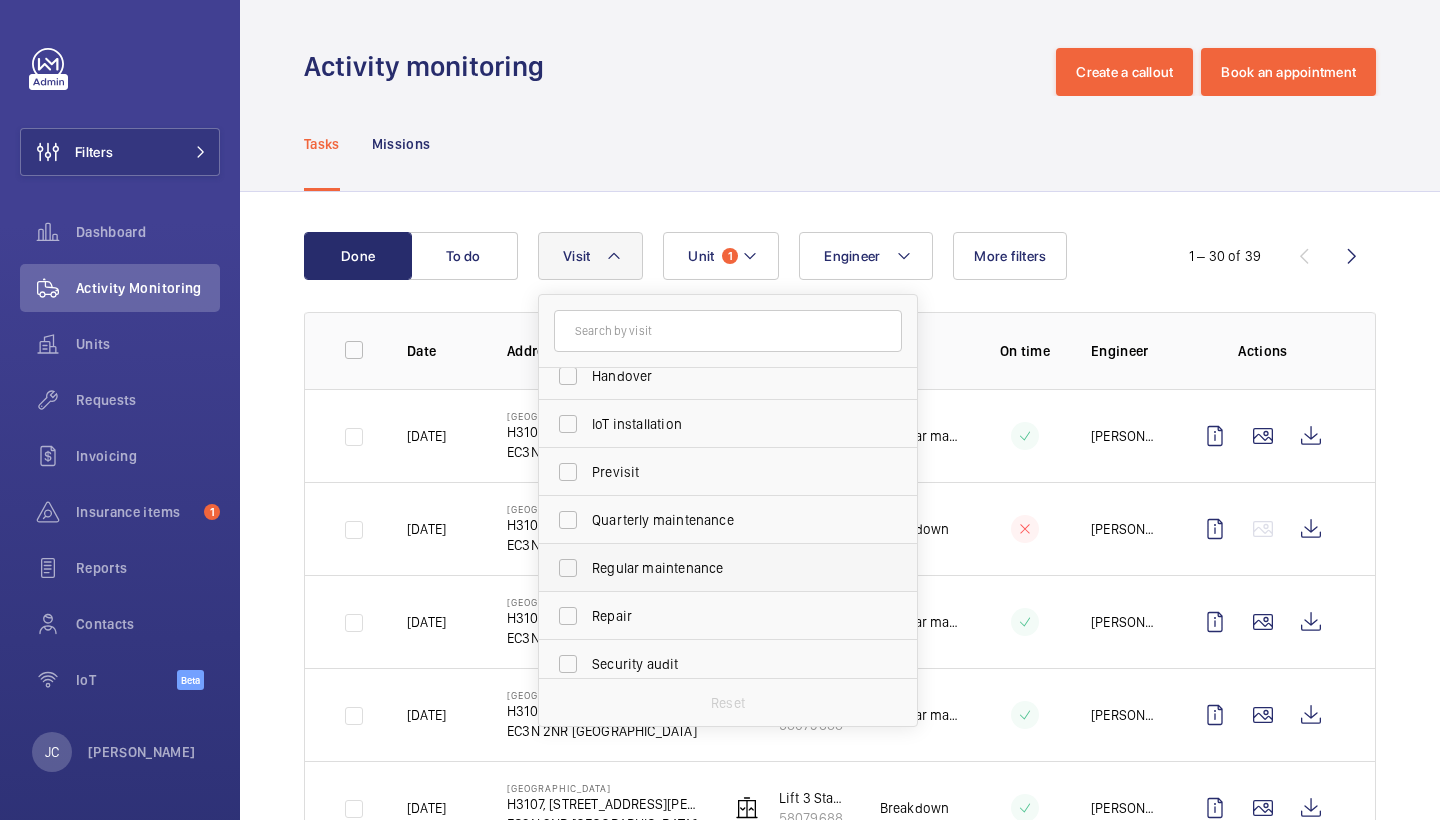 scroll, scrollTop: 209, scrollLeft: 0, axis: vertical 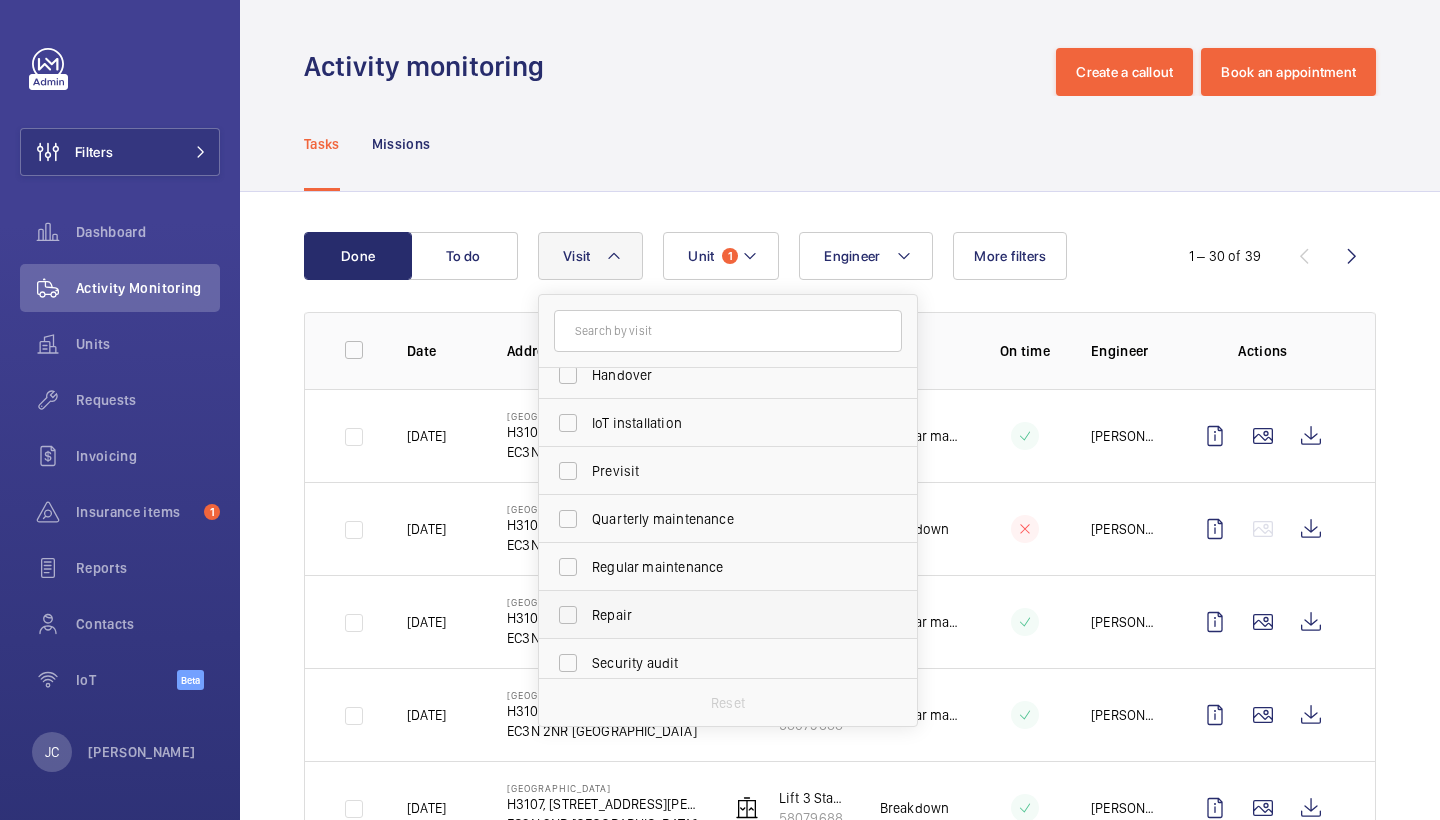 click on "Repair" at bounding box center (729, 615) 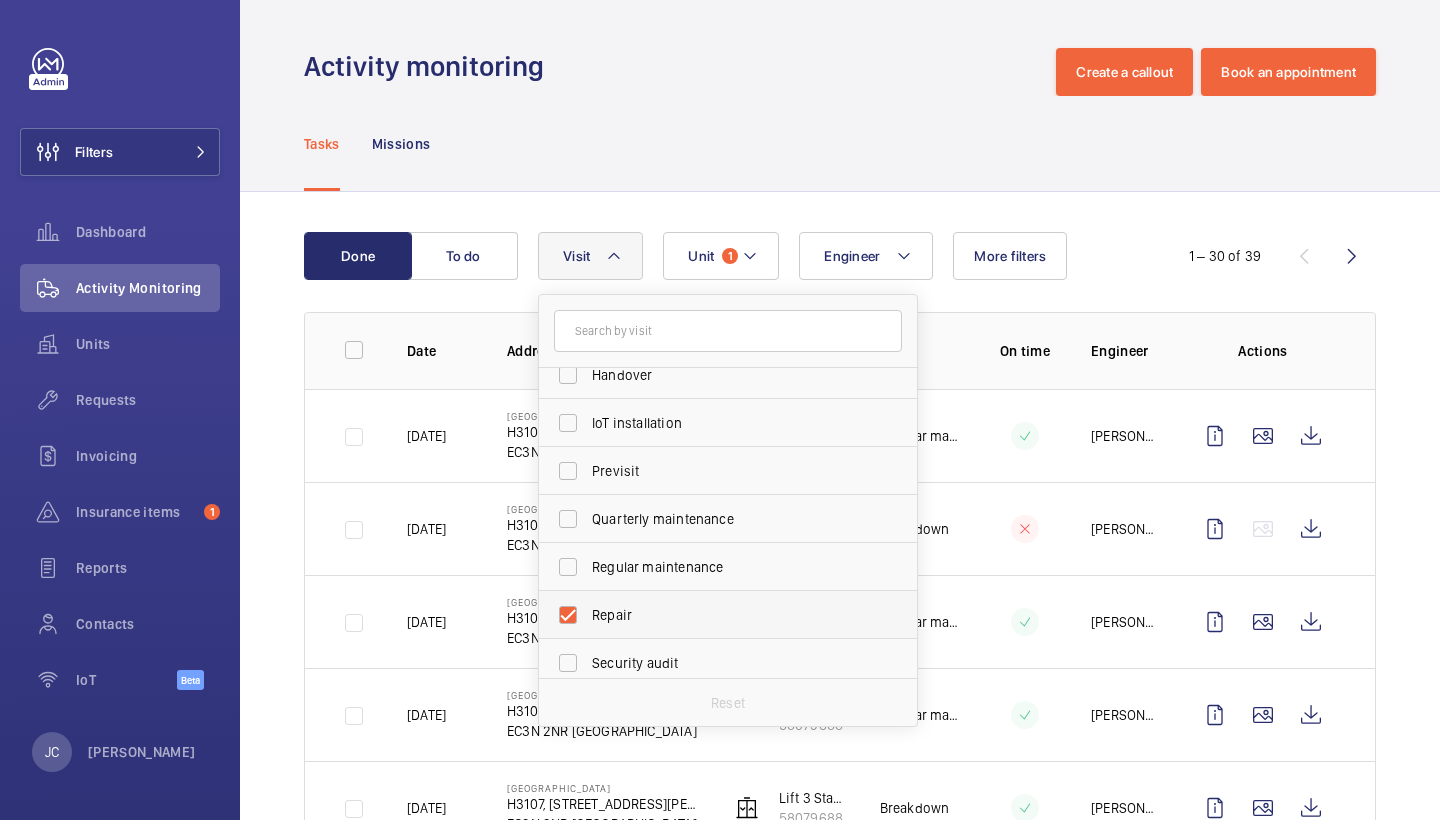 checkbox on "true" 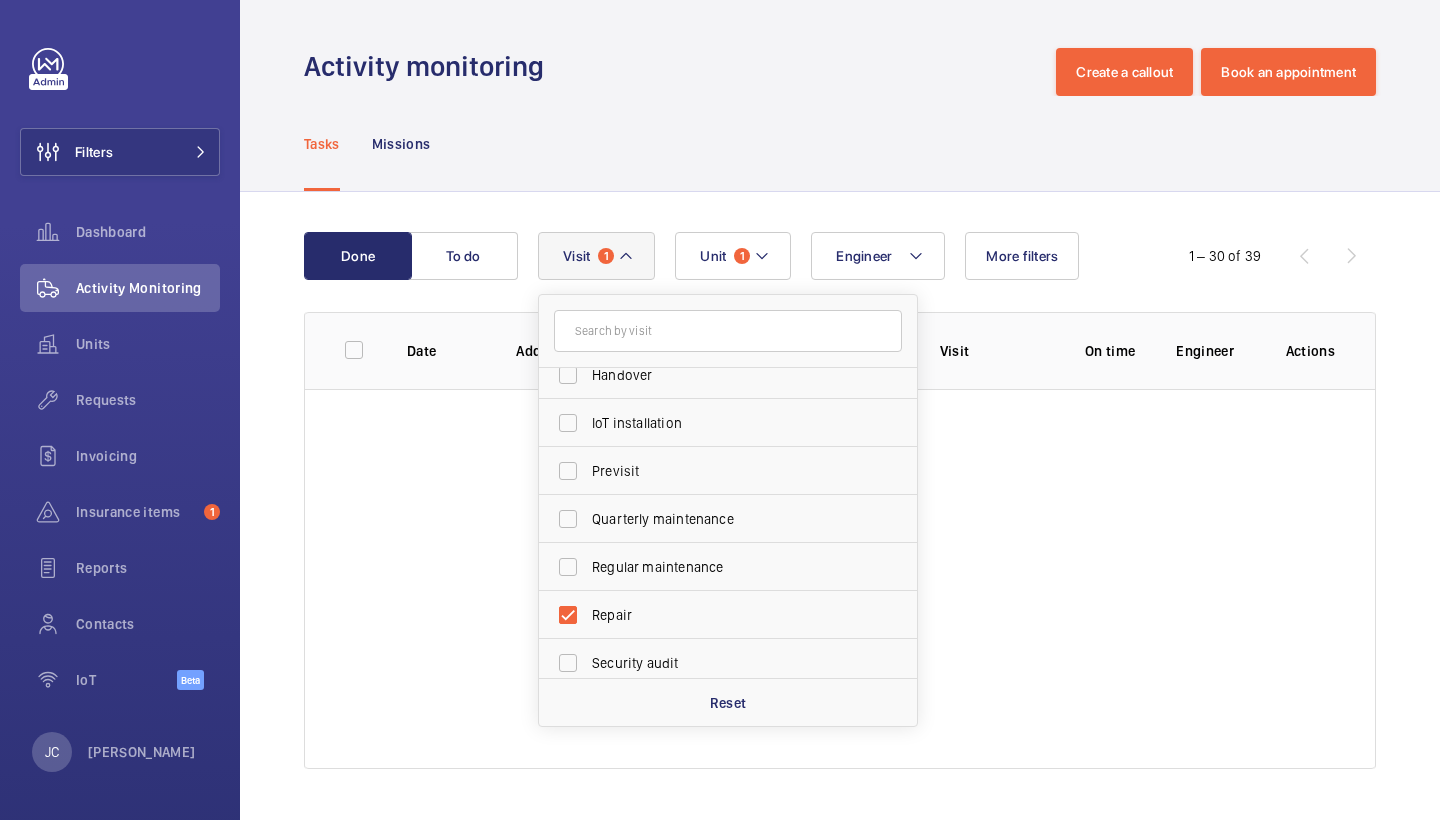 click on "Tasks Missions" 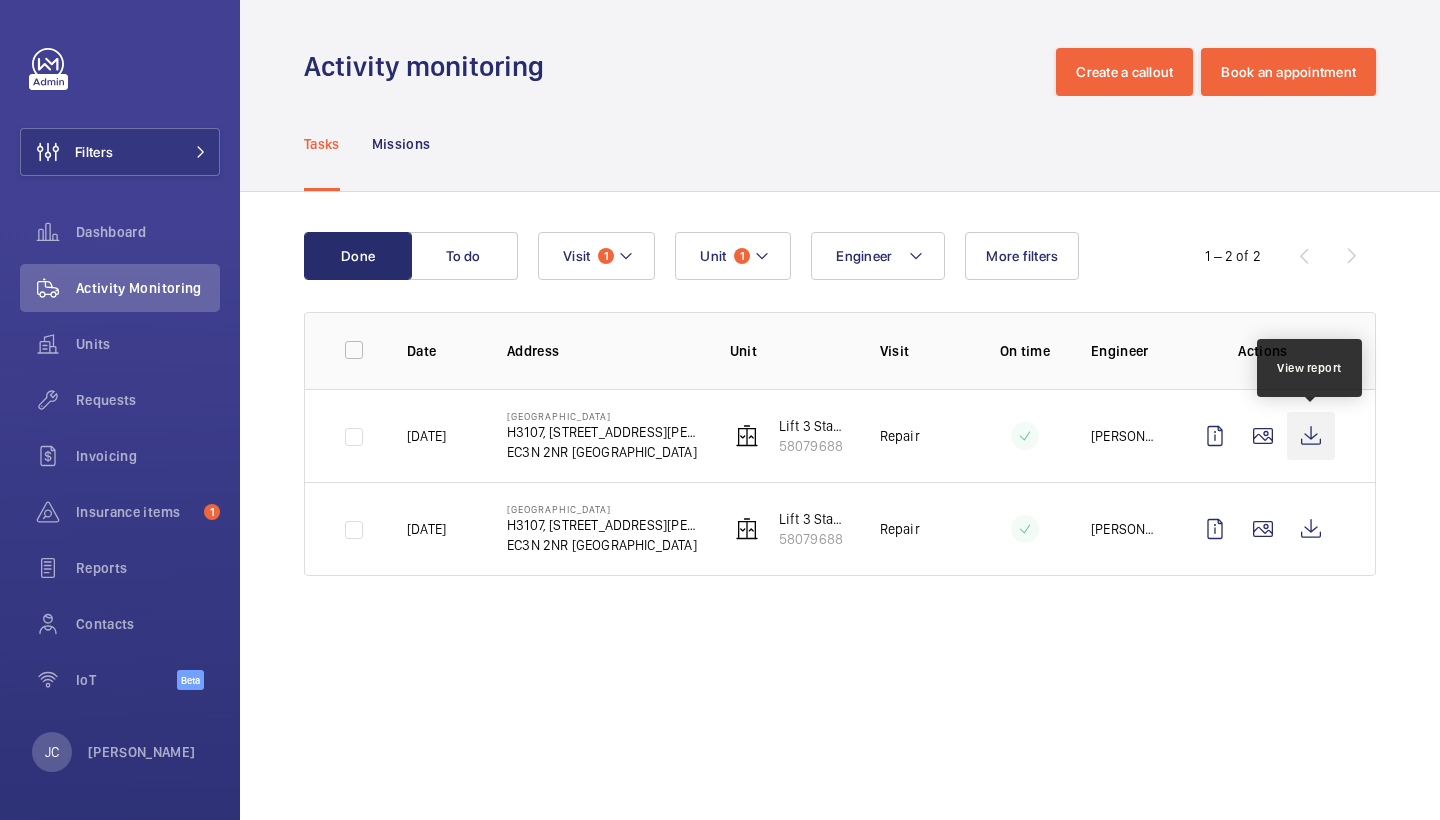 click 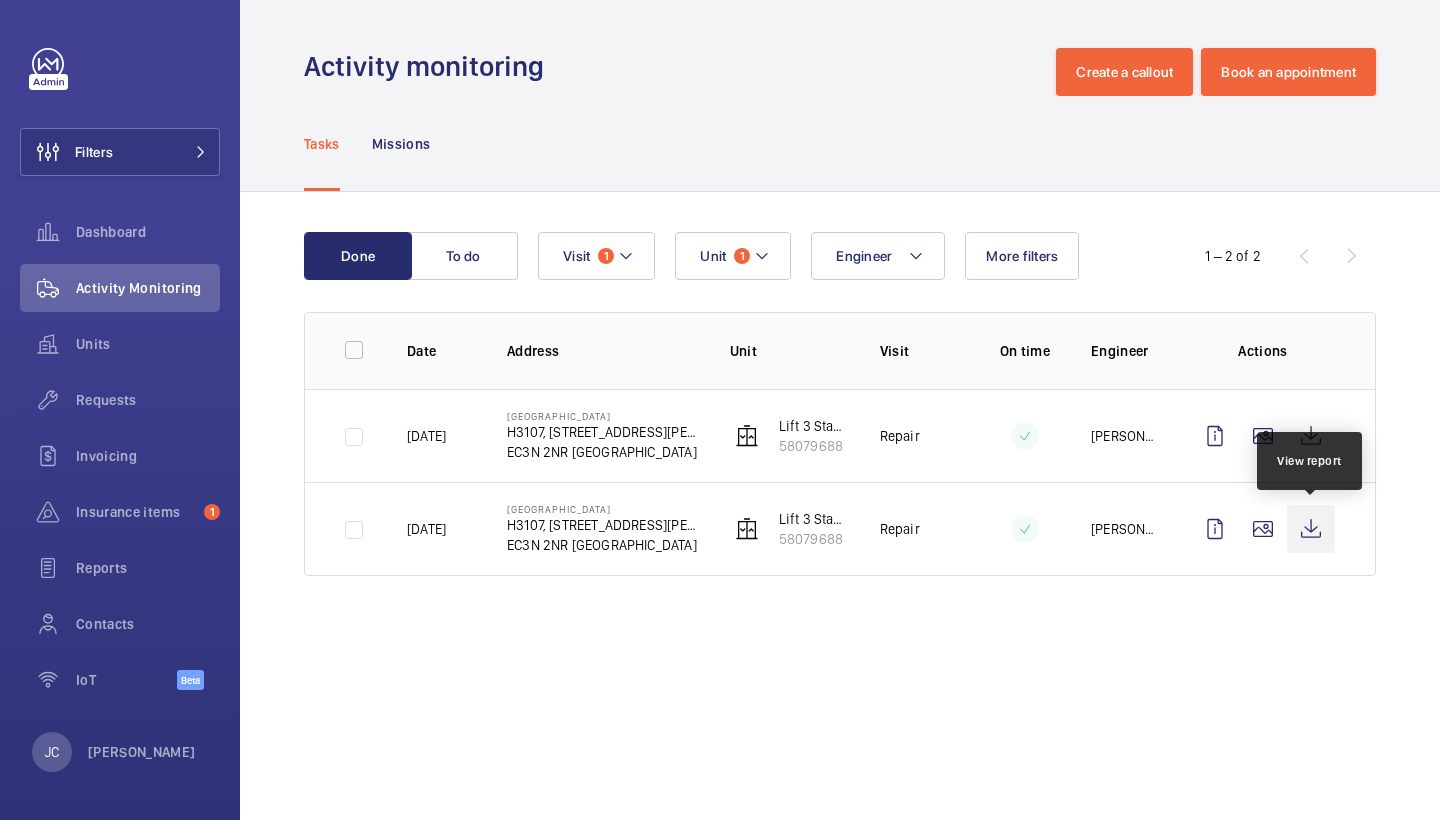 click 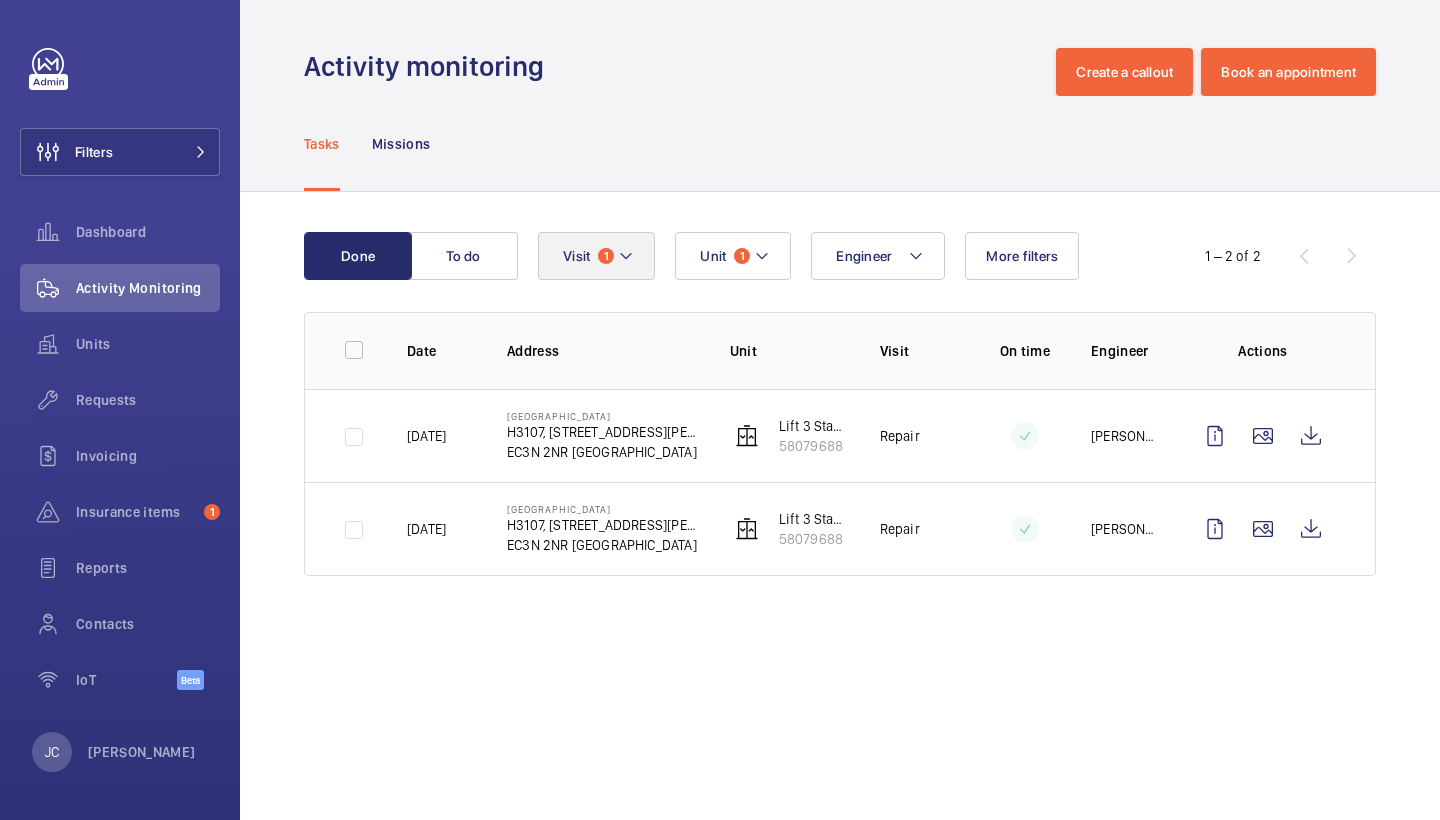 click 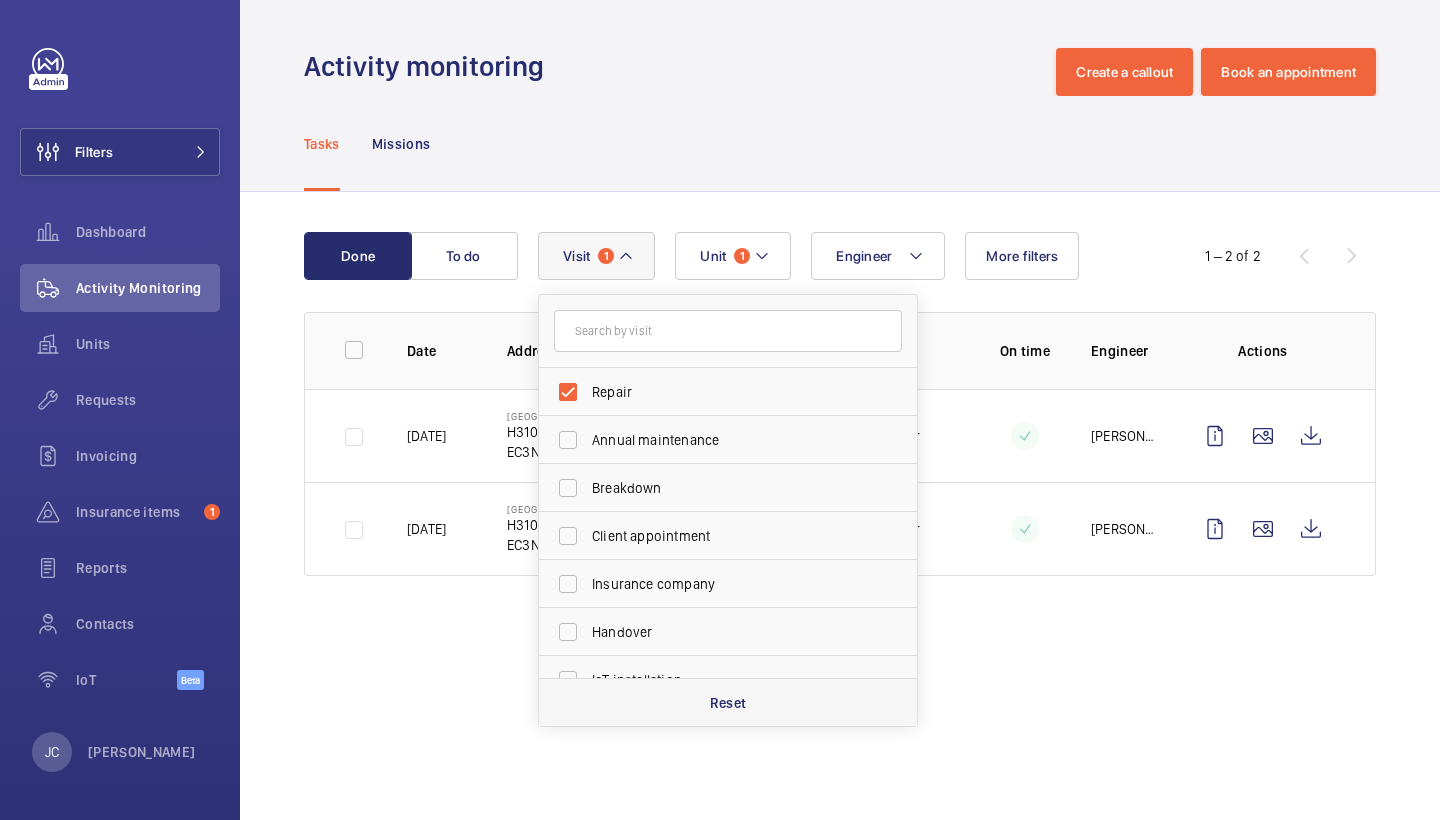 click on "Reset" 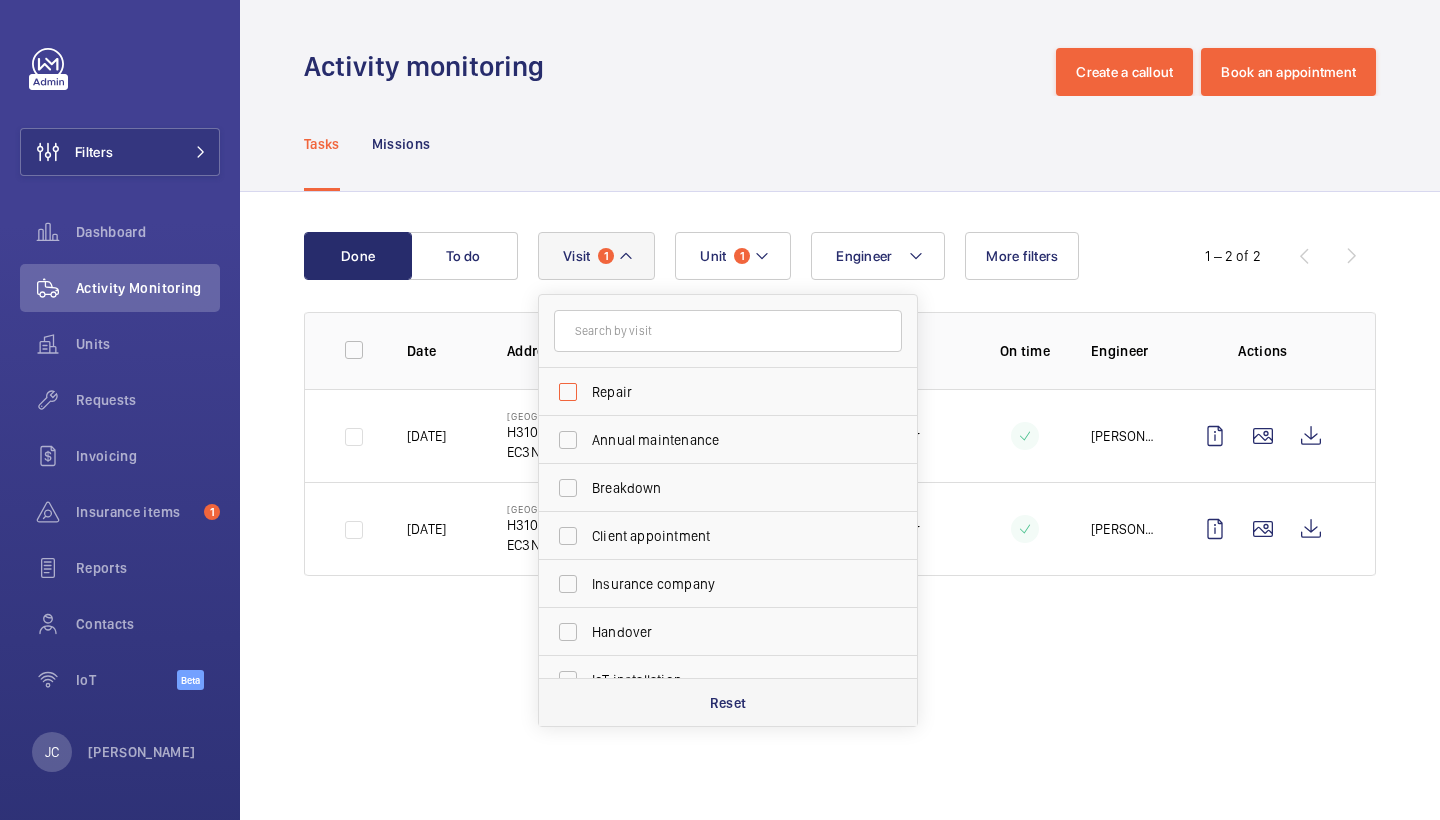 checkbox on "false" 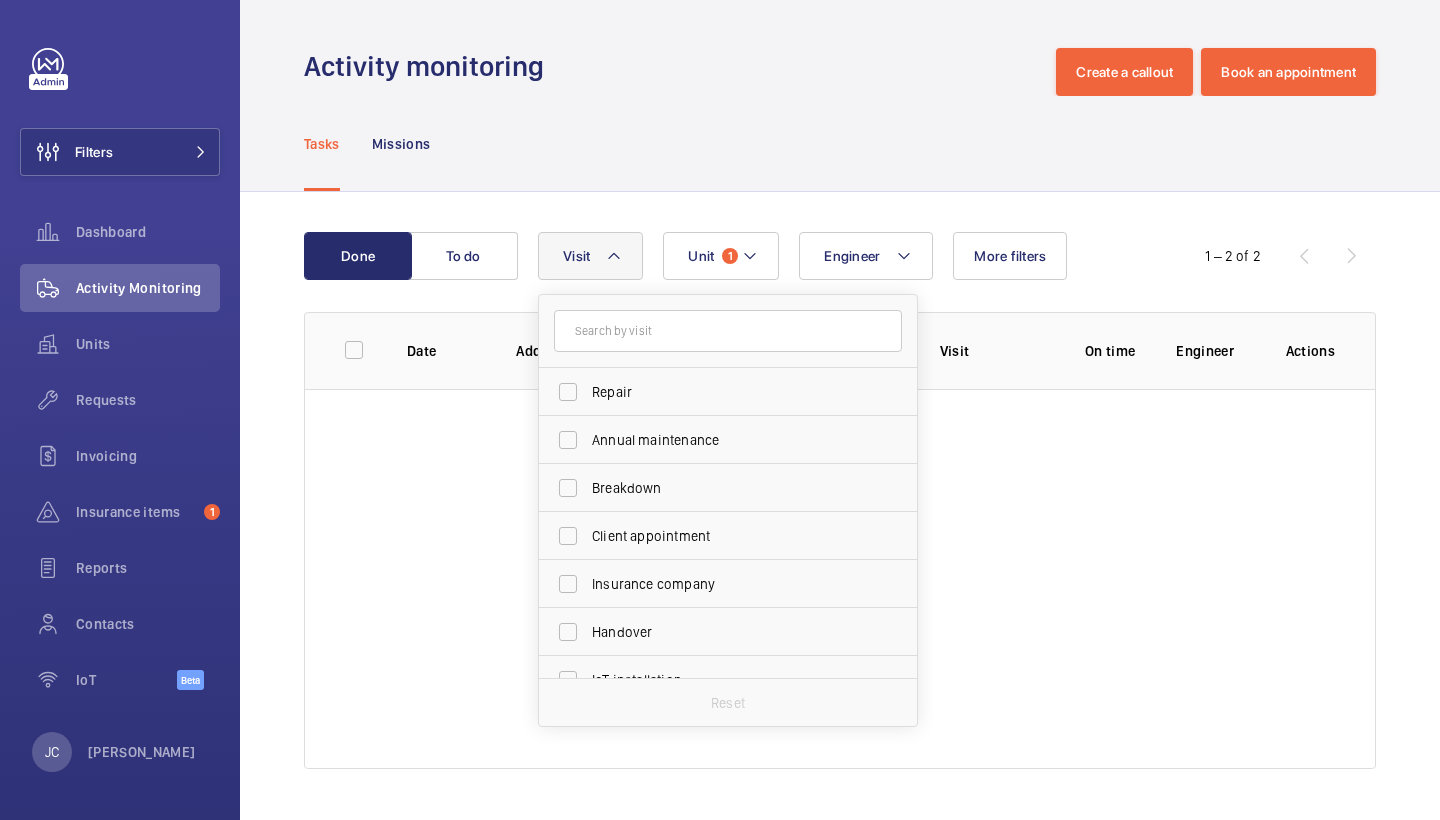 click on "Activity monitoring  Create a callout Book an appointment" 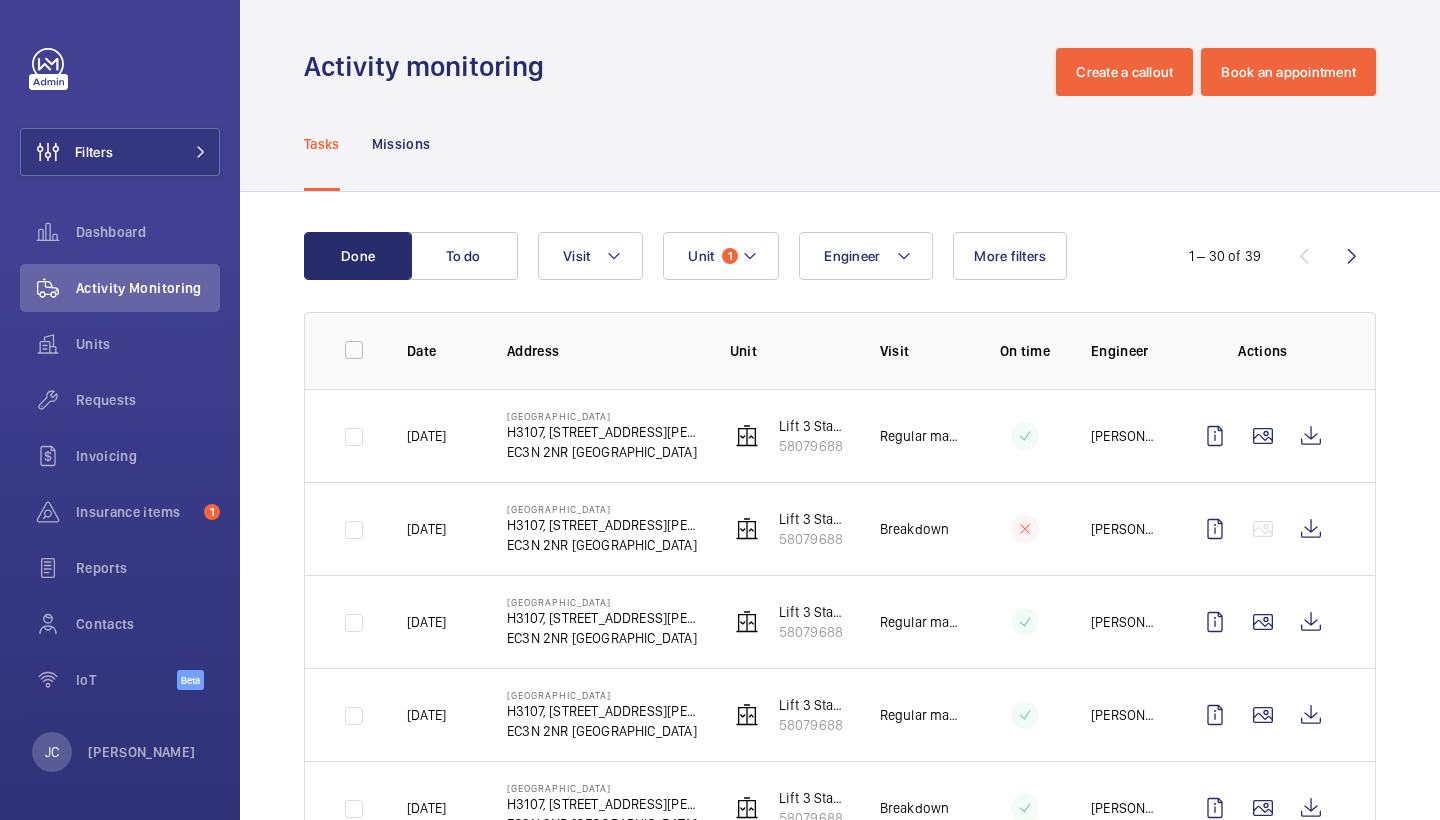 scroll, scrollTop: 0, scrollLeft: 0, axis: both 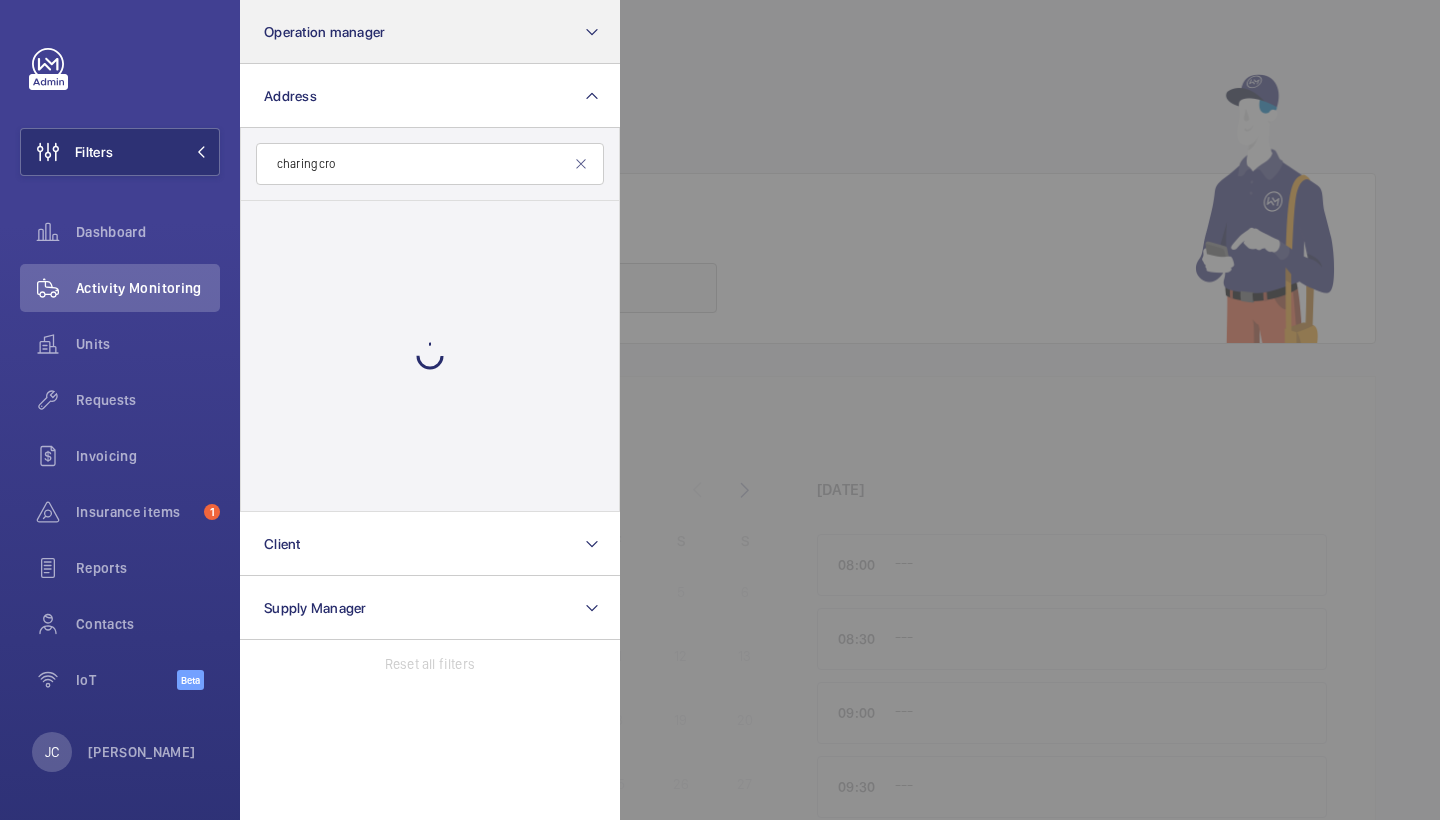 type on "charing pro" 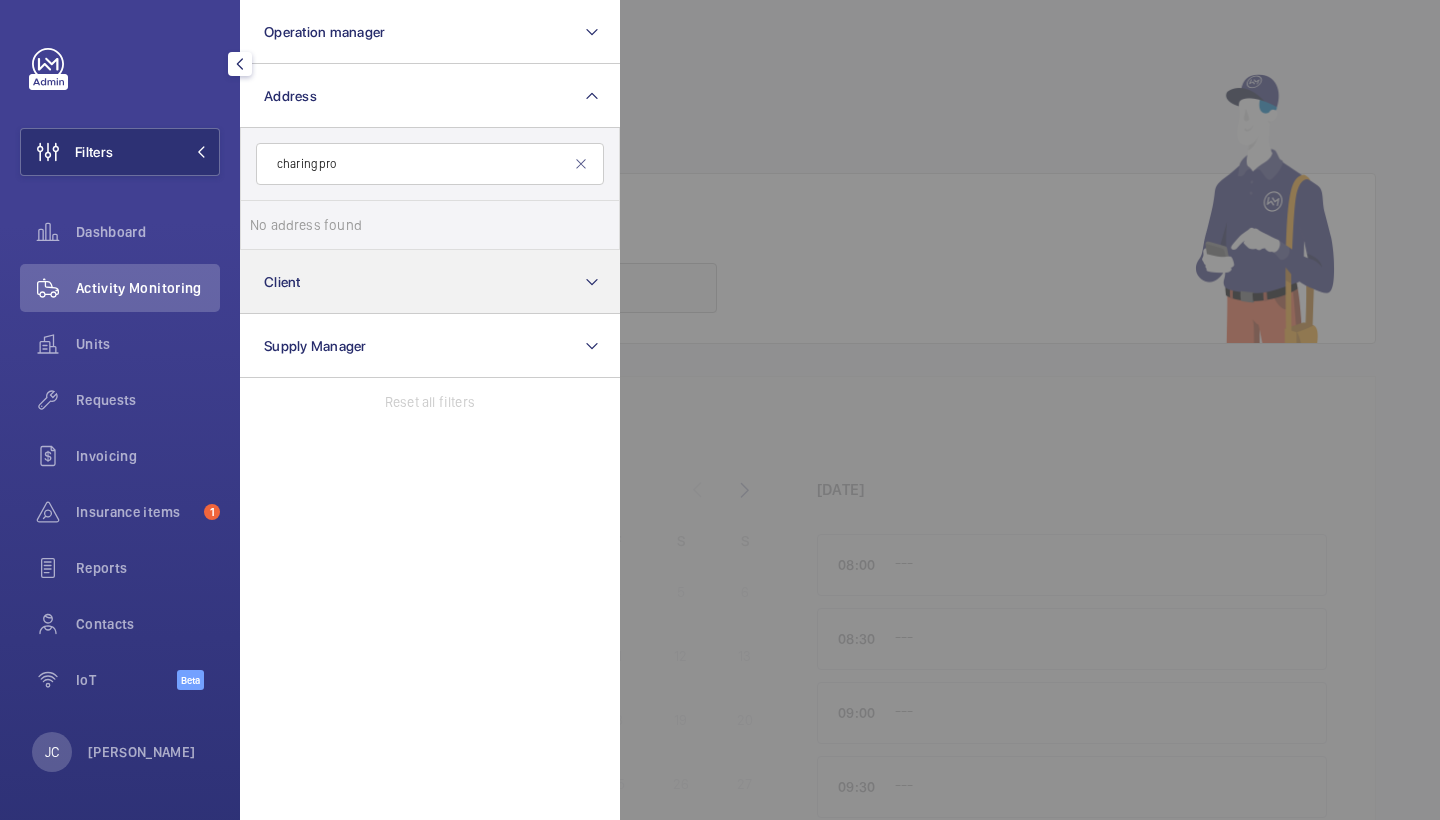 click on "Client" 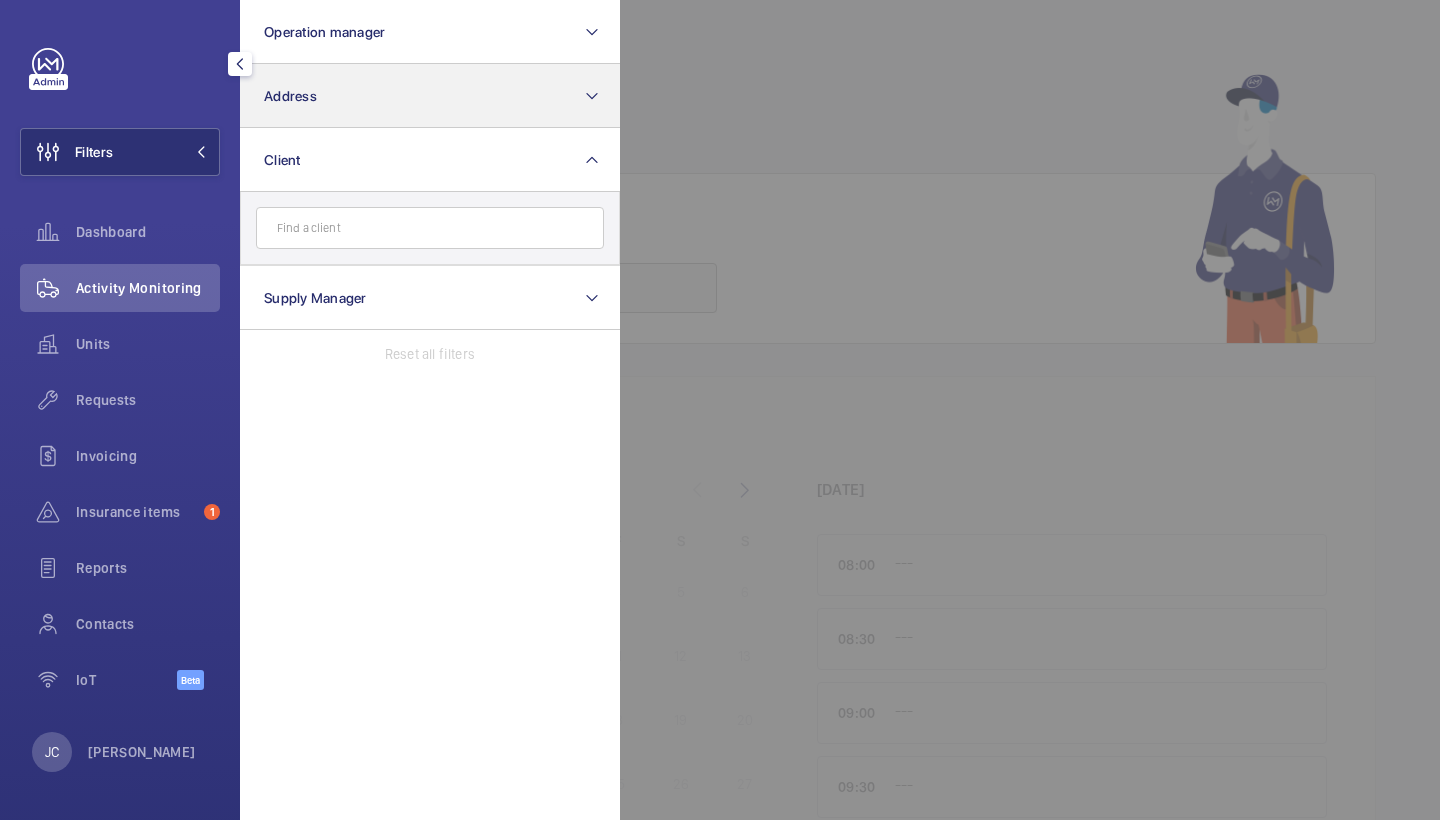 click on "Address" 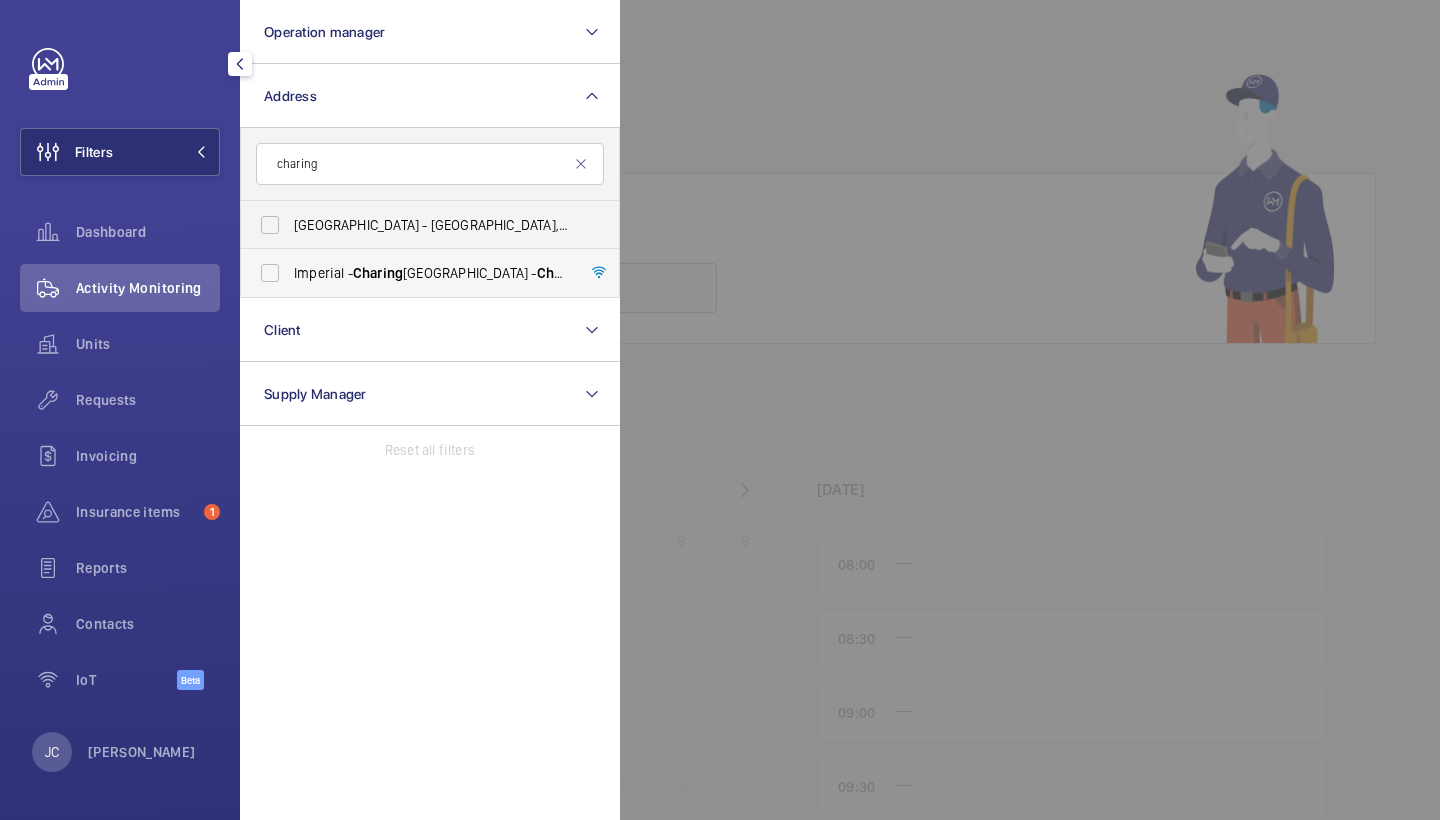 type on "charing" 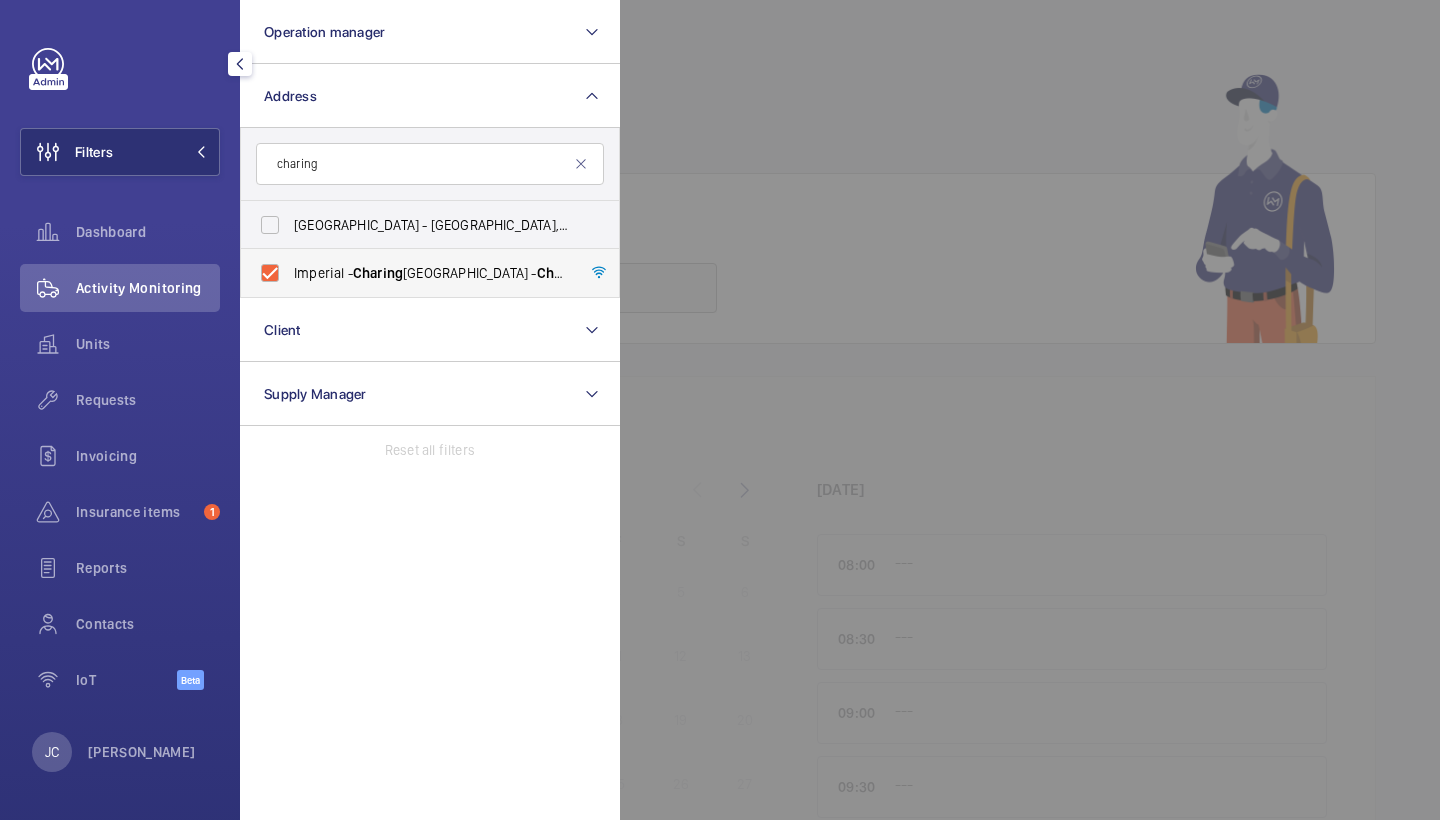 checkbox on "true" 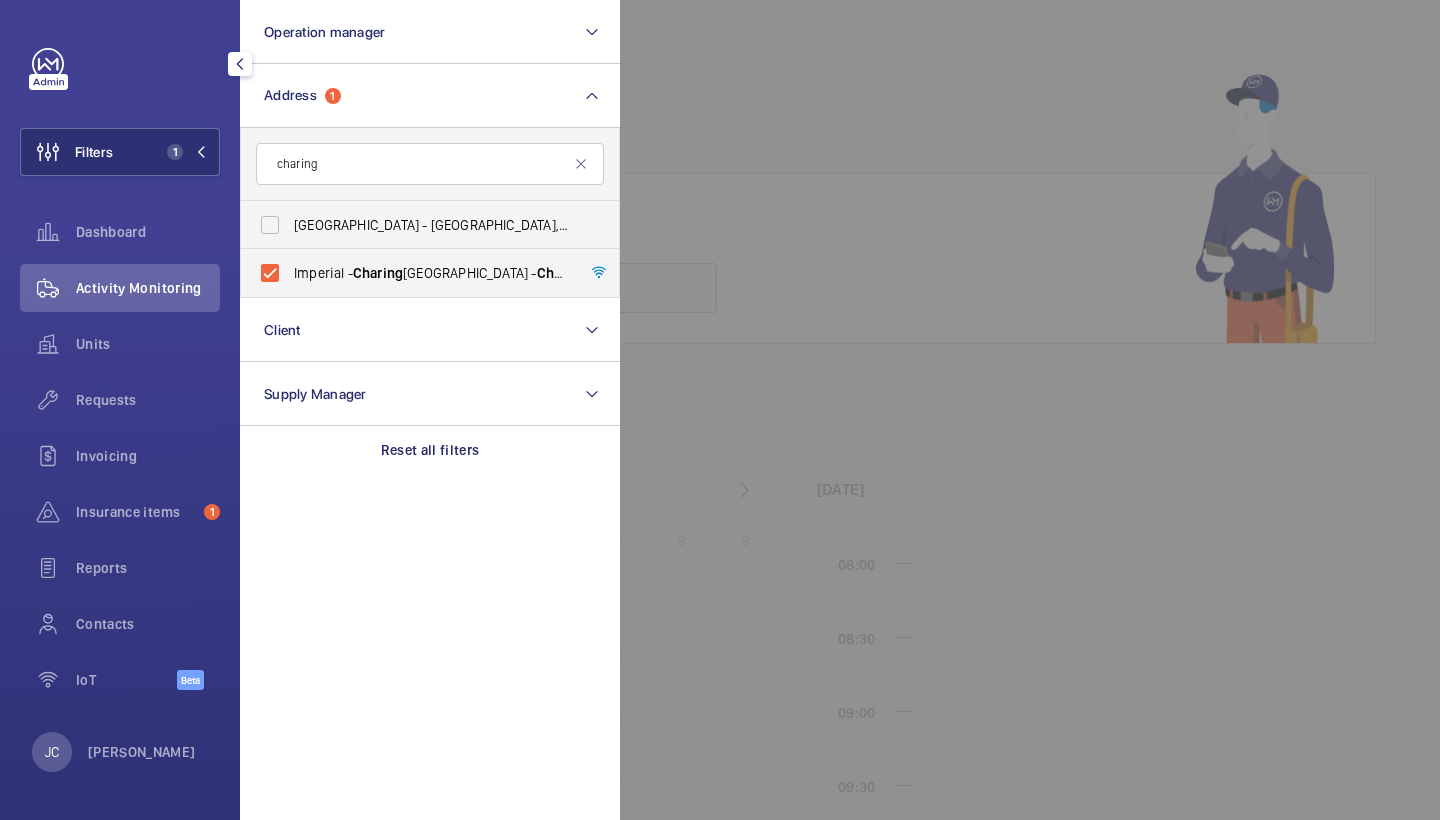 click on "Activity Monitoring" 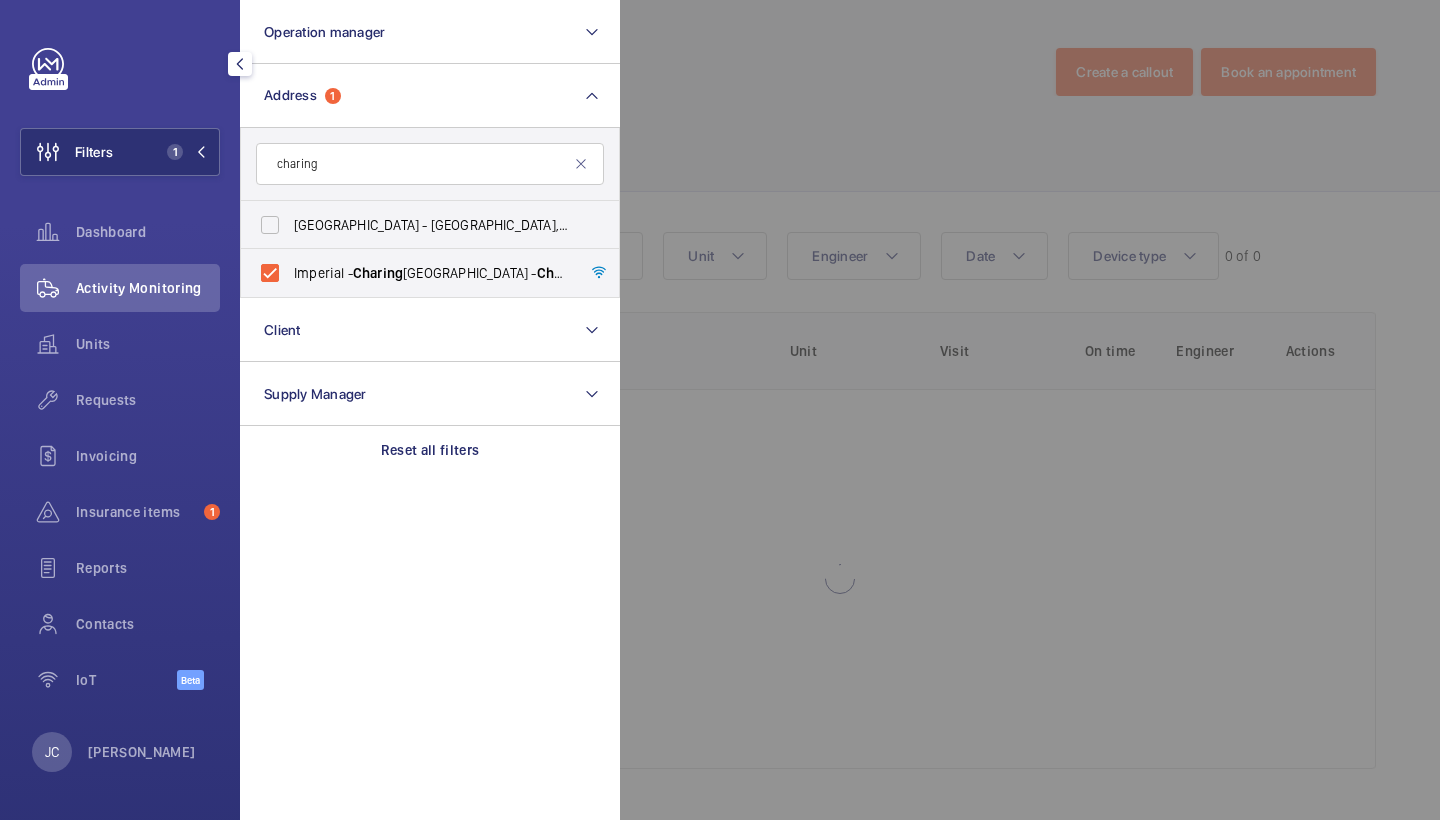 click 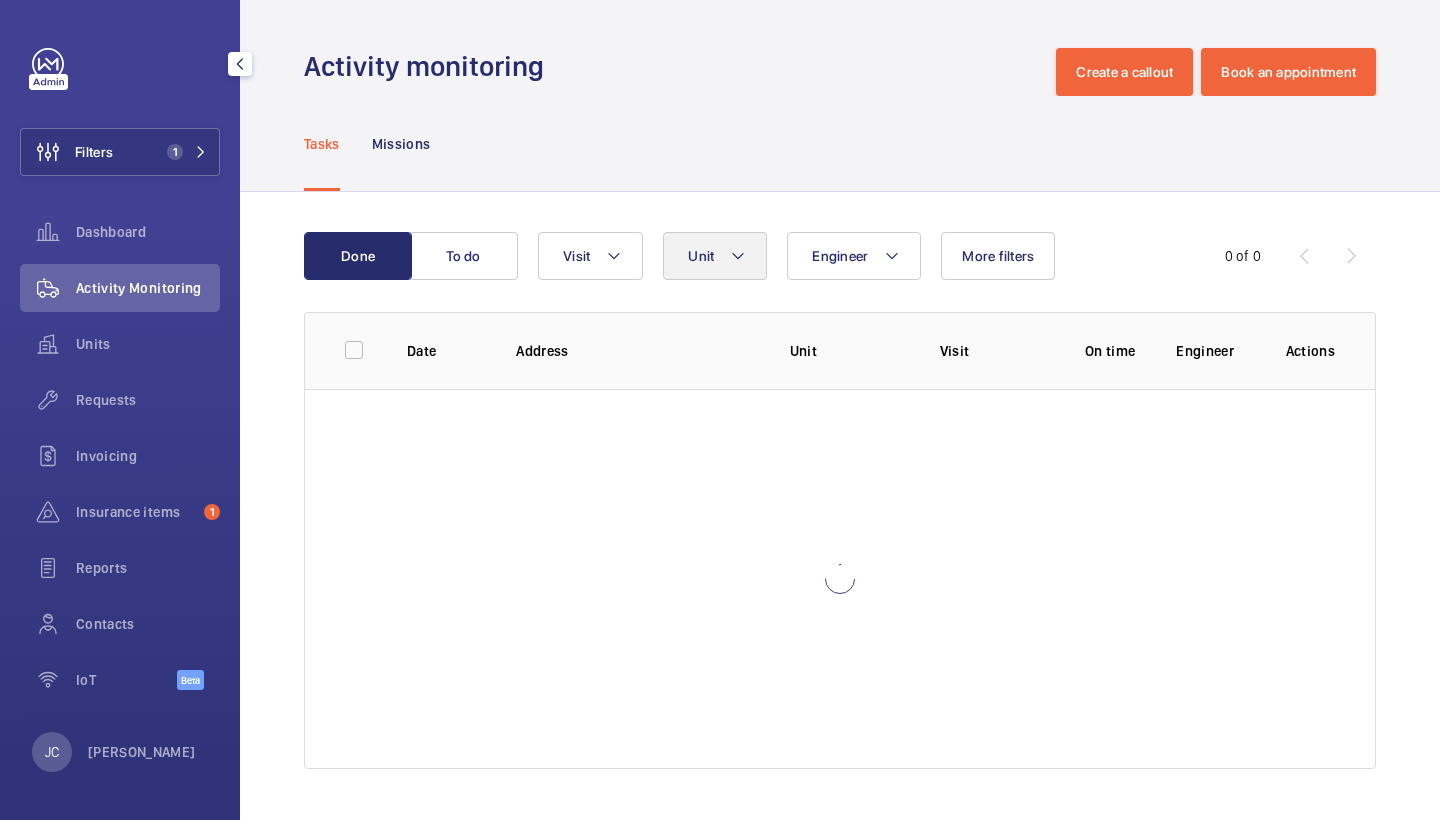click 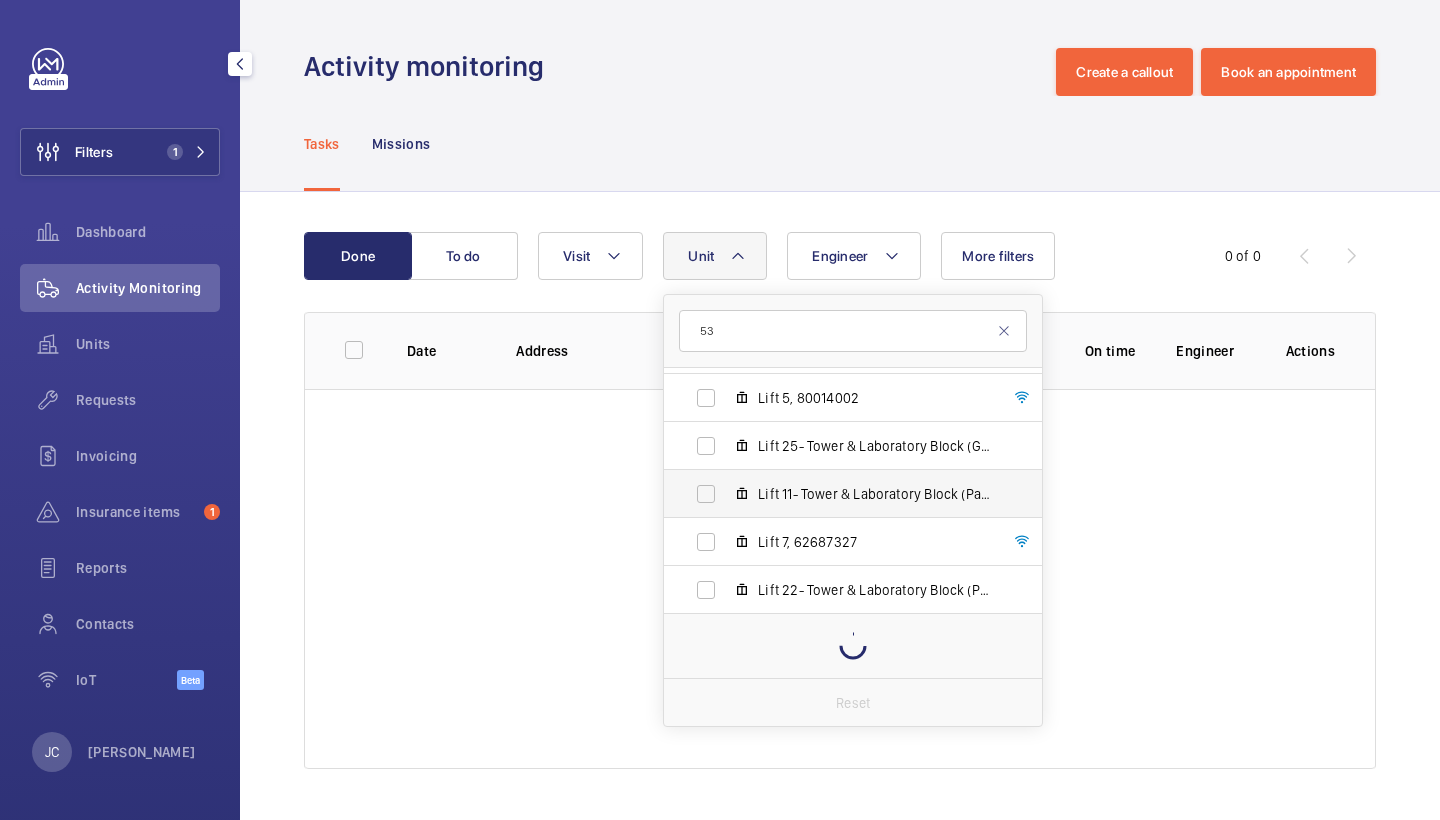 scroll, scrollTop: 282, scrollLeft: 0, axis: vertical 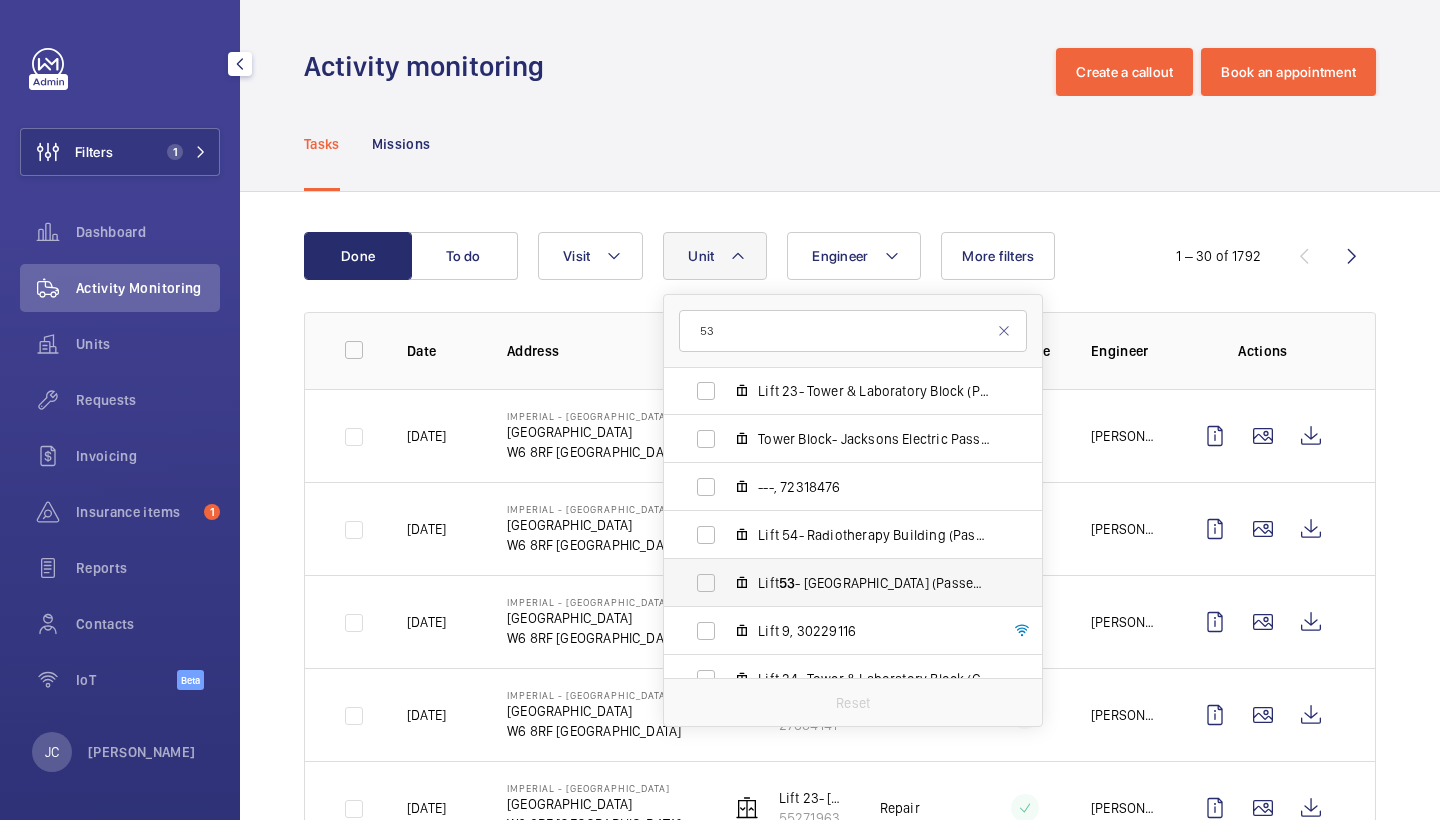 type on "53" 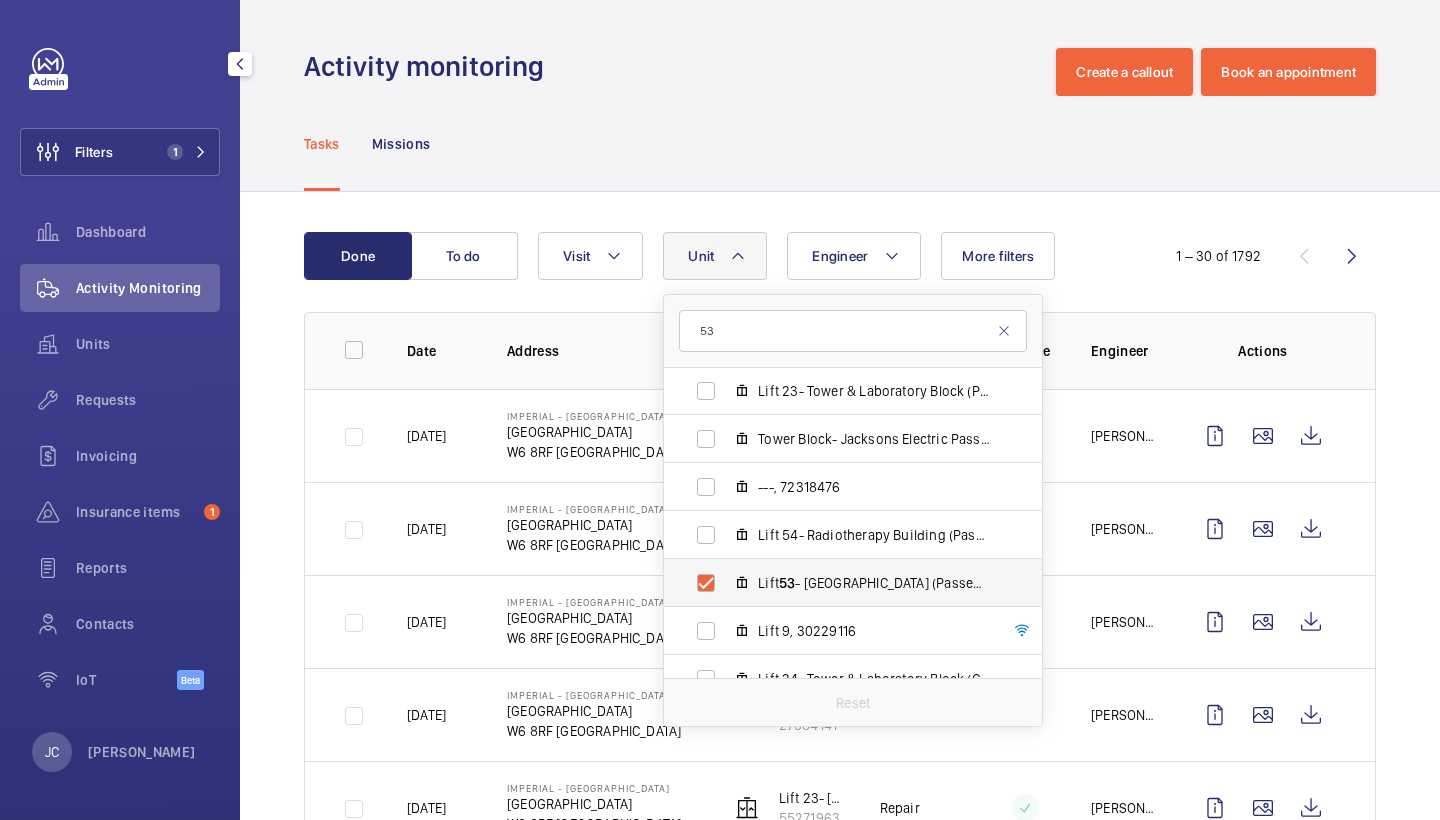 checkbox on "true" 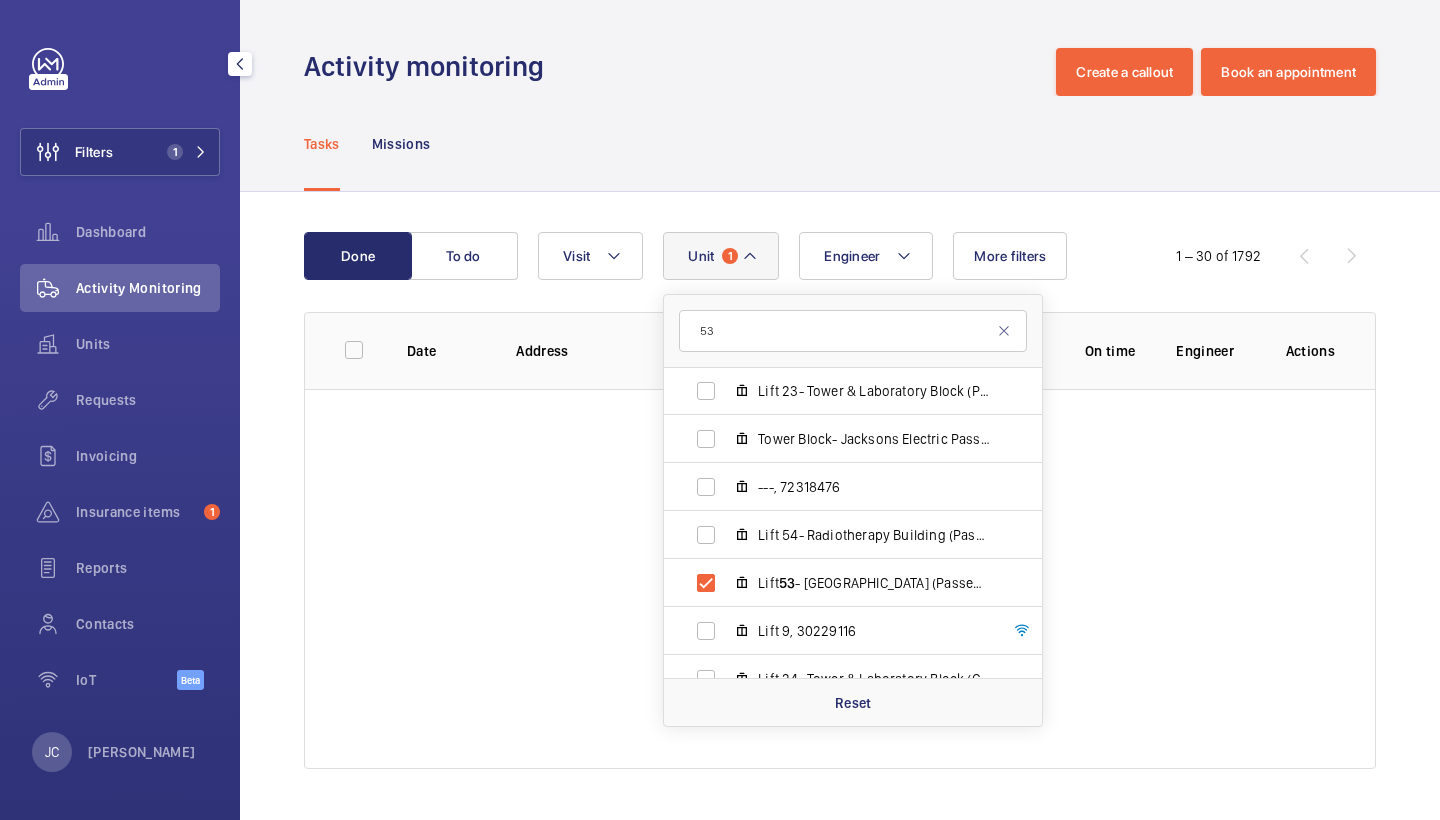 click on "Tasks Missions" 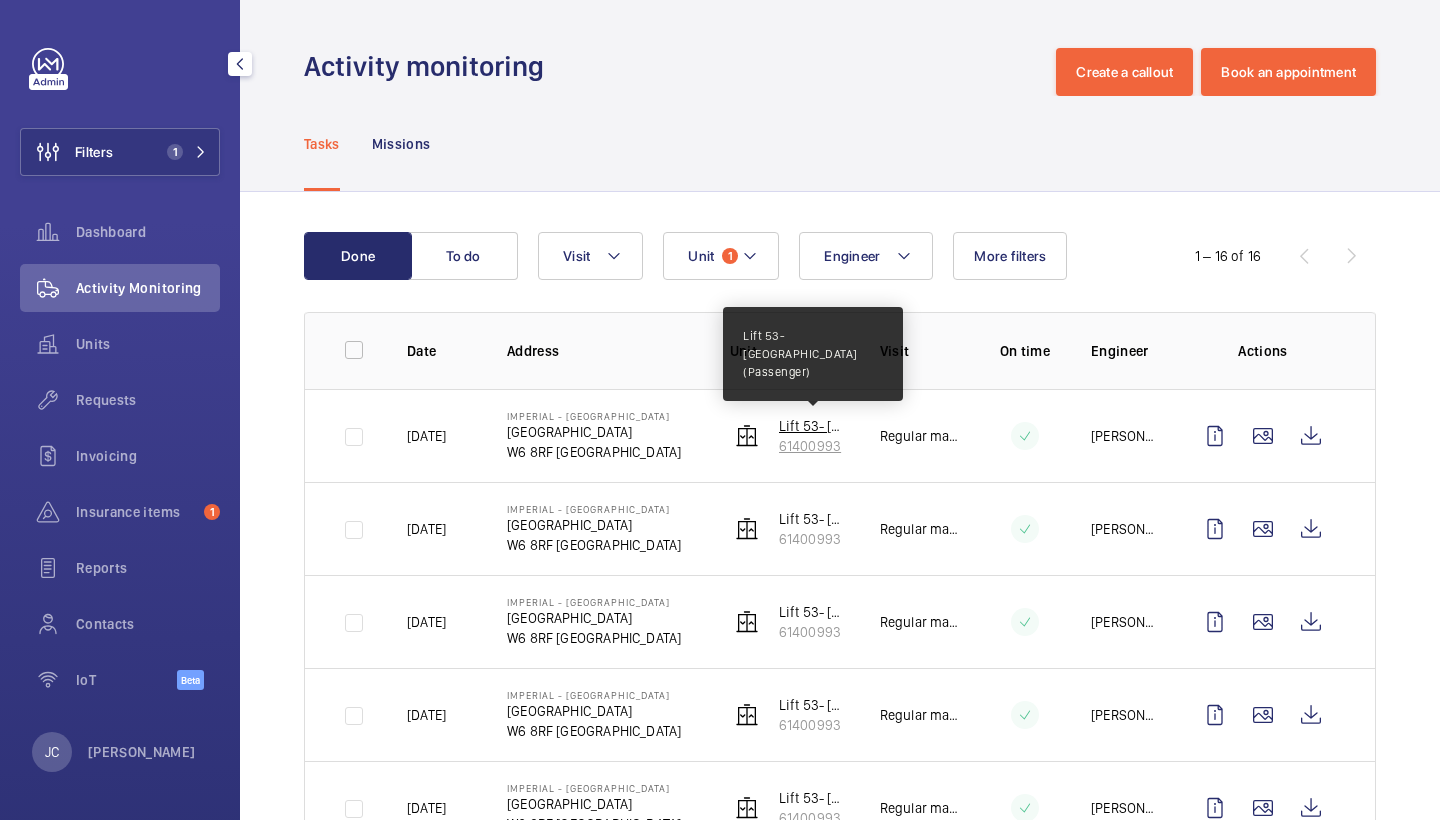 click on "Lift 53- [GEOGRAPHIC_DATA] (Passenger)" 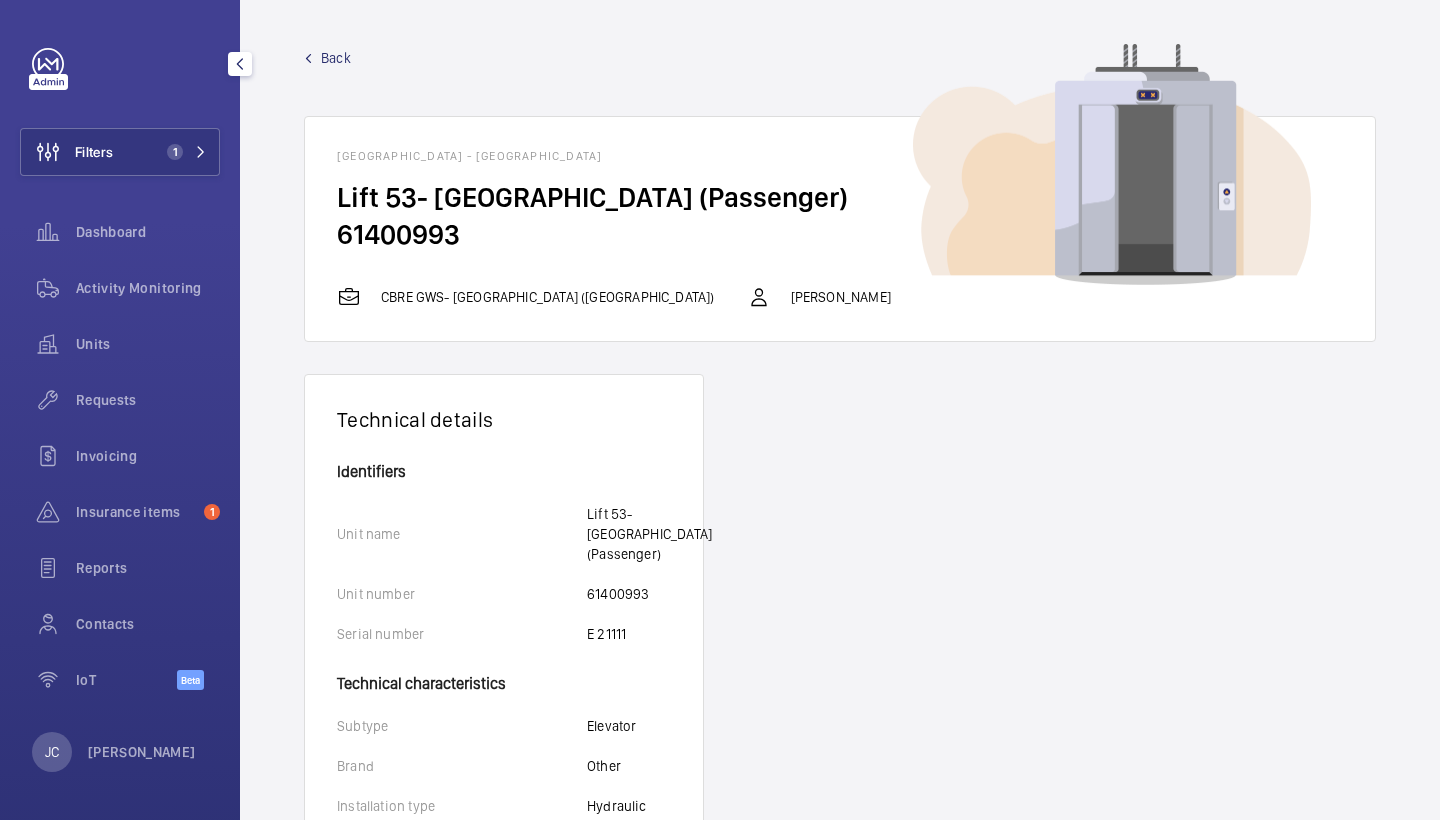 scroll, scrollTop: 0, scrollLeft: 0, axis: both 